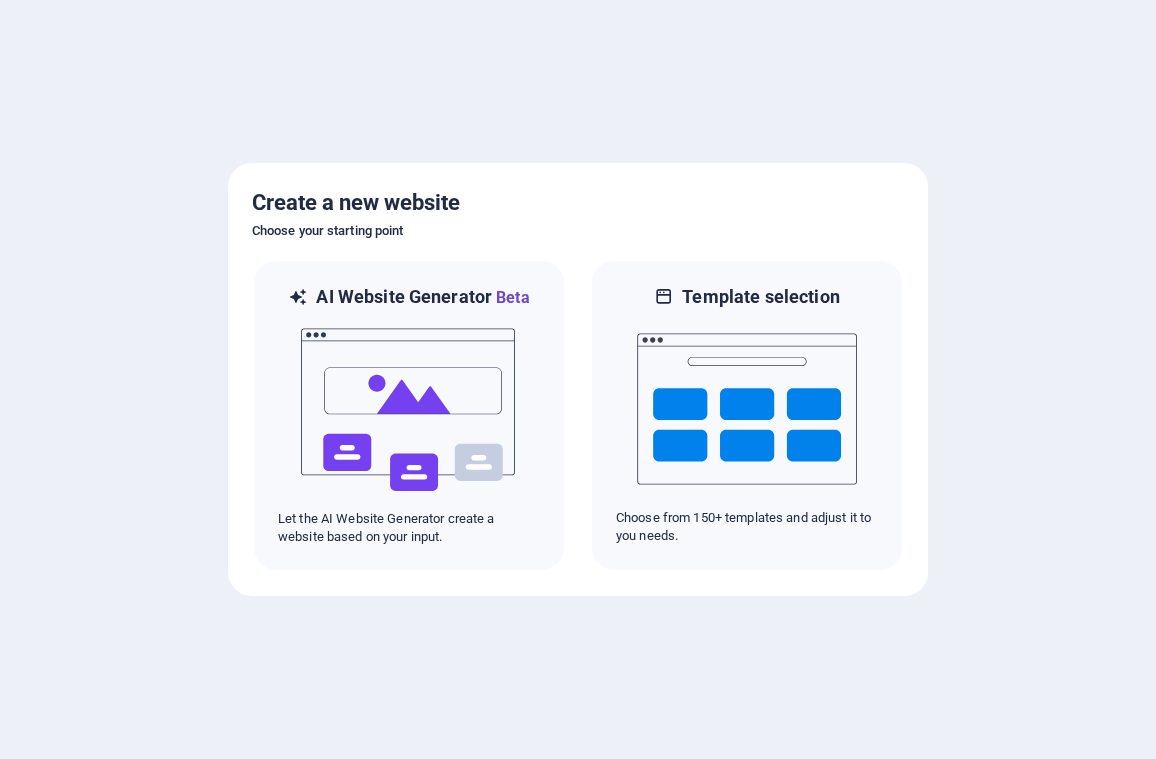 scroll, scrollTop: 0, scrollLeft: 0, axis: both 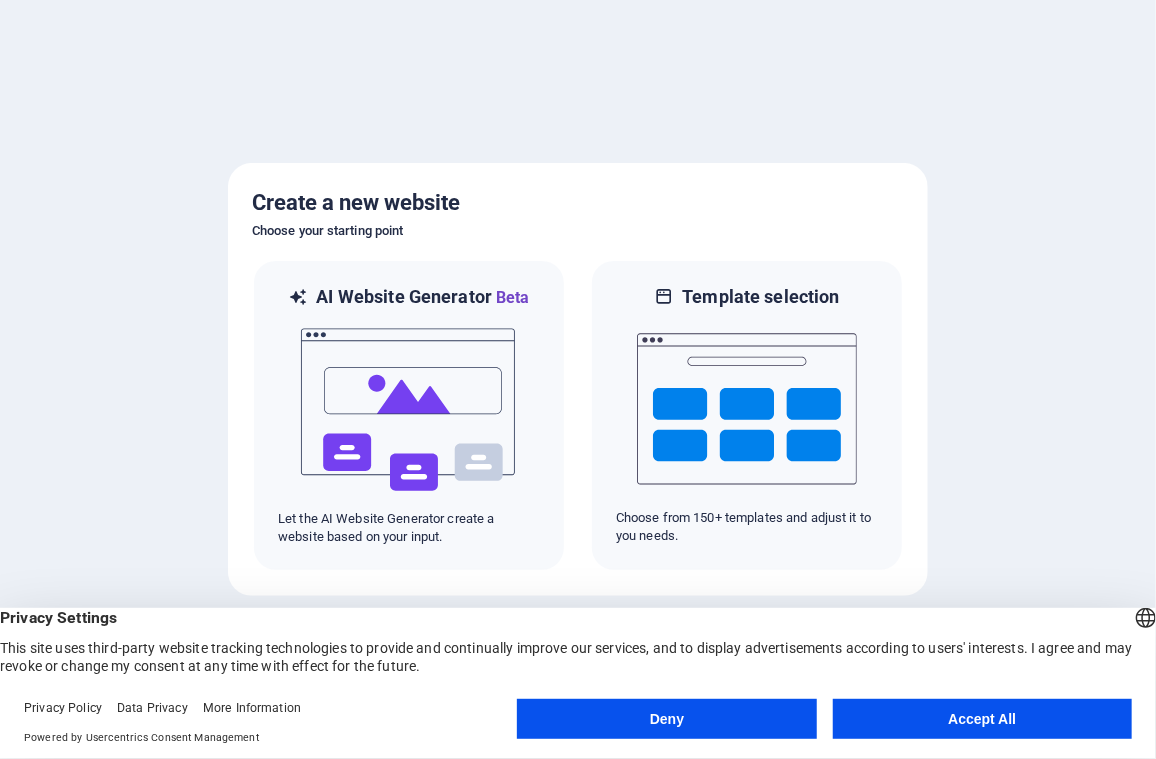 click on "Accept All" at bounding box center (982, 719) 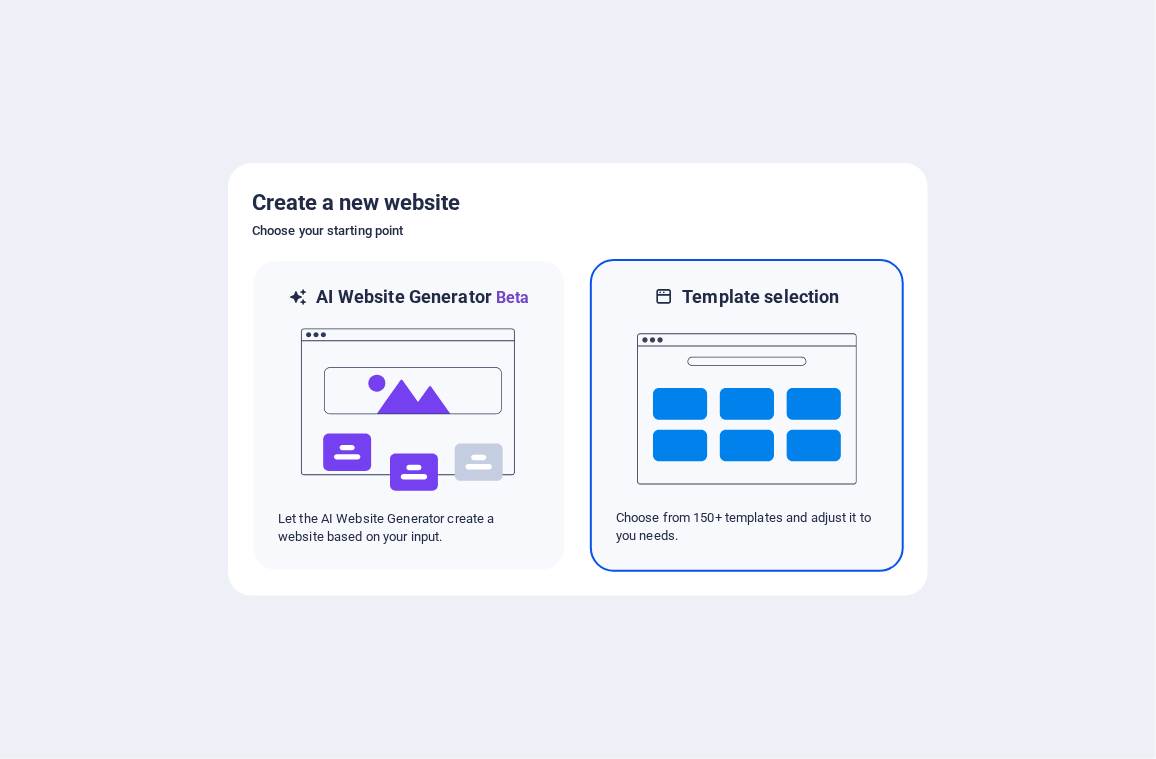 click on "Template selection" at bounding box center [760, 297] 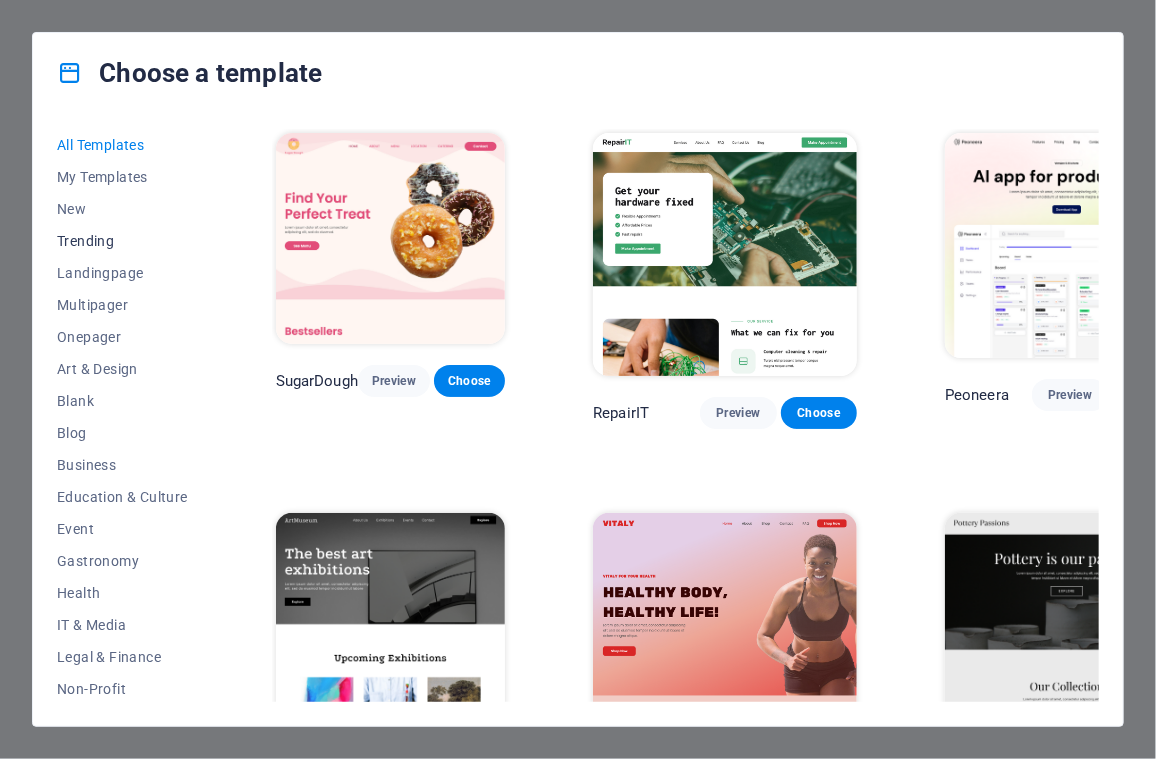 click on "Trending" at bounding box center (122, 241) 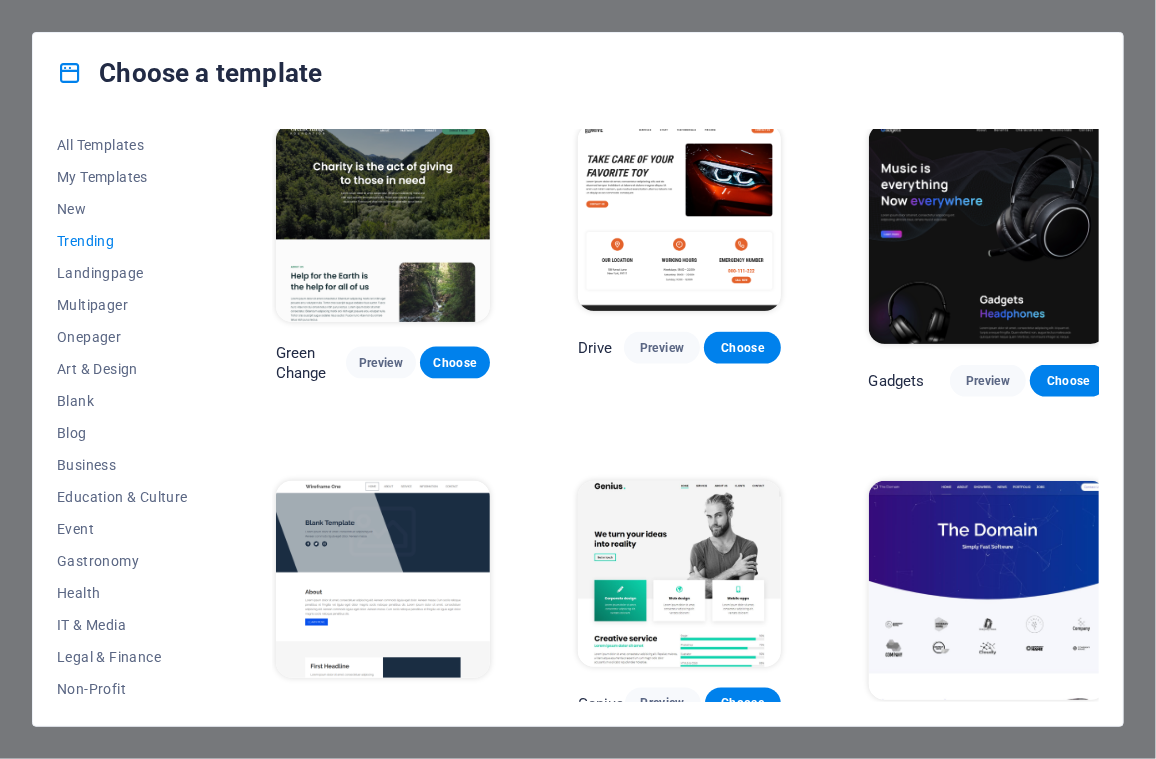 scroll, scrollTop: 1200, scrollLeft: 0, axis: vertical 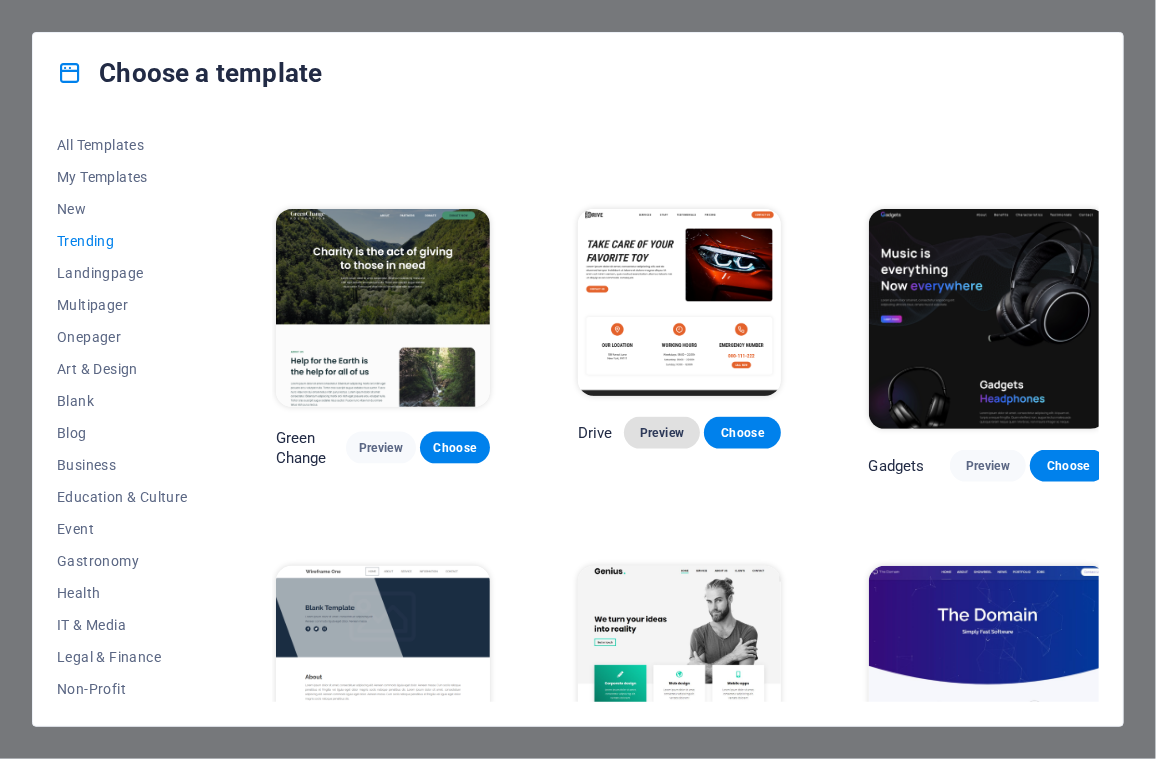 click on "Preview" at bounding box center [662, 433] 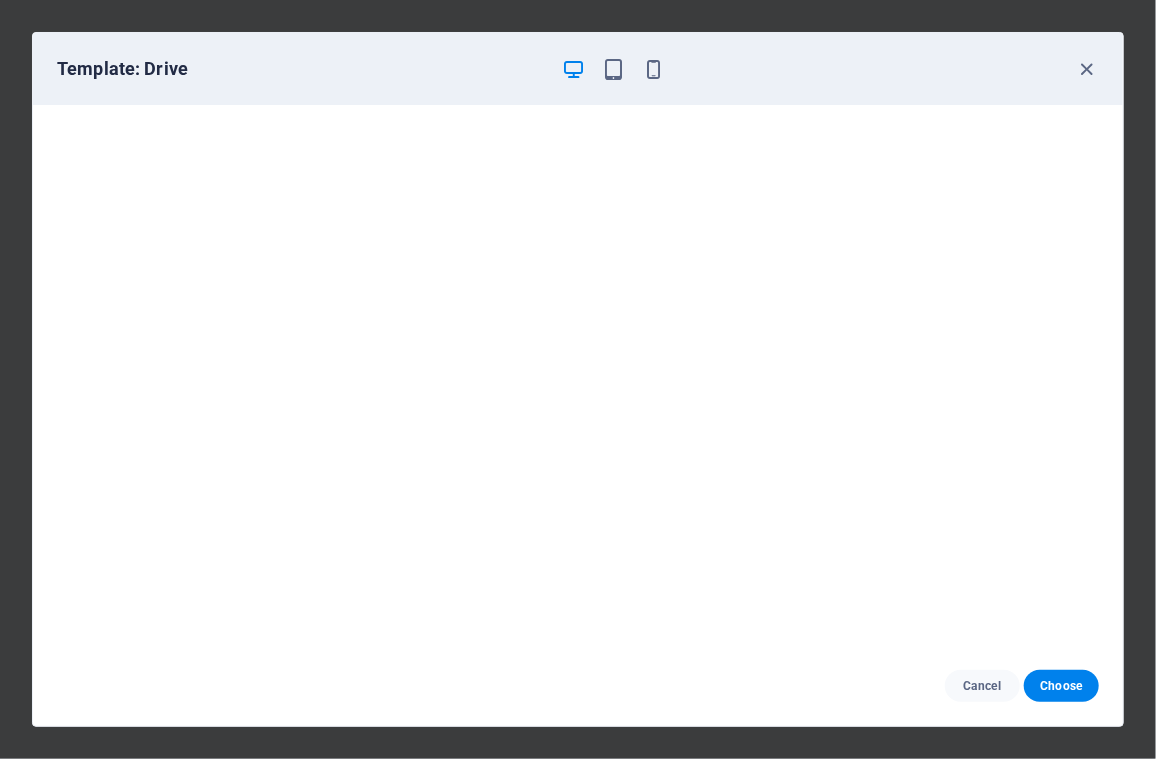 click on "Template: Drive" at bounding box center (566, 69) 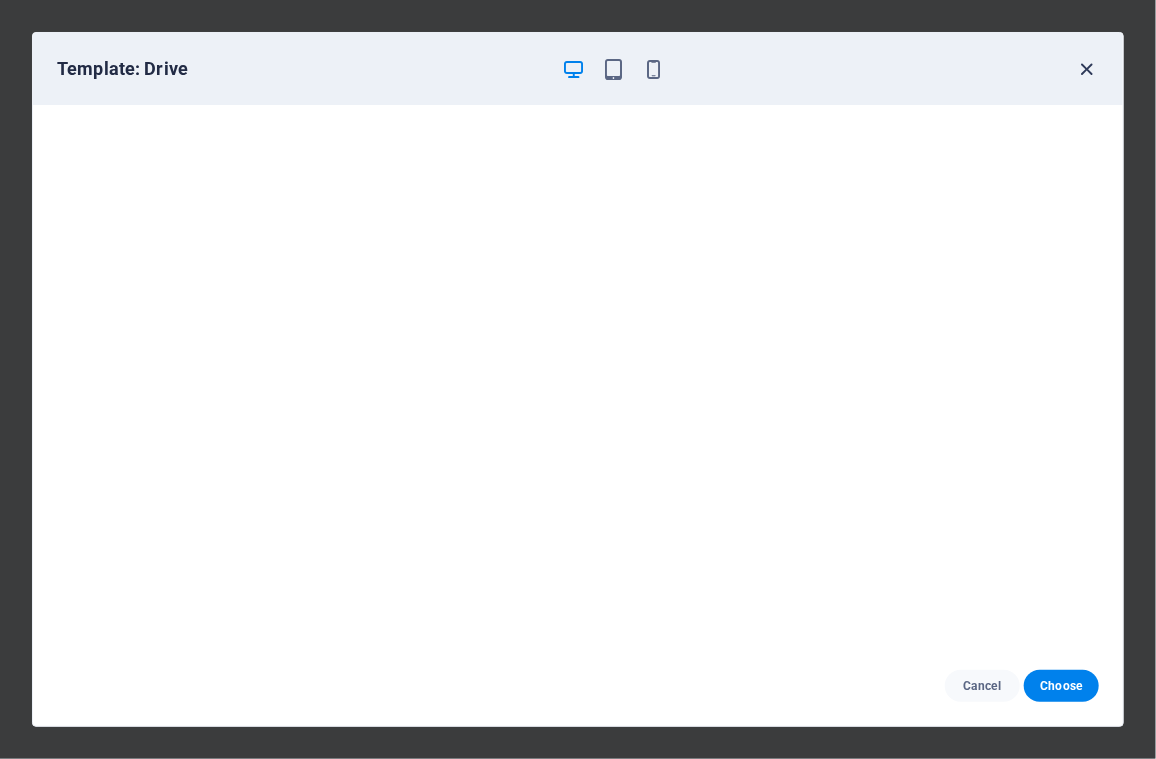 click at bounding box center [1087, 69] 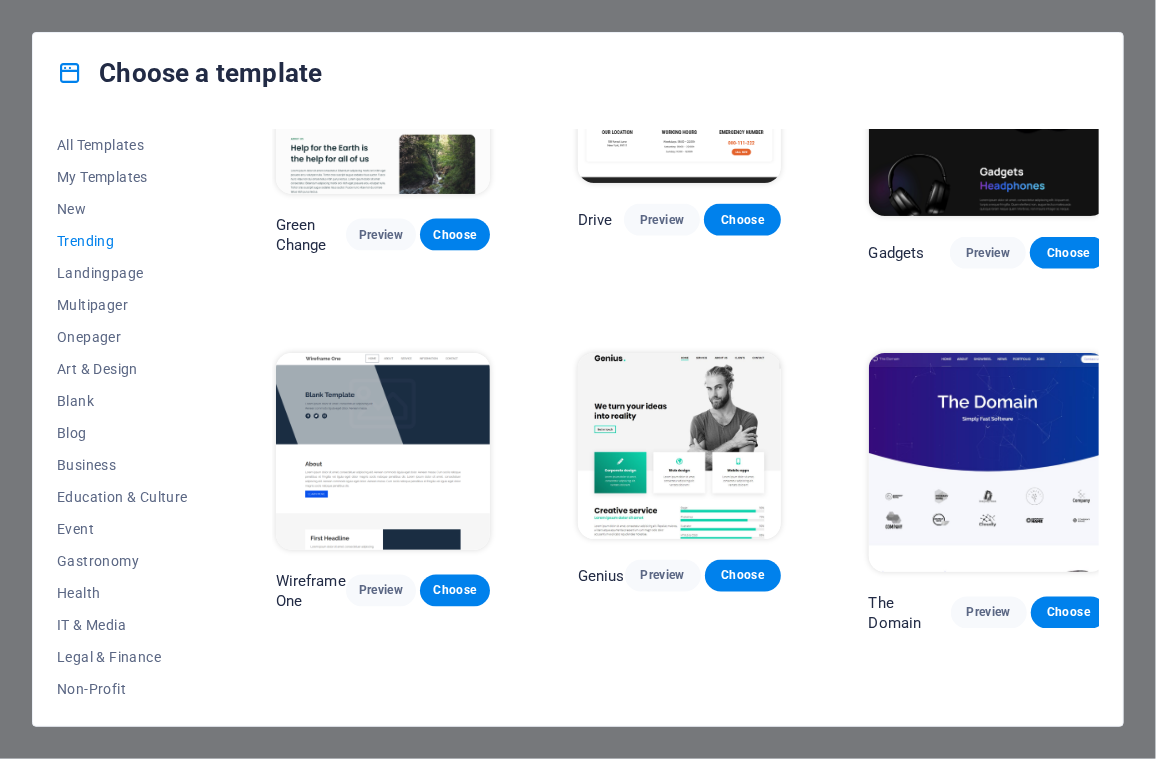 scroll, scrollTop: 1300, scrollLeft: 0, axis: vertical 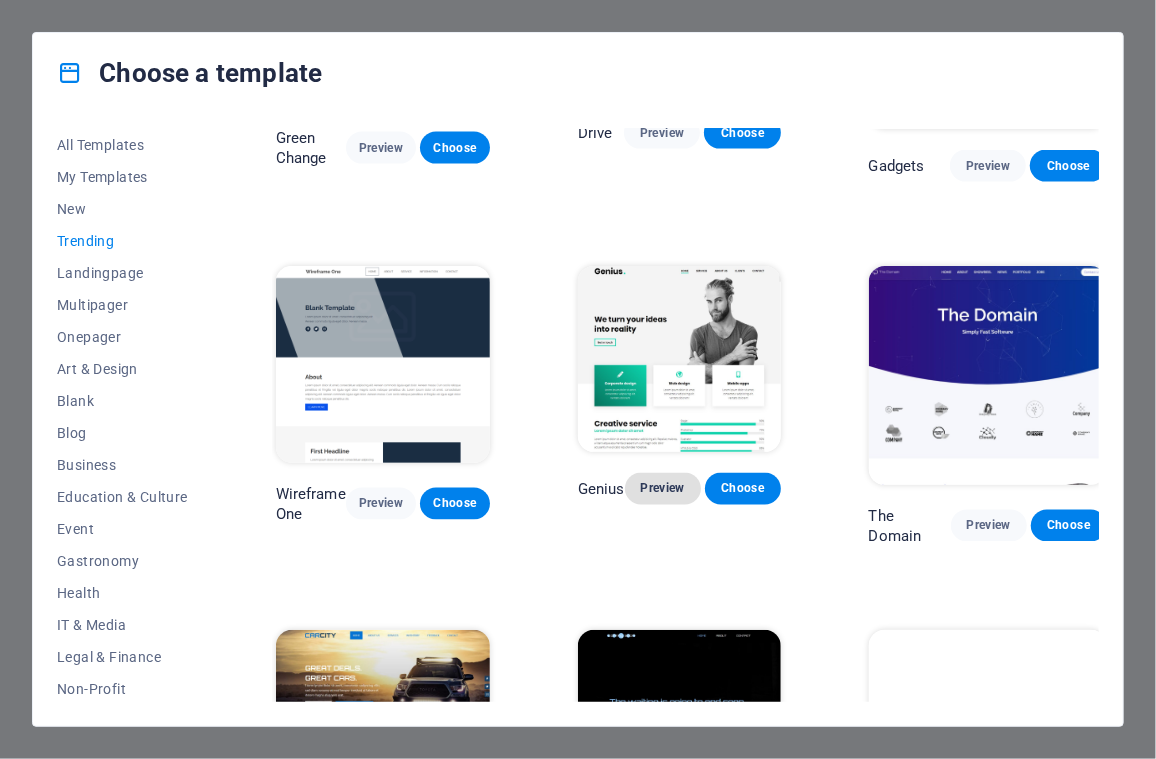 click on "Preview" at bounding box center (663, 489) 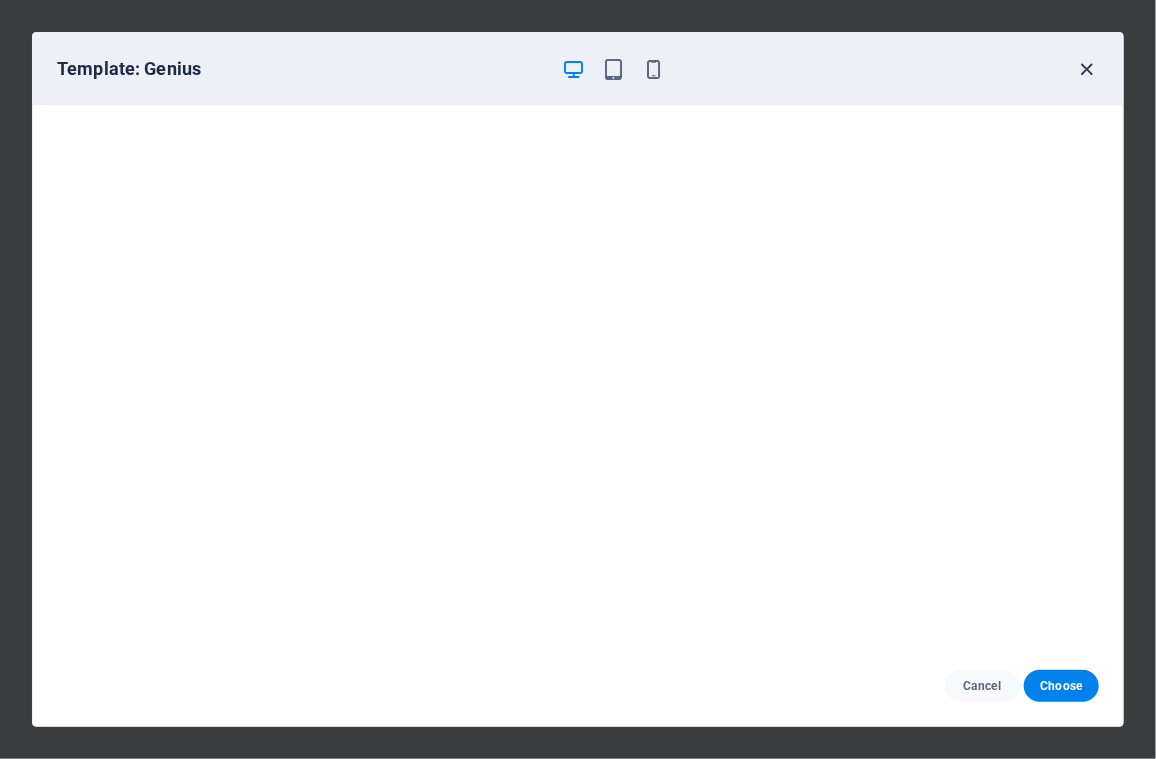 click at bounding box center (1087, 69) 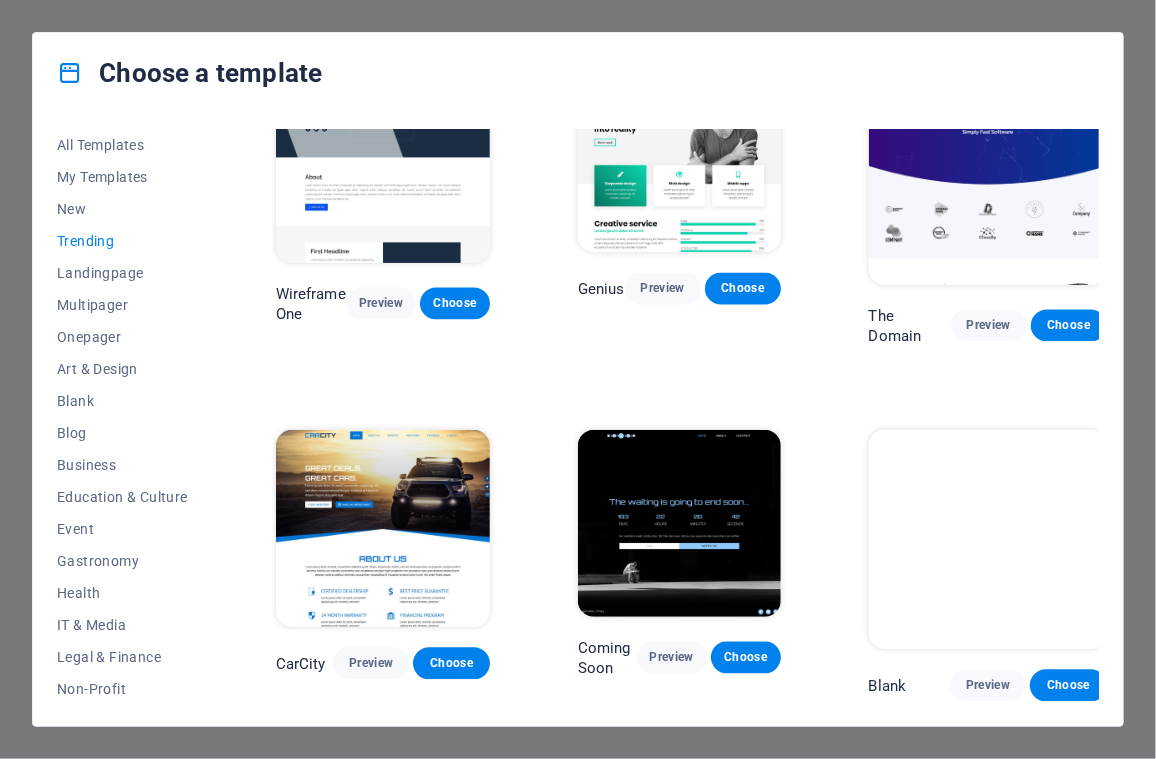 scroll, scrollTop: 1518, scrollLeft: 0, axis: vertical 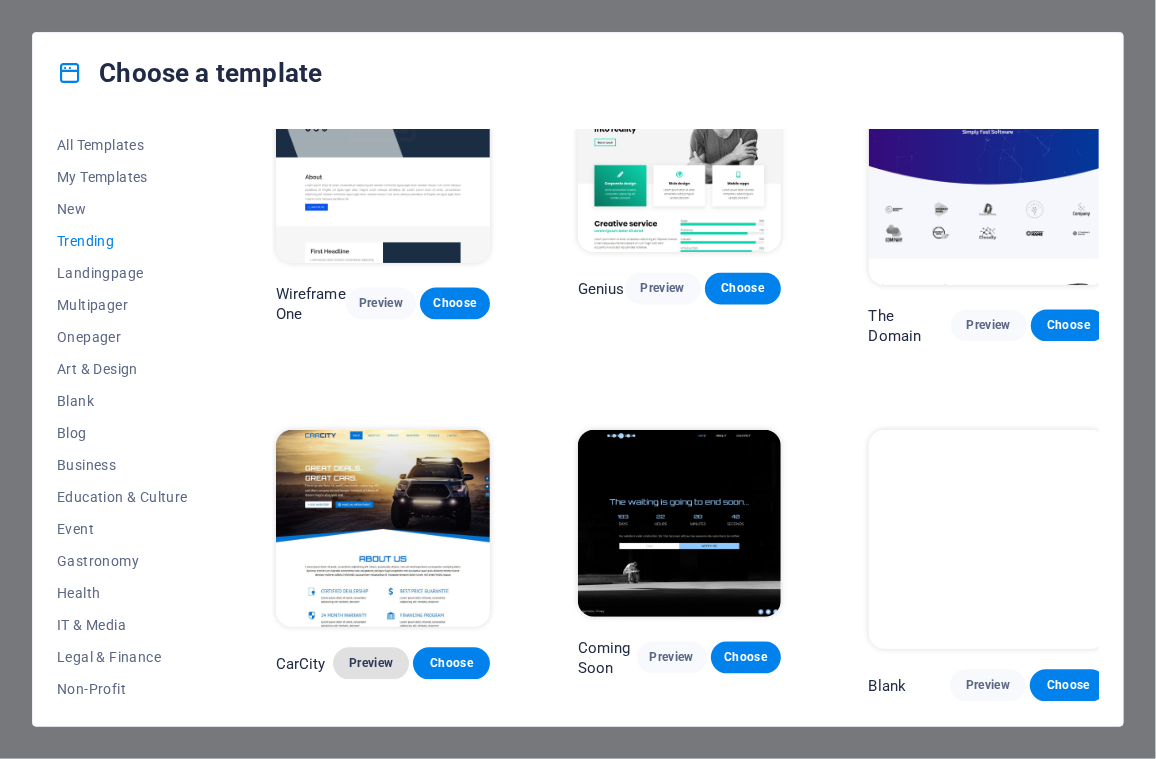 click on "Preview" at bounding box center (371, 664) 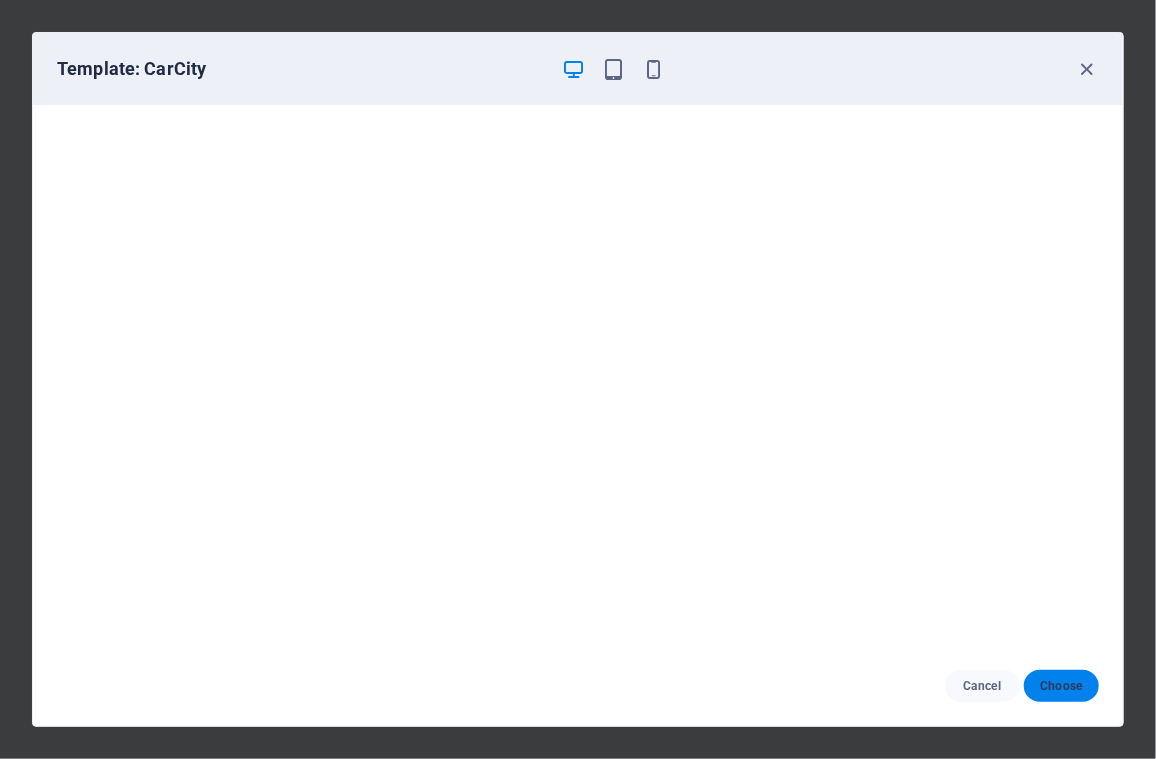 click on "Choose" at bounding box center [1061, 686] 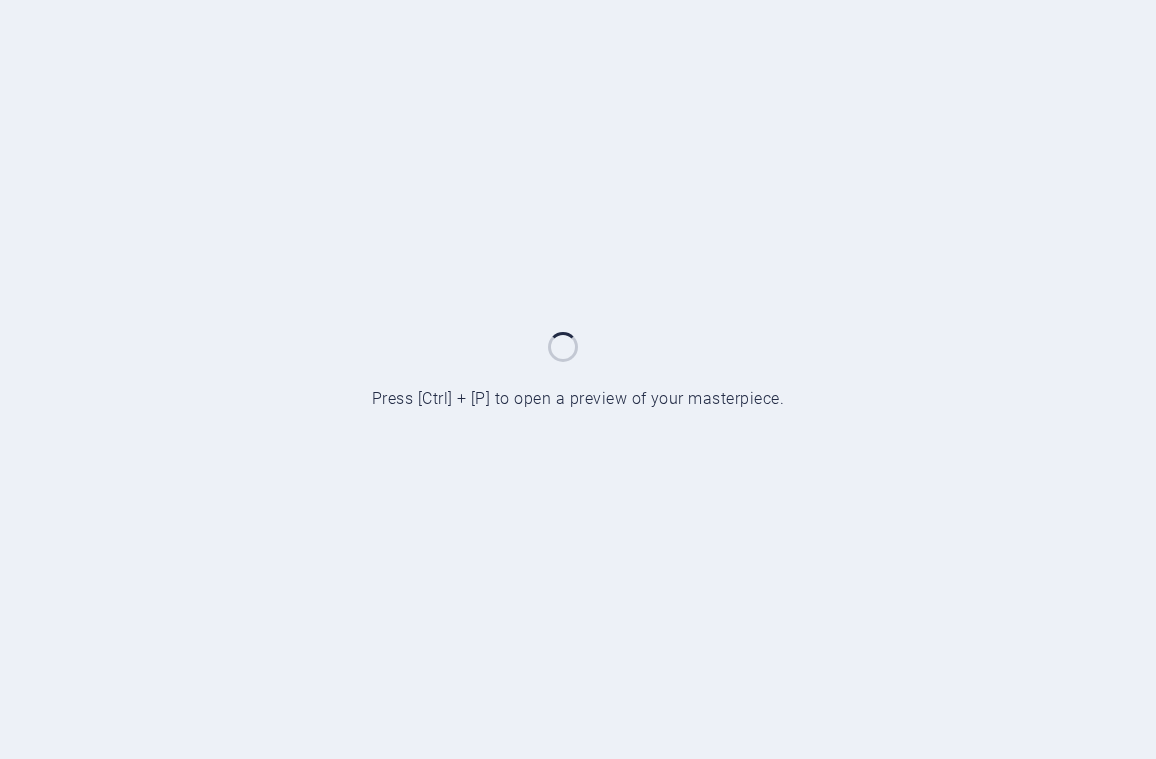 scroll, scrollTop: 0, scrollLeft: 0, axis: both 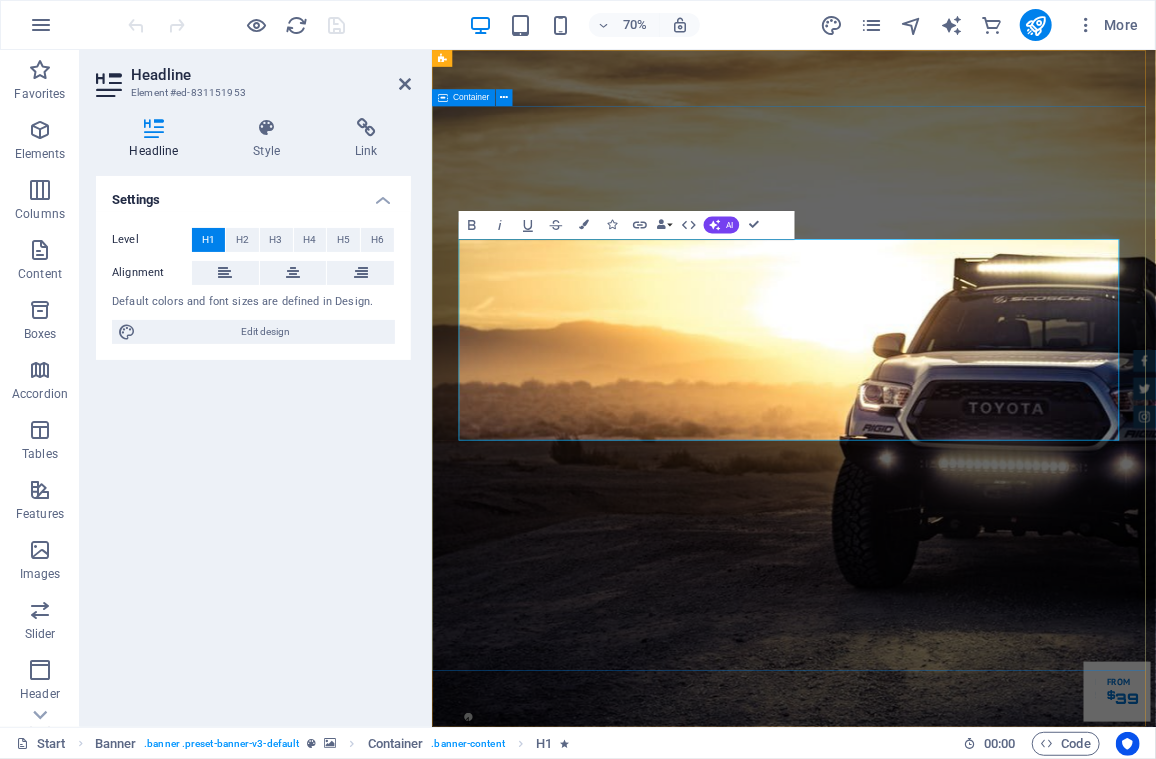 click on "CONSTRUIMOS CONFIANZA A TRAVÉS DE LAS MEJORES PRÁCTICAS DE INGENIERÍA Lorem ipsum dolor sit amet, consetetur sadipscing elitr, sed diam nonumy eirmod tempor invidunt ut labore et dolore magna aliquyam erat.  Our Inventory   Make an appointment" at bounding box center [948, 1496] 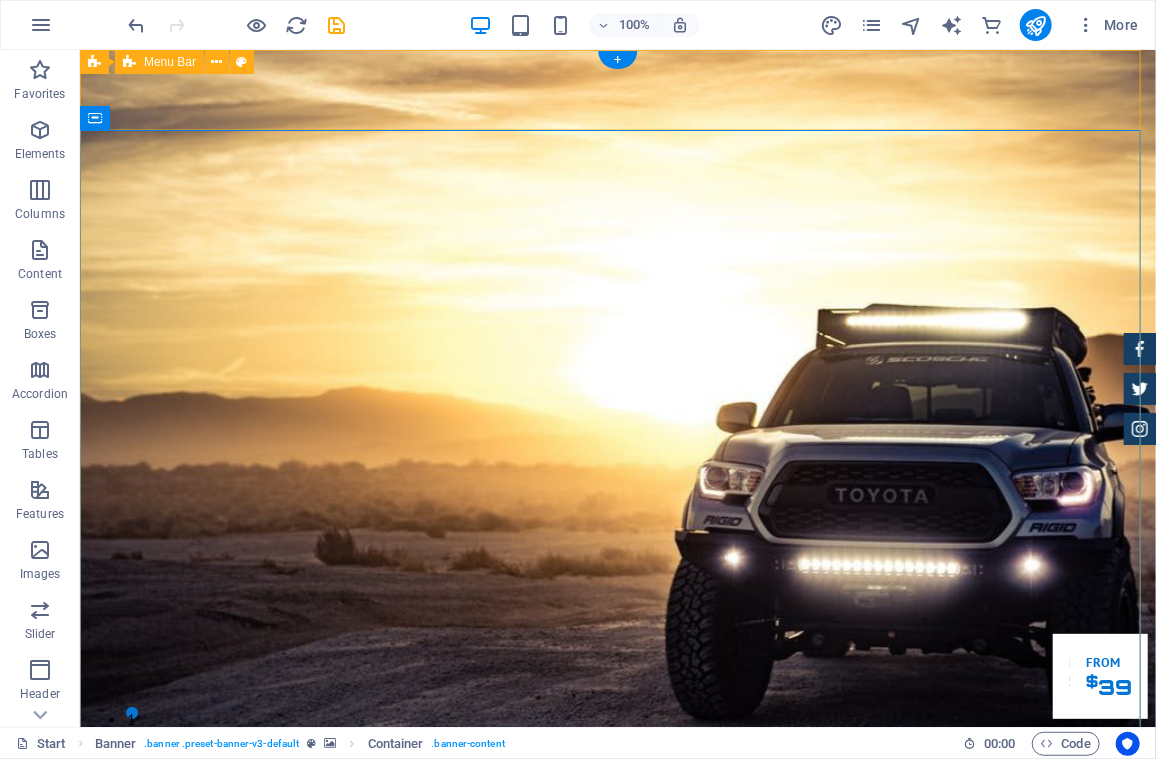 click on "Home About us Services Inventory Feedback Contact" at bounding box center (617, 946) 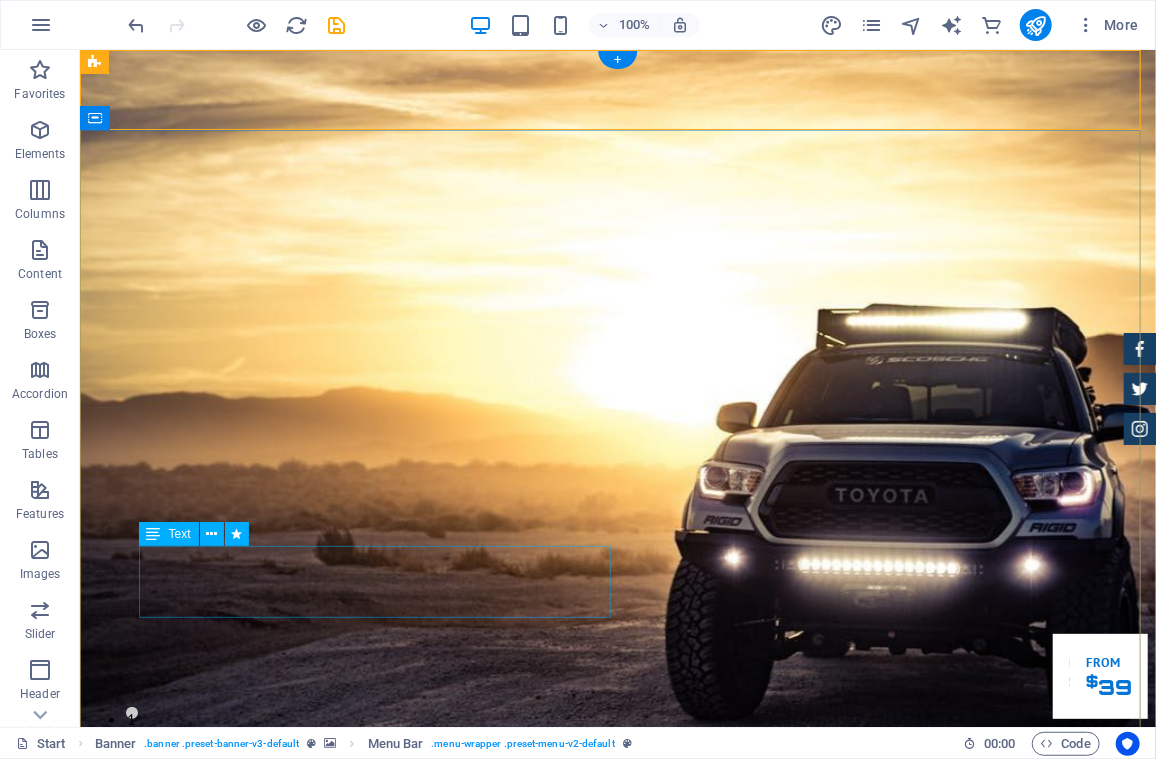 click on "Lorem ipsum dolor sit amet, consetetur sadipscing elitr, sed diam nonumy eirmod tempor invidunt ut labore et dolore magna aliquyam erat." at bounding box center [617, 1454] 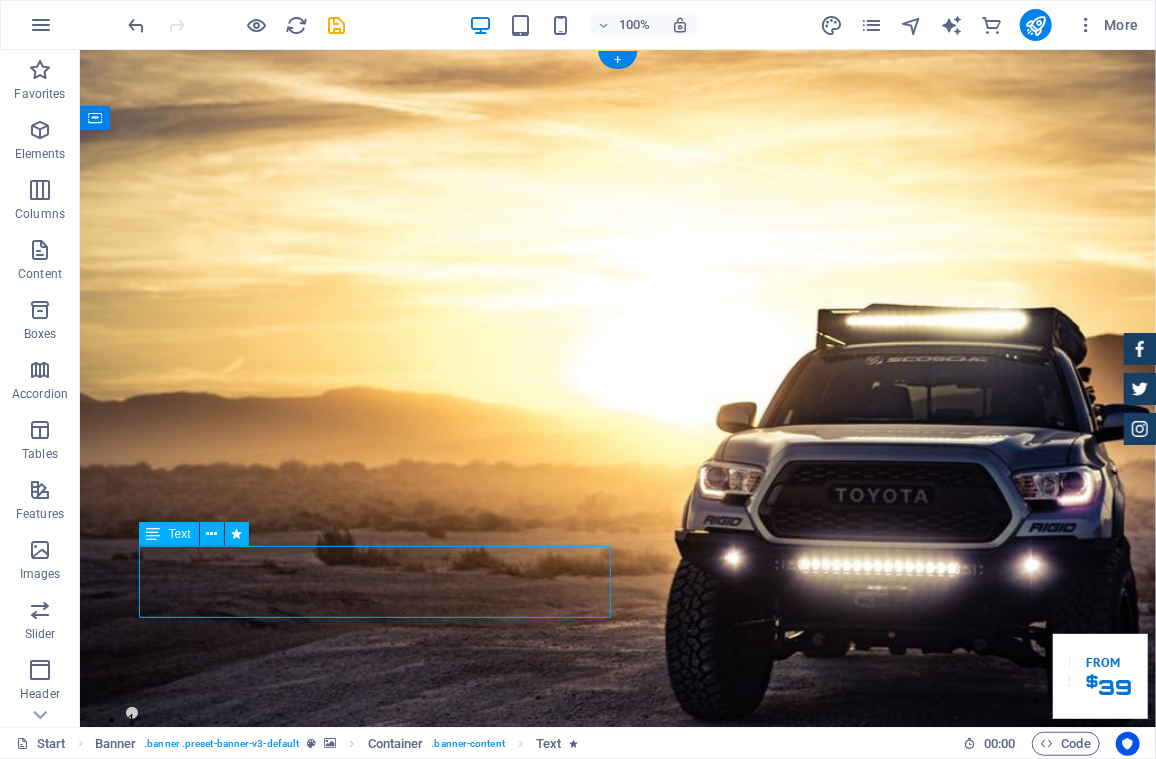 click on "Lorem ipsum dolor sit amet, consetetur sadipscing elitr, sed diam nonumy eirmod tempor invidunt ut labore et dolore magna aliquyam erat." at bounding box center (617, 1454) 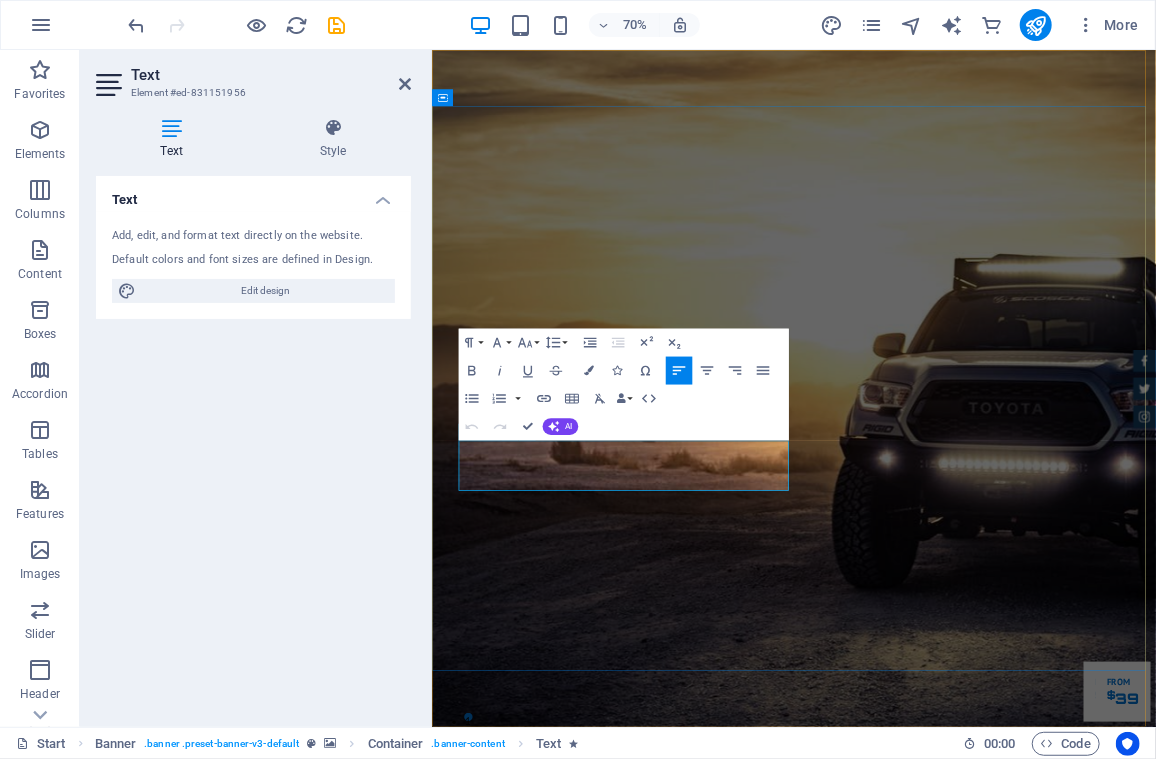 click on "Lorem ipsum dolor sit amet, consetetur sadipscing elitr, sed diam nonumy eirmod tempor invidunt ut labore et dolore magna aliquyam erat." at bounding box center (948, 1580) 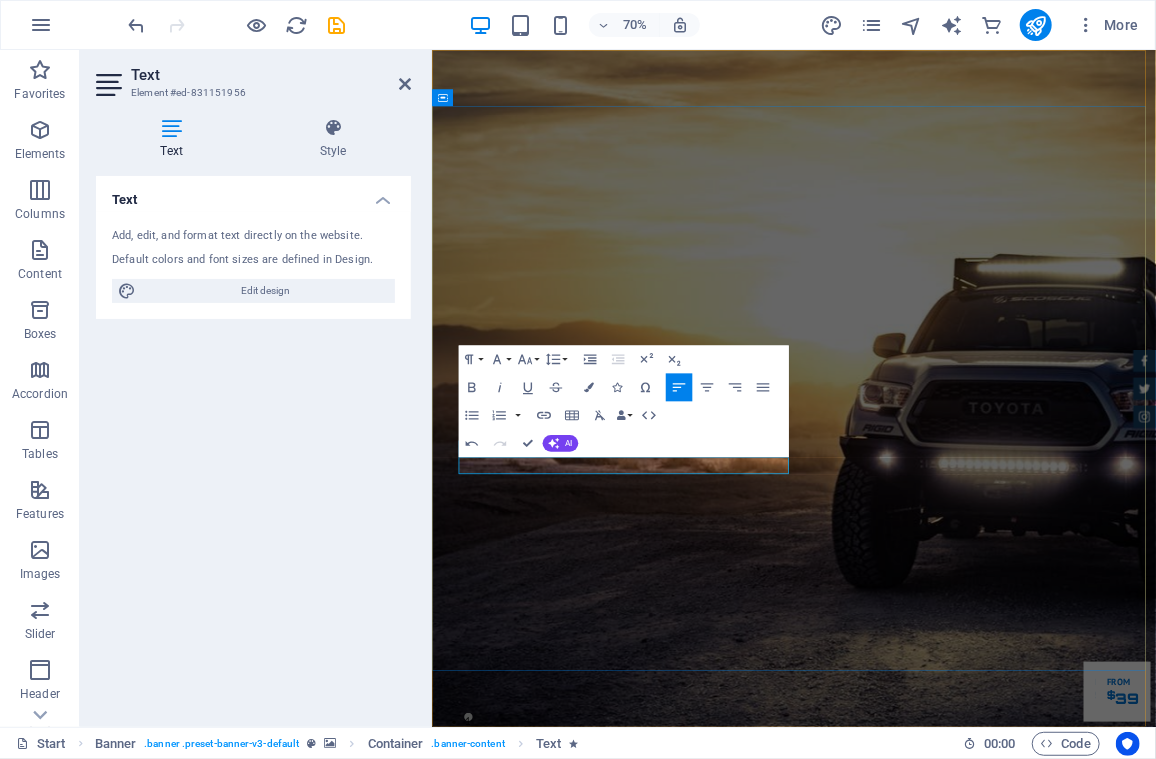 click at bounding box center [948, 1556] 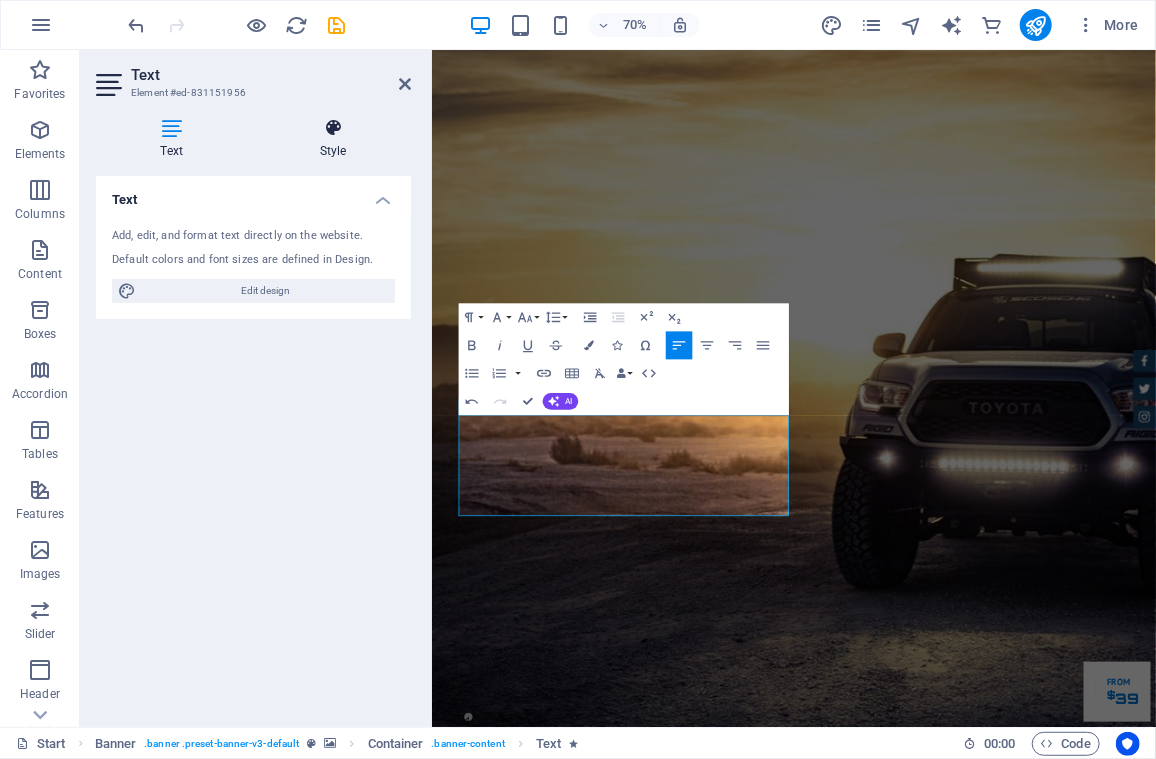 click on "Style" at bounding box center [333, 139] 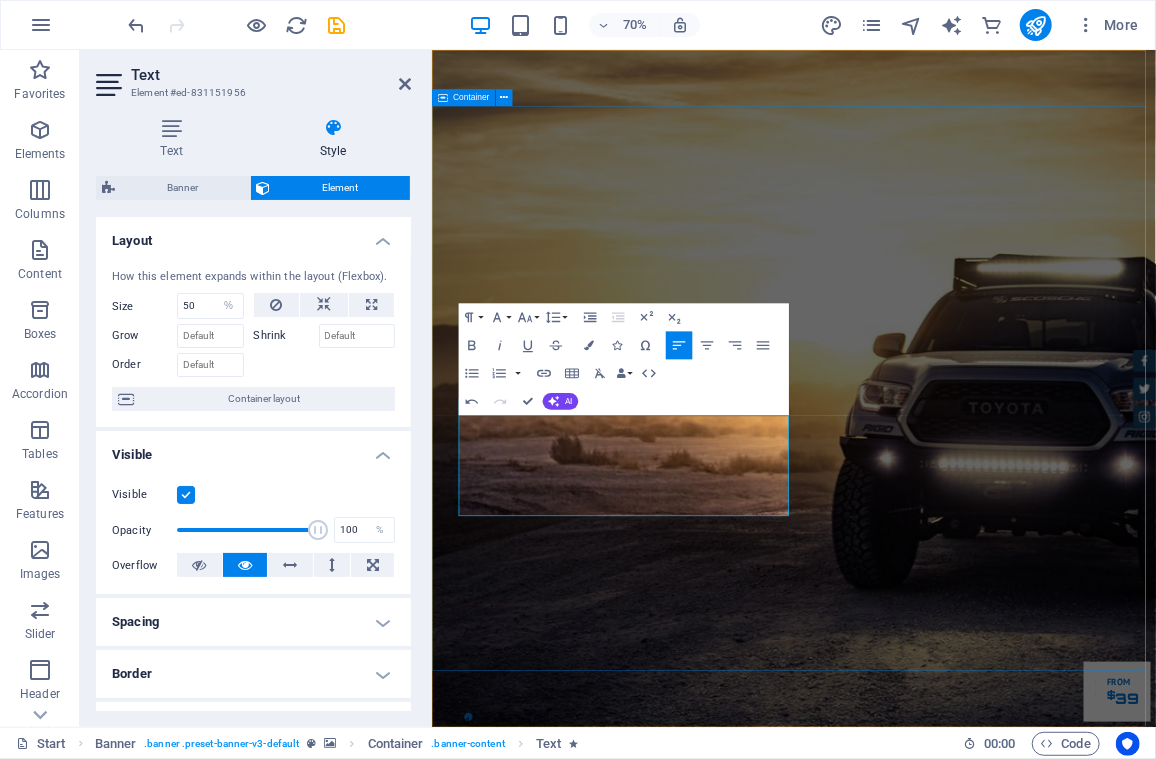 drag, startPoint x: 875, startPoint y: 701, endPoint x: 438, endPoint y: 548, distance: 463.0097 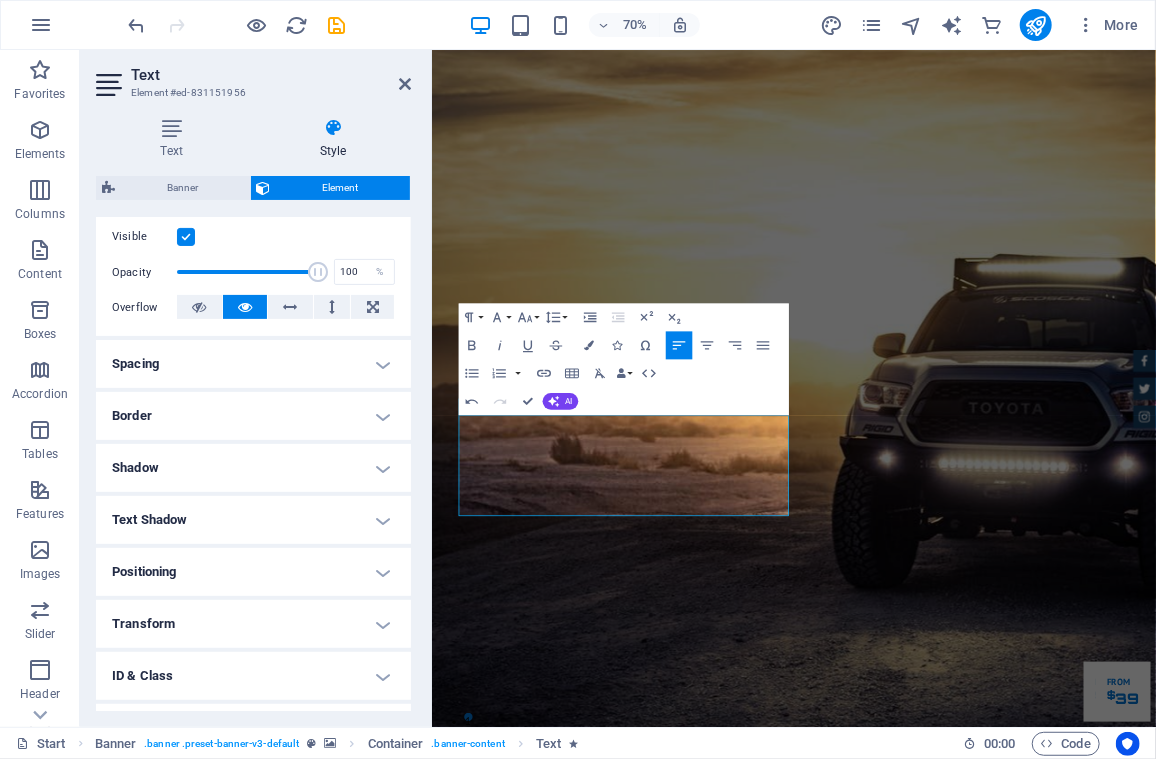 scroll, scrollTop: 280, scrollLeft: 0, axis: vertical 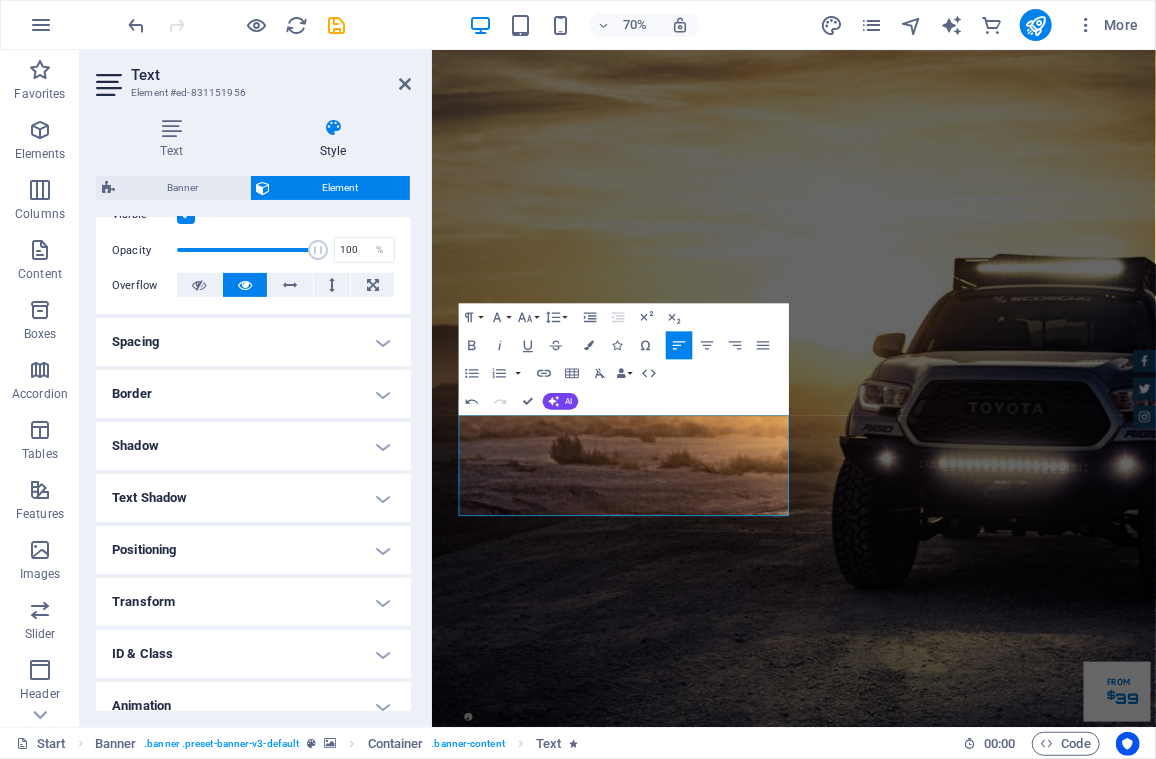 click on "Text Shadow" at bounding box center [253, 498] 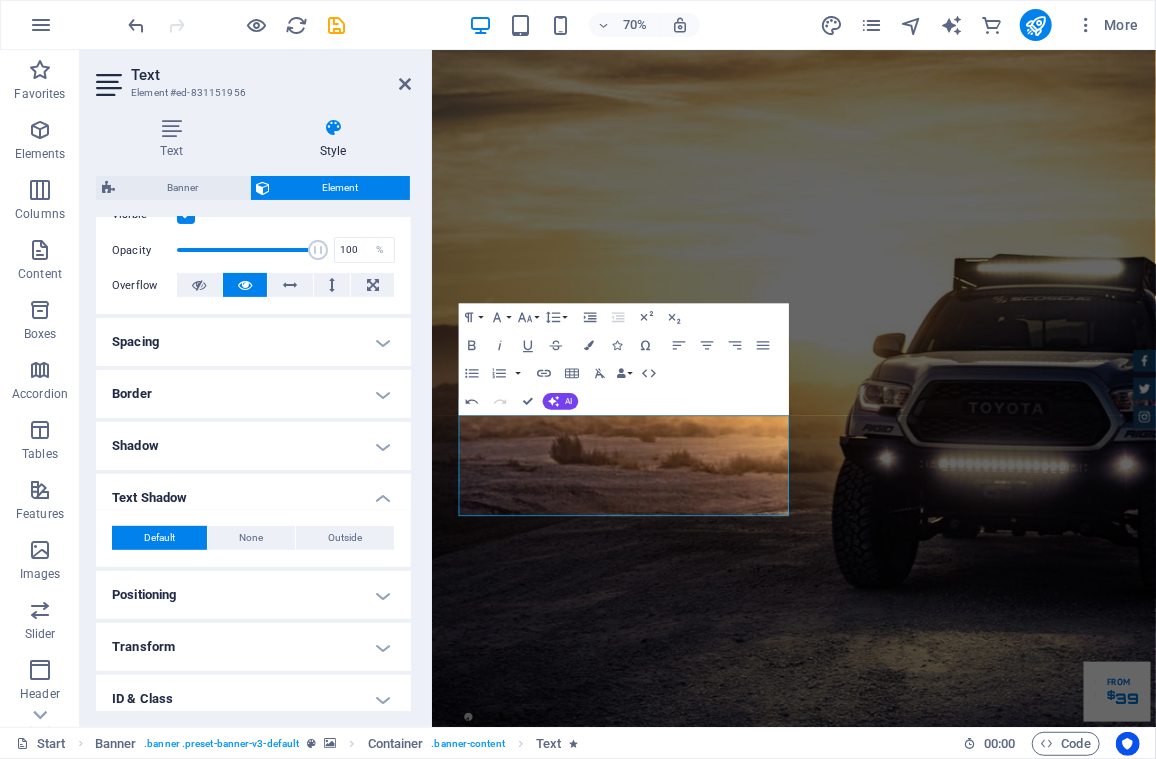 click on "Shadow" at bounding box center [253, 446] 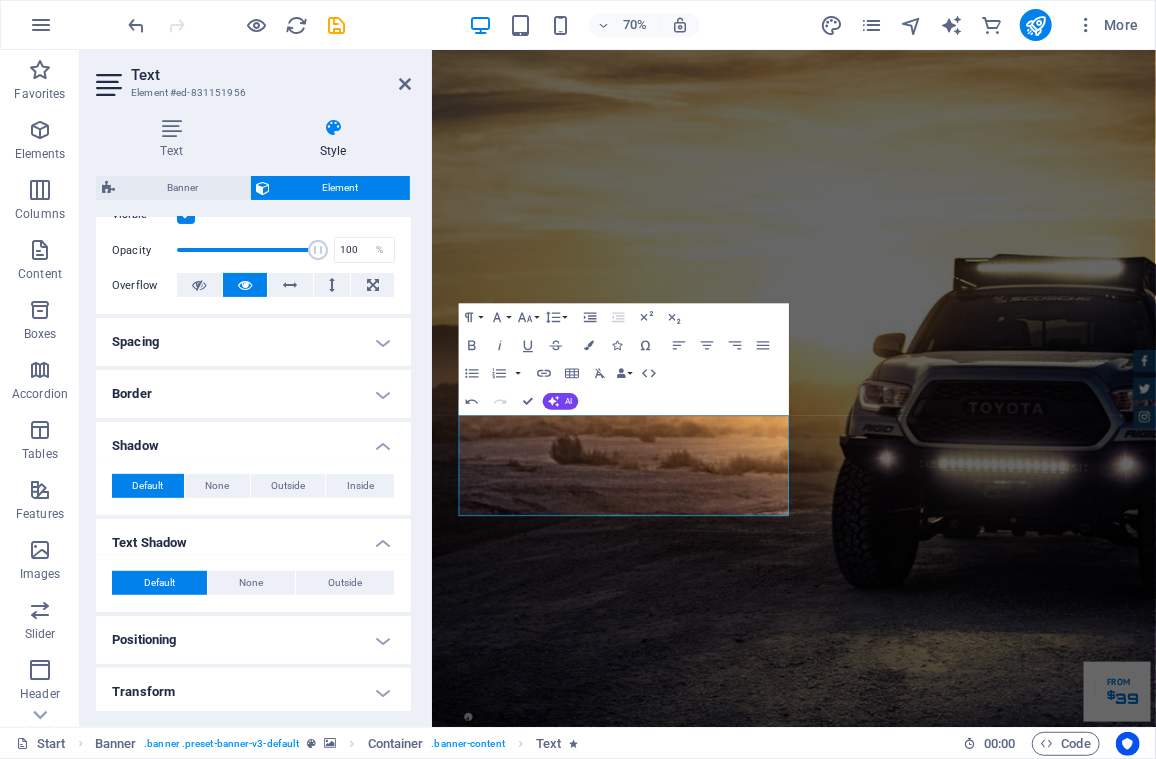 click on "Border" at bounding box center [253, 394] 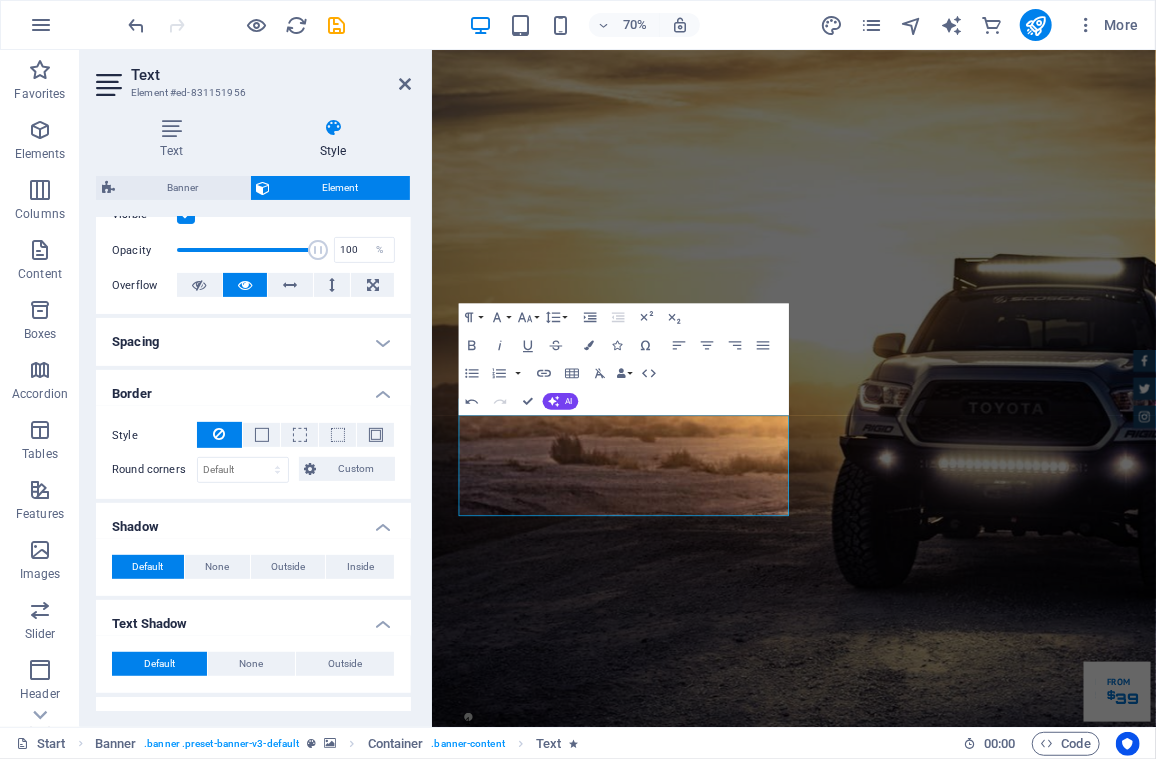 click on "Spacing" at bounding box center [253, 342] 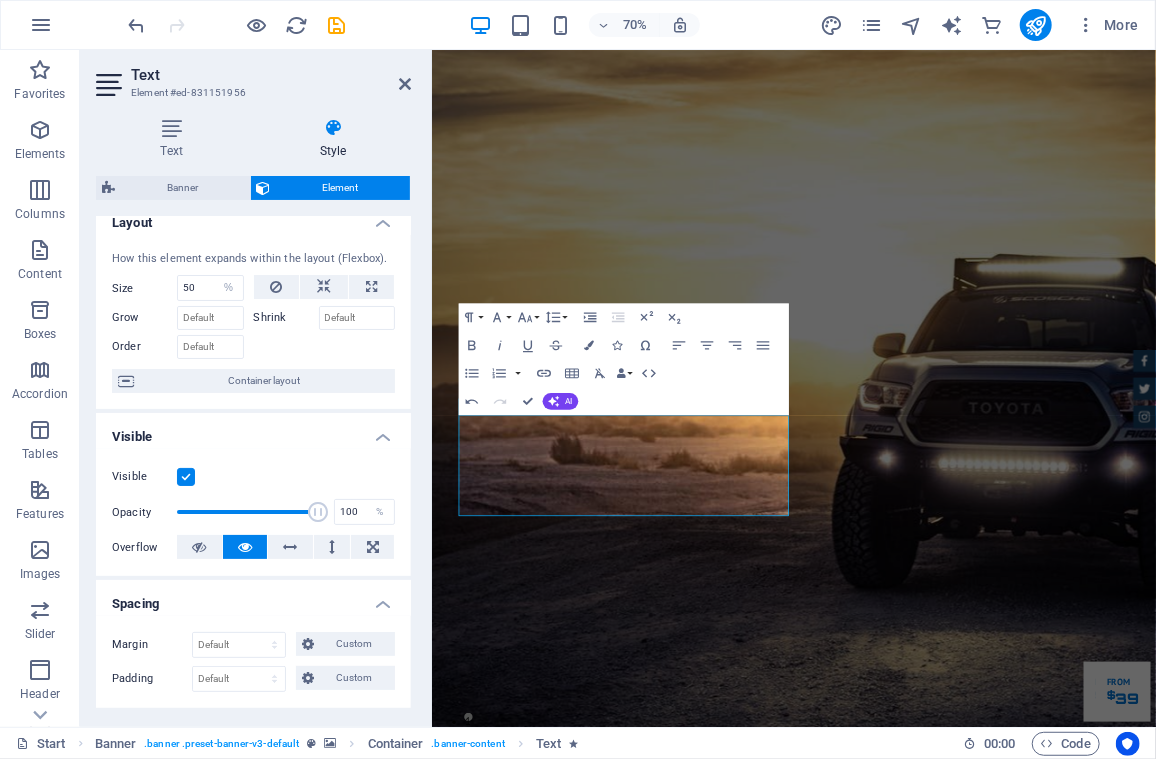 scroll, scrollTop: 0, scrollLeft: 0, axis: both 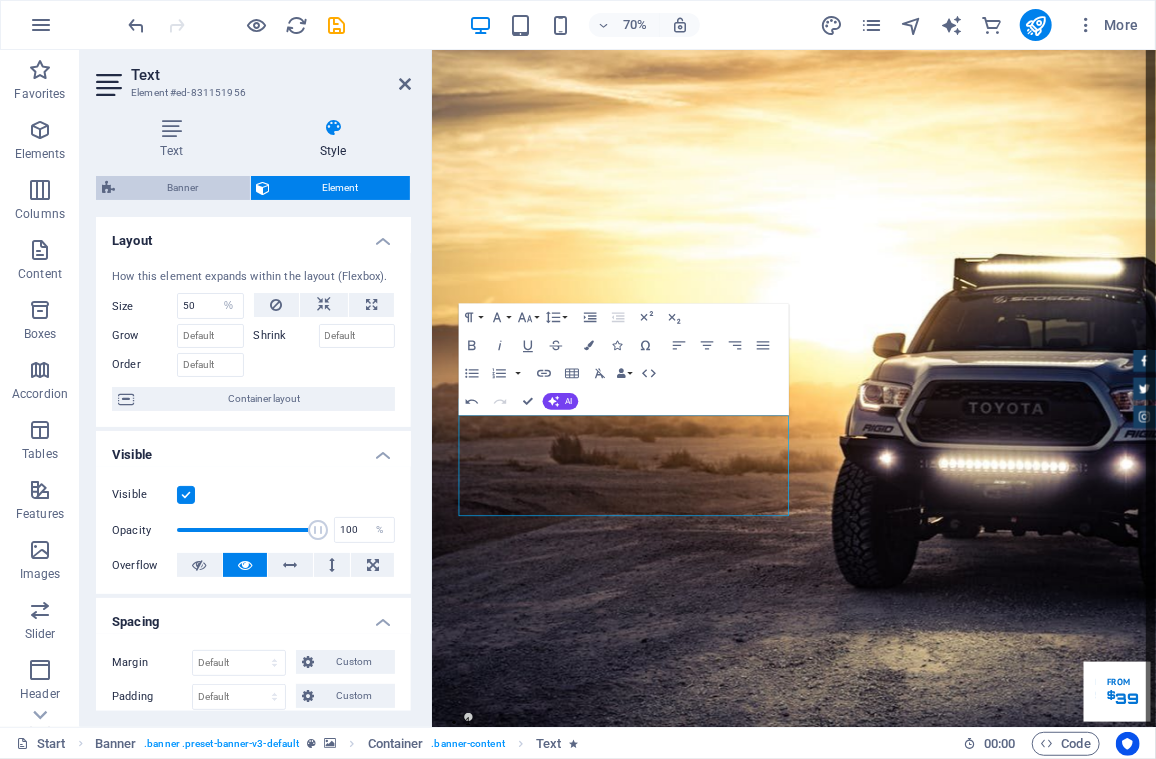 click on "Banner" at bounding box center [182, 188] 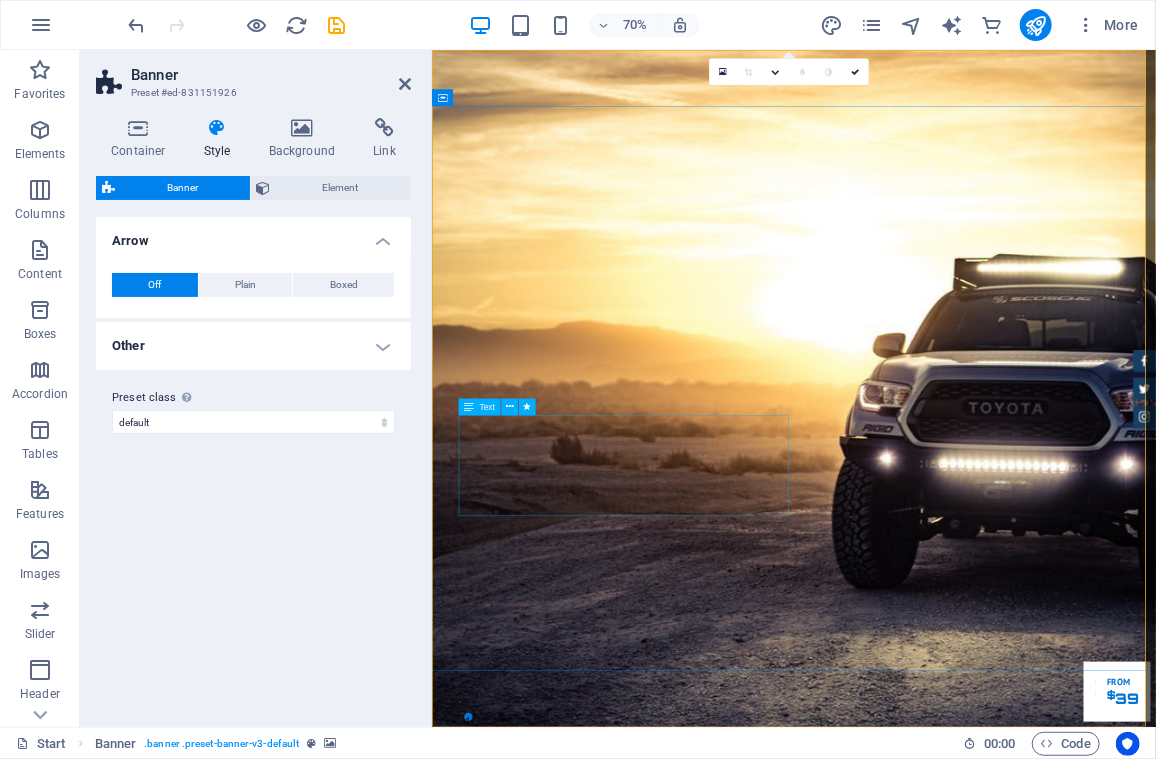 click on "Desde su fundación, en [YEAR], ICM ha consolidado su experiencia en la ejecución de proyectos integrales que comprende el diseño, fabricación y montaje de estructuras metálicas, sistemas de calderería industrial, soluciones para el transporte y beneficio de materiales y el desarrollo e implementación de sistemas de captación de emisiones particuladas (despolvamiento)." at bounding box center [948, 1652] 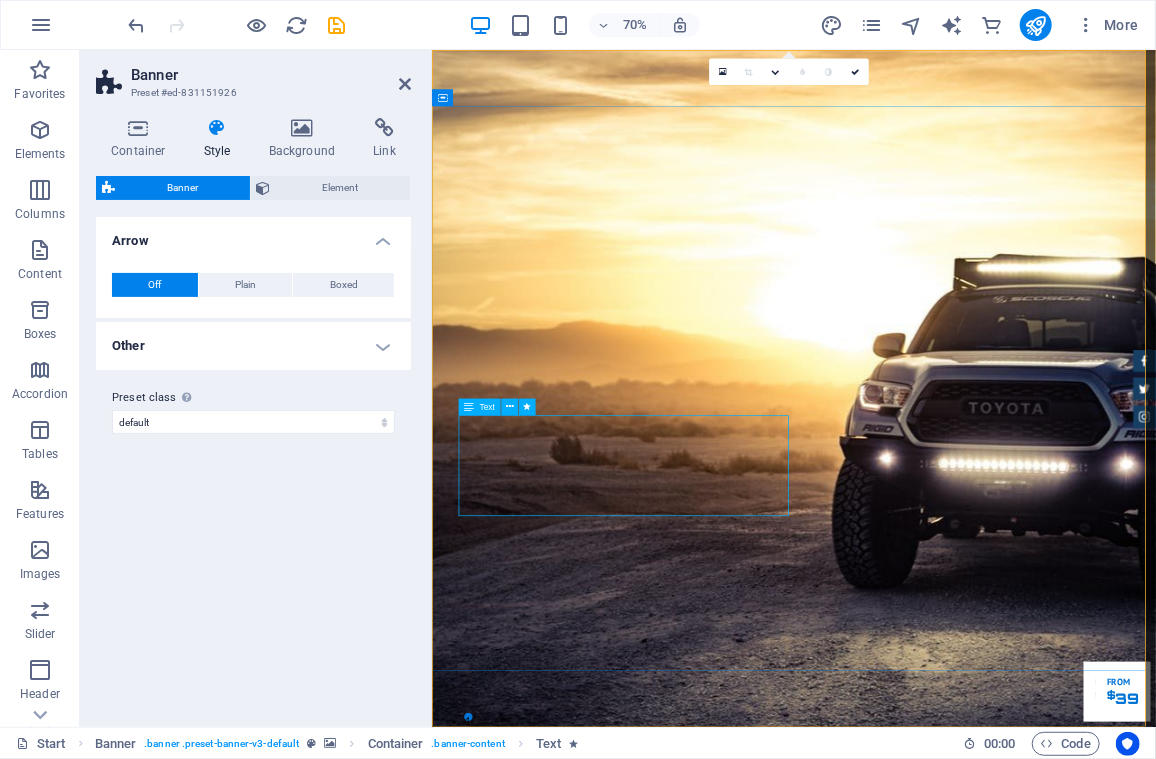 click on "Text" at bounding box center (479, 407) 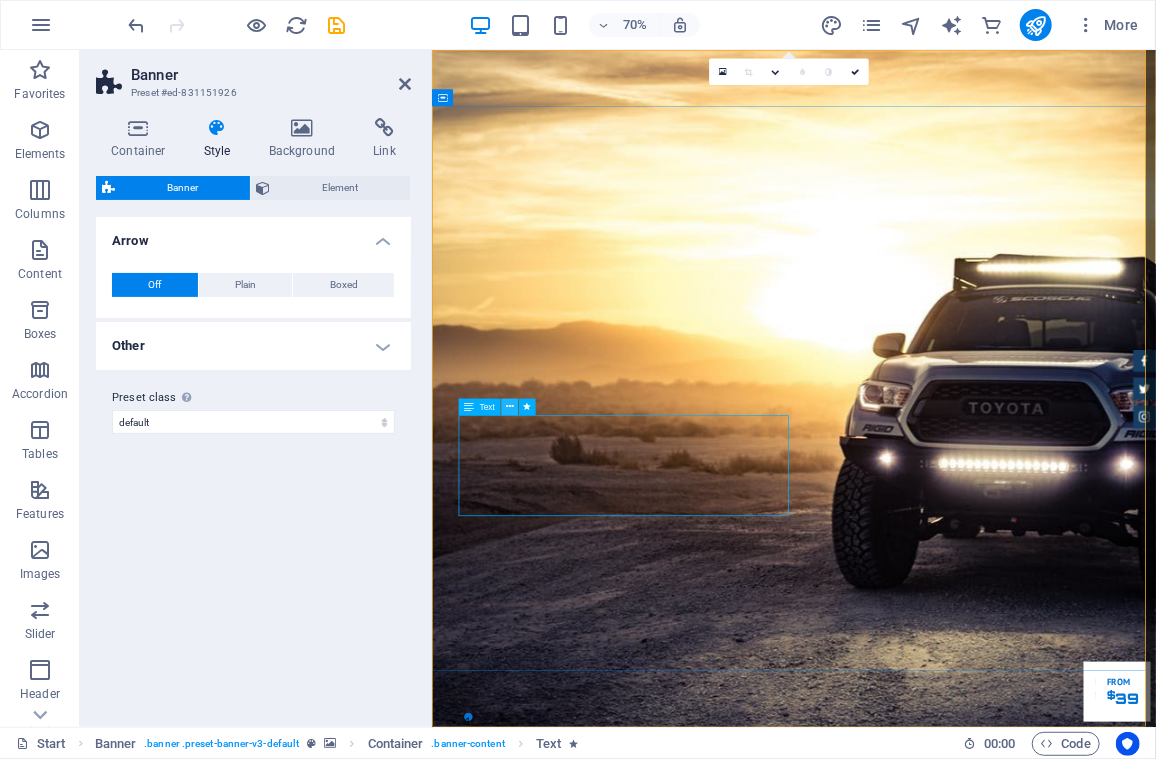 click at bounding box center (509, 407) 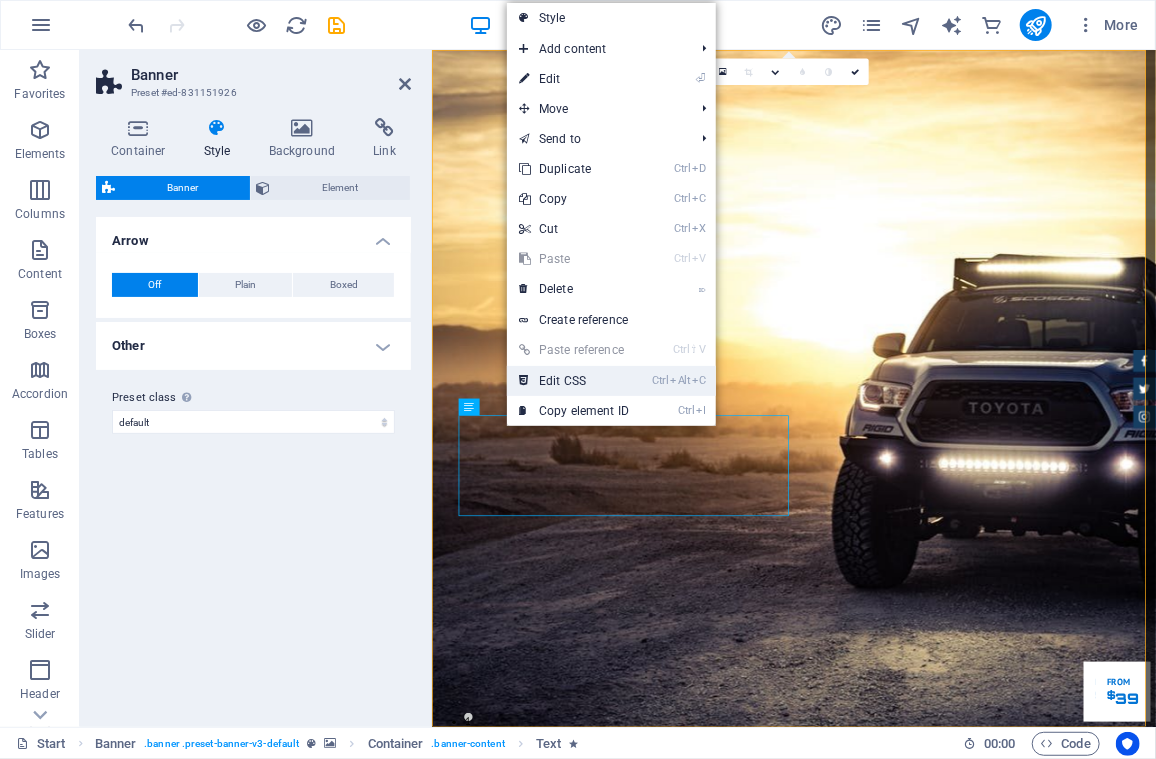 click on "Ctrl Alt C  Edit CSS" at bounding box center [611, 381] 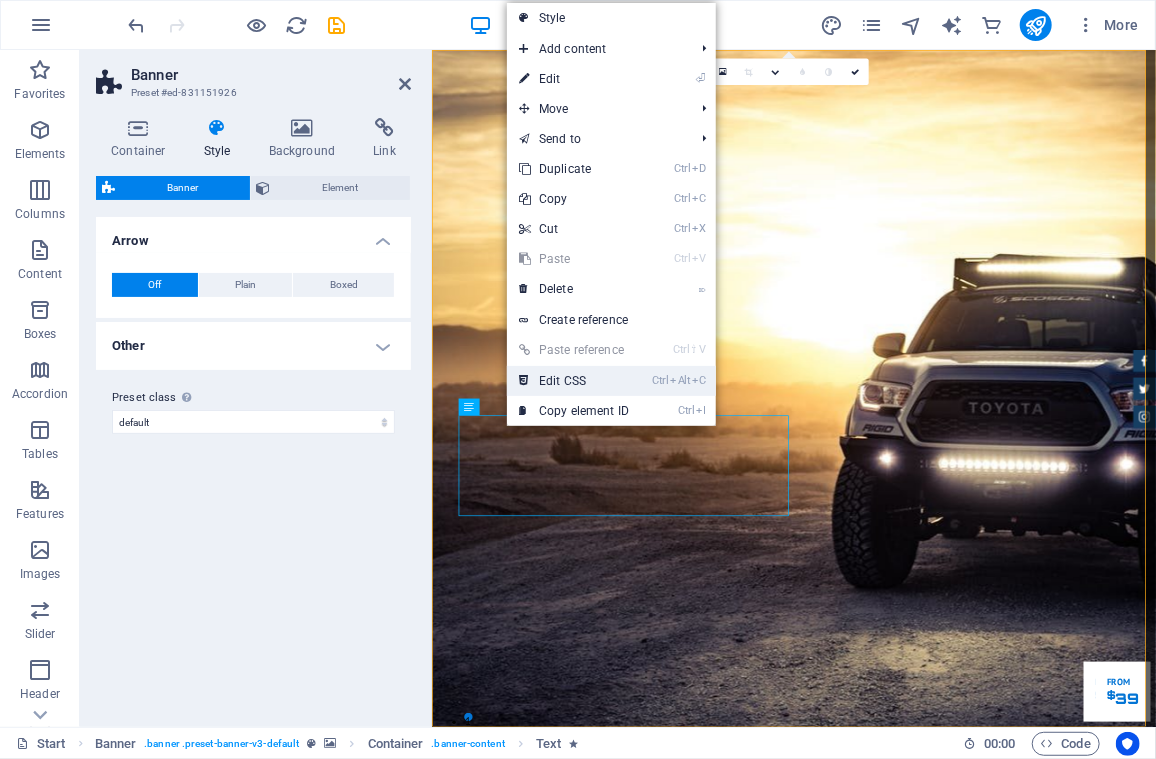 drag, startPoint x: 580, startPoint y: 379, endPoint x: 577, endPoint y: 1415, distance: 1036.0044 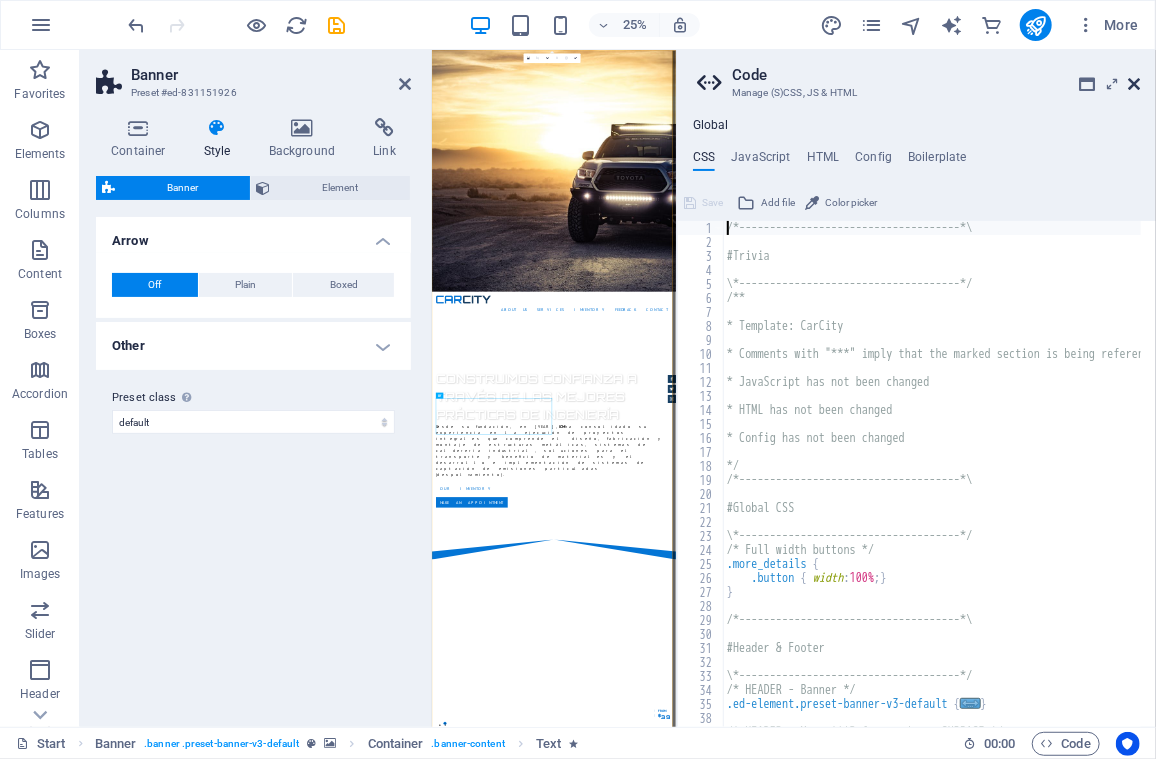 click at bounding box center [1134, 84] 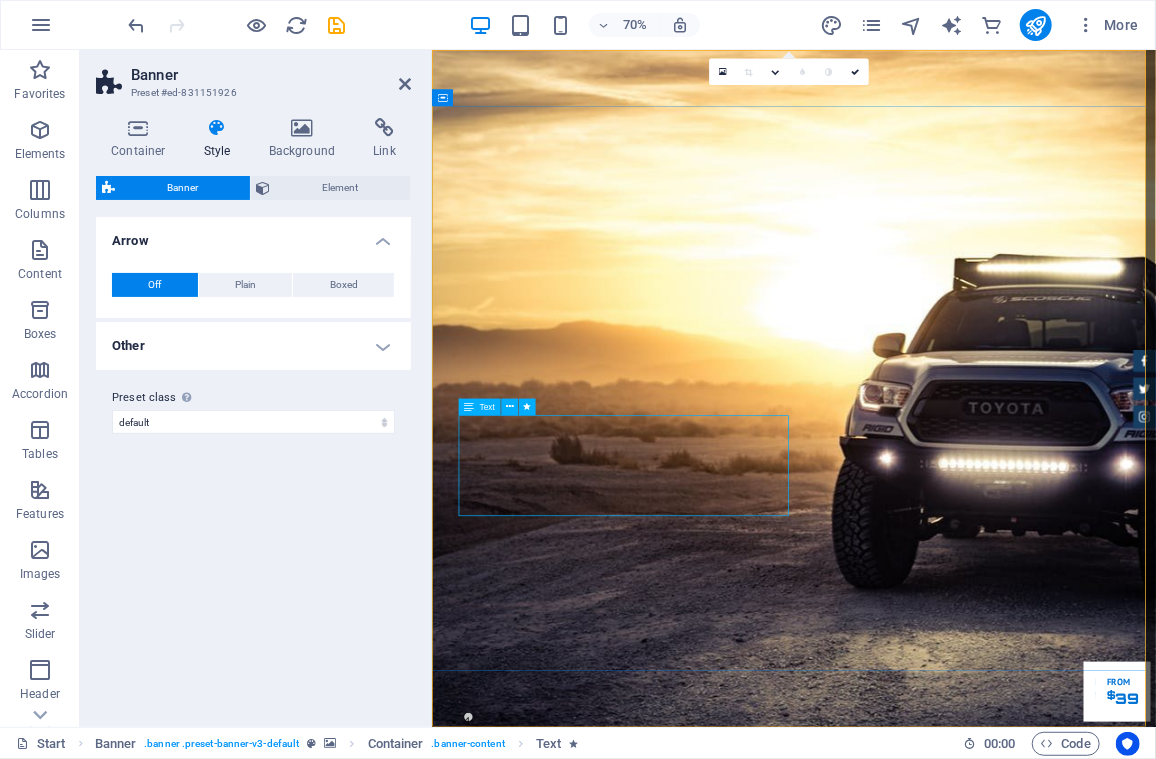 click on "Text" at bounding box center (486, 407) 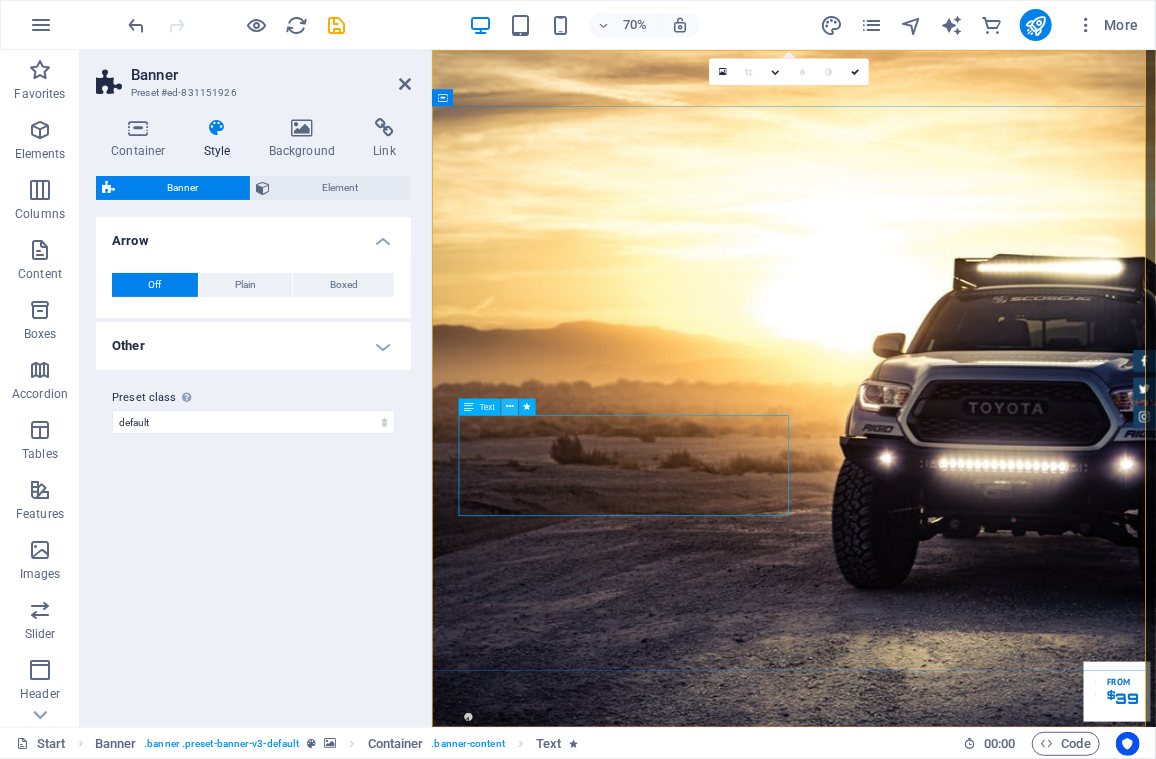 click at bounding box center (510, 407) 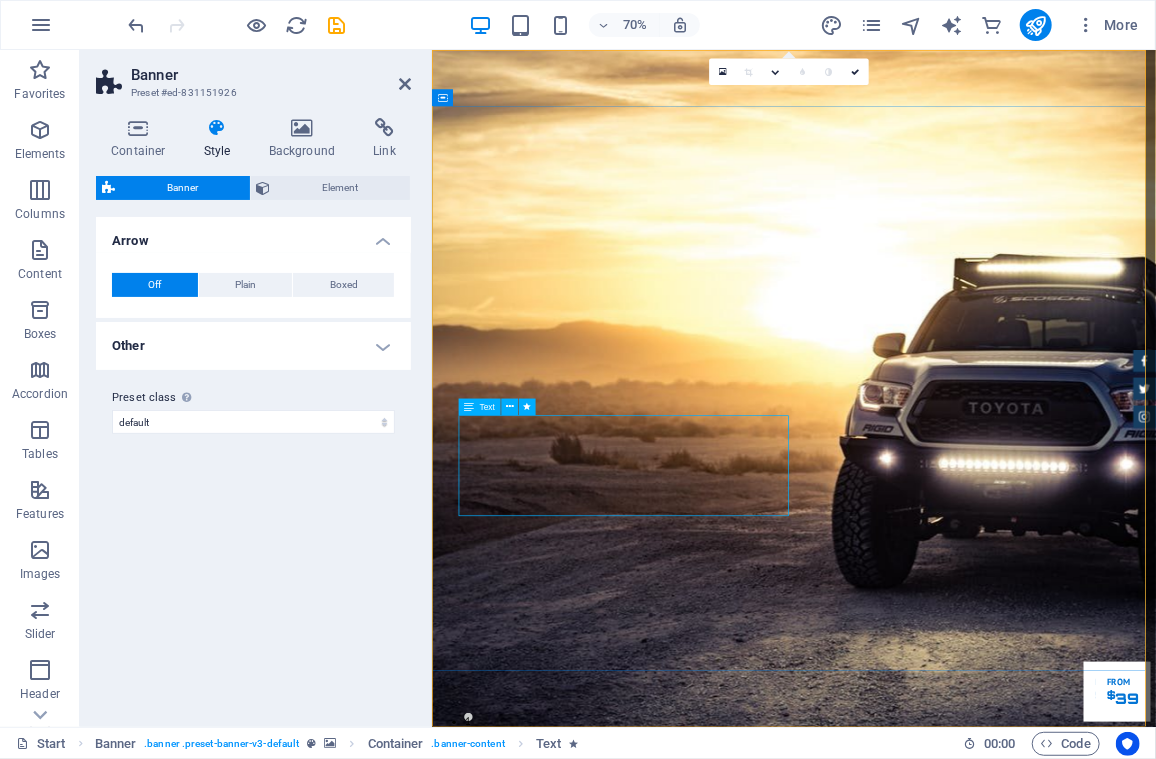 drag, startPoint x: 628, startPoint y: 655, endPoint x: 973, endPoint y: 511, distance: 373.84622 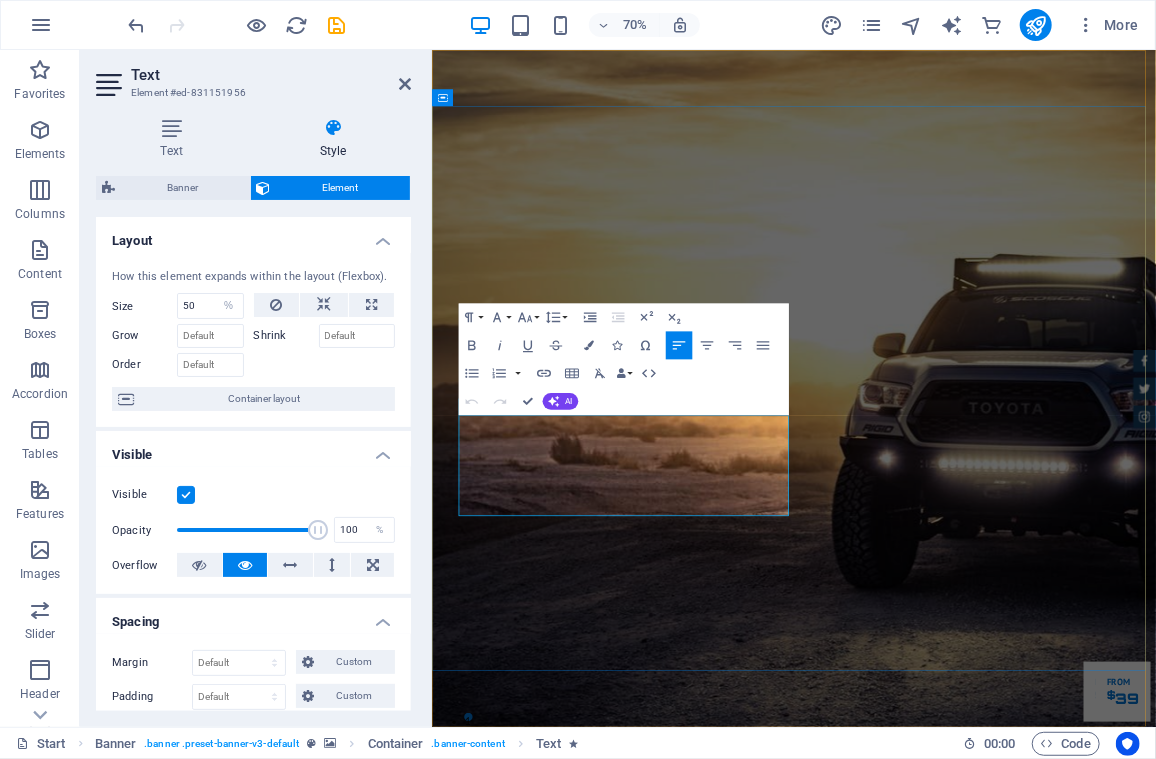 click on "Desde su fundación, en [YEAR]," at bounding box center (722, 1556) 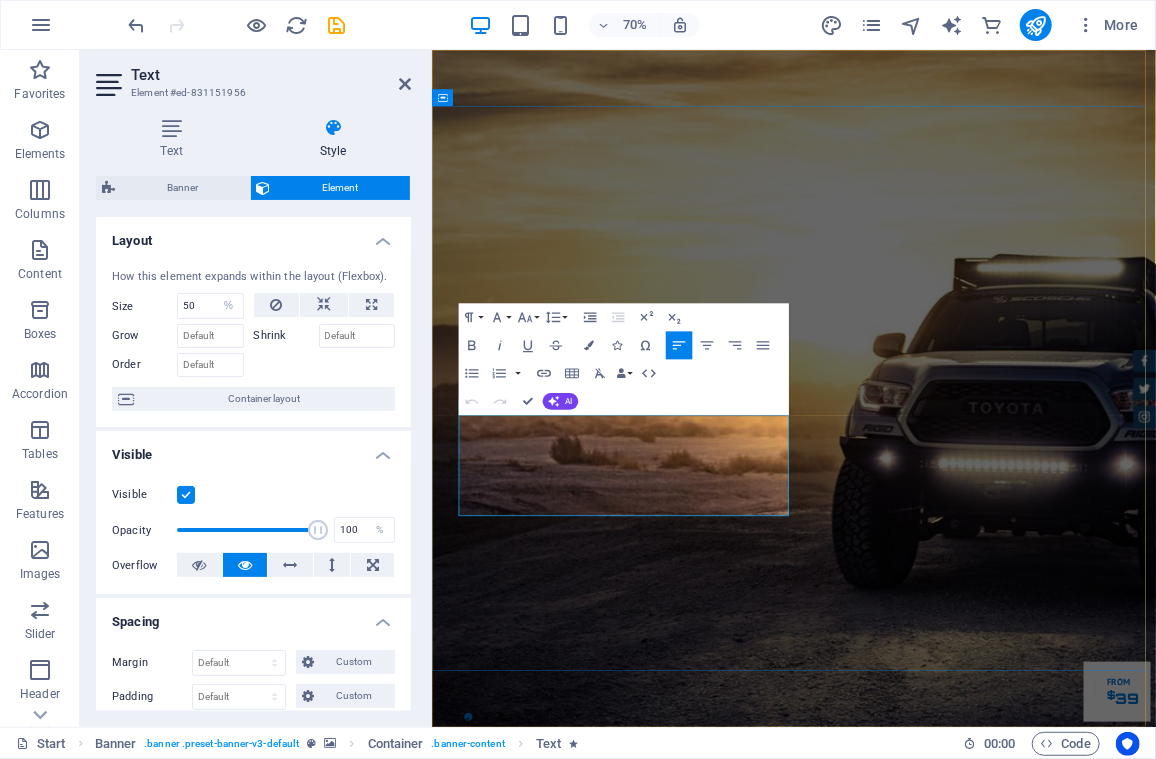 click on "Desde su fundación, en [YEAR]," at bounding box center [722, 1556] 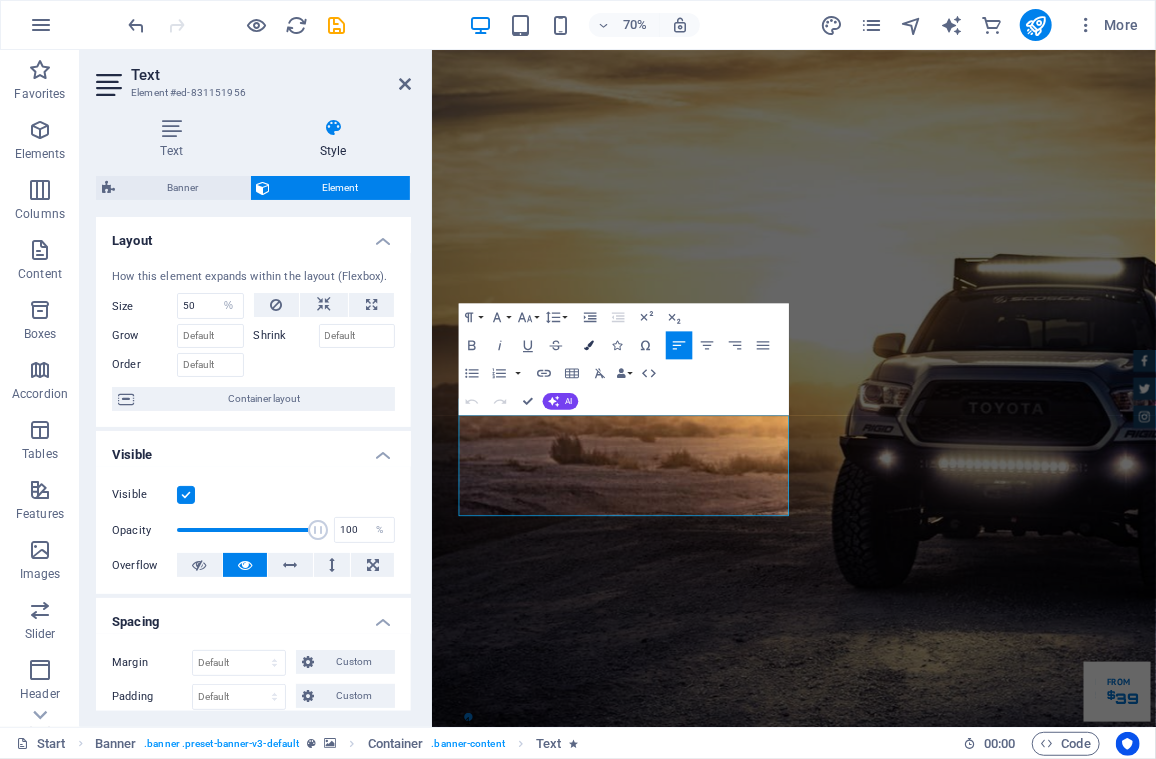 click at bounding box center [589, 346] 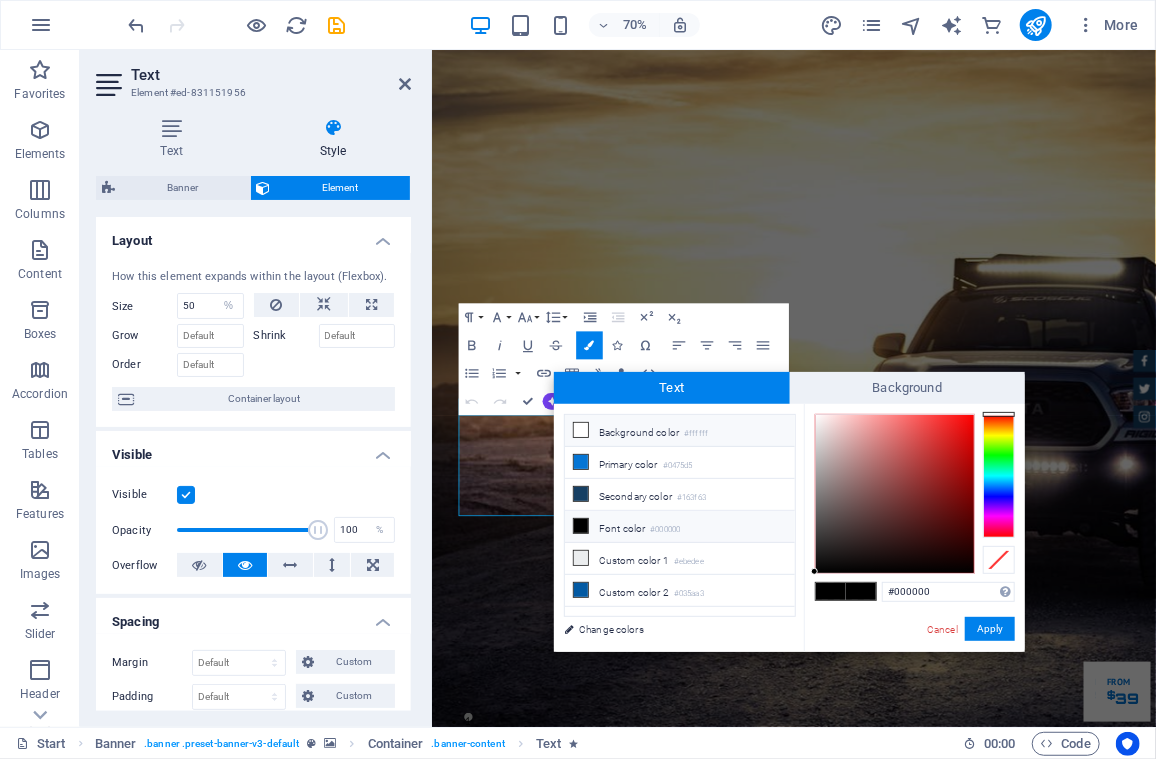 click at bounding box center [581, 430] 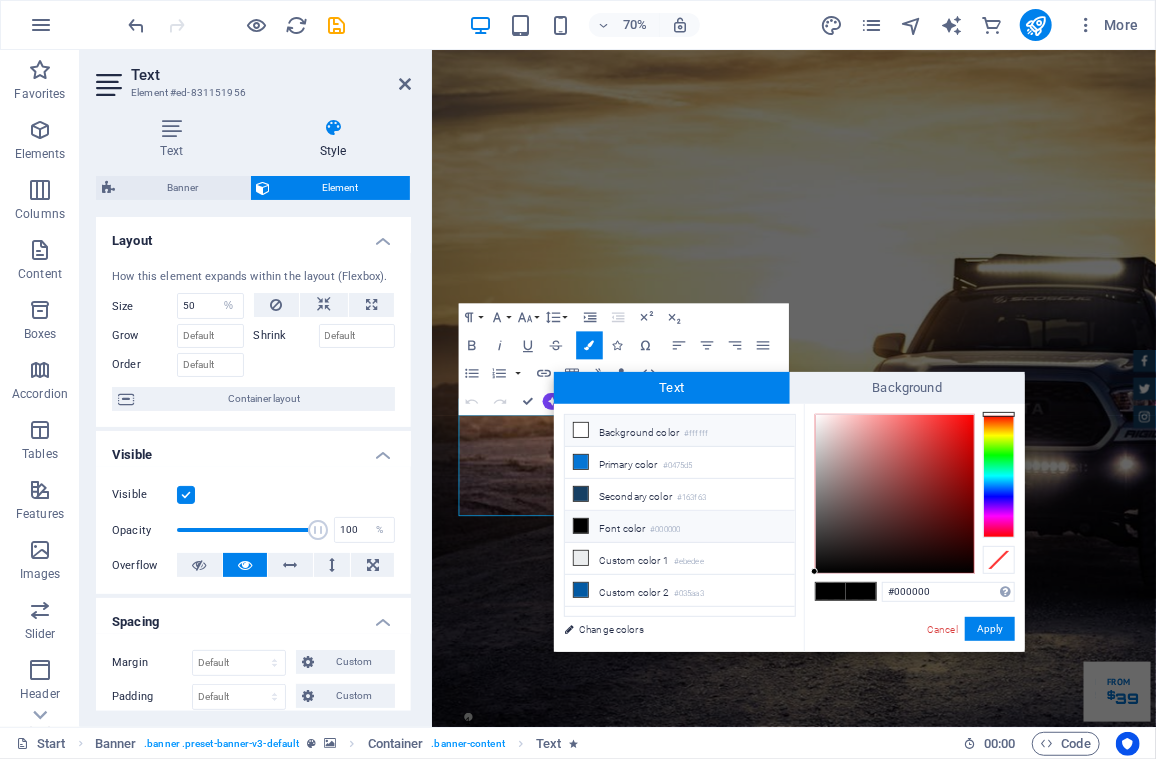 type on "#ffffff" 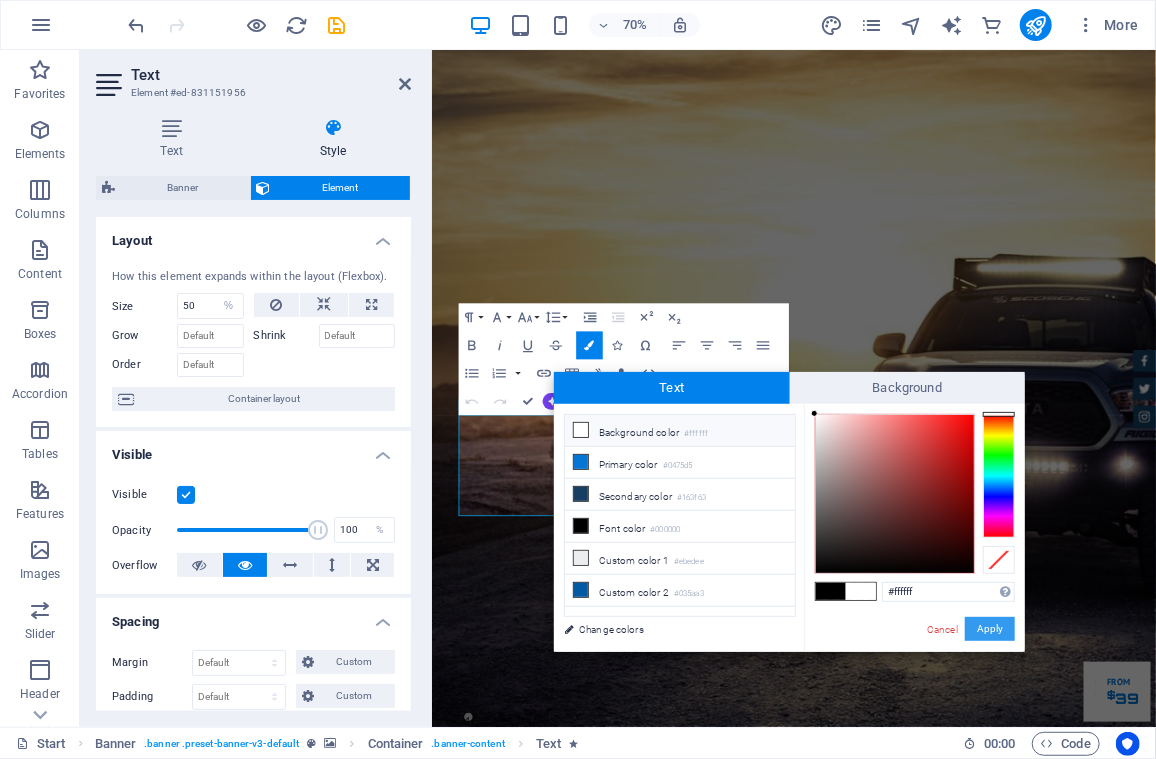 click on "Apply" at bounding box center [990, 629] 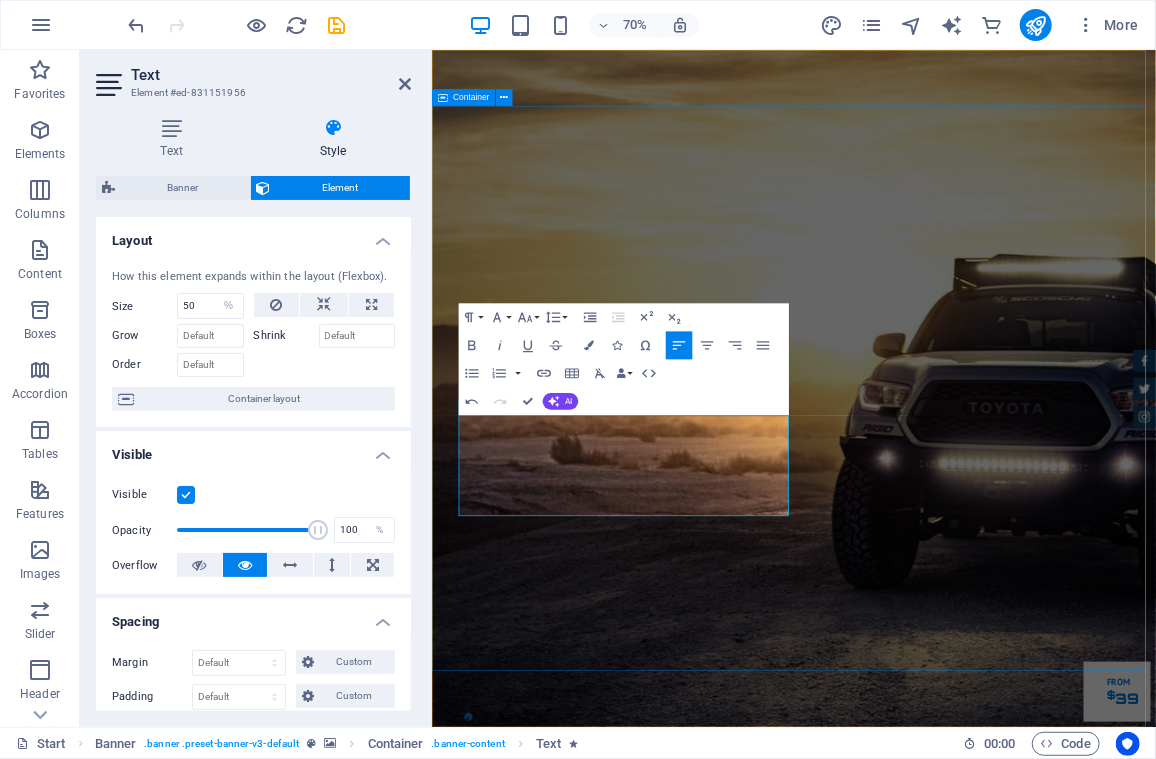 click on "CONSTRUIMOS CONFIANZA A TRAVÉS DE LAS MEJORES PRÁCTICAS DE INGENIERÍA Desde su fundación, en [YEAR], ICM ha consolidado su experiencia en la ejecución de proyectos integrales que comprende el diseño, fabricación y montaje de estructuras metálicas, sistemas de calderería industrial, soluciones para el transporte y beneficio de materiales y el desarrollo e implementación de sistemas de captación de emisiones particuladas (despolvamiento). Our Inventory Make an appointment" at bounding box center [948, 1568] 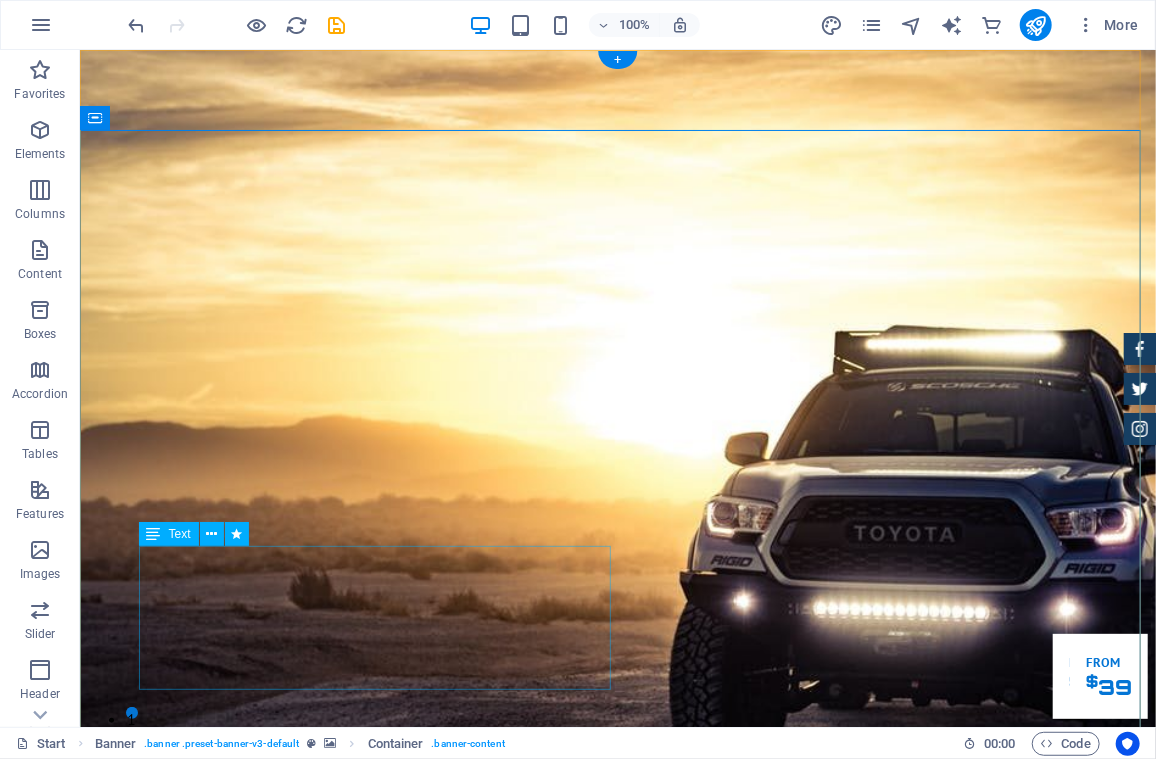 click on "Desde su fundación, en [YEAR], ICM ha consolidado su experiencia en la ejecución de proyectos integrales que comprende el diseño, fabricación y montaje de estructuras metálicas, sistemas de calderería industrial, soluciones para el transporte y beneficio de materiales y el desarrollo e implementación de sistemas de captación de emisiones particuladas (despolvamiento)." at bounding box center (617, 1598) 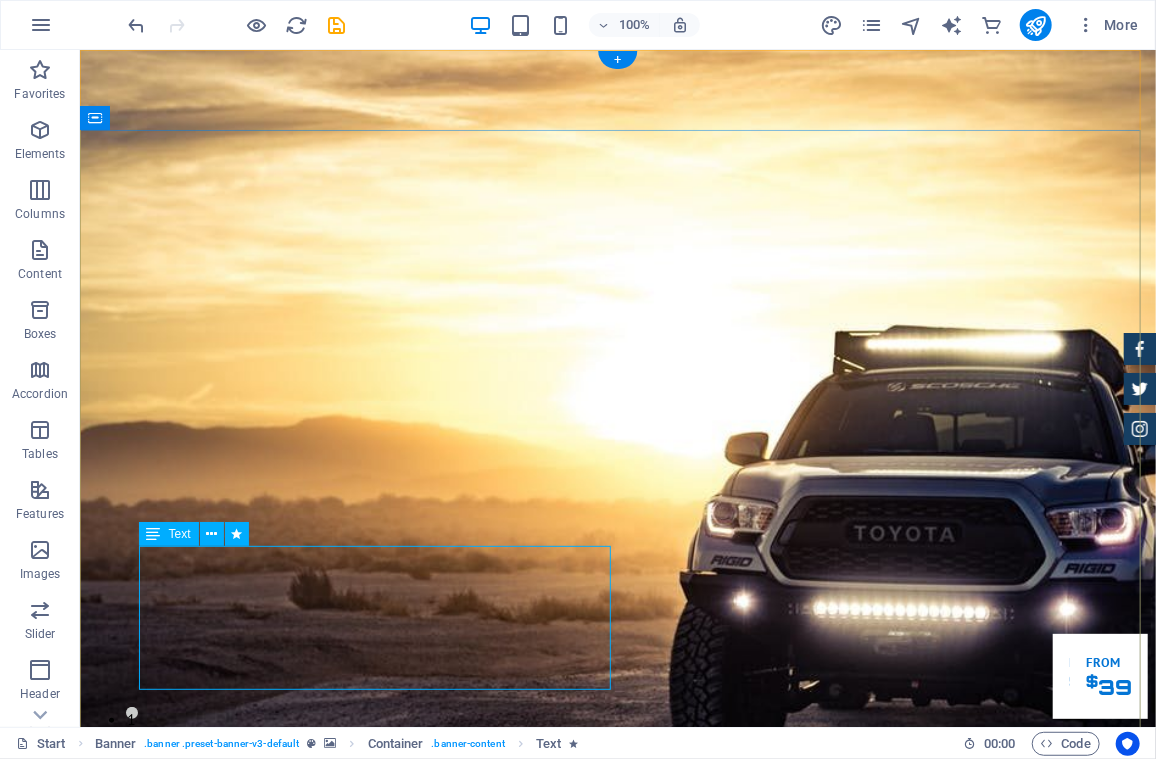 click on "Desde su fundación, en [YEAR], ICM ha consolidado su experiencia en la ejecución de proyectos integrales que comprende el diseño, fabricación y montaje de estructuras metálicas, sistemas de calderería industrial, soluciones para el transporte y beneficio de materiales y el desarrollo e implementación de sistemas de captación de emisiones particuladas (despolvamiento)." at bounding box center (617, 1598) 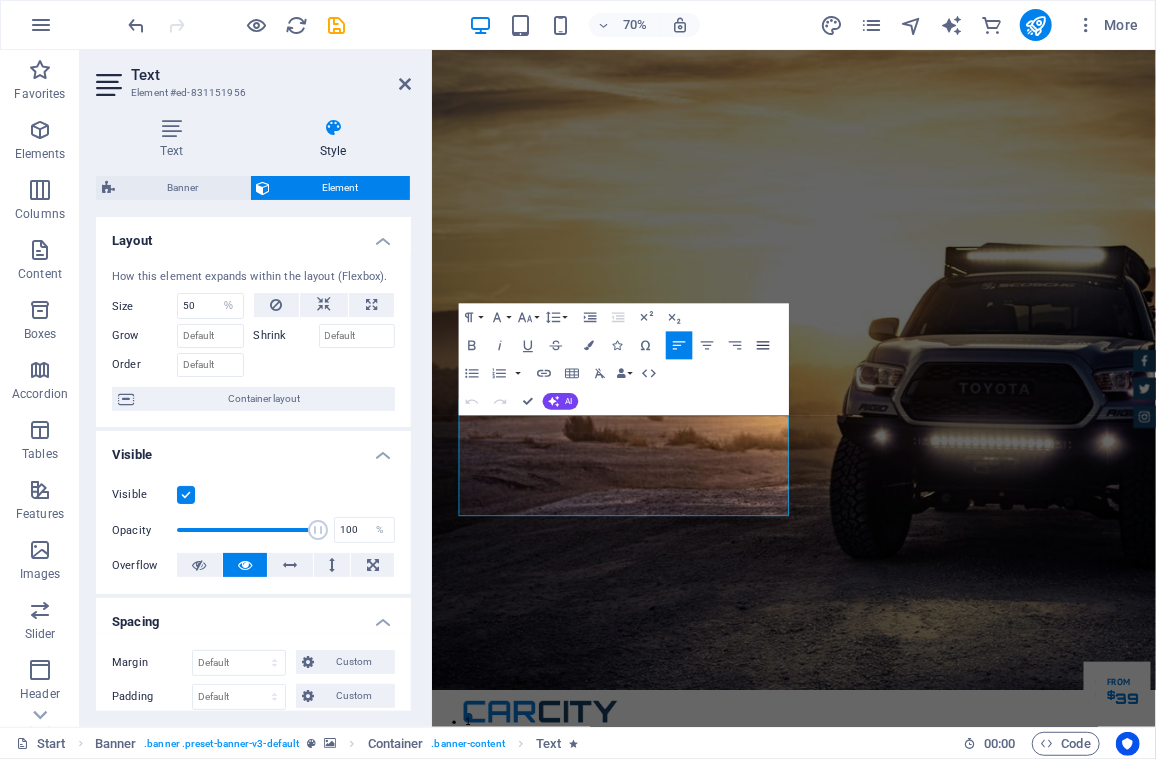 click 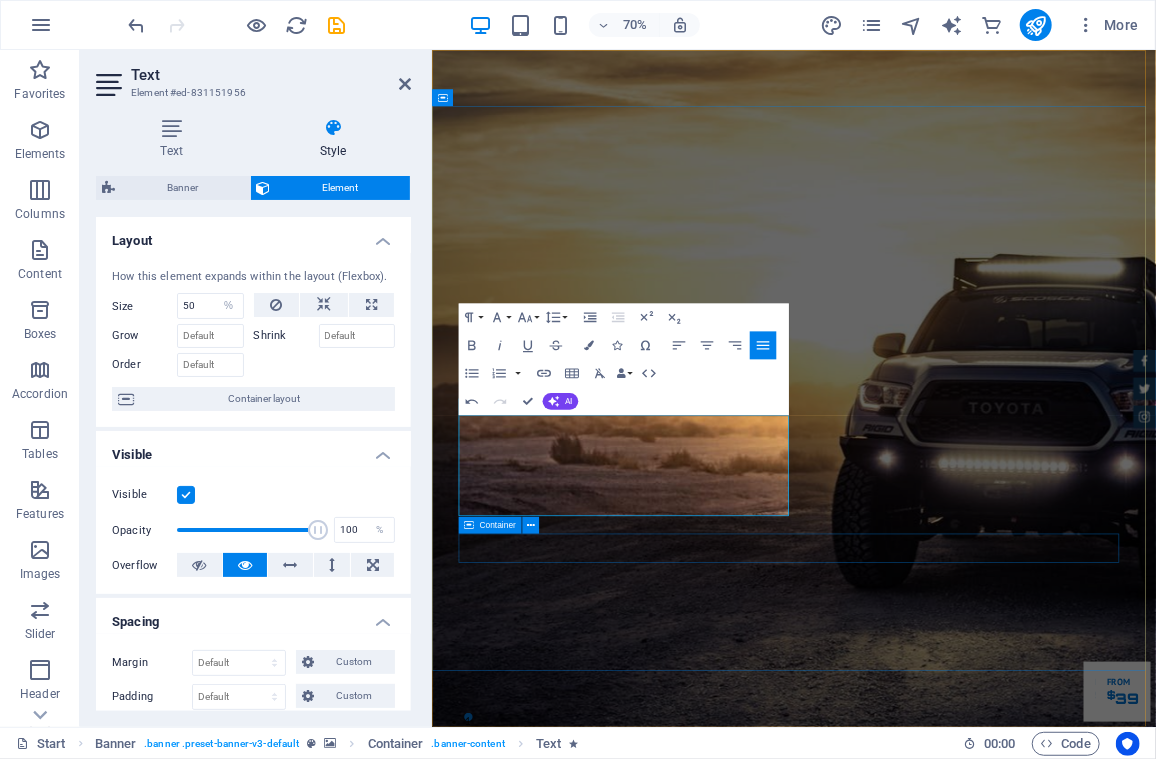 click on "Our Inventory   Make an appointment" at bounding box center [948, 1833] 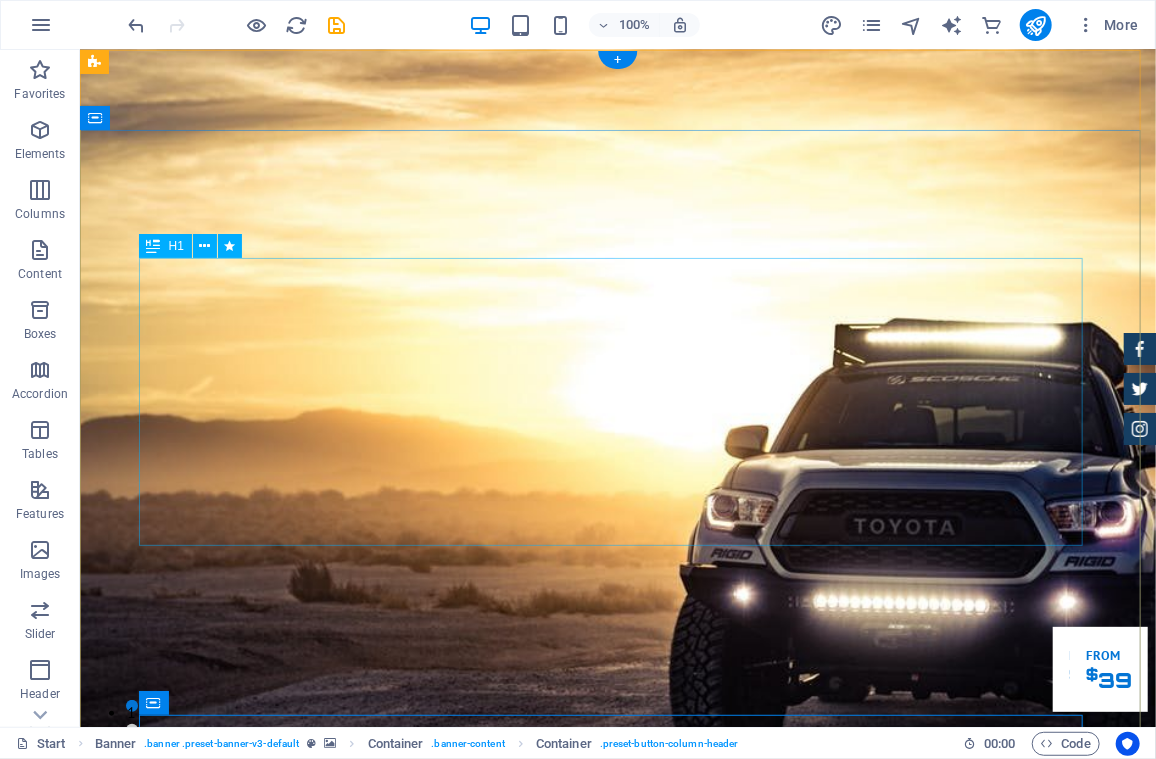 scroll, scrollTop: 0, scrollLeft: 0, axis: both 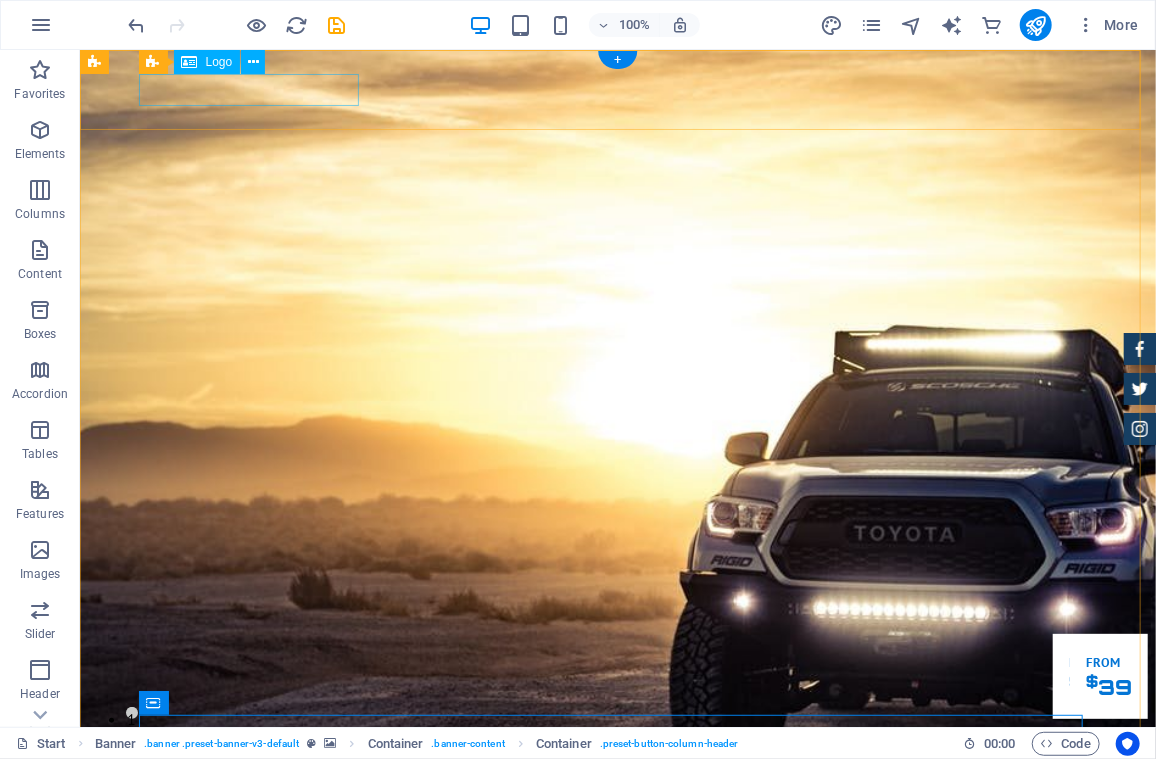 click at bounding box center [617, 994] 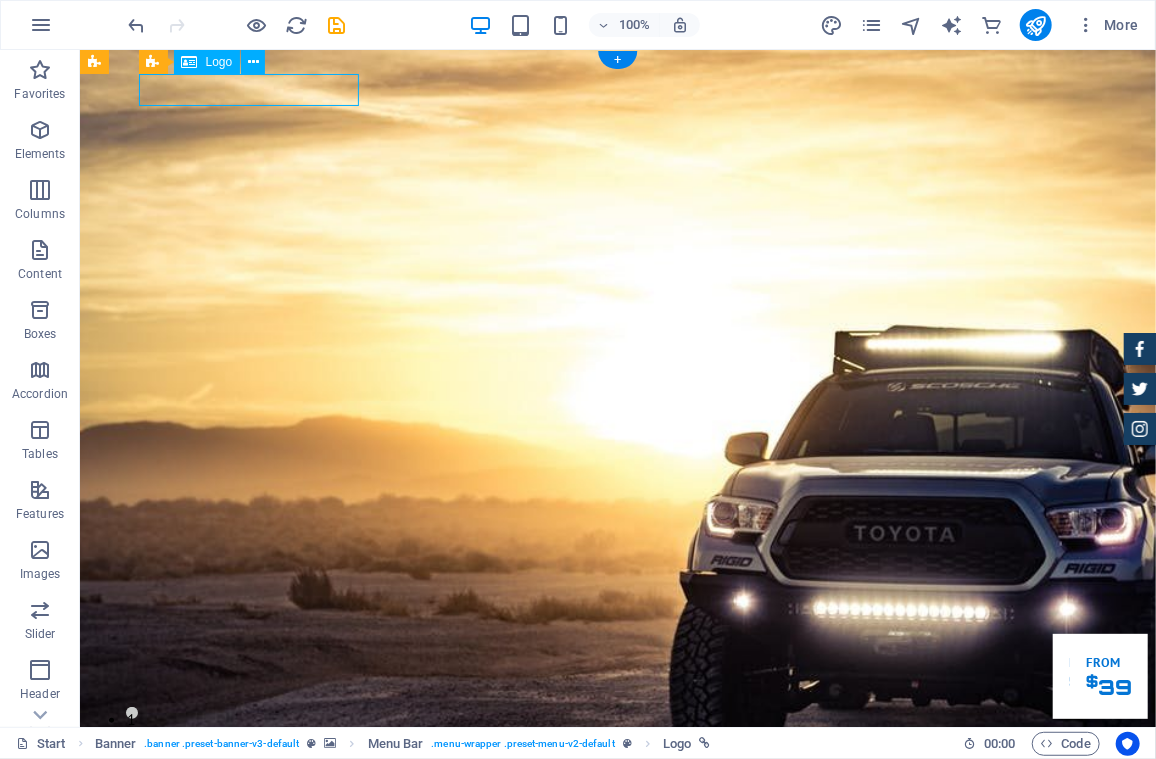 drag, startPoint x: 248, startPoint y: 86, endPoint x: 328, endPoint y: 134, distance: 93.29523 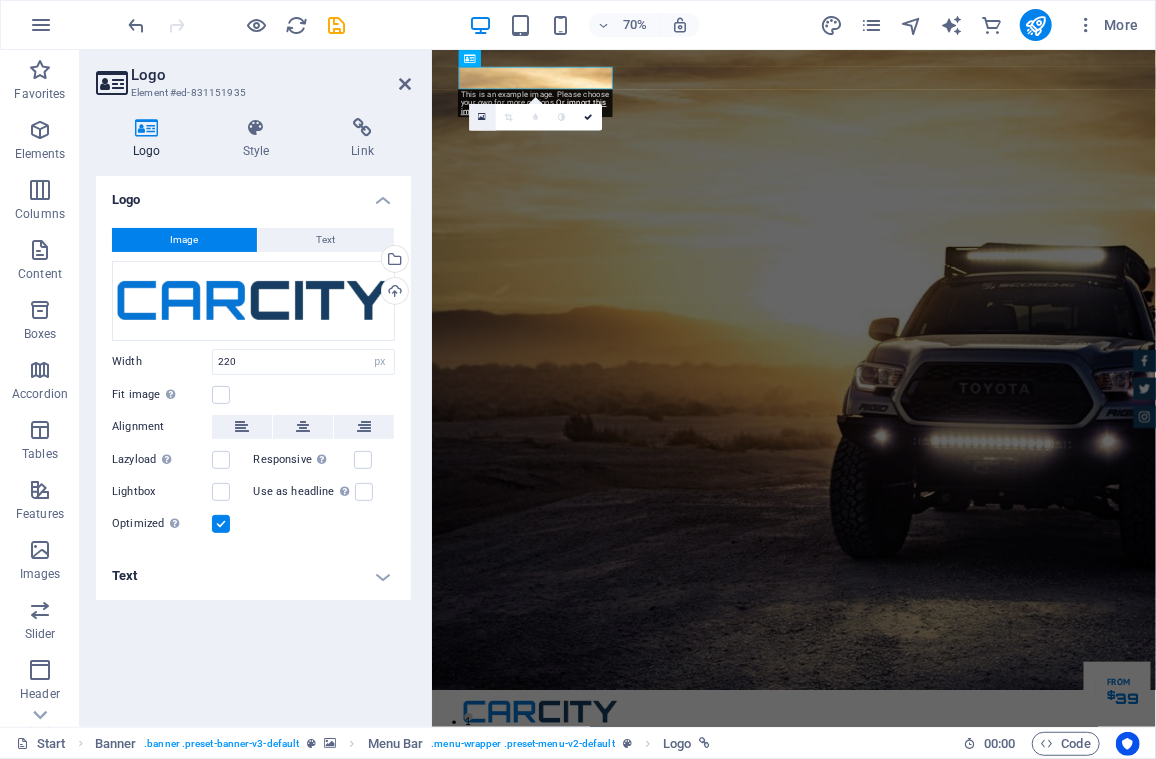 click at bounding box center [482, 118] 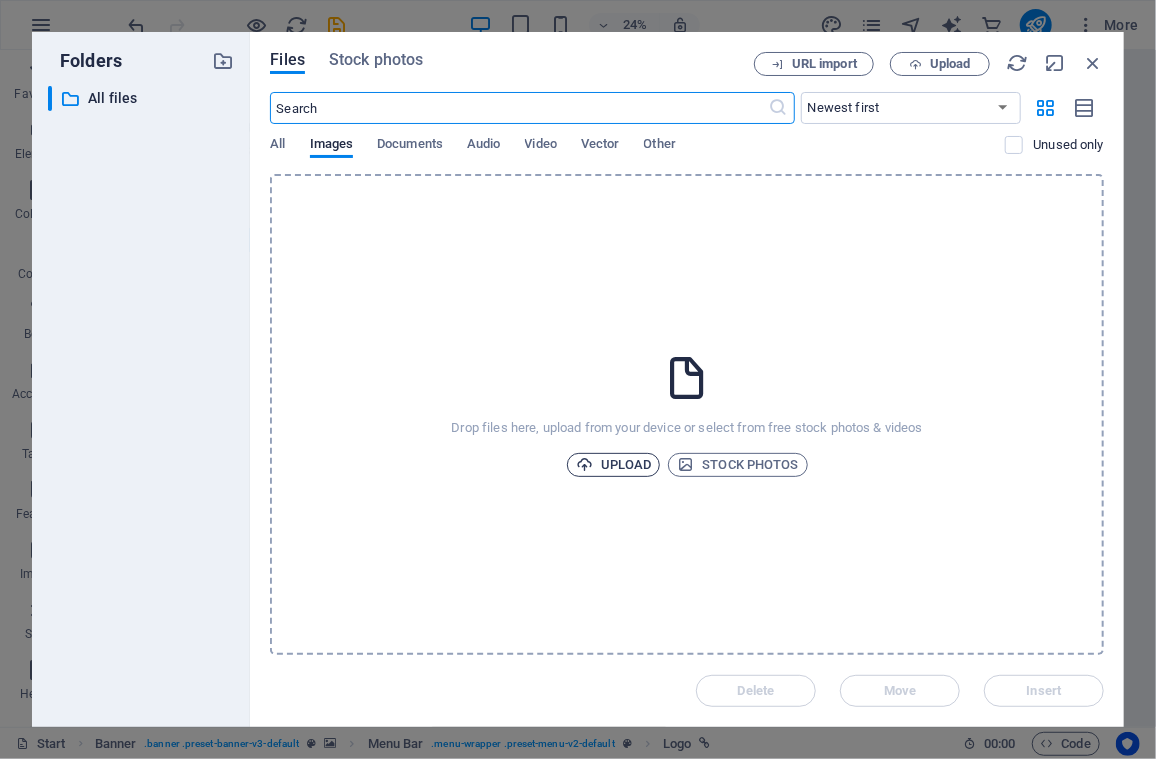 click on "Upload" at bounding box center (614, 465) 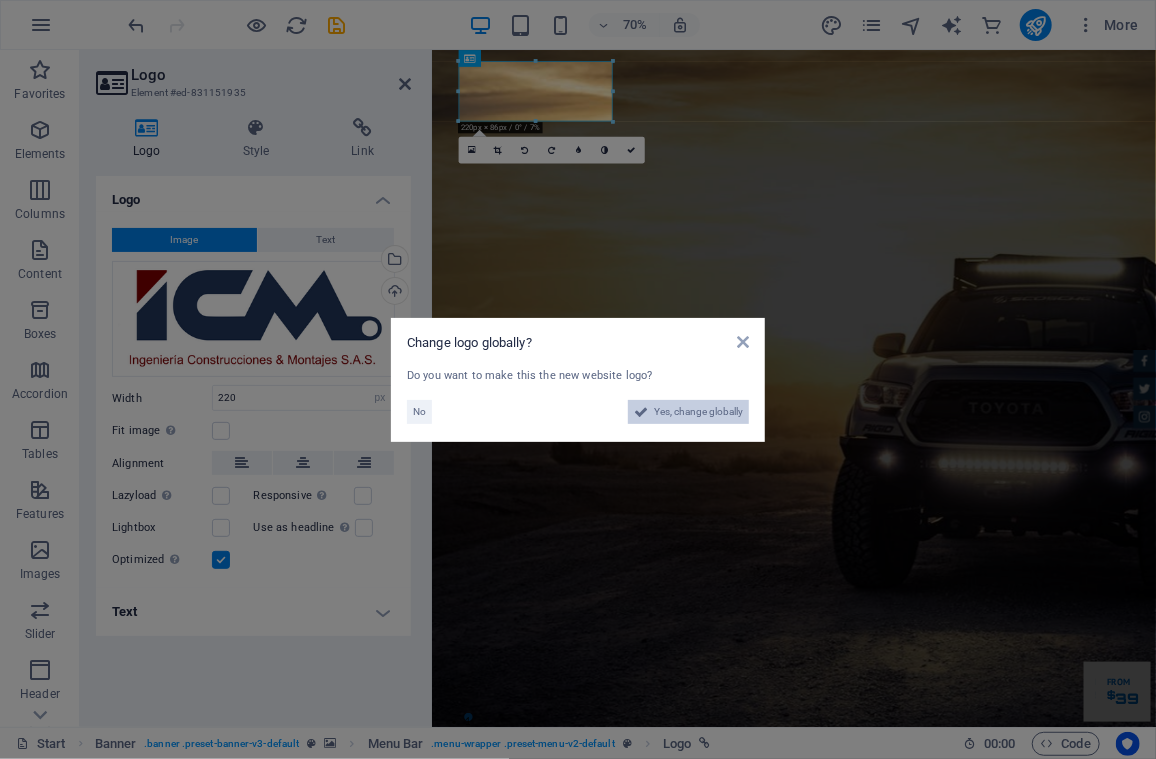 click on "Yes, change globally" at bounding box center [698, 412] 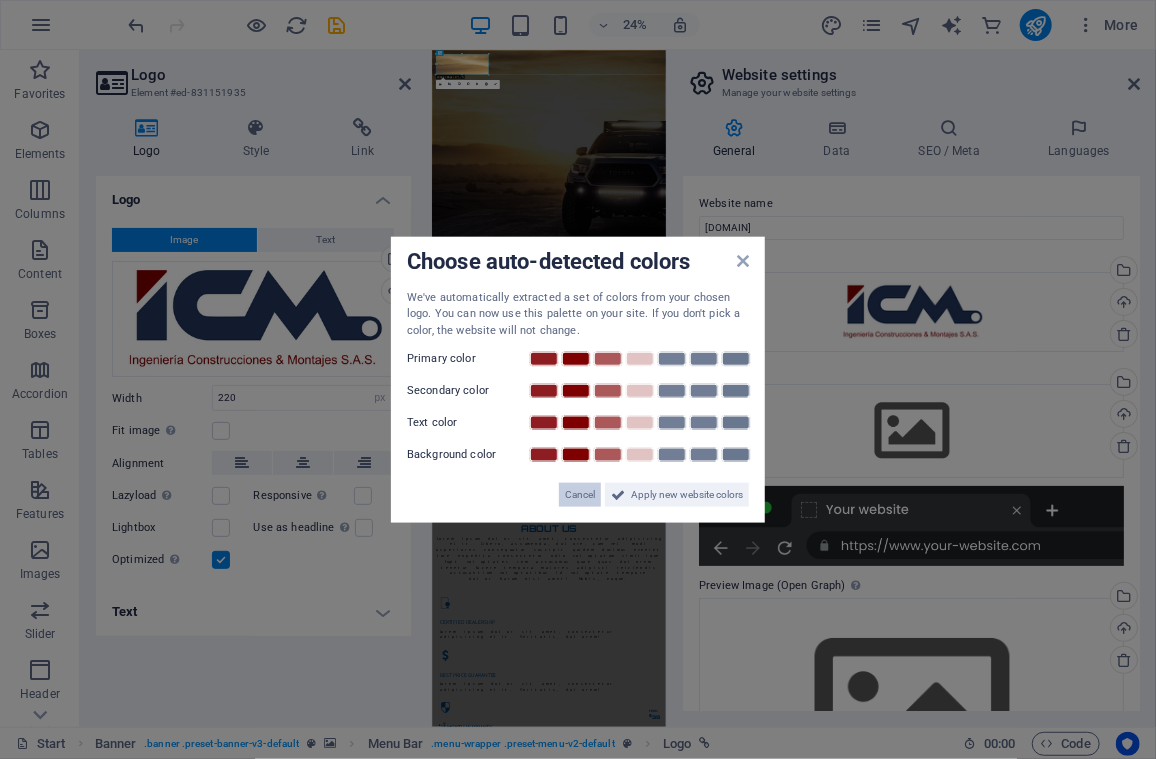 click on "Cancel" at bounding box center [580, 495] 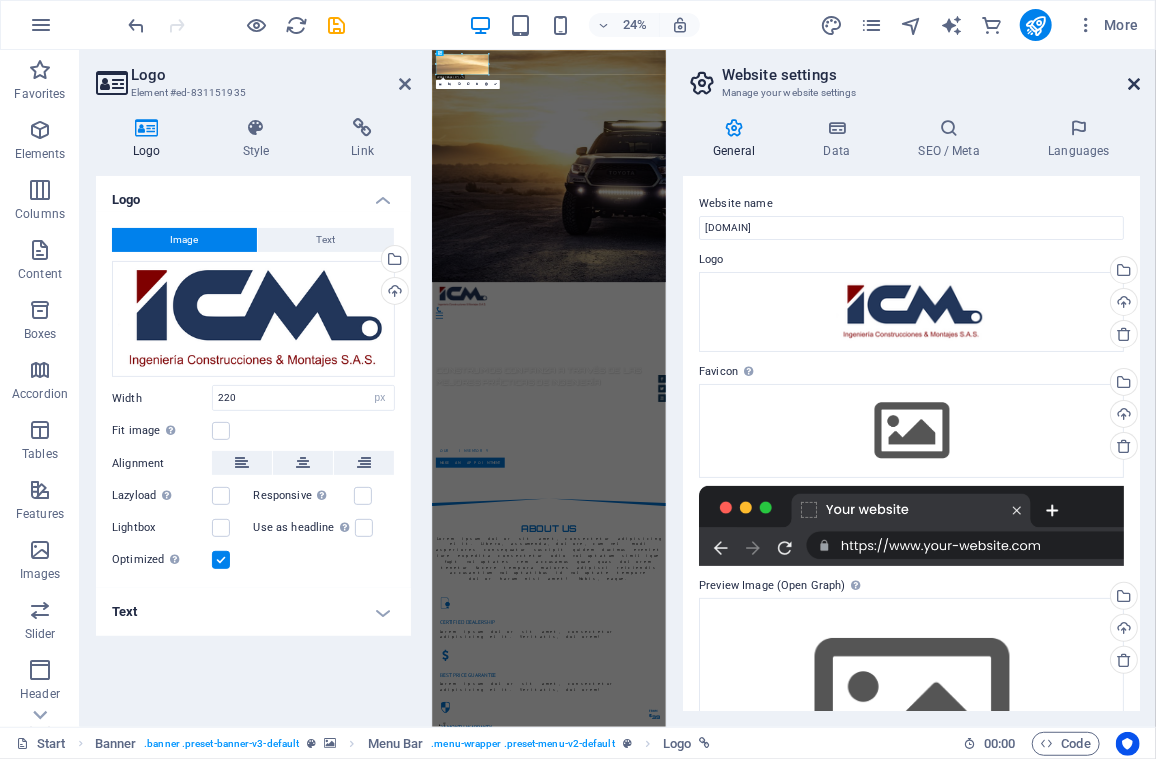 click at bounding box center [1134, 84] 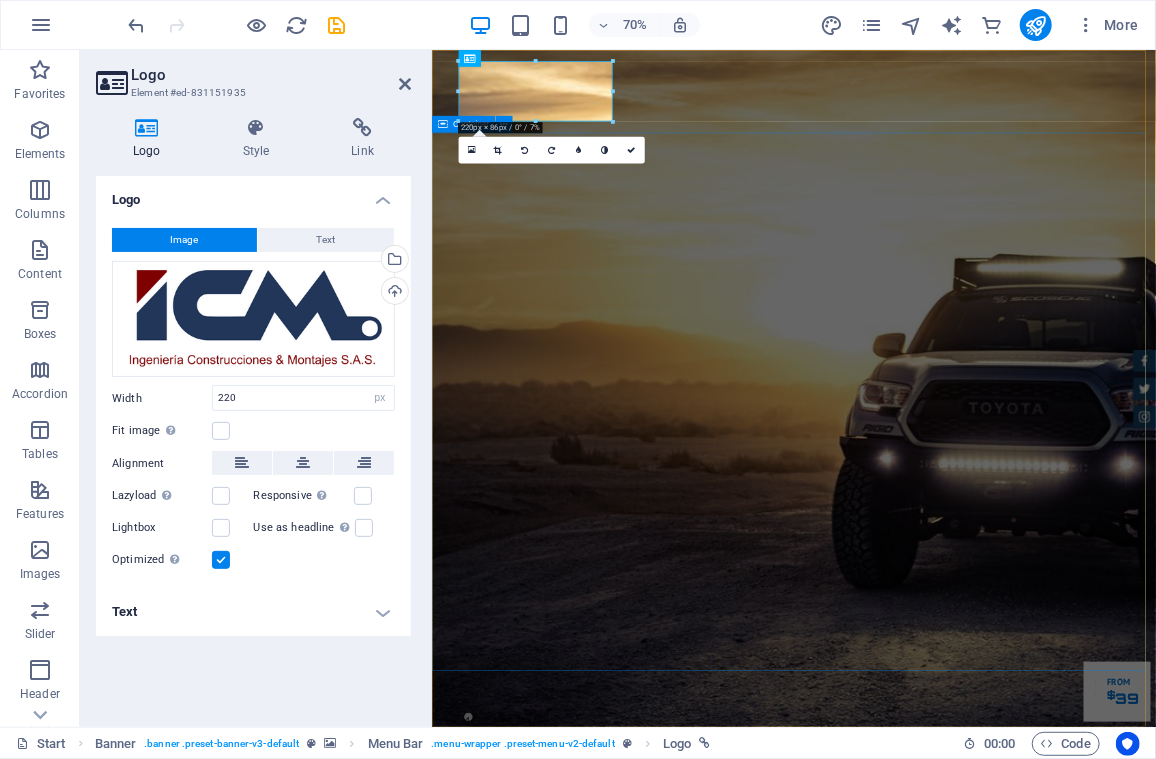 click on "CONSTRUIMOS CONFIANZA A TRAVÉS DE LAS MEJORES PRÁCTICAS DE INGENIERÍA Desde su fundación, en [YEAR], ICM ha consolidado su experiencia en la ejecución de proyectos integrales que comprende el diseño, fabricación y montaje de estructuras metálicas, sistemas de calderería industrial, soluciones para el transporte y beneficio de materiales y el desarrollo e implementación de sistemas de captación de emisiones particuladas (despolvamiento). Our Inventory Make an appointment" at bounding box center [948, 1623] 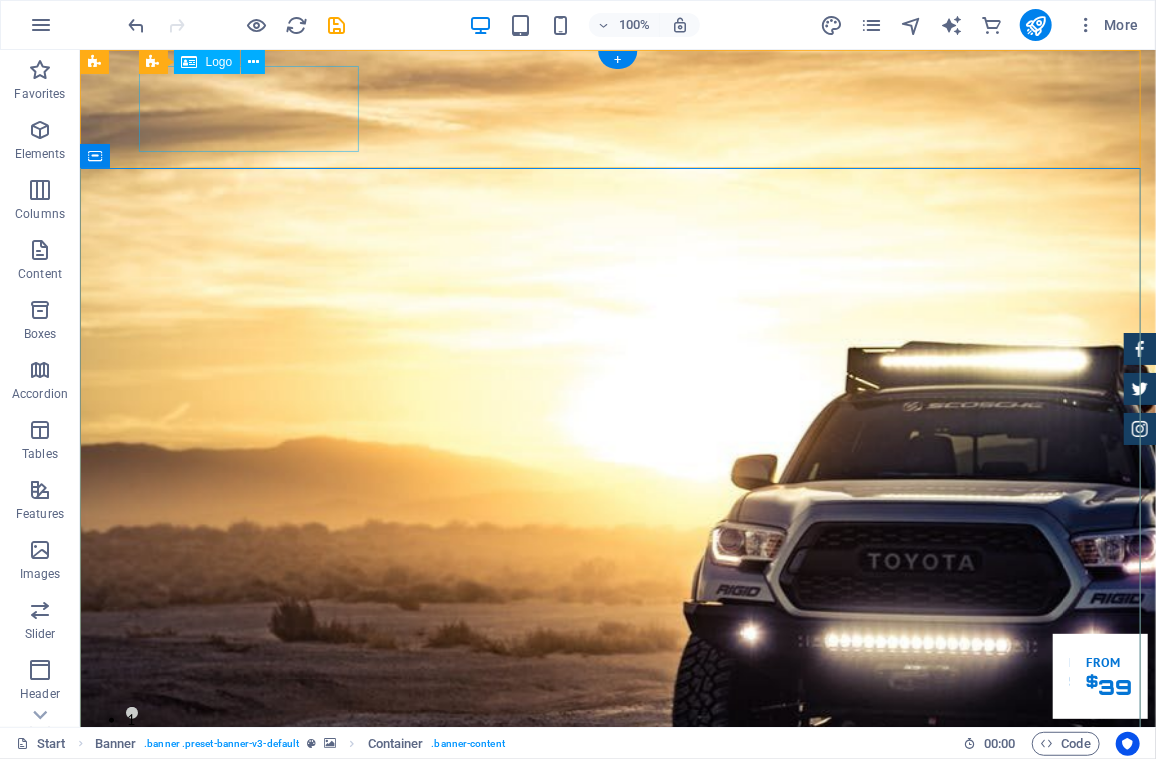 click at bounding box center [617, 1075] 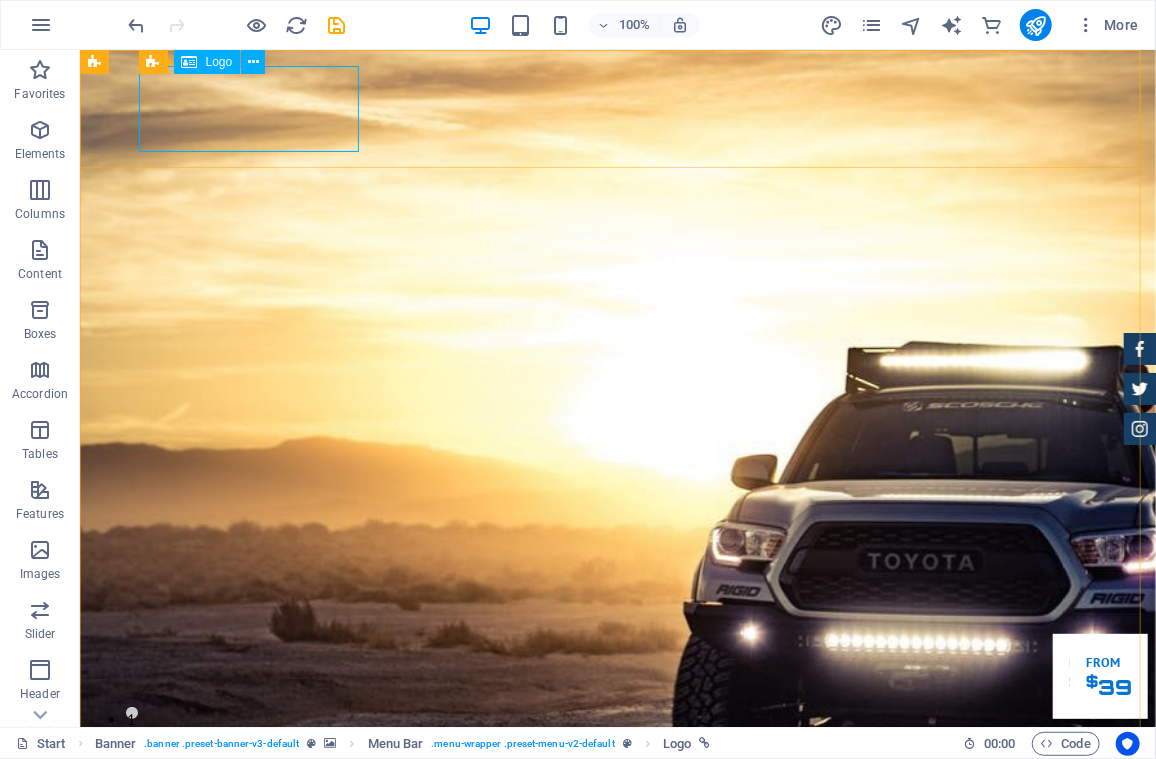 click on "Logo" at bounding box center [219, 62] 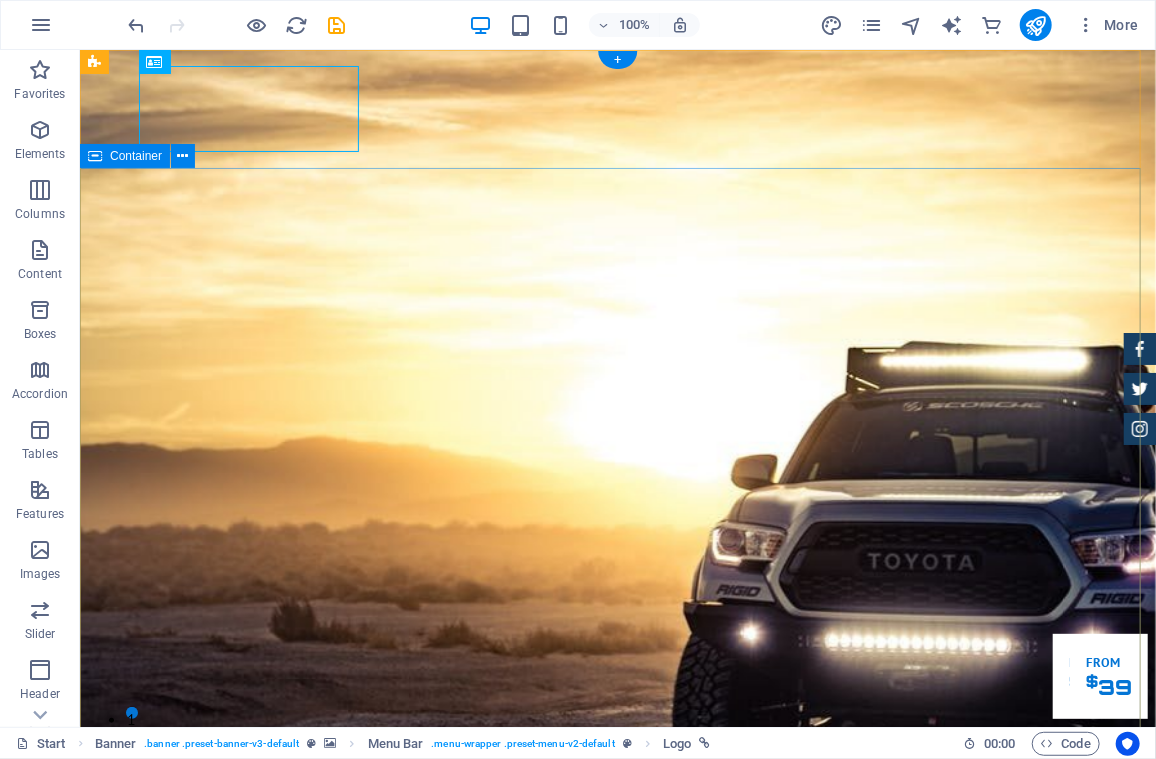 click on "CONSTRUIMOS CONFIANZA A TRAVÉS DE LAS MEJORES PRÁCTICAS DE INGENIERÍA Desde su fundación, en [YEAR], ICM ha consolidado su experiencia en la ejecución de proyectos integrales que comprende el diseño, fabricación y montaje de estructuras metálicas, sistemas de calderería industrial, soluciones para el transporte y beneficio de materiales y el desarrollo e implementación de sistemas de captación de emisiones particuladas (despolvamiento). Our Inventory Make an appointment" at bounding box center [617, 1622] 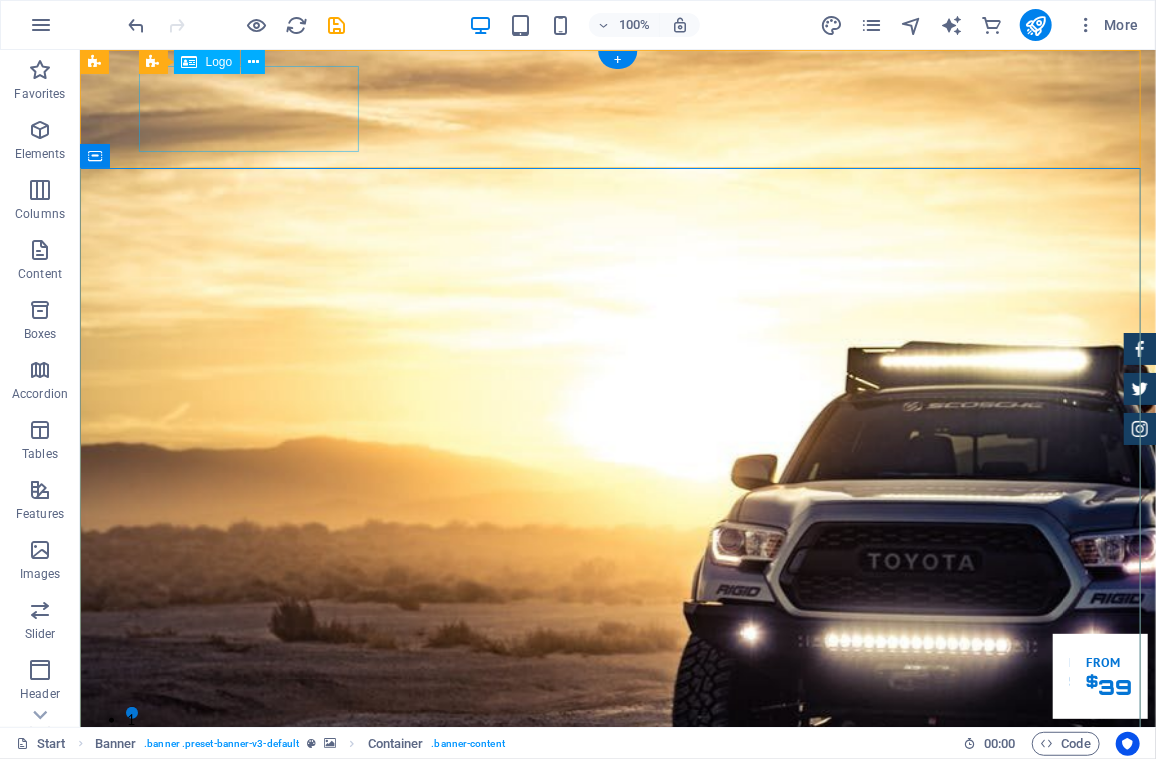 click at bounding box center [617, 1075] 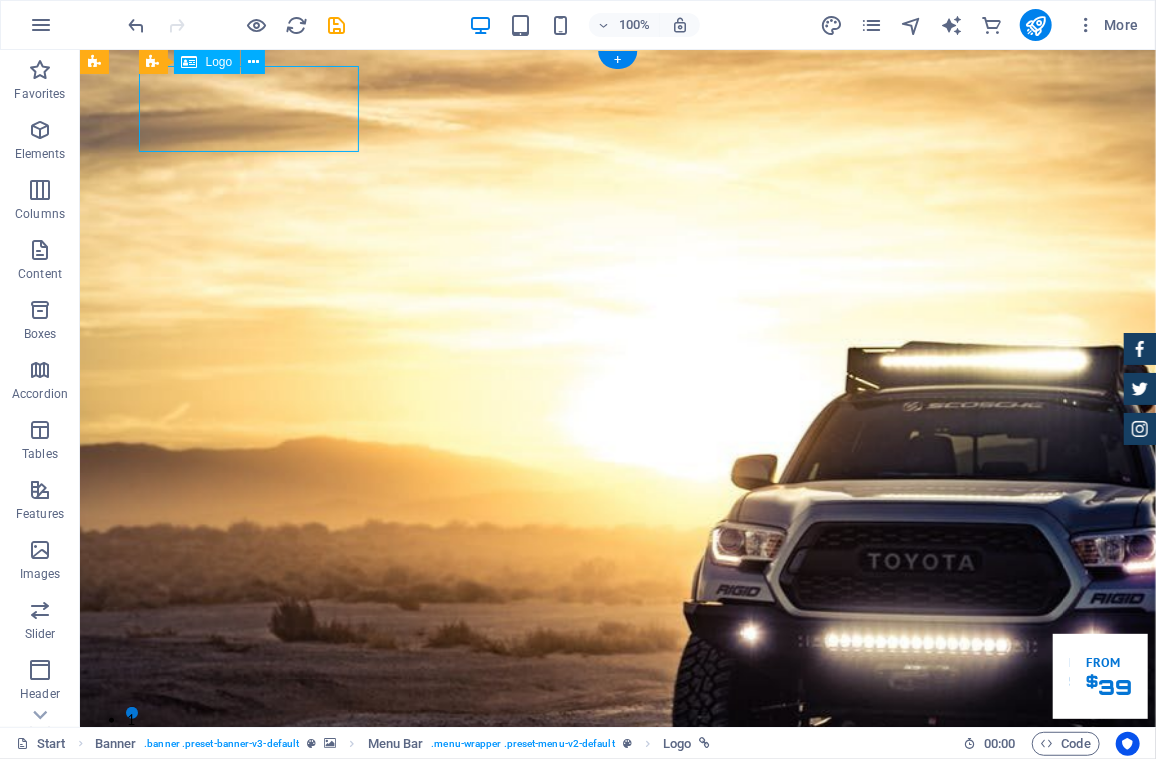 click at bounding box center [617, 1075] 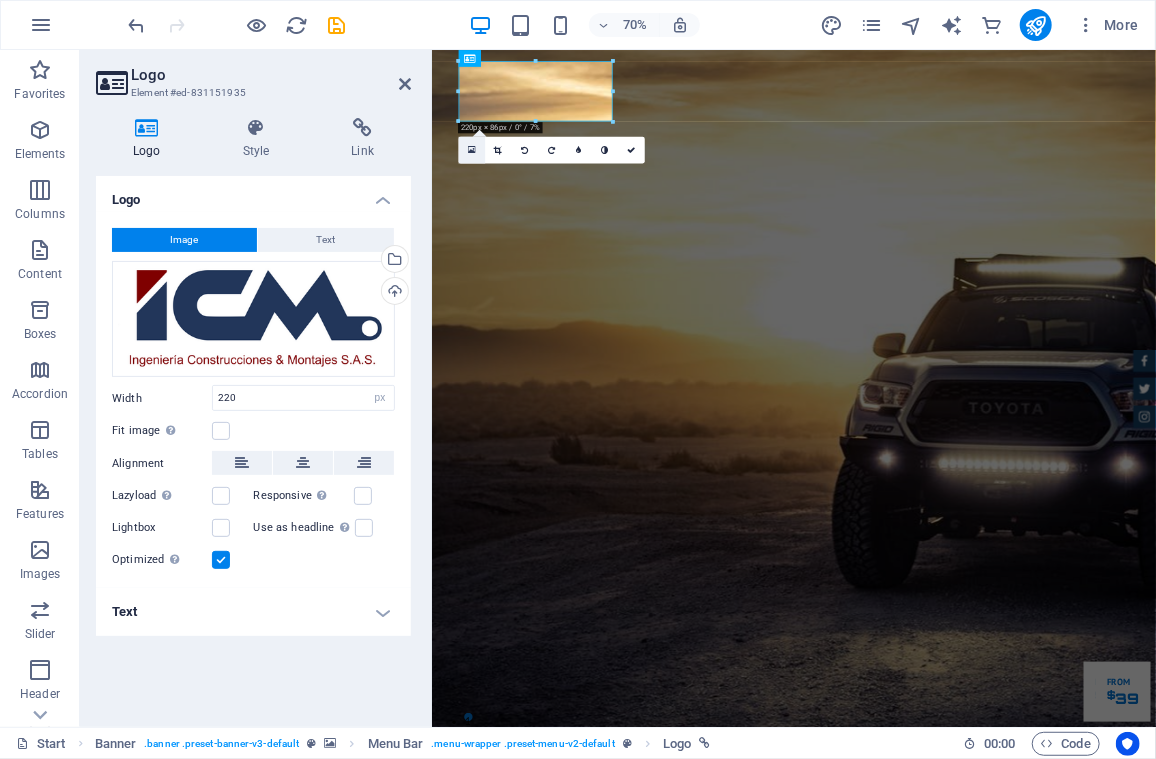 click at bounding box center [472, 150] 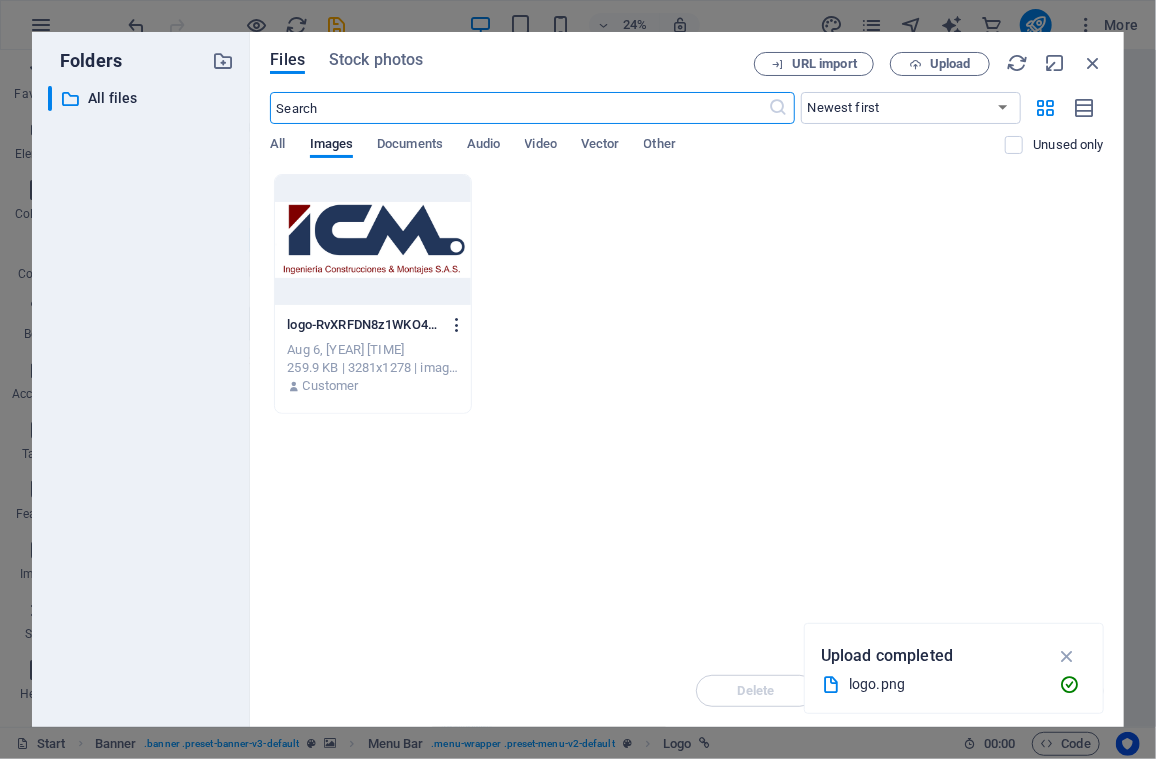 click at bounding box center (457, 325) 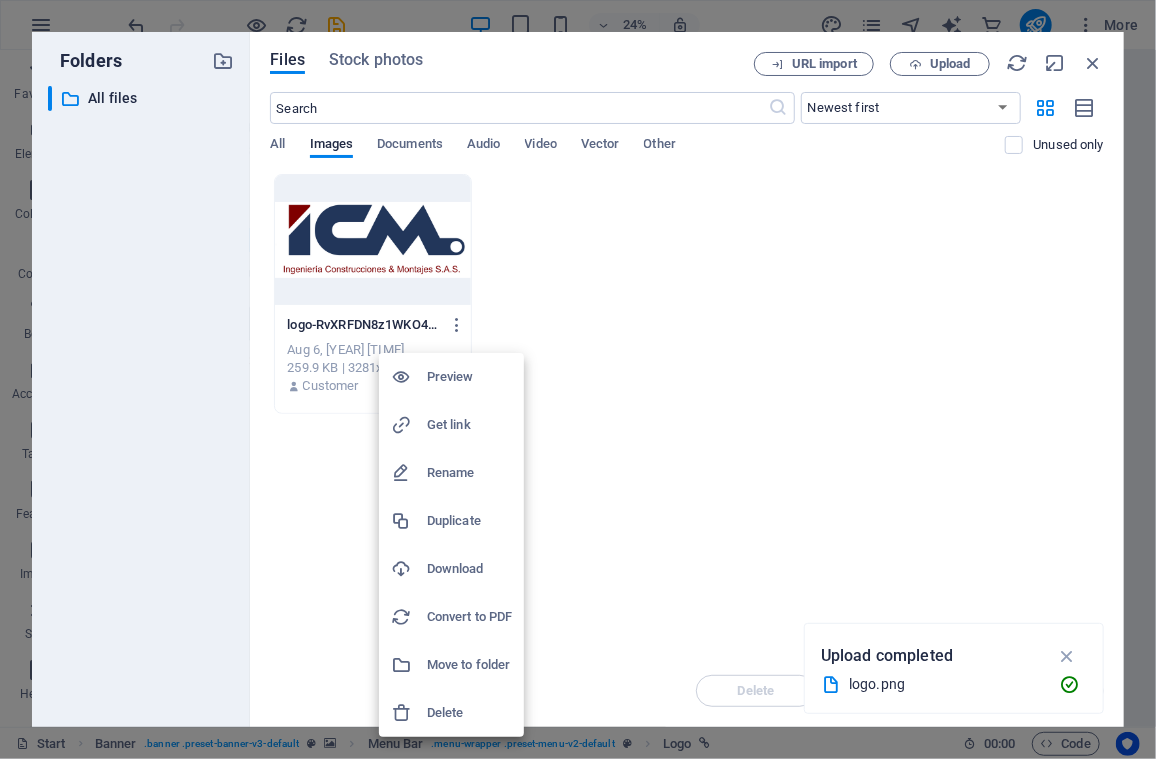 click on "Delete" at bounding box center (469, 713) 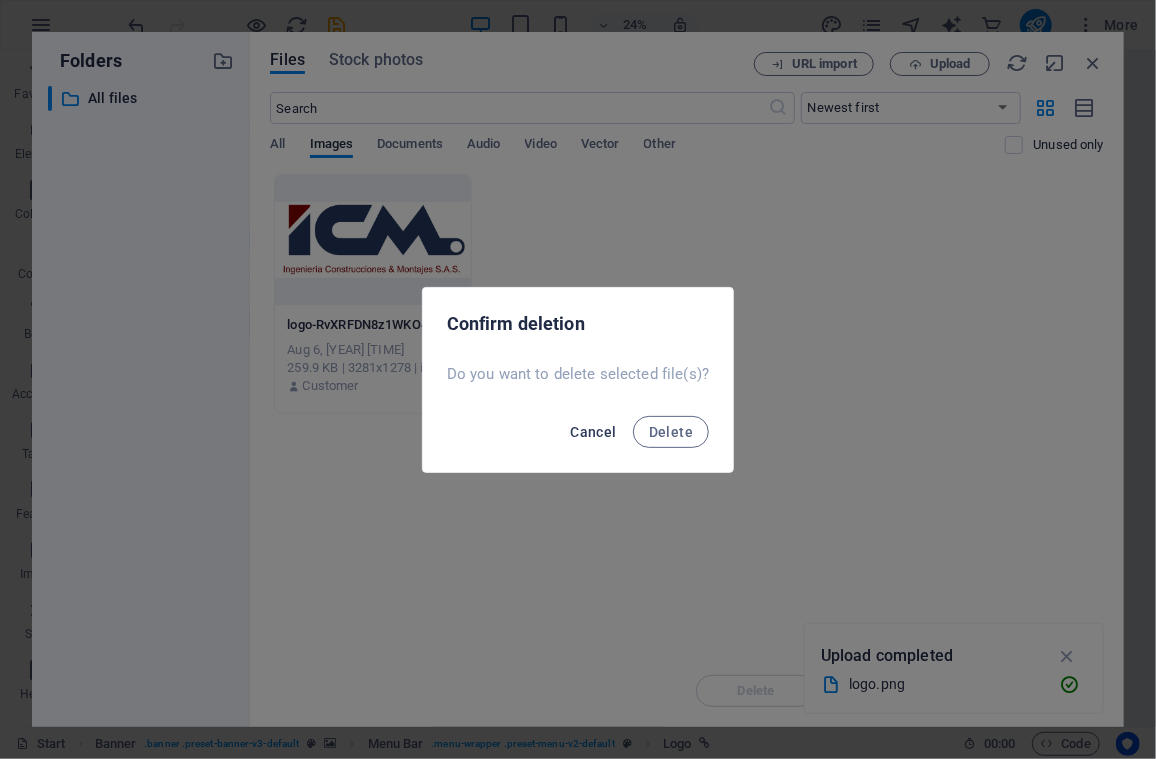 click on "Cancel" at bounding box center [593, 432] 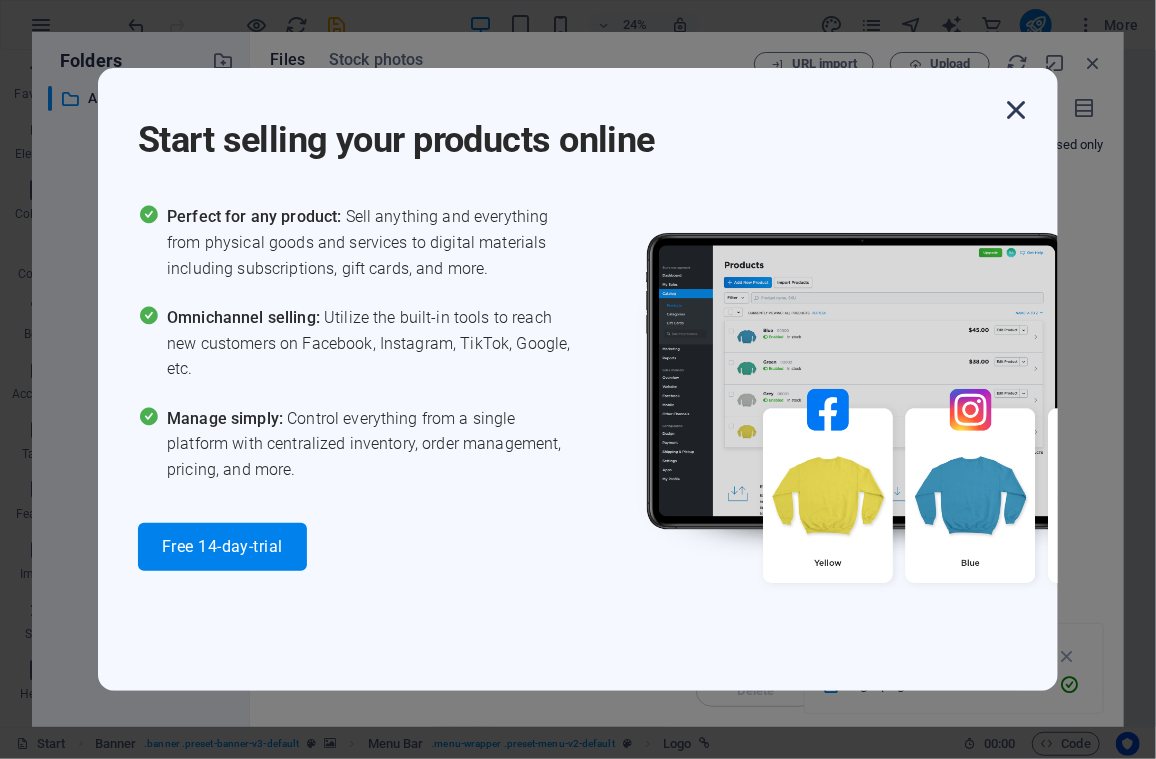 click at bounding box center (1016, 110) 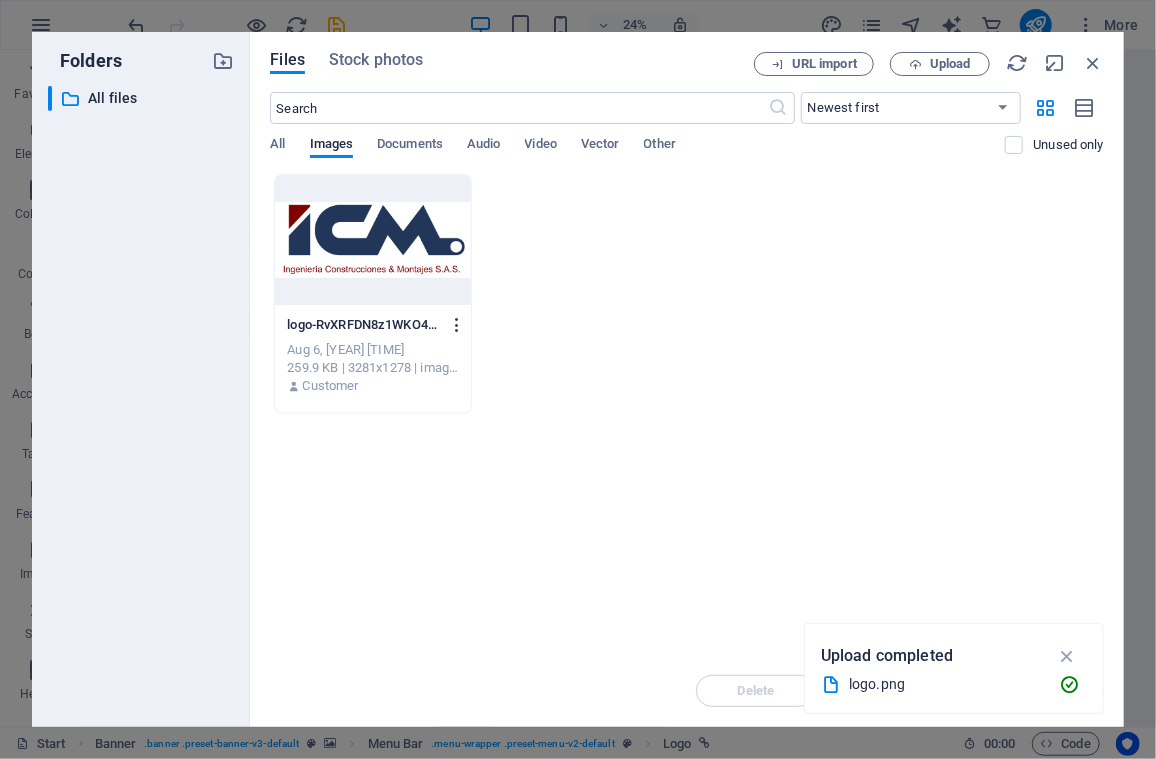 click at bounding box center [457, 325] 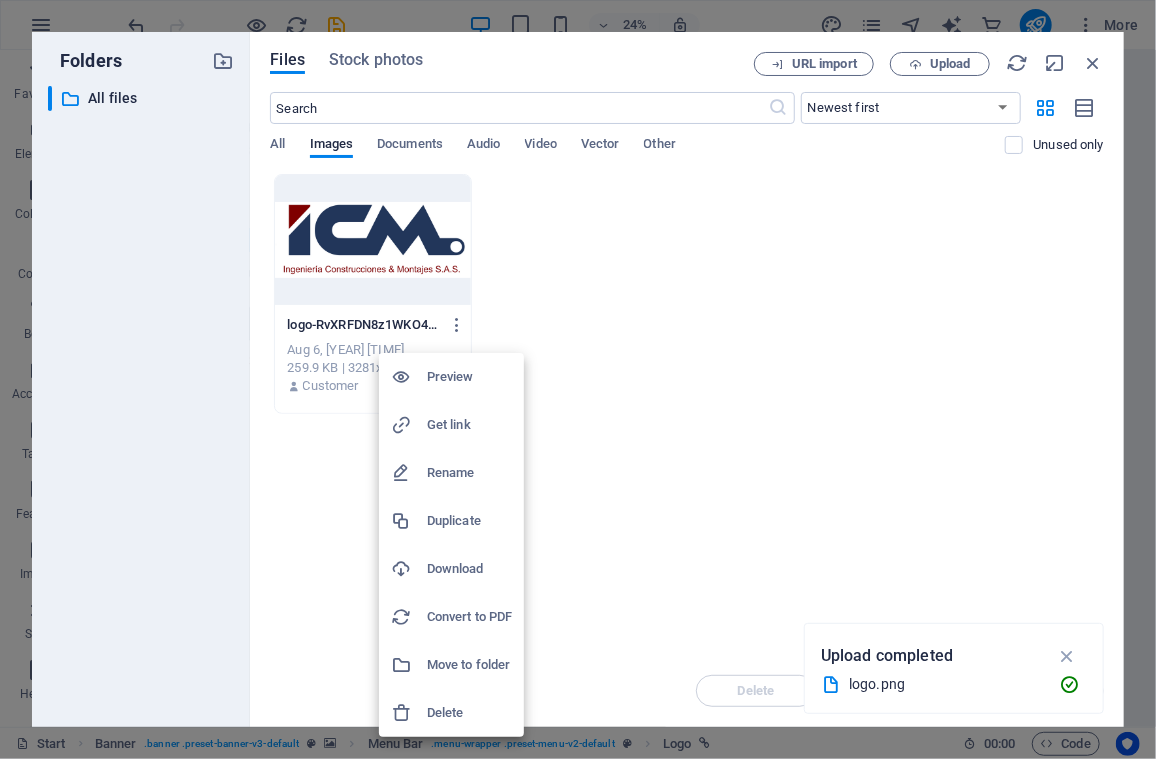 click on "Delete" at bounding box center [469, 713] 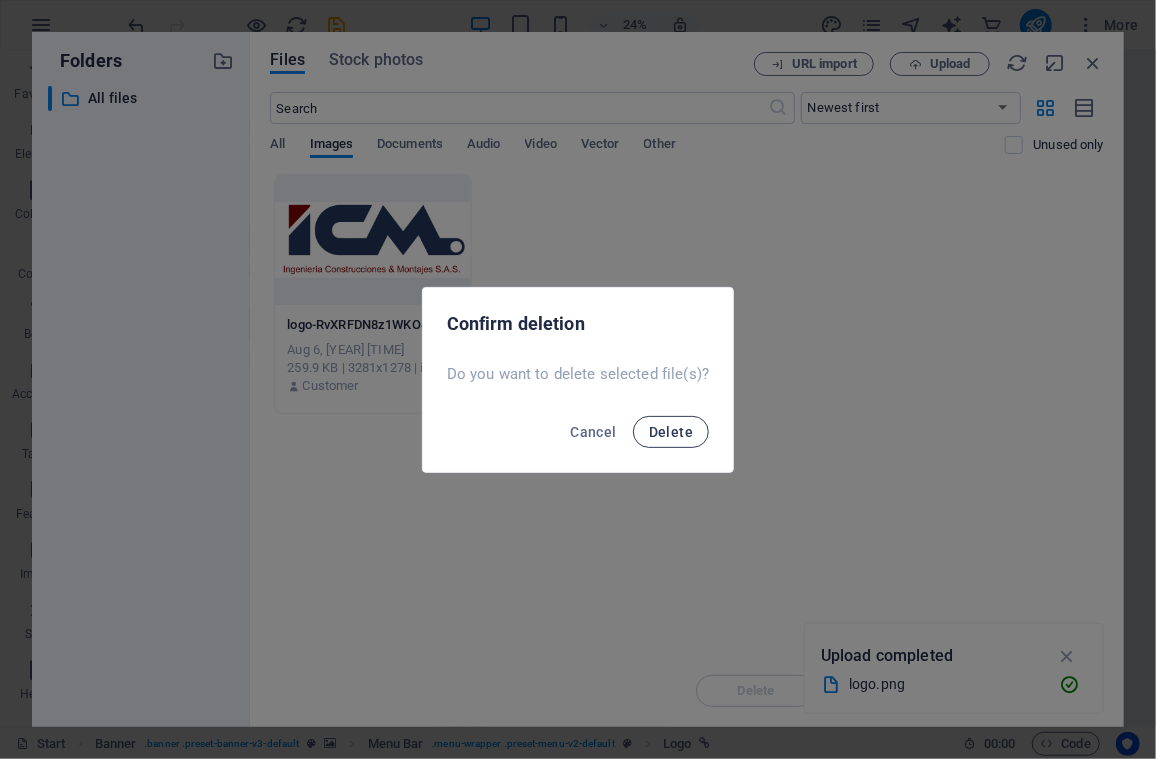 click on "Delete" at bounding box center [671, 432] 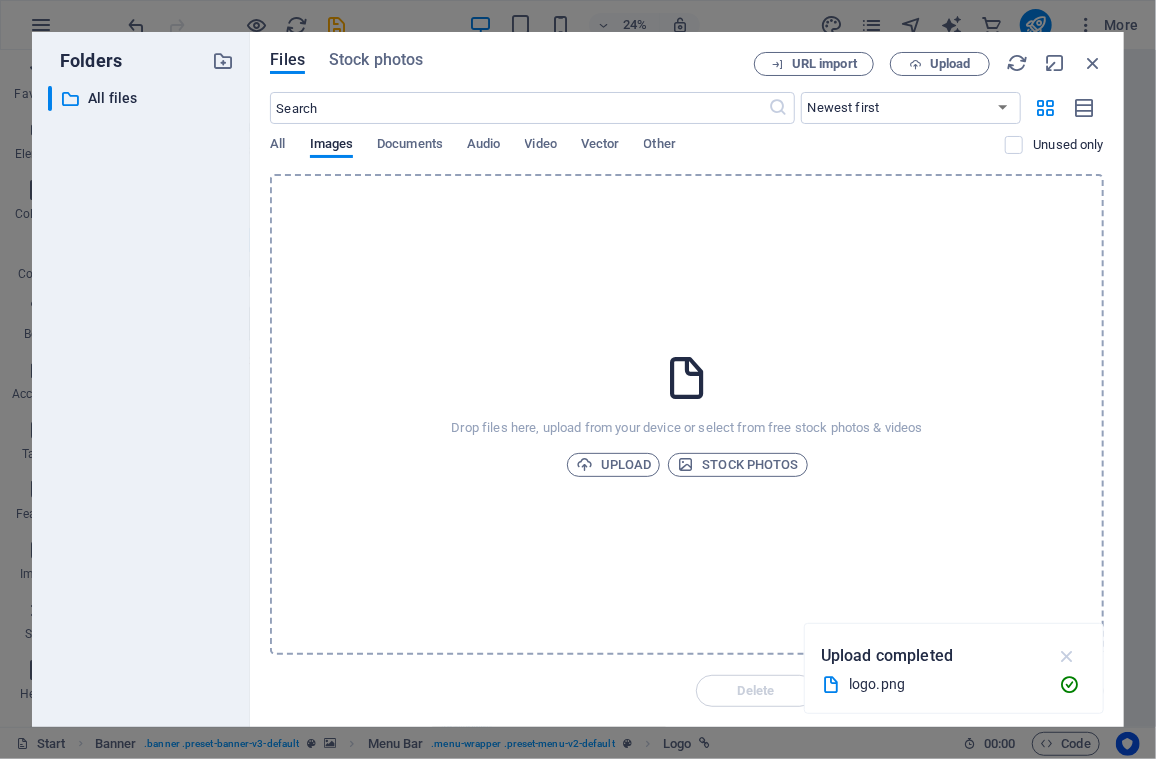 click at bounding box center (1067, 656) 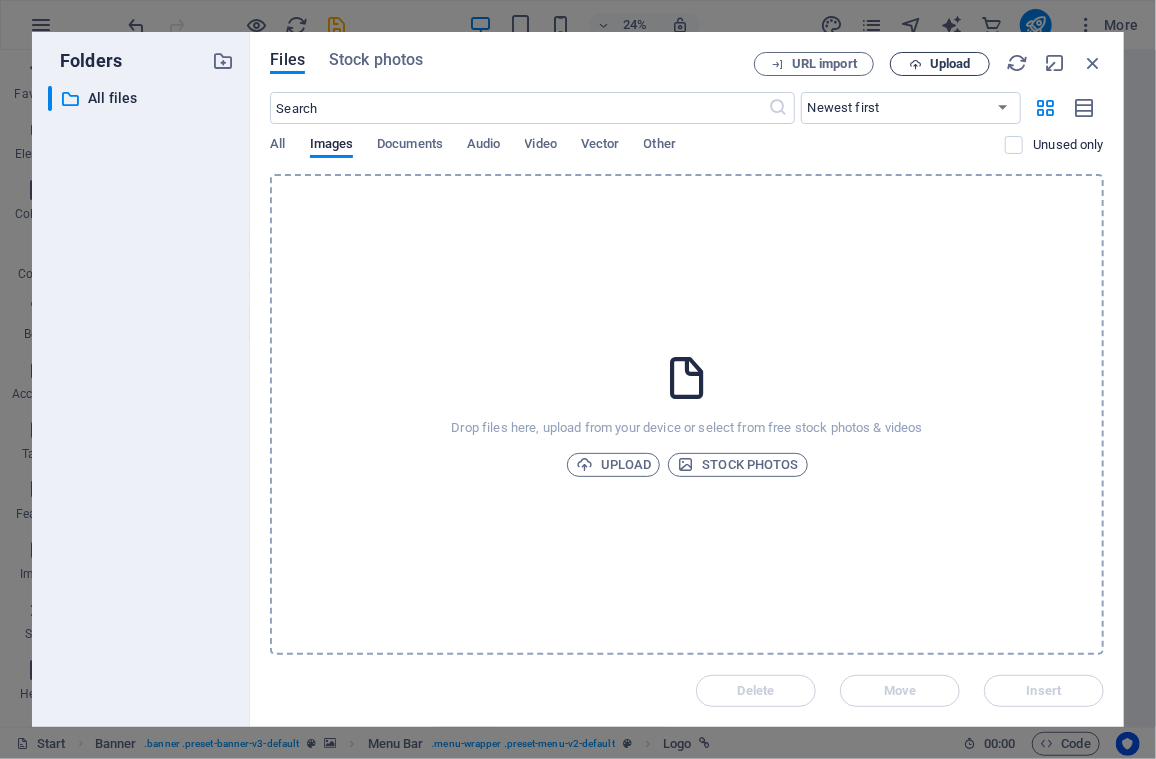 click on "Upload" at bounding box center [940, 64] 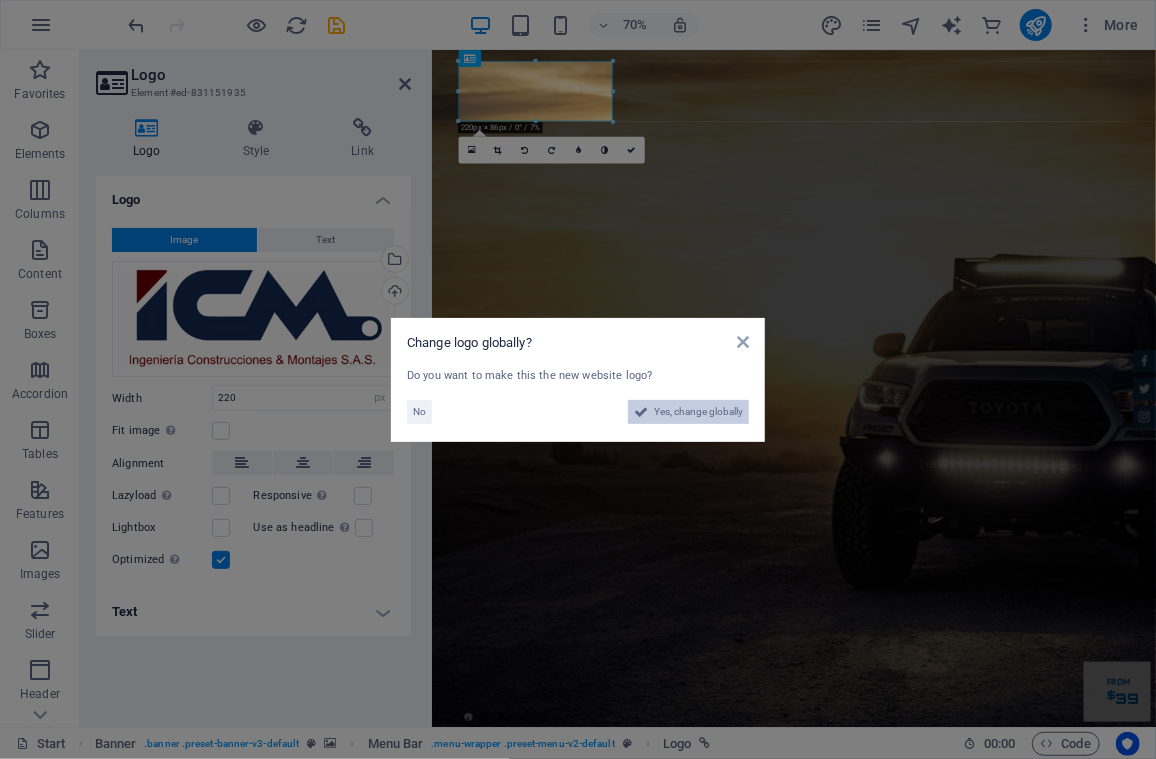 click on "Yes, change globally" at bounding box center [698, 412] 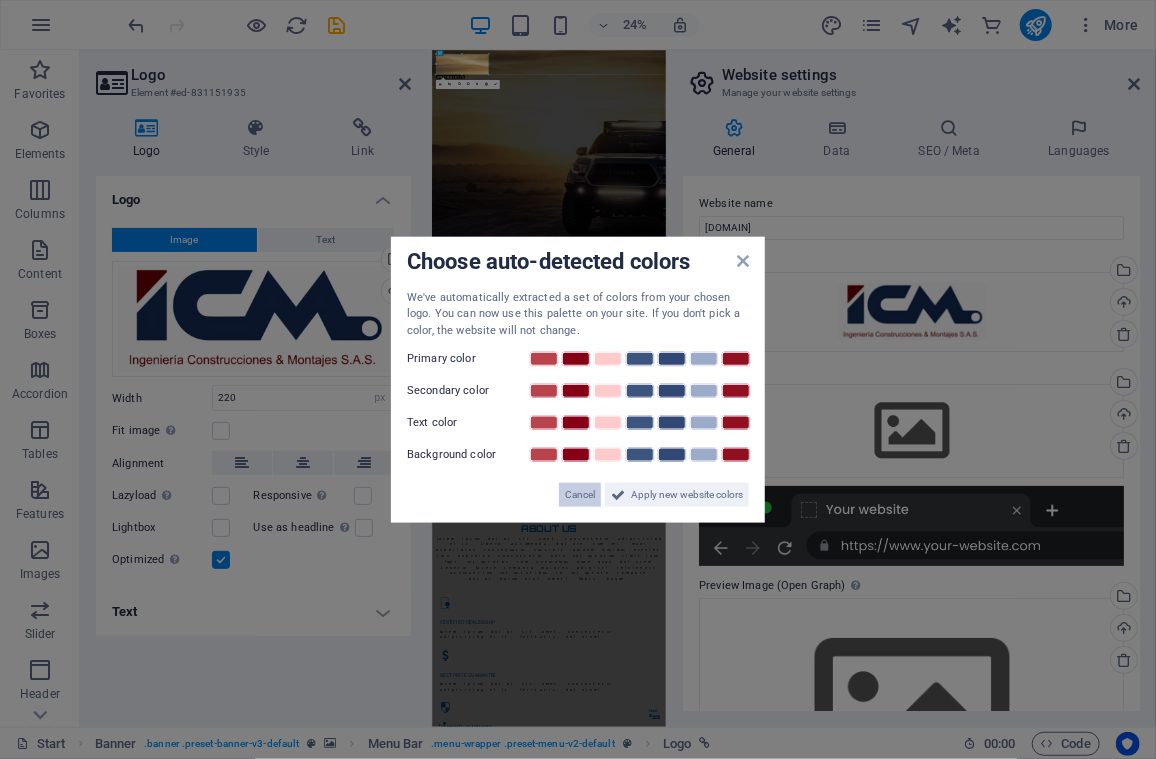 click on "Cancel" at bounding box center (580, 495) 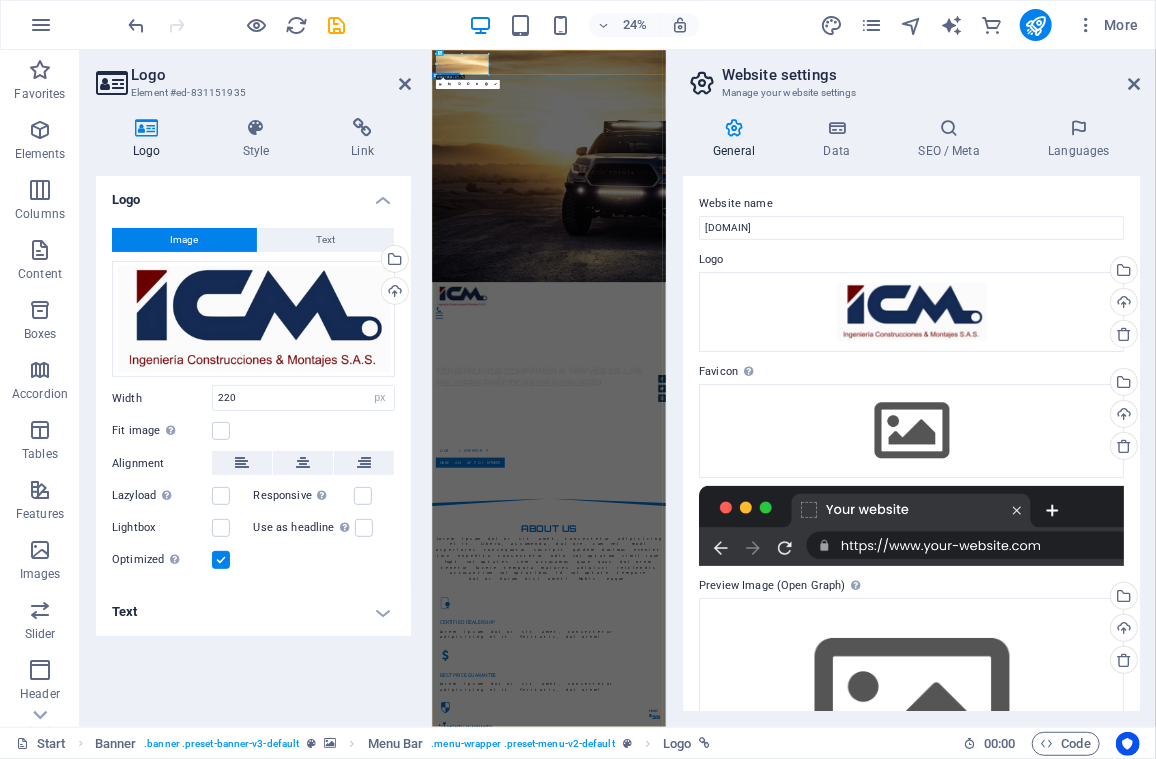 click on "CONSTRUIMOS CONFIANZA A TRAVÉS DE LAS MEJORES PRÁCTICAS DE INGENIERÍA Desde su fundación, en [YEAR], ICM ha consolidado su experiencia en la ejecución de proyectos integrales que comprende el diseño, fabricación y montaje de estructuras metálicas, sistemas de calderería industrial, soluciones para el transporte y beneficio de materiales y el desarrollo e implementación de sistemas de captación de emisiones particuladas (despolvamiento). Our Inventory Make an appointment" at bounding box center [918, 1551] 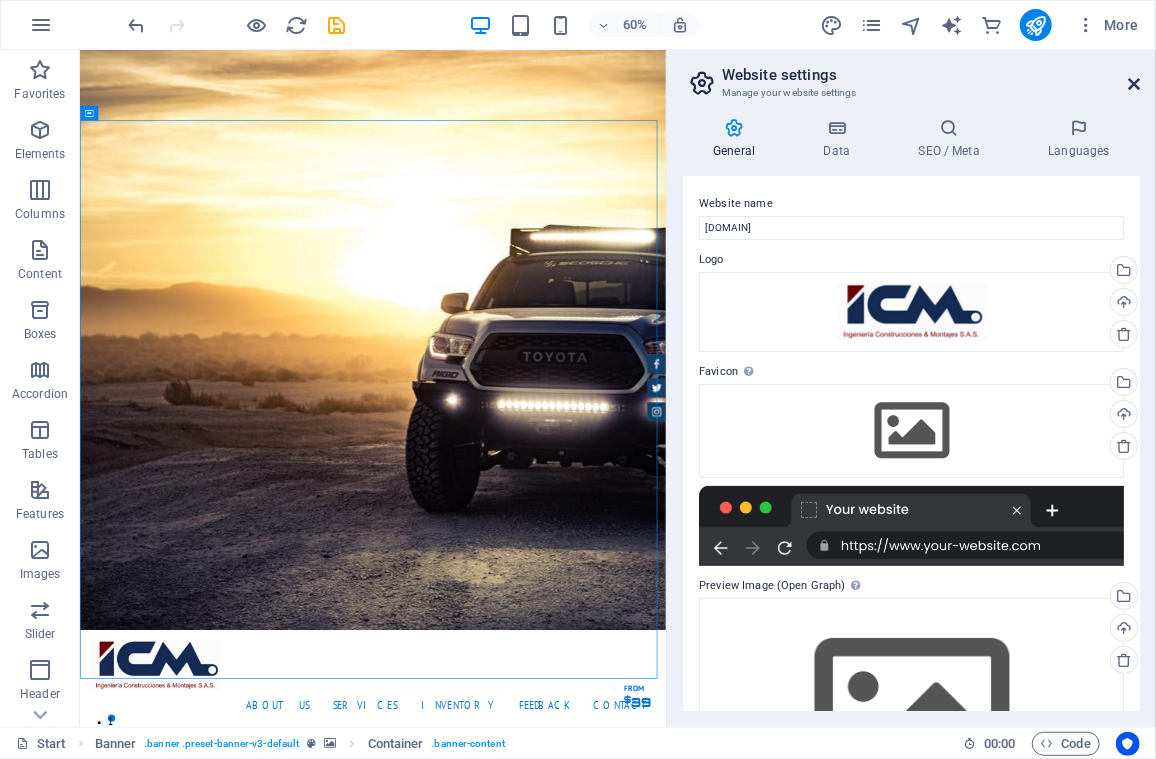 click at bounding box center (1134, 84) 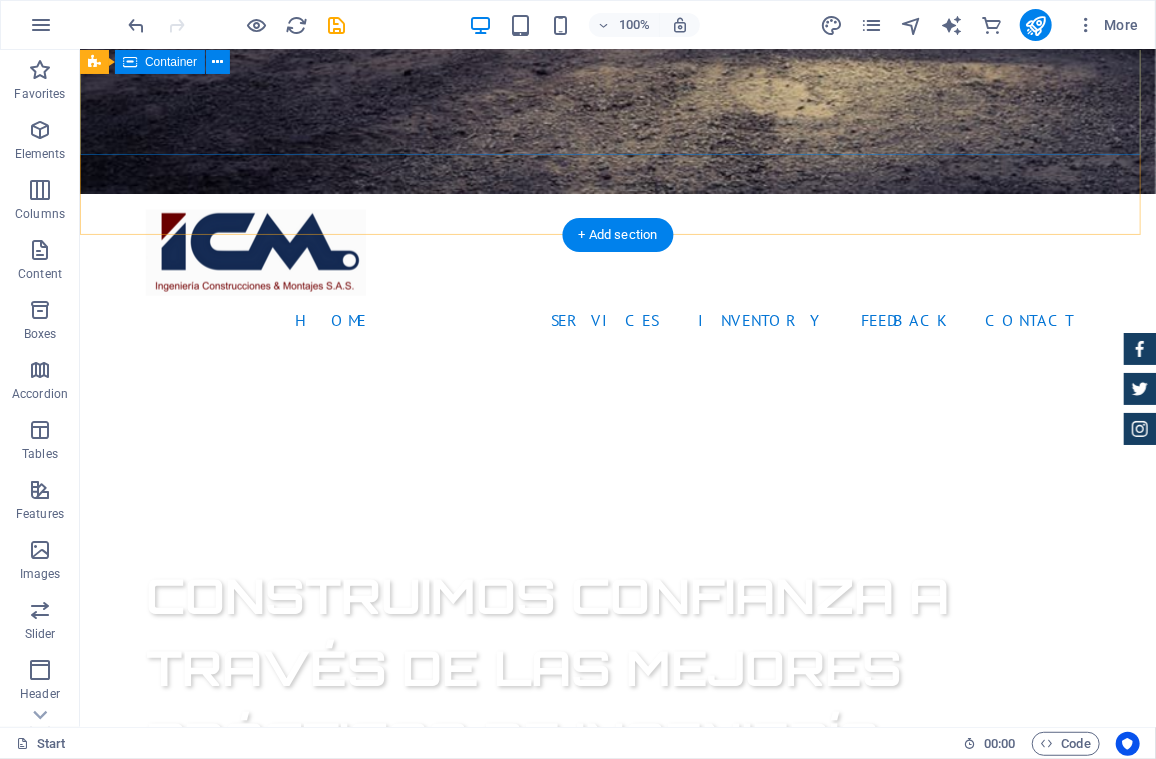 scroll, scrollTop: 767, scrollLeft: 0, axis: vertical 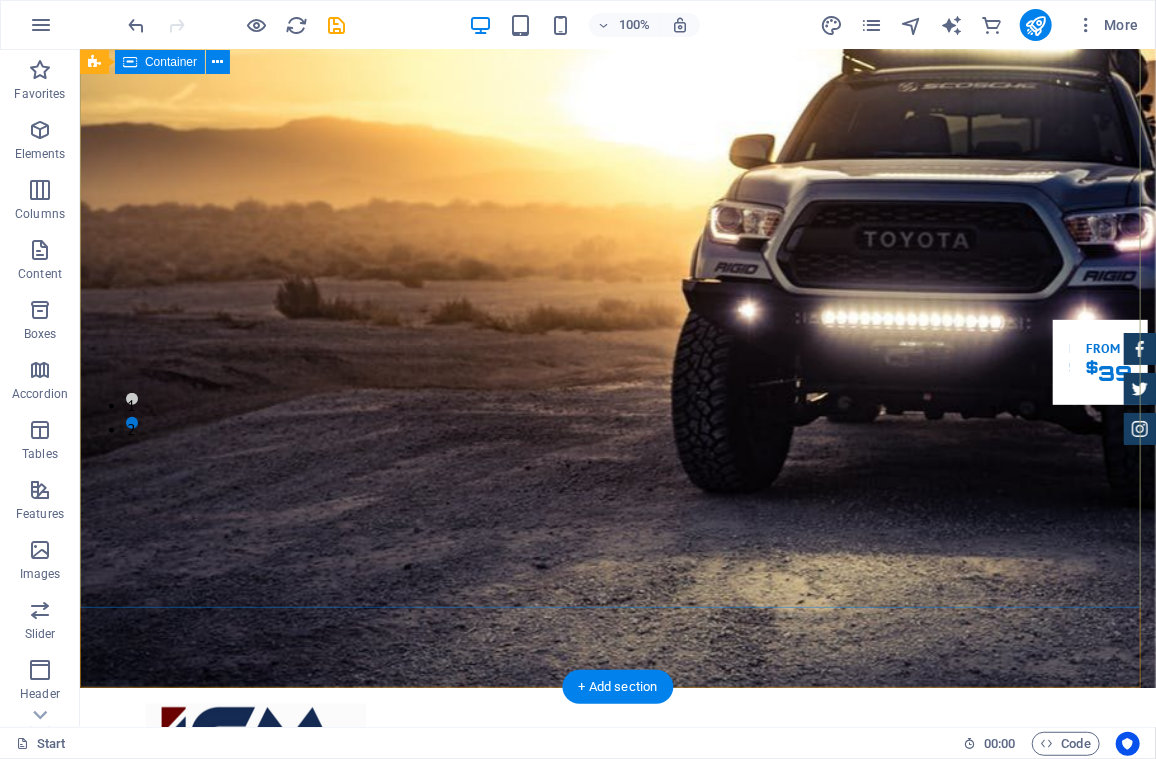 click on "CONSTRUIMOS CONFIANZA A TRAVÉS DE LAS MEJORES PRÁCTICAS DE INGENIERÍA Desde su fundación, en [YEAR], ICM ha consolidado su experiencia en la ejecución de proyectos integrales que comprende el diseño, fabricación y montaje de estructuras metálicas, sistemas de calderería industrial, soluciones para el transporte y beneficio de materiales y el desarrollo e implementación de sistemas de captación de emisiones particuladas (despolvamiento). Our Inventory Make an appointment" at bounding box center [617, 1293] 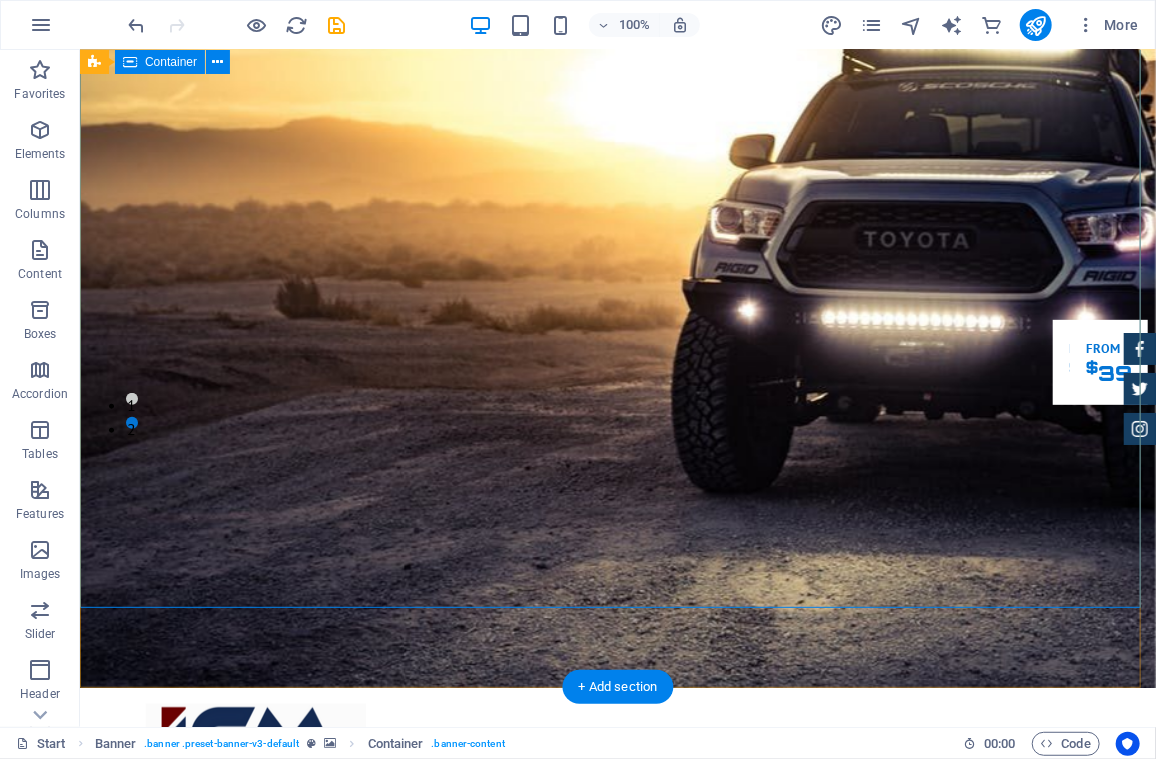 click on "CONSTRUIMOS CONFIANZA A TRAVÉS DE LAS MEJORES PRÁCTICAS DE INGENIERÍA Desde su fundación, en [YEAR], ICM ha consolidado su experiencia en la ejecución de proyectos integrales que comprende el diseño, fabricación y montaje de estructuras metálicas, sistemas de calderería industrial, soluciones para el transporte y beneficio de materiales y el desarrollo e implementación de sistemas de captación de emisiones particuladas (despolvamiento). Our Inventory Make an appointment" at bounding box center (617, 1293) 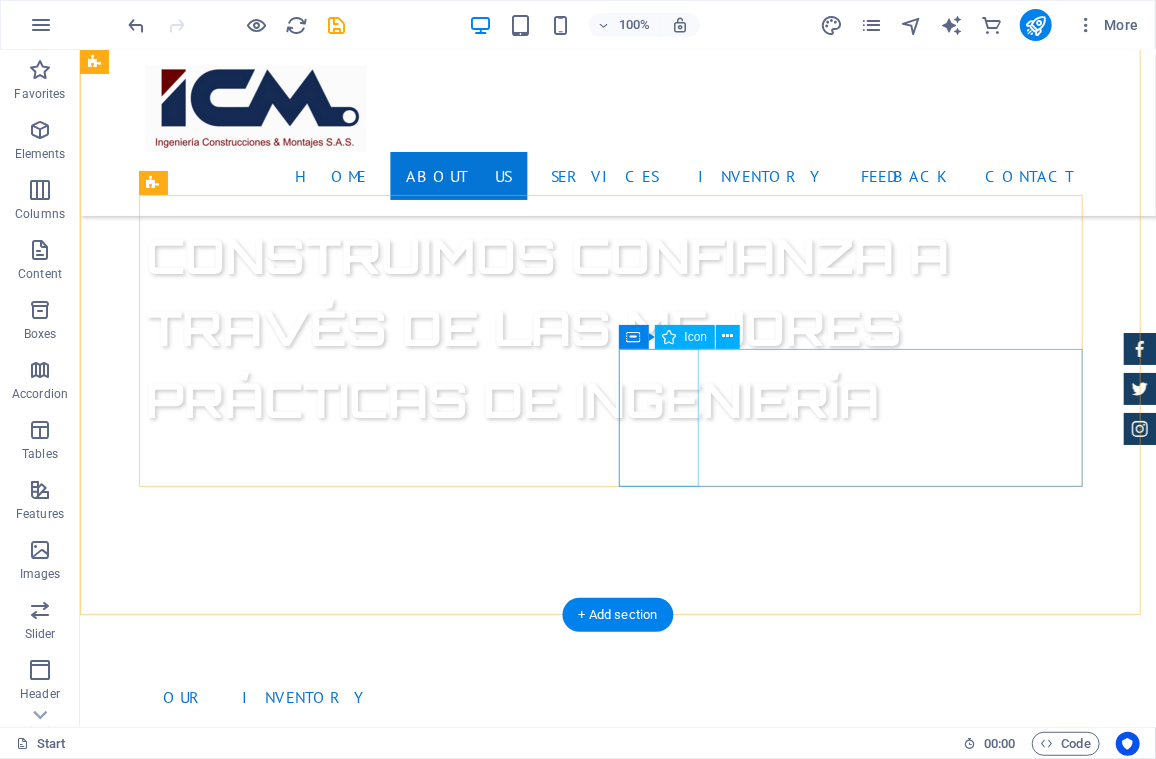 scroll, scrollTop: 1000, scrollLeft: 0, axis: vertical 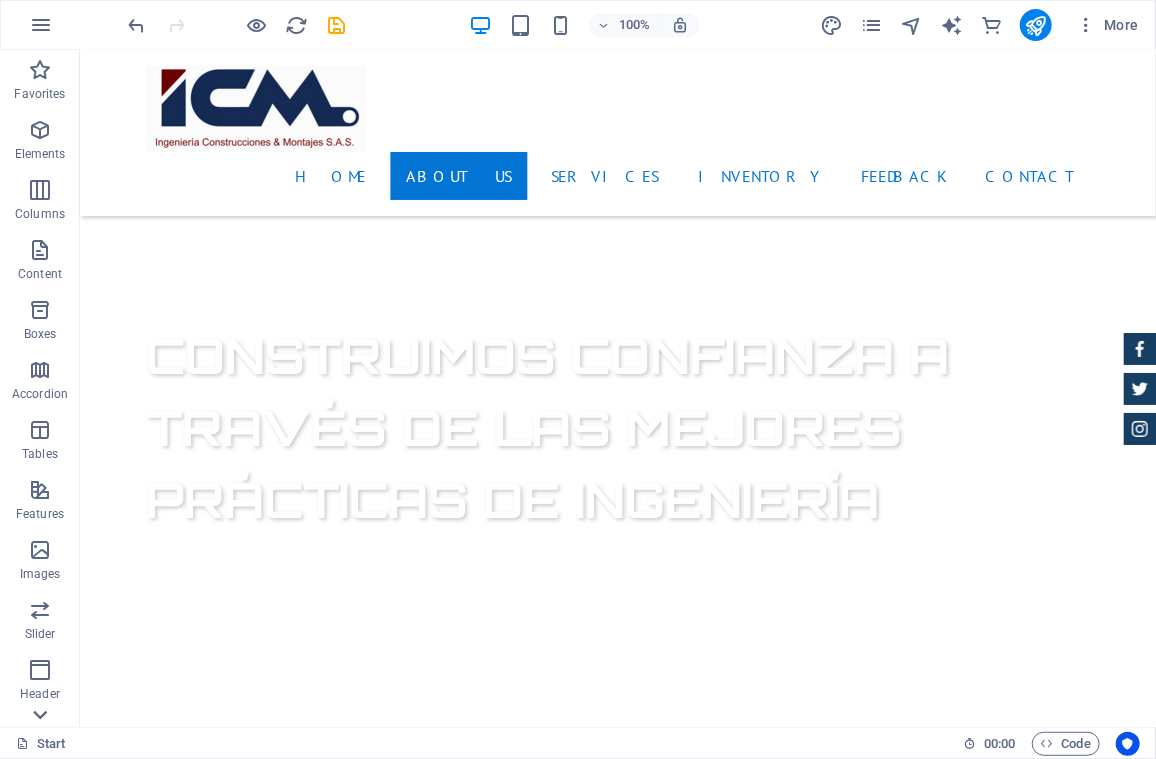 click 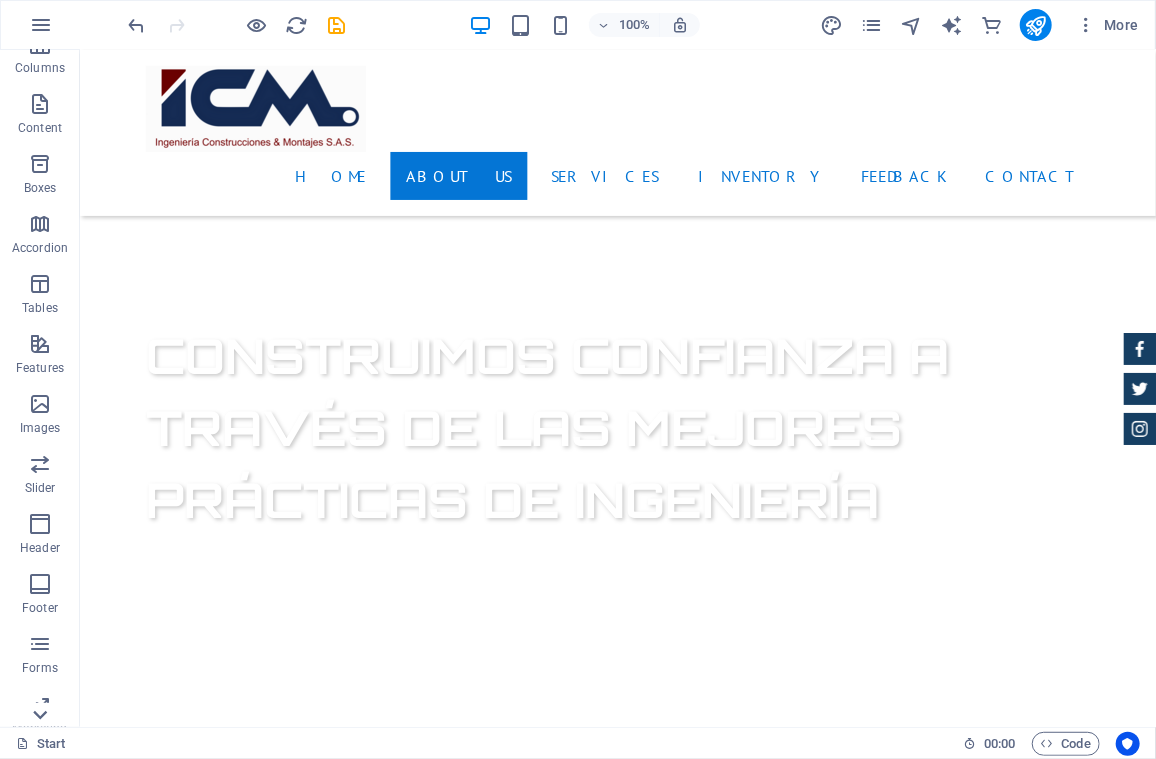 scroll, scrollTop: 282, scrollLeft: 0, axis: vertical 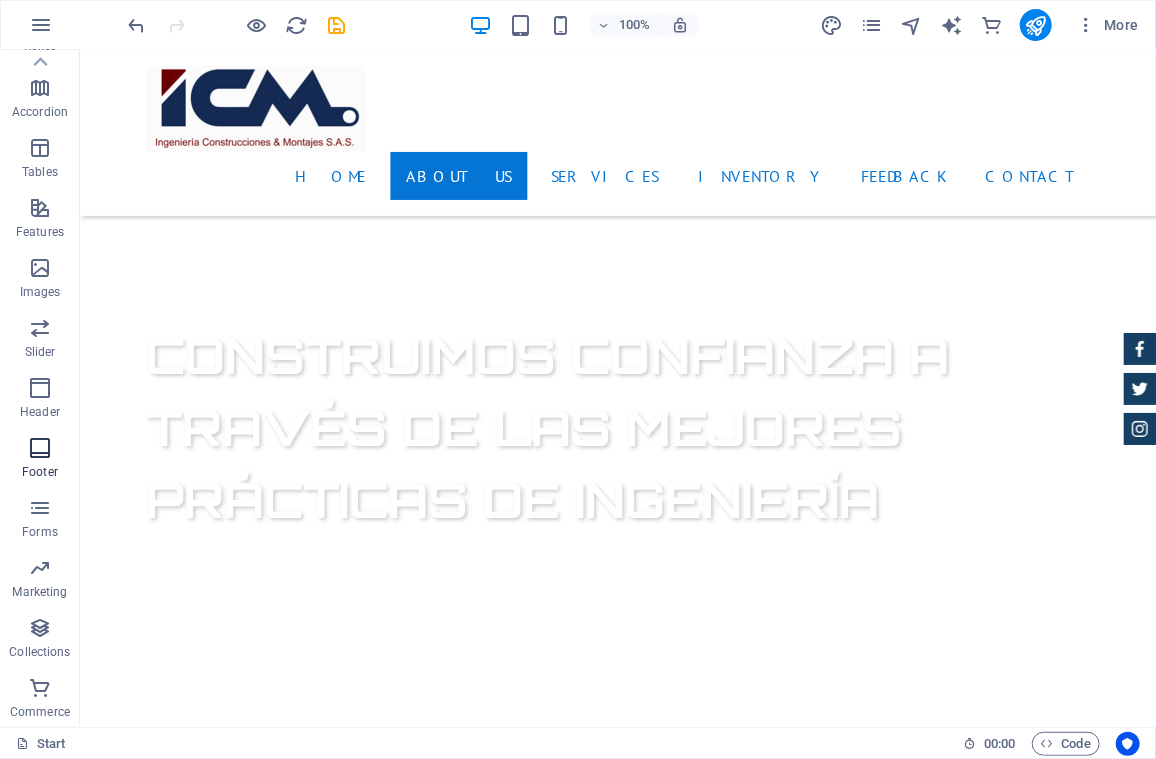 click at bounding box center (40, 448) 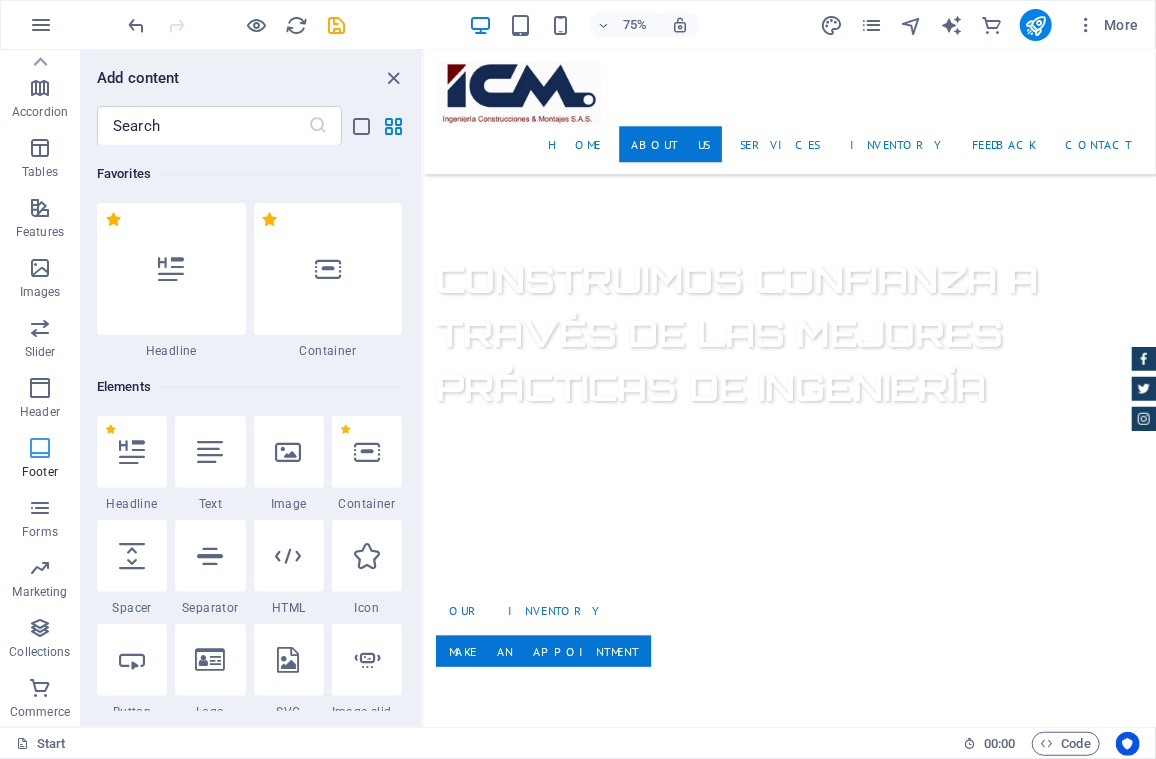 click at bounding box center (40, 448) 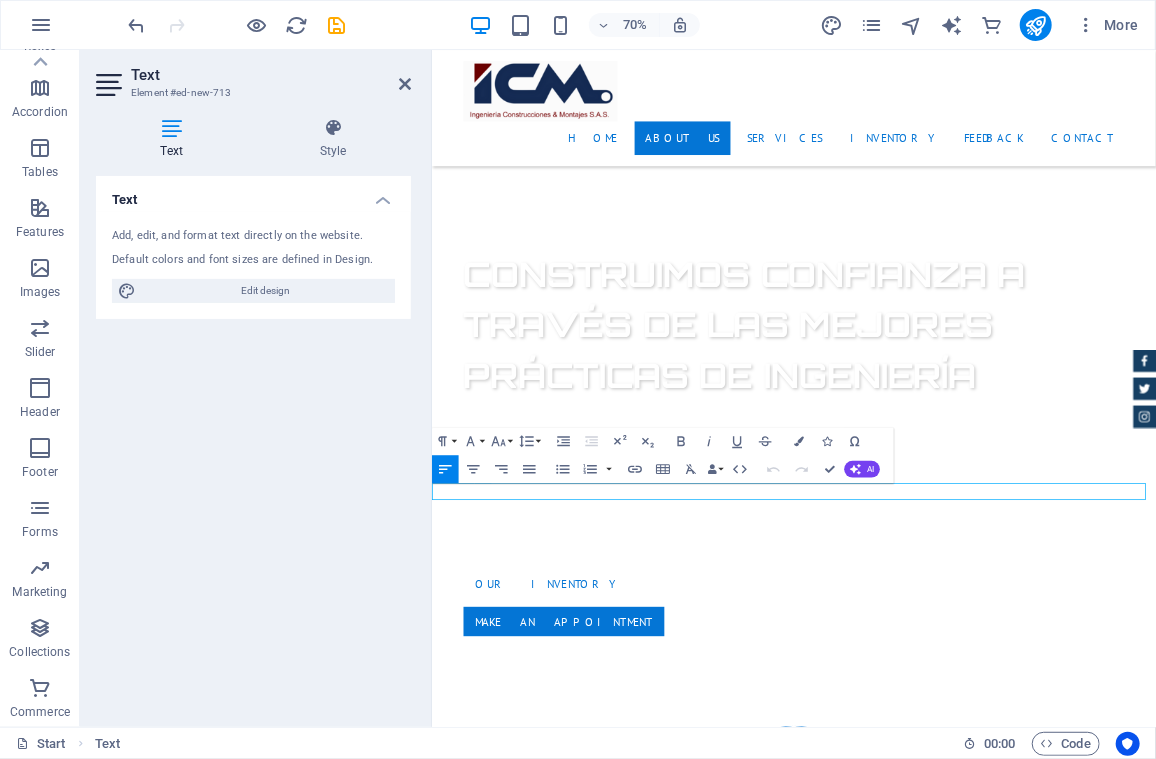 scroll, scrollTop: 1014, scrollLeft: 0, axis: vertical 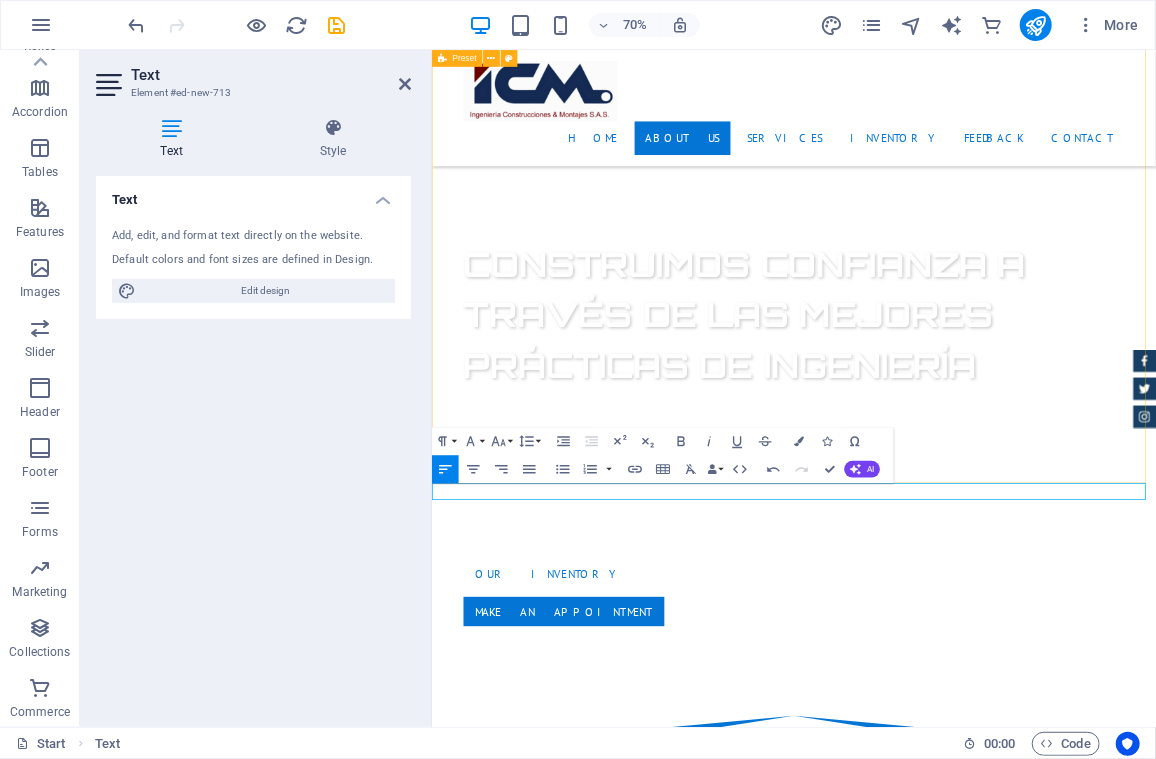 click on "About us Lorem ipsum dolor sit amet, consectetur adipisicing elit. Libero, assumenda, dolore, cum vel modi asperiores consequatur suscipit quidem ducimus eveniet iure expedita consectetur odio voluptatum similique fugit voluptates rem accusamus quae quas dolorem tenetur facere tempora maiores adipisci reiciendis accusantium voluptatibus id voluptate tempore dolor harum nisi amet! Nobis, eaque. Certified Dealership Lorem ipsum dolor sit amet, consectetur adipisicing elit. Veritatis, dolorem! Best Price Guarantee Lorem ipsum dolor sit amet, consectetur adipisicing elit. Veritatis, dolorem! 24 Month Warranty Lorem ipsum dolor sit amet, consectetur adipisicing elit. Veritatis, dolorem! Financing Program Lorem ipsum dolor sit amet, consectetur adipisicing elit. Veritatis, dolorem!" at bounding box center [948, 1777] 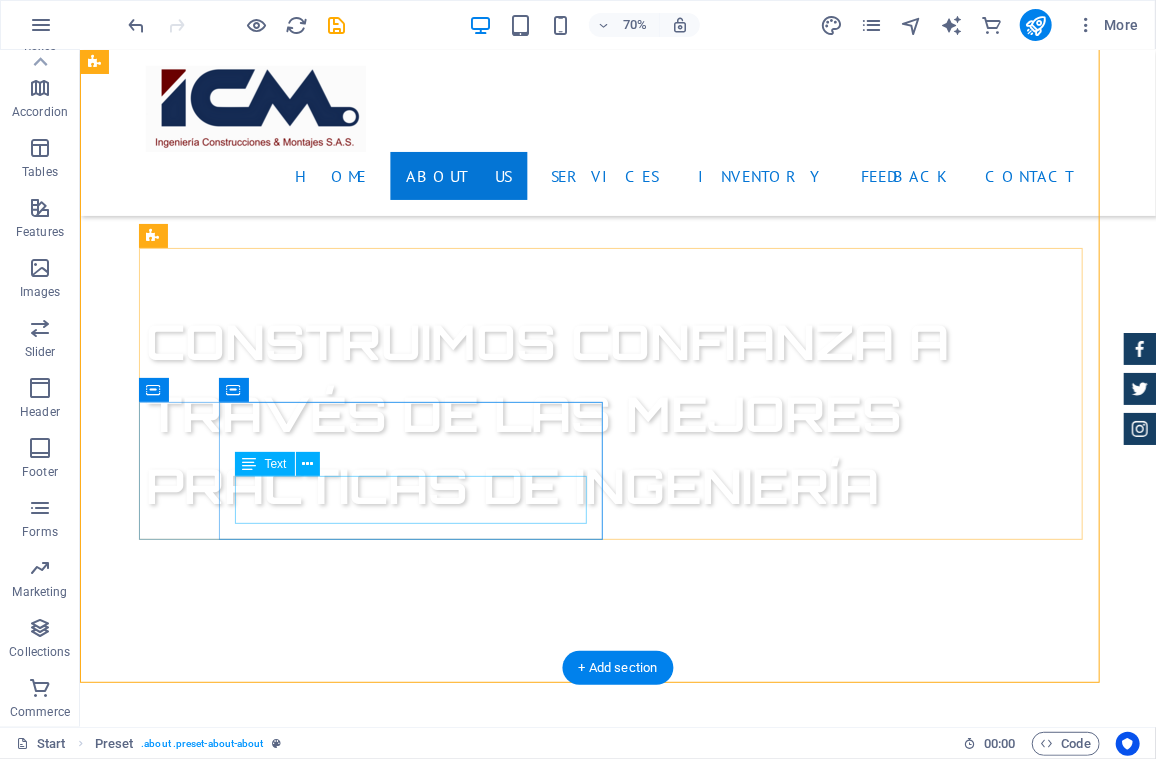 scroll, scrollTop: 1000, scrollLeft: 0, axis: vertical 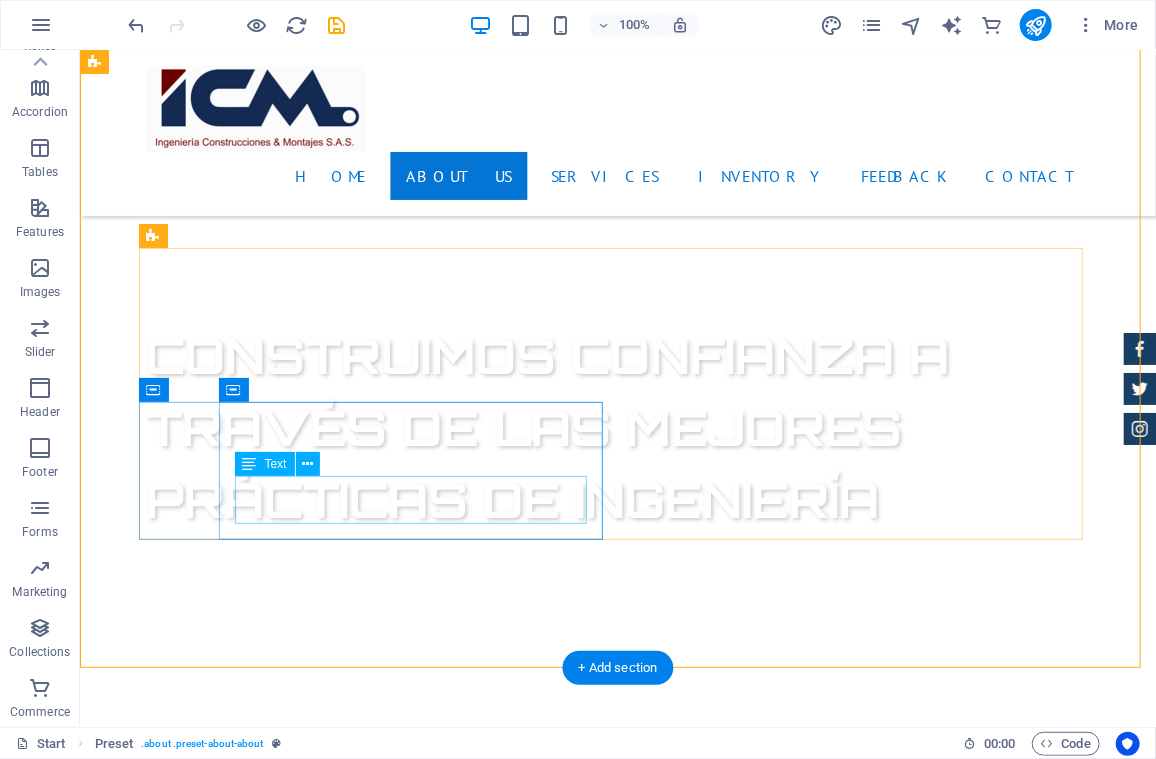 click on "Lorem ipsum dolor sit amet, consectetur adipisicing elit. Veritatis, dolorem!" at bounding box center (617, 2076) 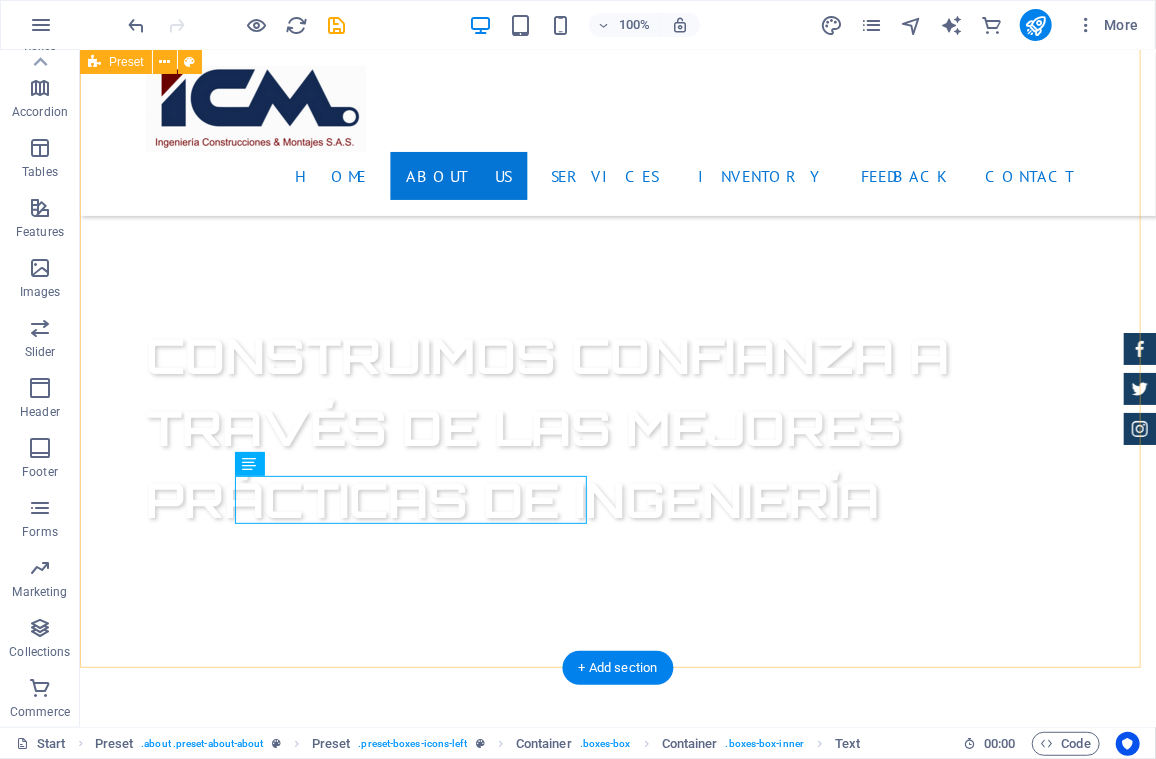 click on "About us Lorem ipsum dolor sit amet, consectetur adipisicing elit. Libero, assumenda, dolore, cum vel modi asperiores consequatur suscipit quidem ducimus eveniet iure expedita consectetur odio voluptatum similique fugit voluptates rem accusamus quae quas dolorem tenetur facere tempora maiores adipisci reiciendis accusantium voluptatibus id voluptate tempore dolor harum nisi amet! Nobis, eaque. Certified Dealership Lorem ipsum dolor sit amet, consectetur adipisicing elit. Veritatis, dolorem! Best Price Guarantee Lorem ipsum dolor sit amet, consectetur adipisicing elit. Veritatis, dolorem! 24 Month Warranty Lorem ipsum dolor sit amet, consectetur adipisicing elit. Veritatis, dolorem! Financing Program Lorem ipsum dolor sit amet, consectetur adipisicing elit. Veritatis, dolorem!" at bounding box center (617, 1775) 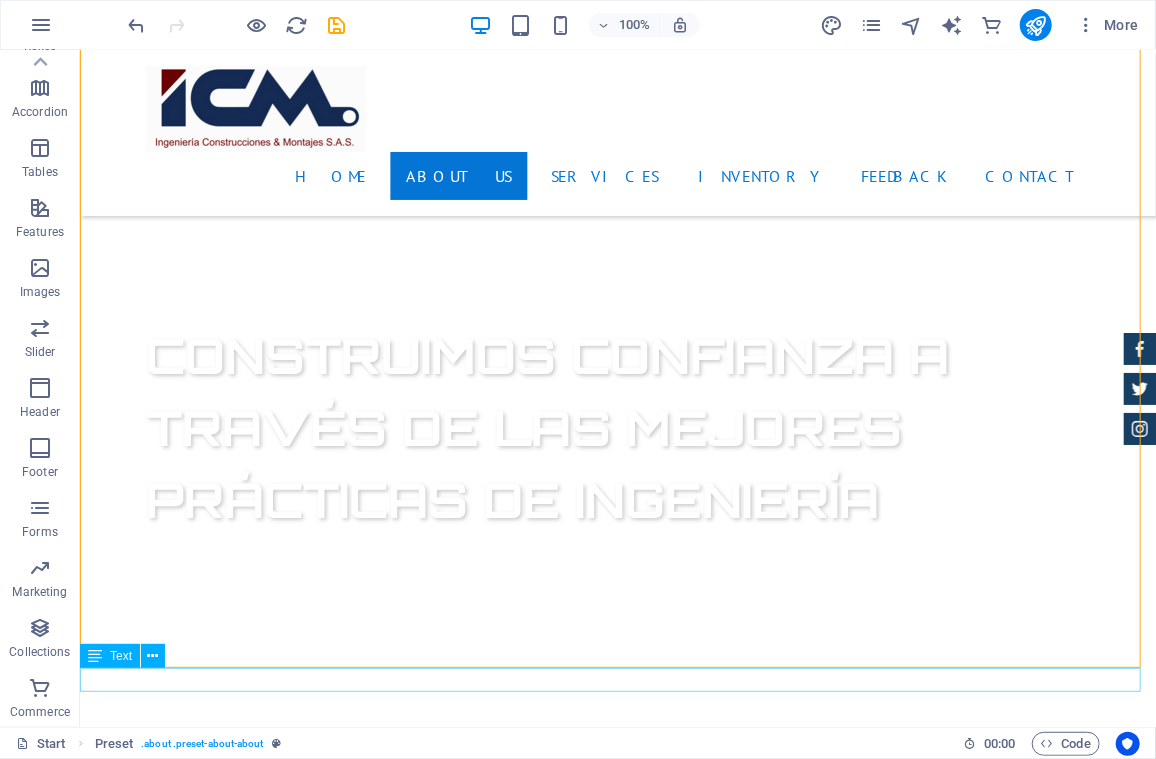 click on "“La pregunta no es si somos capaces, si no que vamos a hacer para lograrlo”" at bounding box center (617, 2482) 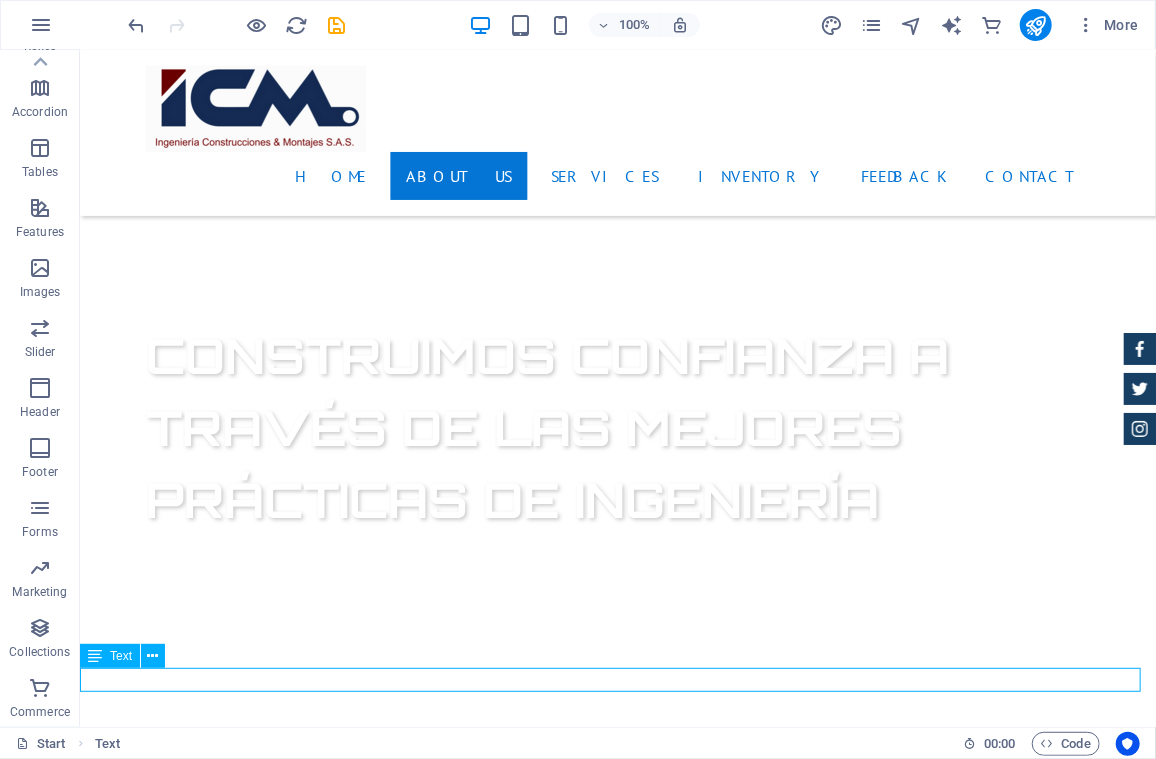 click on "“La pregunta no es si somos capaces, si no que vamos a hacer para lograrlo”" at bounding box center [617, 2482] 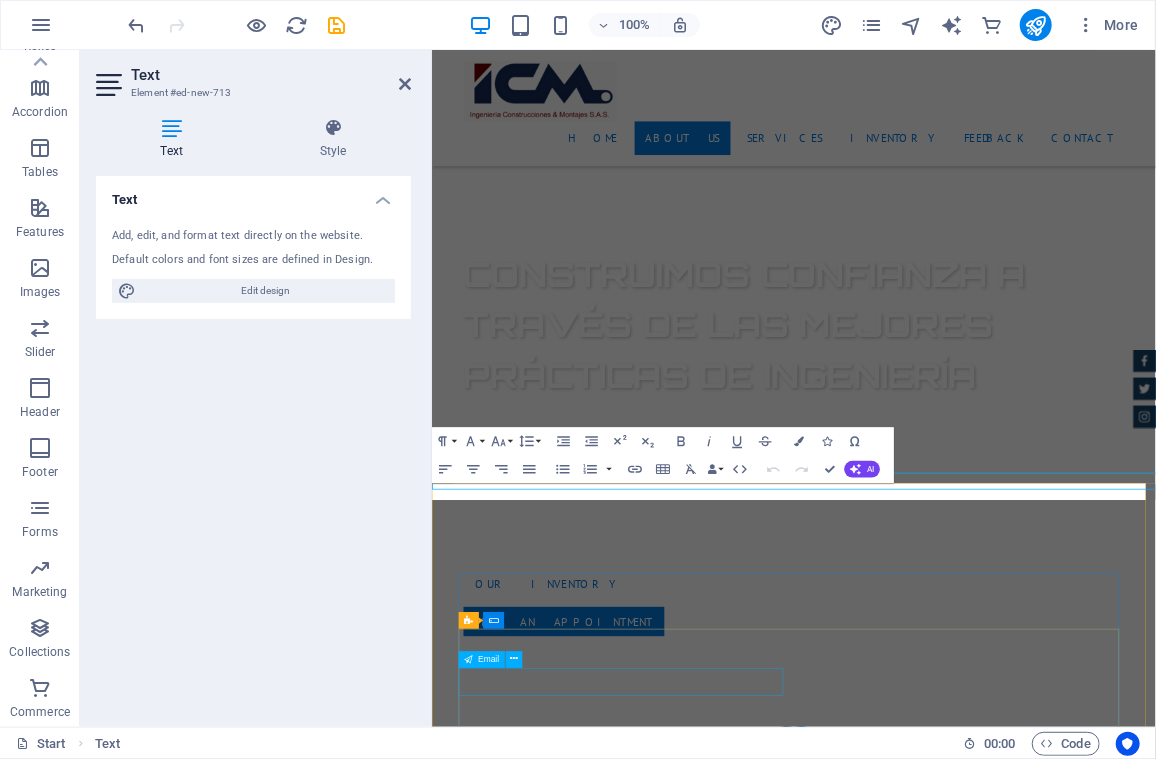 scroll, scrollTop: 1014, scrollLeft: 0, axis: vertical 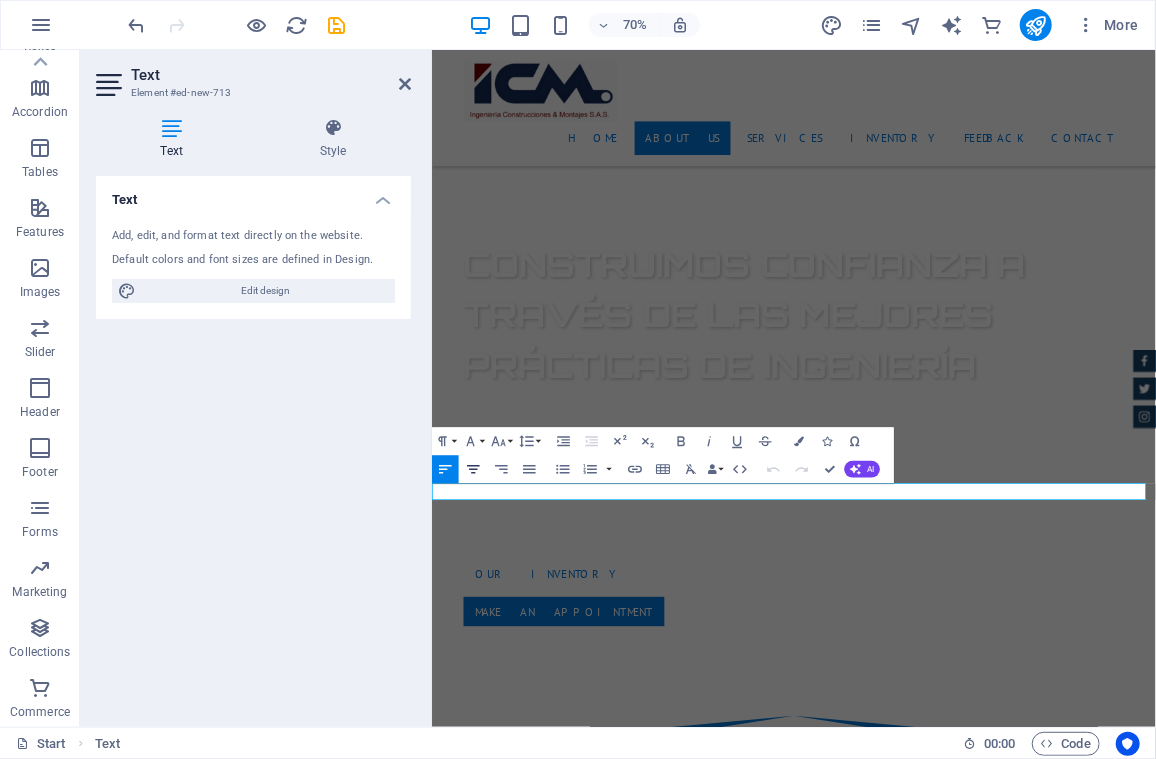 click 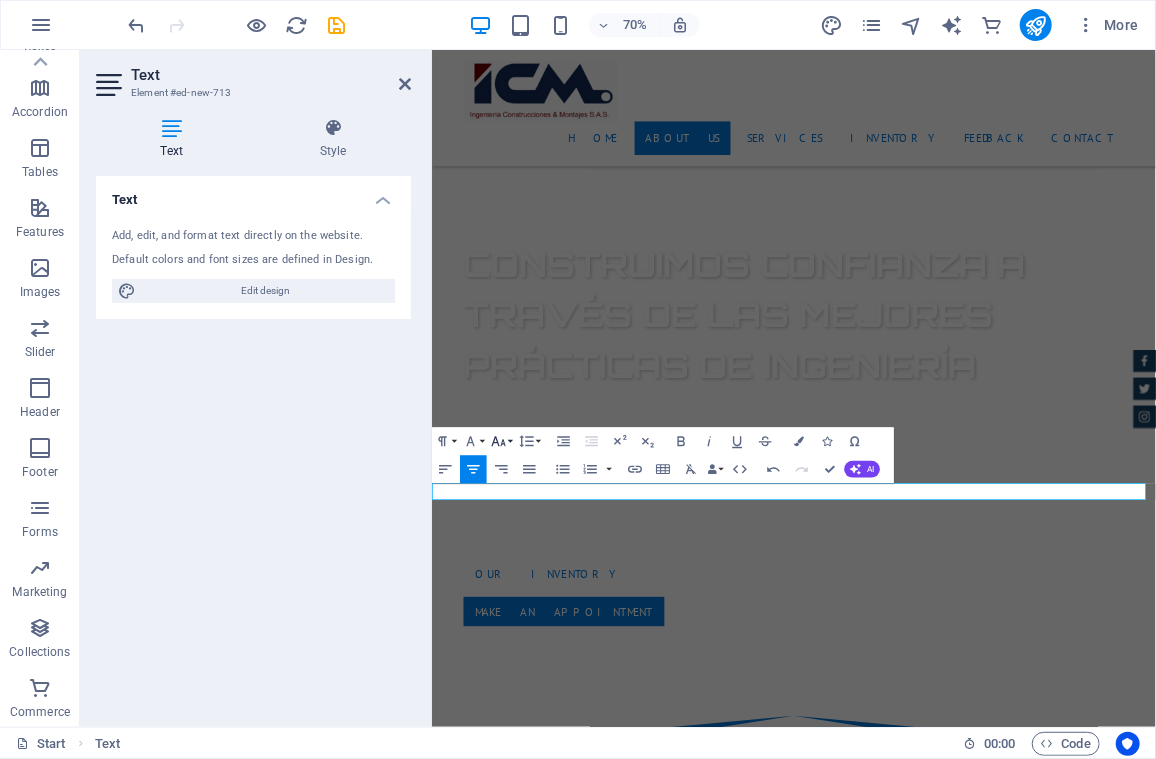 click 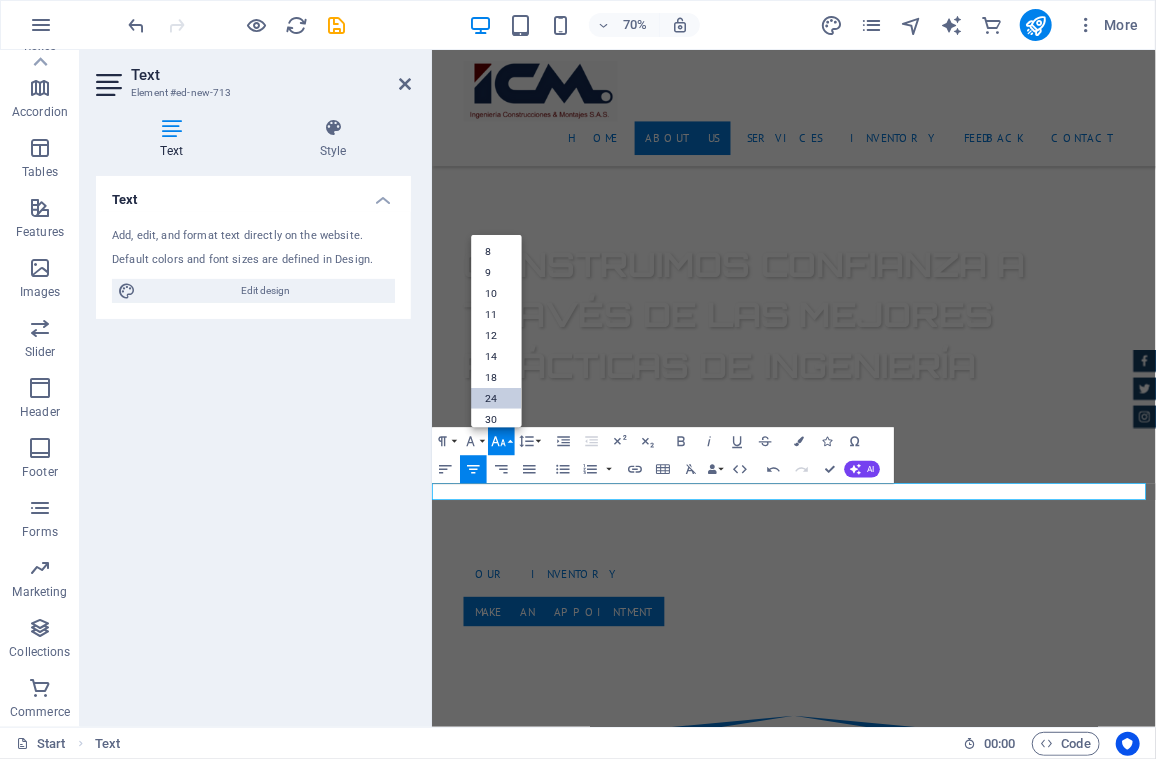 click on "24" at bounding box center (496, 397) 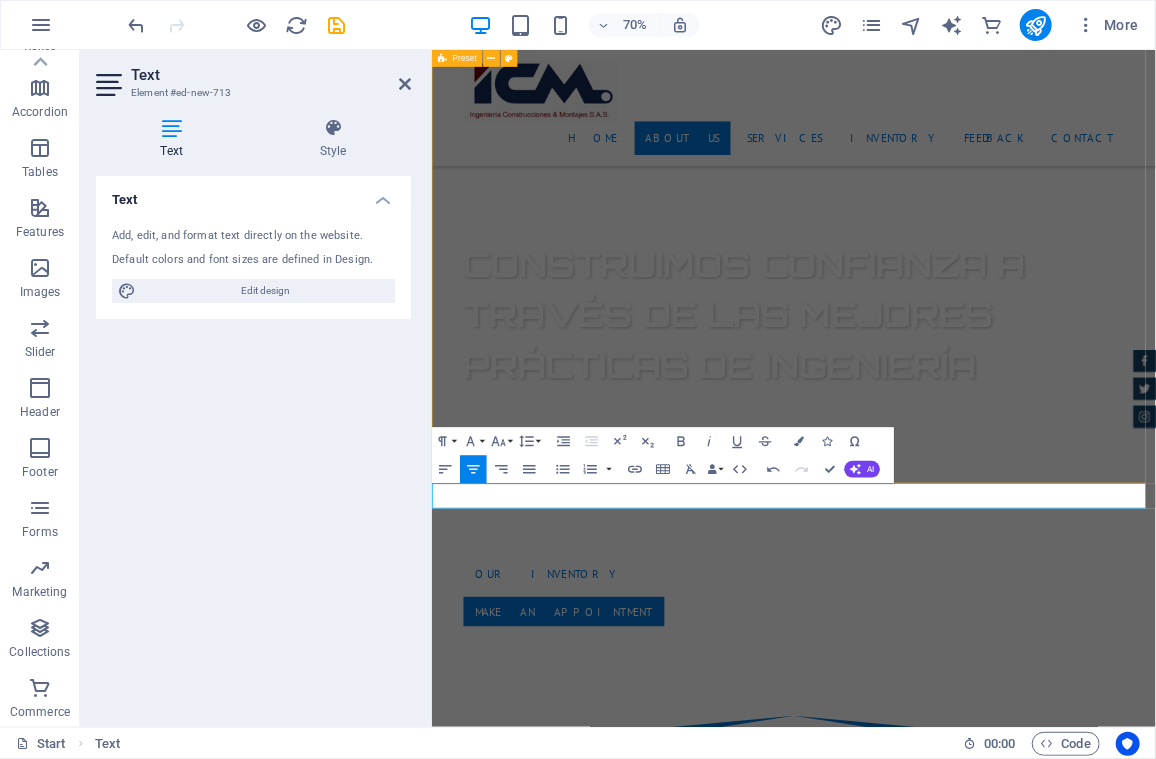 drag, startPoint x: 670, startPoint y: 681, endPoint x: 1219, endPoint y: 662, distance: 549.3287 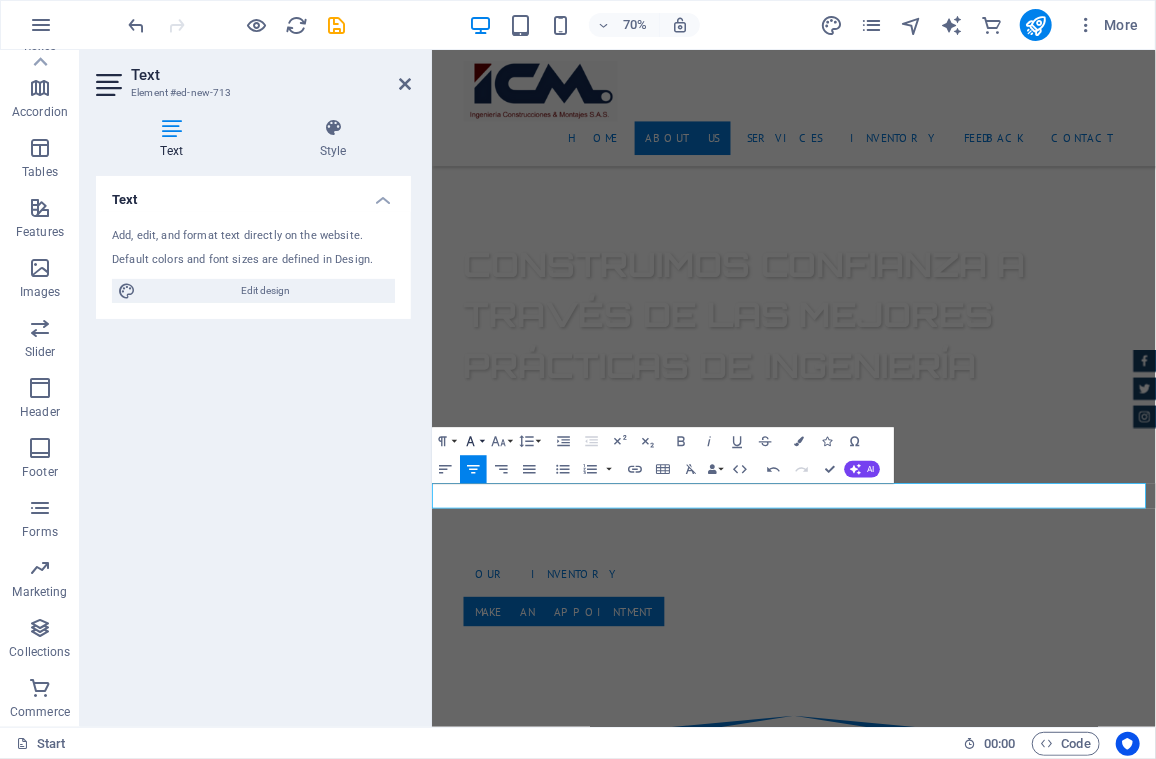 click on "Font Family" at bounding box center (473, 441) 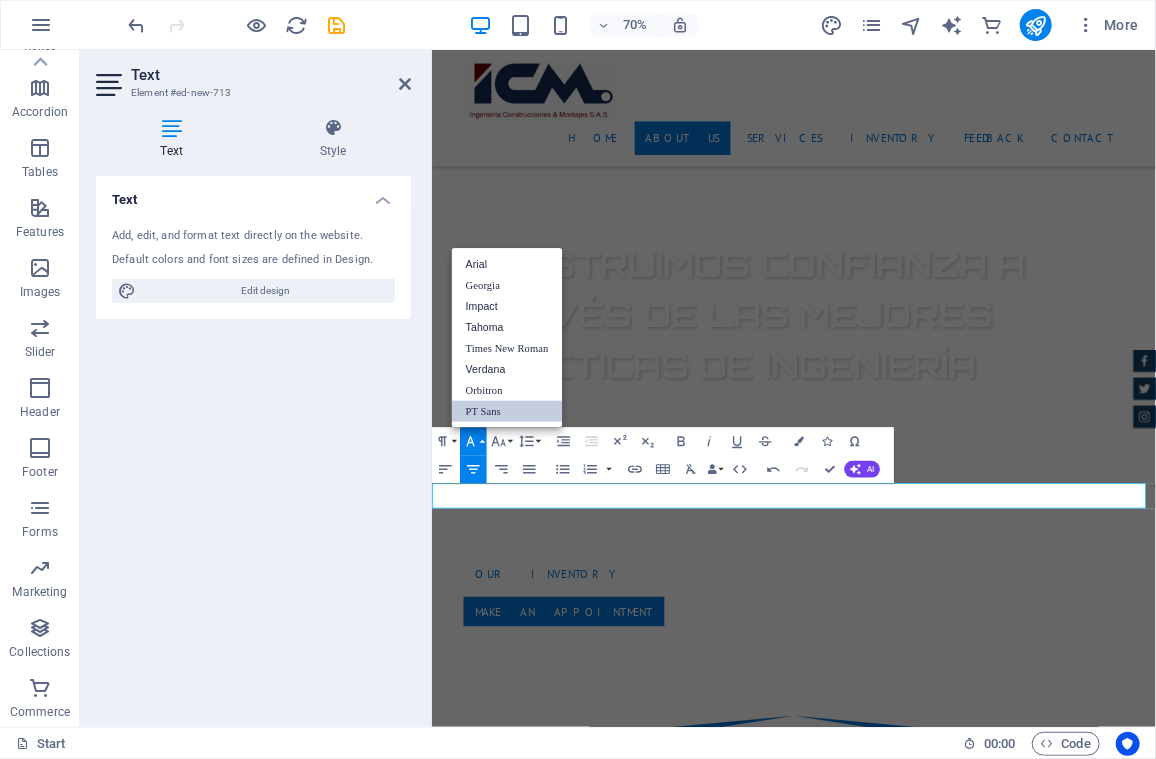 scroll, scrollTop: 0, scrollLeft: 0, axis: both 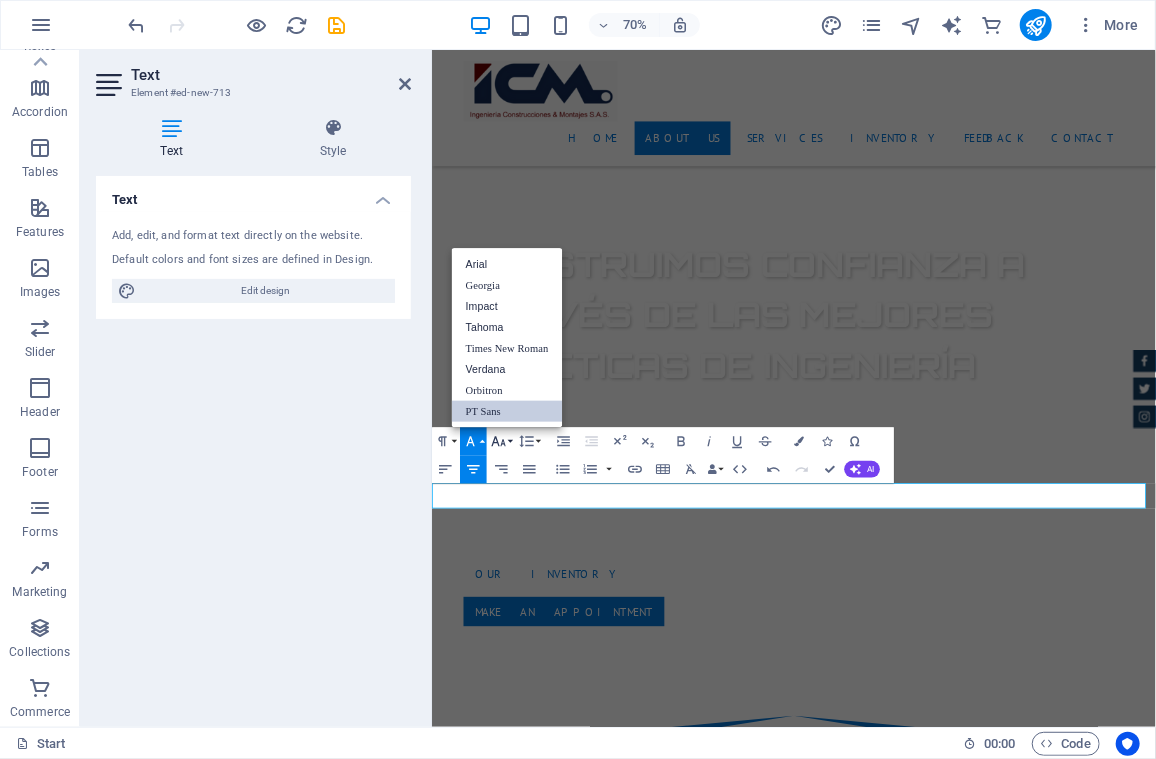 click 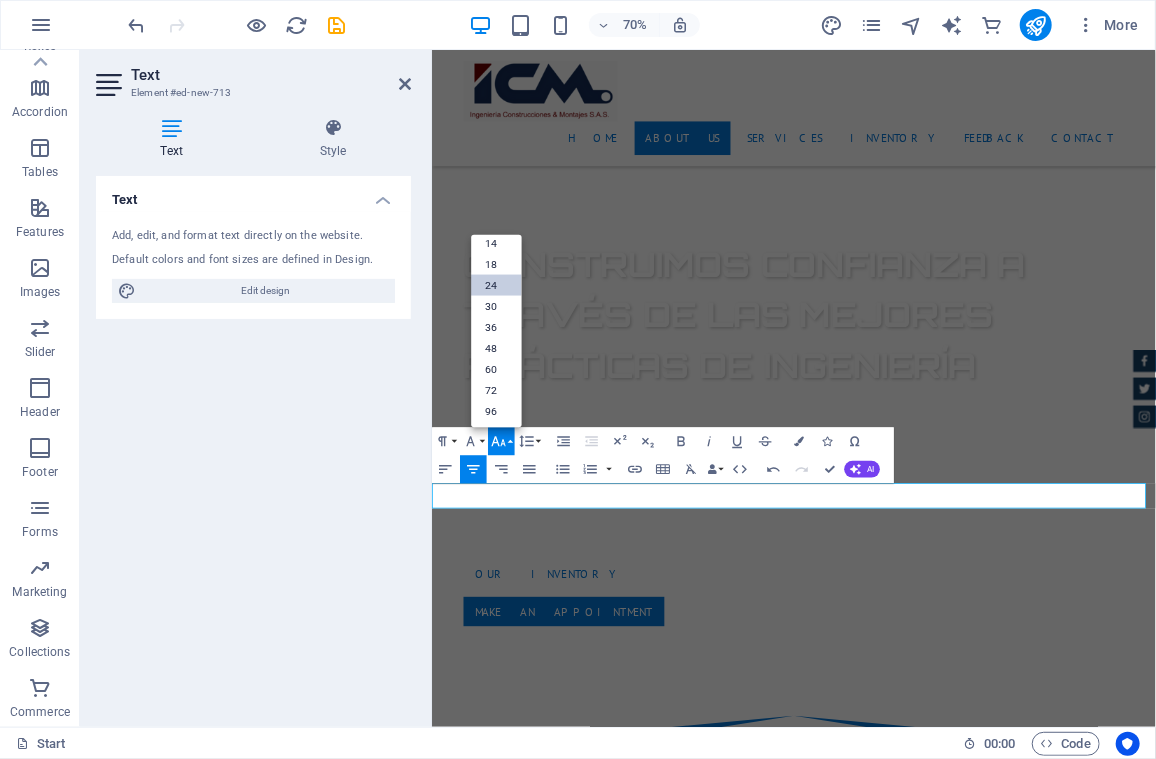 scroll, scrollTop: 161, scrollLeft: 0, axis: vertical 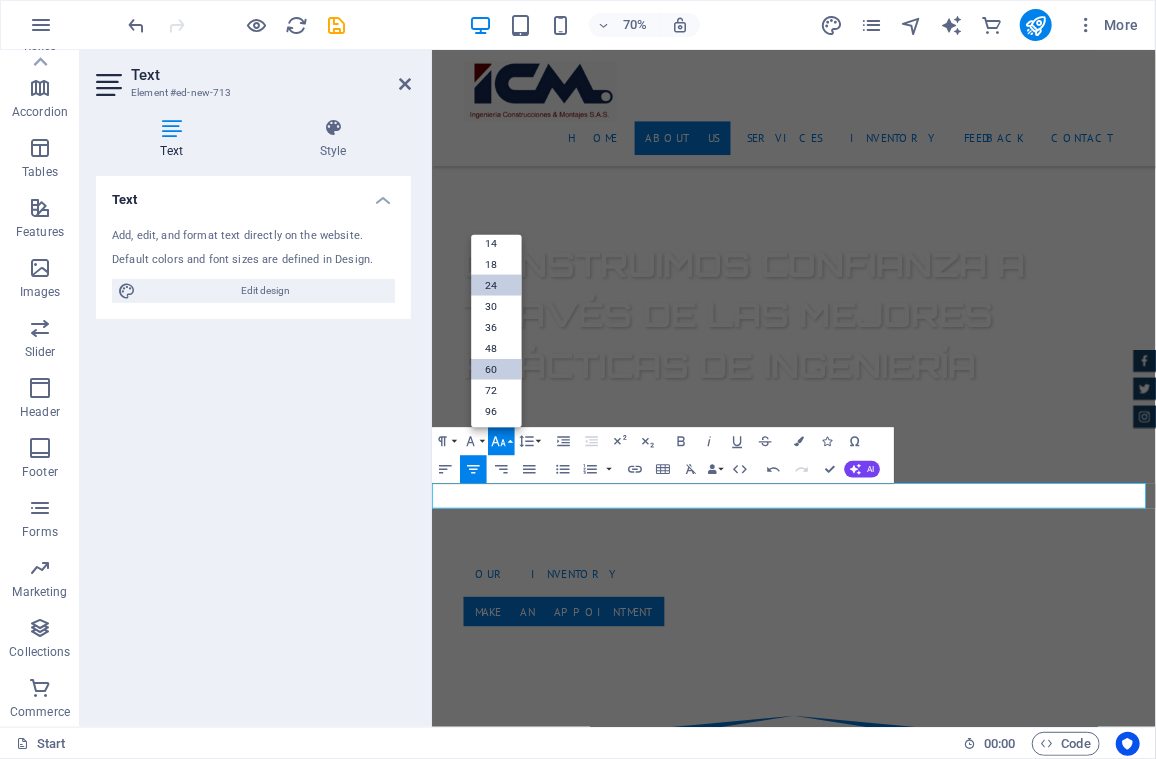 click on "60" at bounding box center (496, 369) 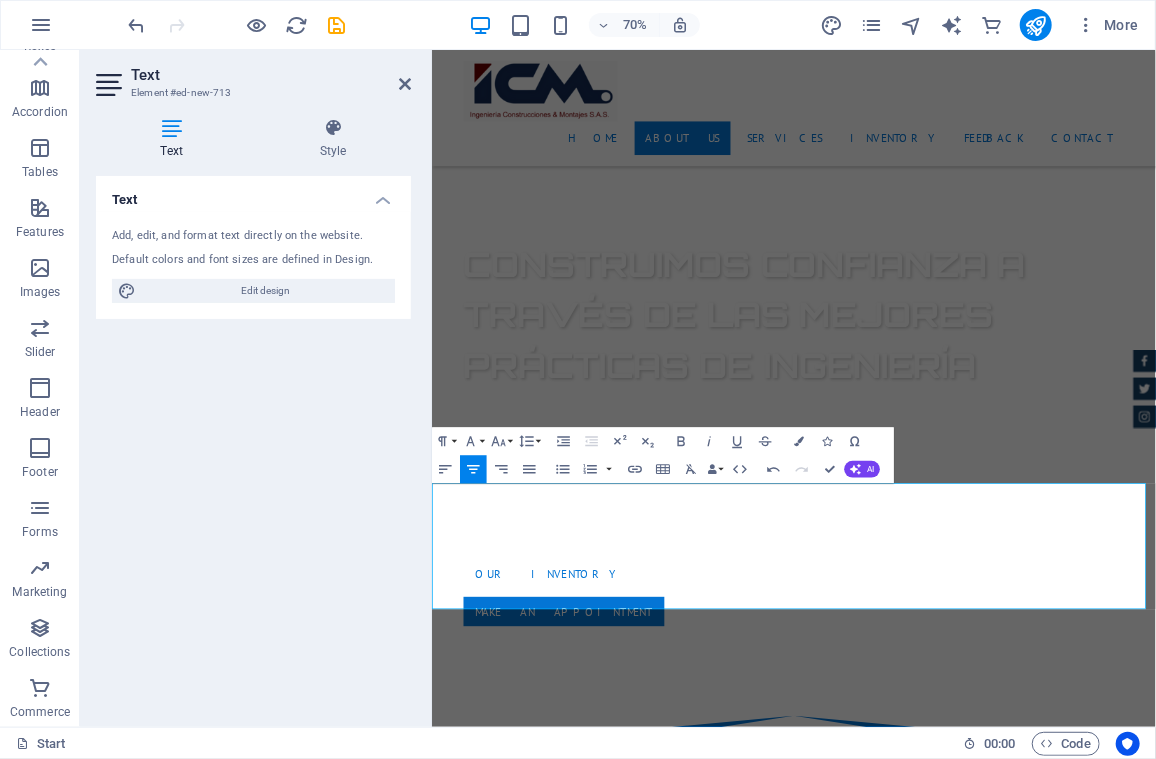 click on "Text Add, edit, and format text directly on the website. Default colors and font sizes are defined in Design. Edit design Alignment Left aligned Centered Right aligned" at bounding box center [253, 443] 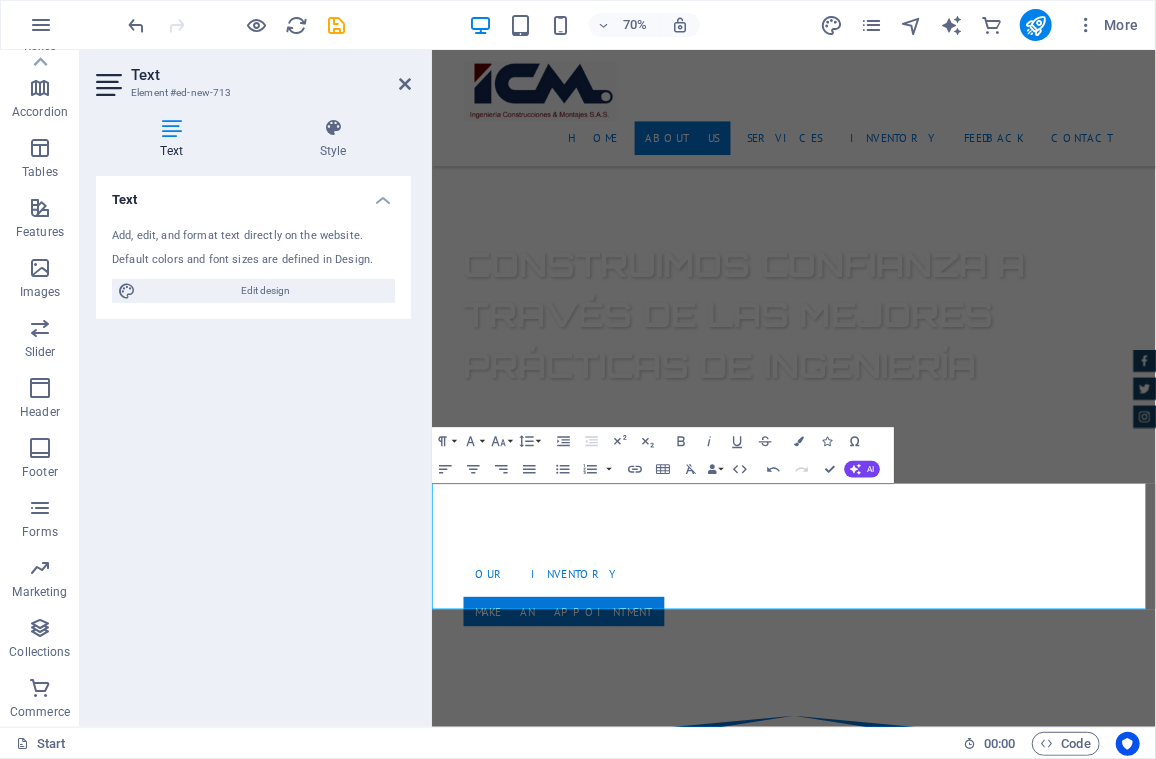click on "Text Add, edit, and format text directly on the website. Default colors and font sizes are defined in Design. Edit design Alignment Left aligned Centered Right aligned" at bounding box center (253, 443) 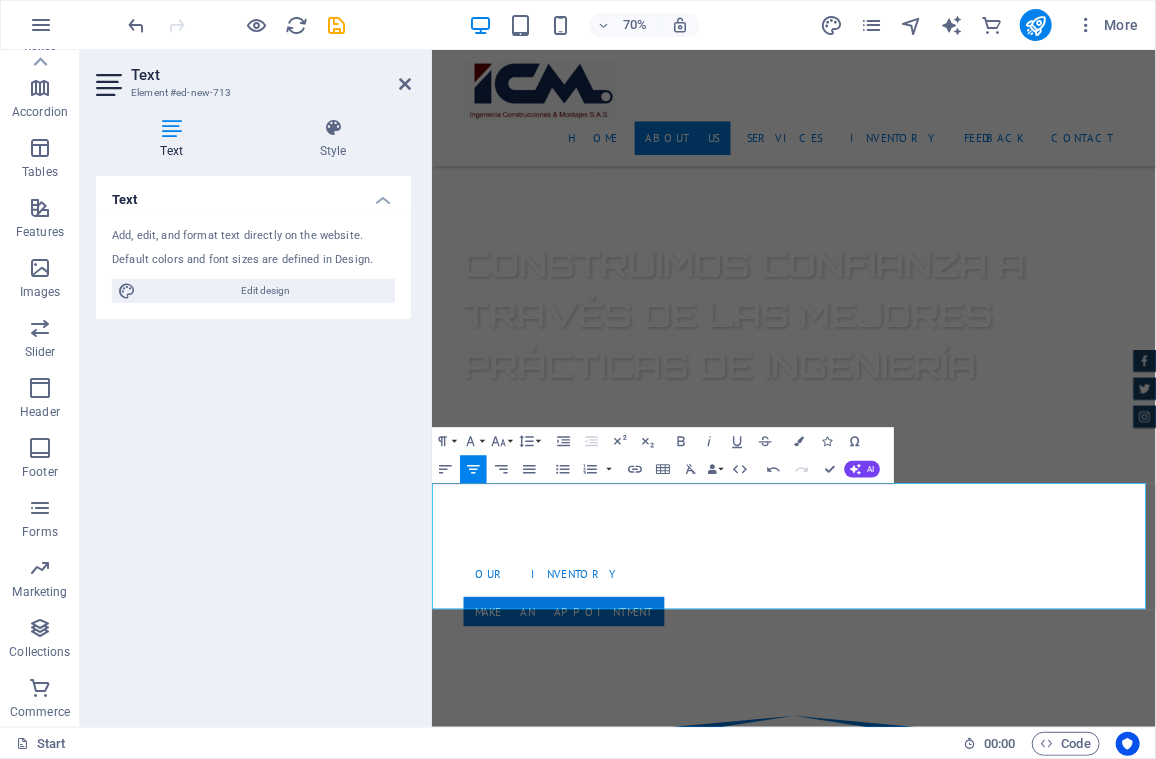 click on "“La pregunta no es si somos capaces, si no que vamos a hacer para lograrlo”" at bounding box center [948, 2562] 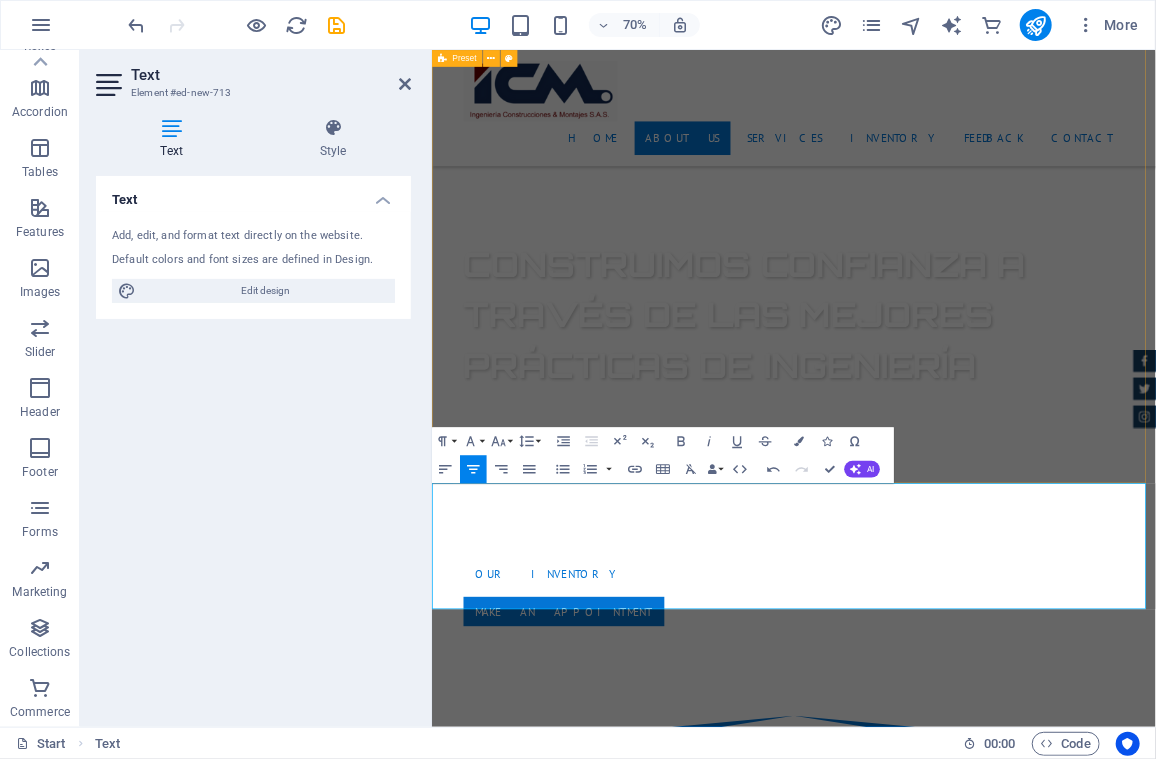 click on "About us Lorem ipsum dolor sit amet, consectetur adipisicing elit. Libero, assumenda, dolore, cum vel modi asperiores consequatur suscipit quidem ducimus eveniet iure expedita consectetur odio voluptatum similique fugit voluptates rem accusamus quae quas dolorem tenetur facere tempora maiores adipisci reiciendis accusantium voluptatibus id voluptate tempore dolor harum nisi amet! Nobis, eaque. Certified Dealership Lorem ipsum dolor sit amet, consectetur adipisicing elit. Veritatis, dolorem! Best Price Guarantee Lorem ipsum dolor sit amet, consectetur adipisicing elit. Veritatis, dolorem! 24 Month Warranty Lorem ipsum dolor sit amet, consectetur adipisicing elit. Veritatis, dolorem! Financing Program Lorem ipsum dolor sit amet, consectetur adipisicing elit. Veritatis, dolorem!" at bounding box center [948, 1777] 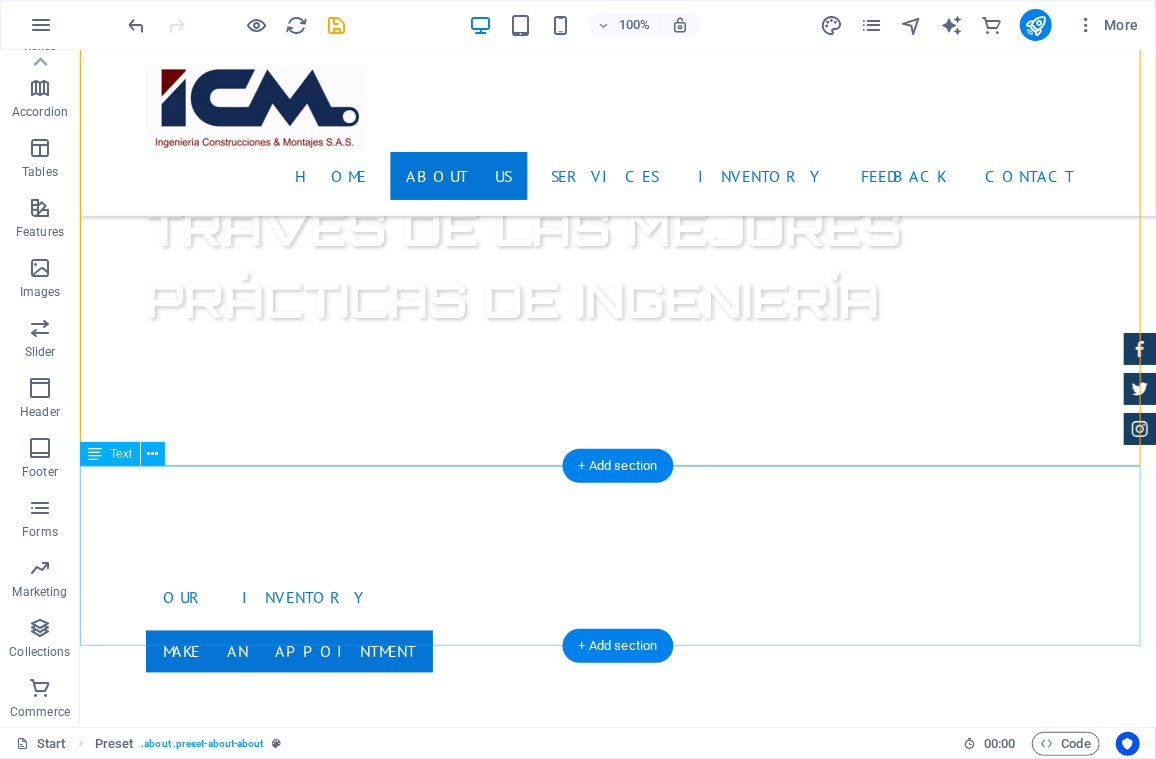 scroll, scrollTop: 1300, scrollLeft: 0, axis: vertical 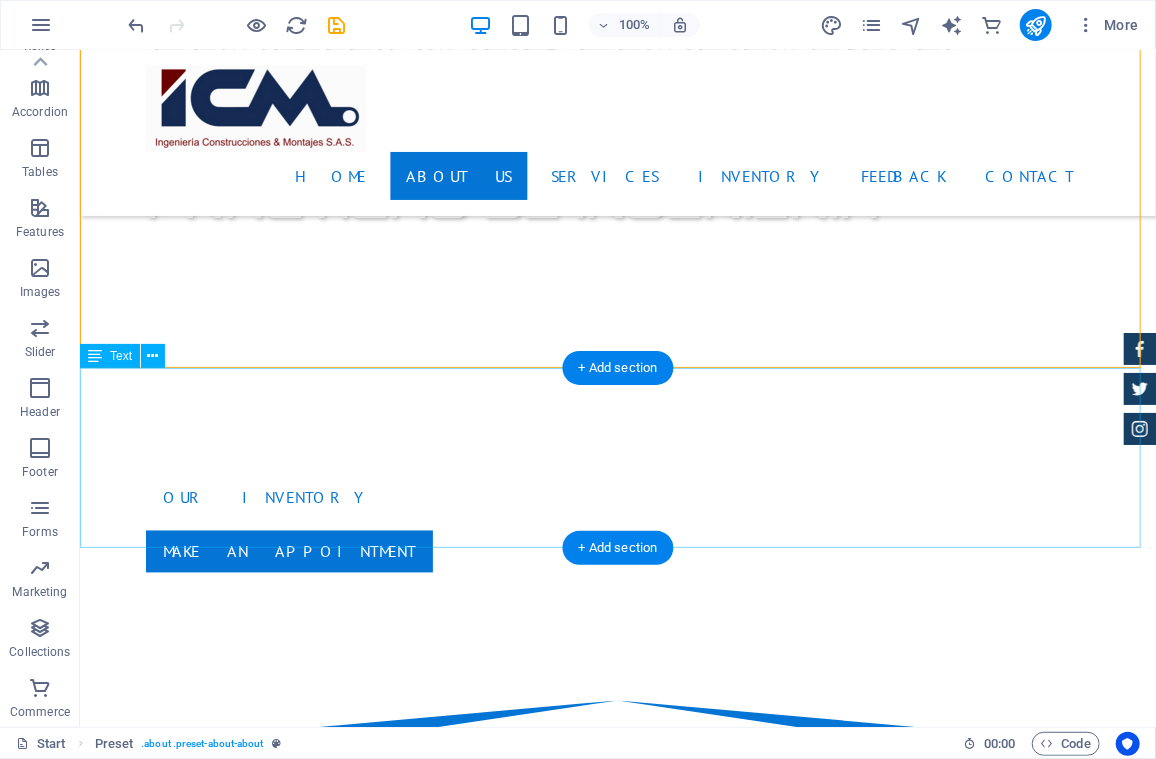 click on "“La pregunta no es si somos capaces, si no que vamos a hacer para lograrlo”" at bounding box center [617, 2260] 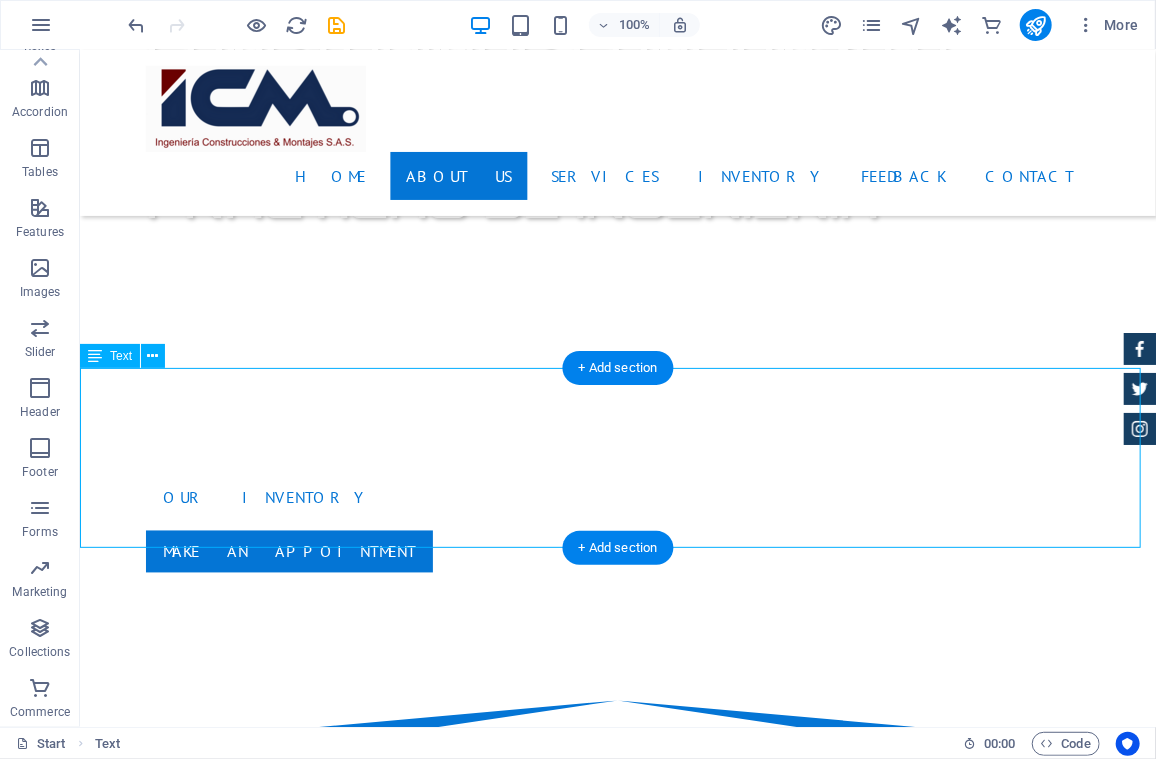 click on "“La pregunta no es si somos capaces, si no que vamos a hacer para lograrlo”" at bounding box center (617, 2260) 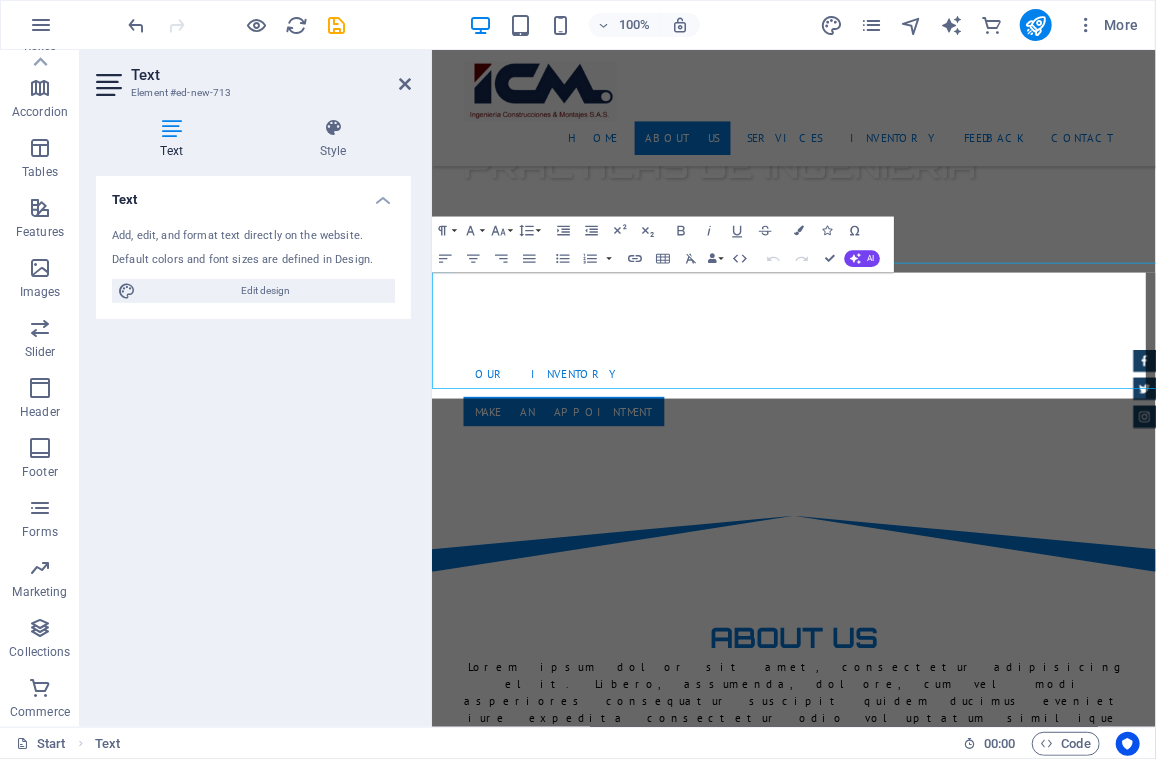 scroll, scrollTop: 1314, scrollLeft: 0, axis: vertical 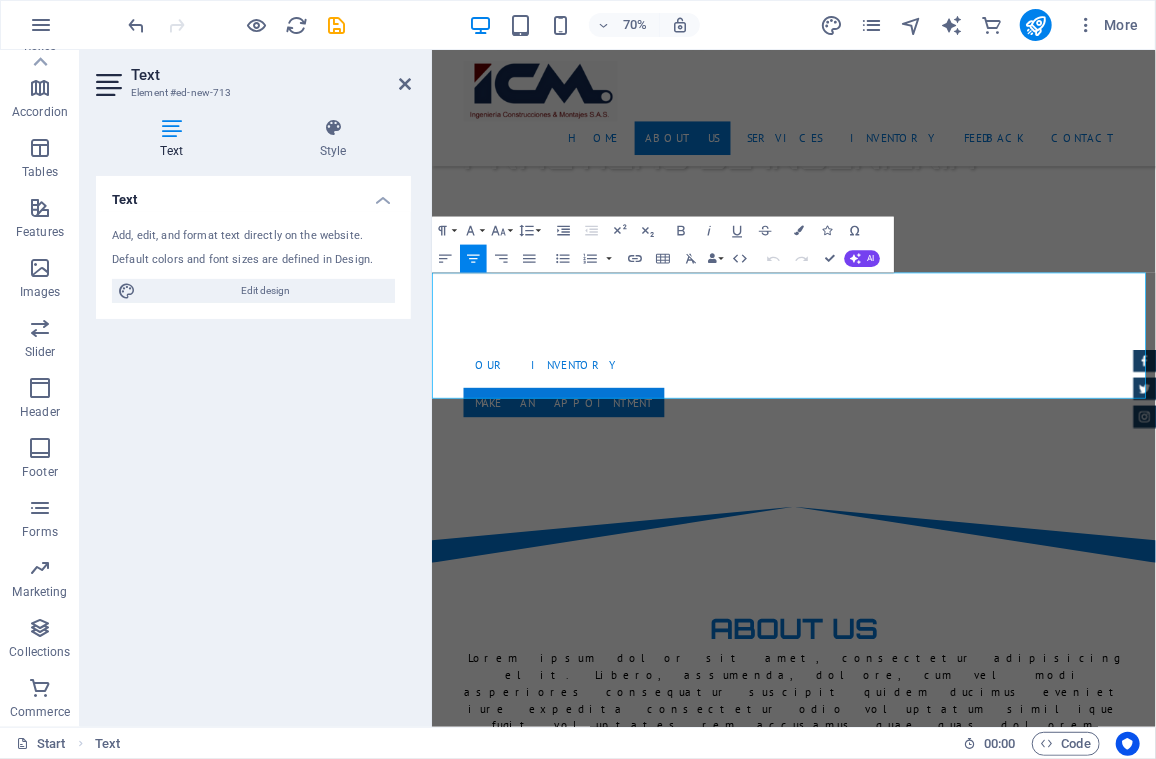 click on "“La pregunta no es si somos capaces, si no que vamos a hacer para lograrlo”" at bounding box center (948, 2262) 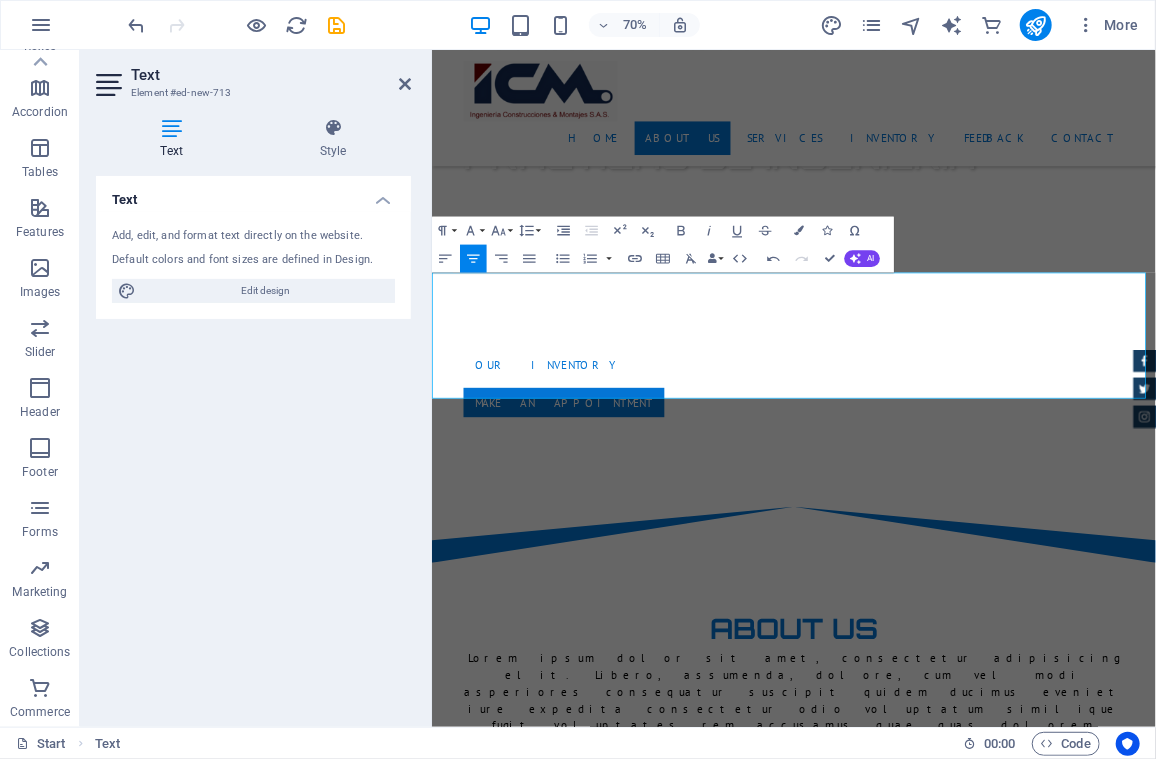 click on "Text Add, edit, and format text directly on the website. Default colors and font sizes are defined in Design. Edit design Alignment Left aligned Centered Right aligned" at bounding box center (253, 443) 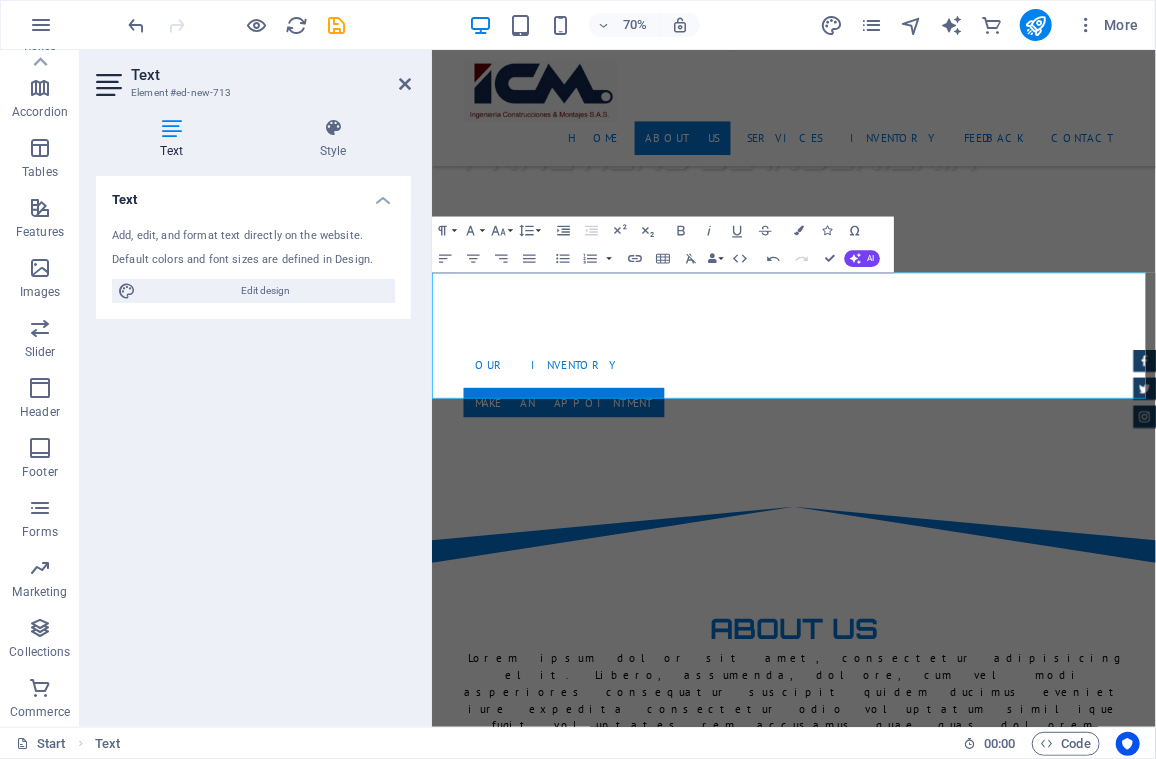 click at bounding box center [948, 2835] 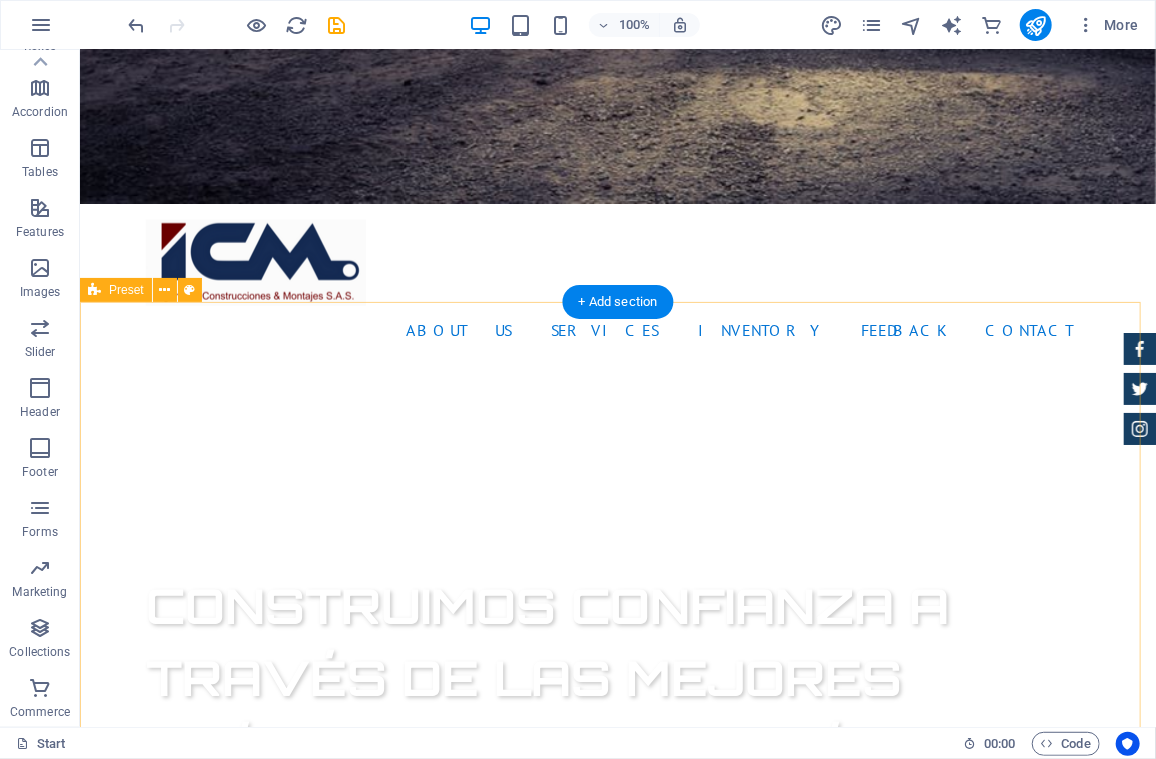scroll, scrollTop: 700, scrollLeft: 0, axis: vertical 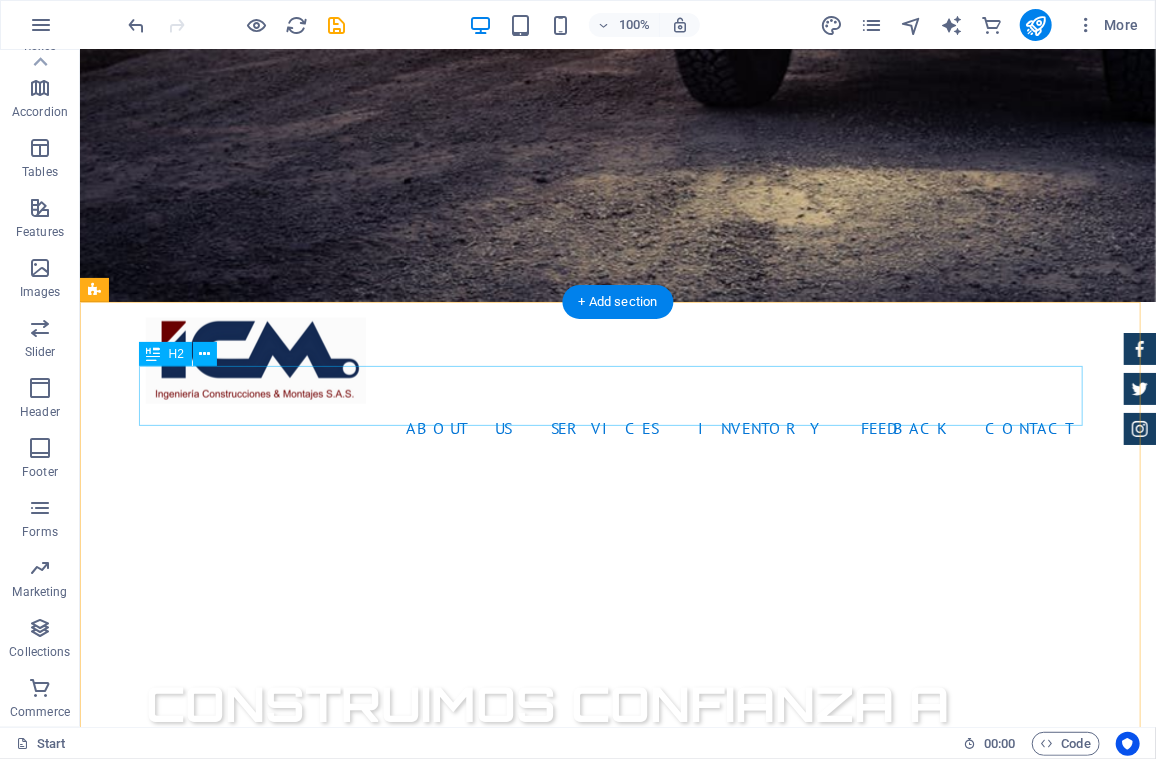 click on "About us" at bounding box center (617, 1522) 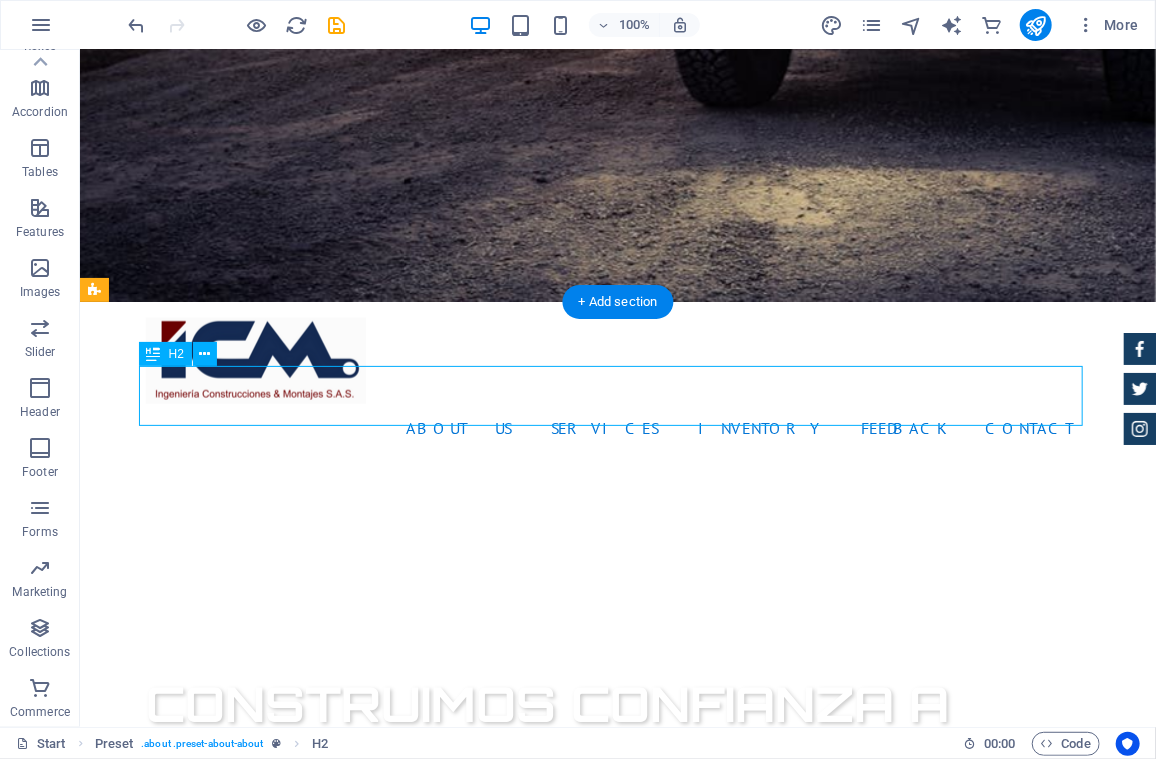 click on "About us" at bounding box center [617, 1522] 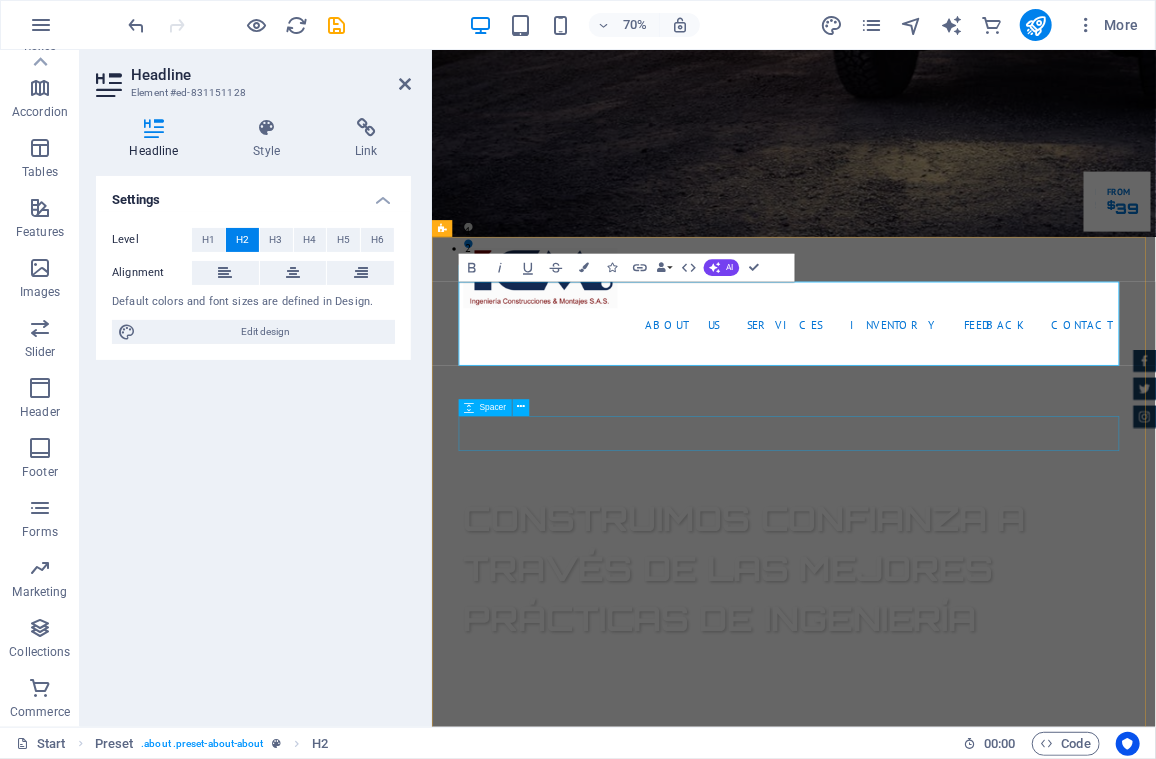 click at bounding box center (948, 1845) 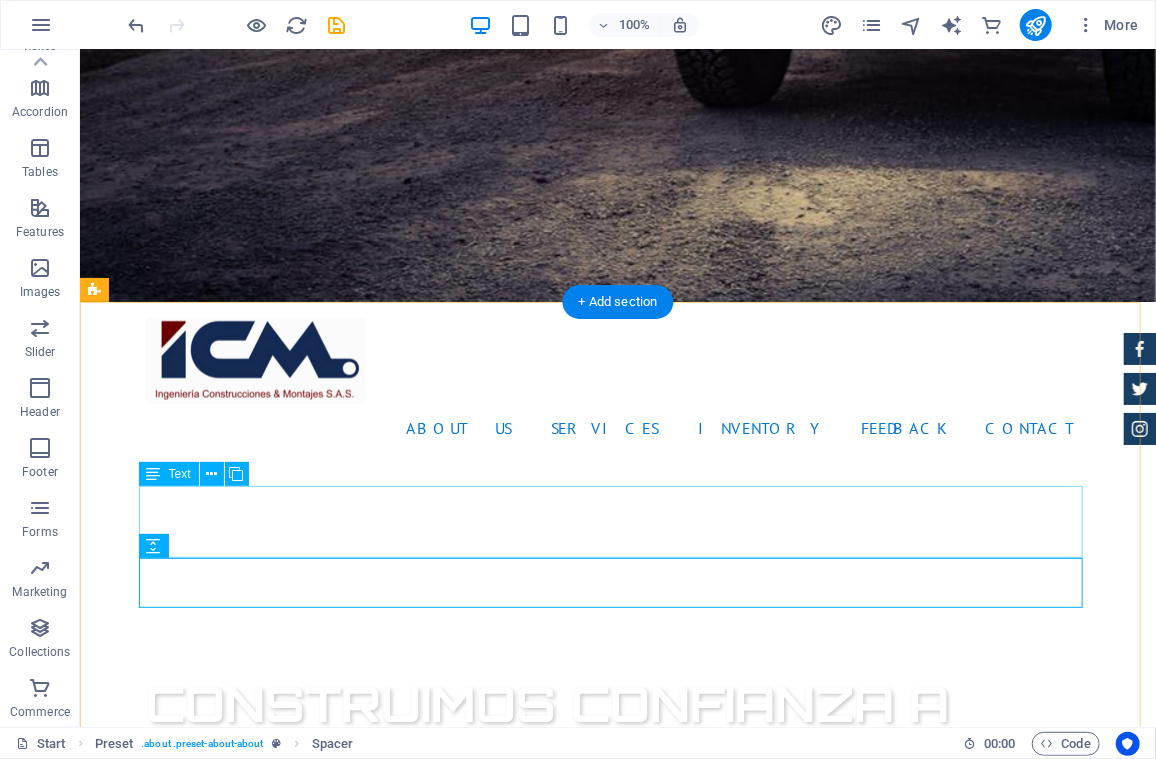 click on "Lorem ipsum dolor sit amet, consectetur adipisicing elit. Libero, assumenda, dolore, cum vel modi asperiores consequatur suscipit quidem ducimus eveniet iure expedita consectetur odio voluptatum similique fugit voluptates rem accusamus quae quas dolorem tenetur facere tempora maiores adipisci reiciendis accusantium voluptatibus id voluptate tempore dolor harum nisi amet! Nobis, eaque." at bounding box center (617, 1708) 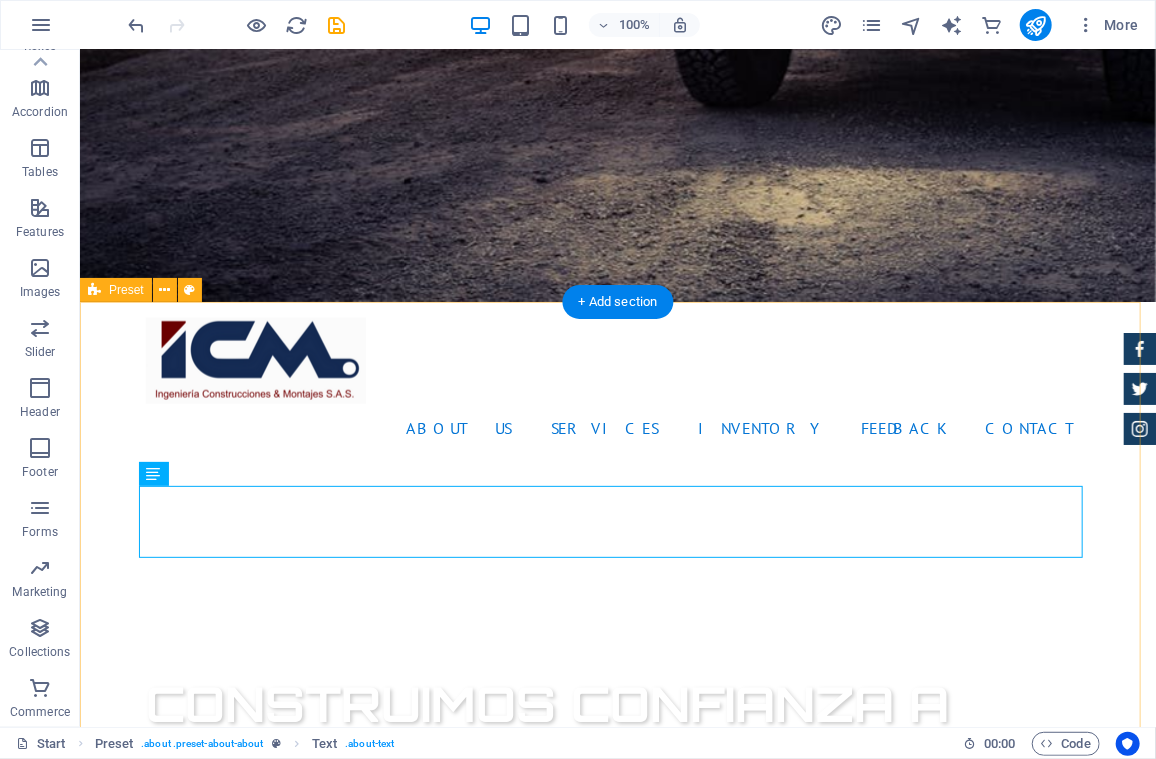 click on "INGENIERÍA CONSTRUCCIONES Y MONTAJES Lorem ipsum dolor sit amet, consectetur adipisicing elit. Libero, assumenda, dolore, cum vel modi asperiores consequatur suscipit quidem ducimus eveniet iure expedita consectetur odio voluptatum similique fugit voluptates rem accusamus quae quas dolorem tenetur facere tempora maiores adipisci reiciendis accusantium voluptatibus id voluptate tempore dolor harum nisi amet! Nobis, eaque. Certified Dealership Lorem ipsum dolor sit amet, consectetur adipisicing elit. Veritatis, dolorem! Best Price Guarantee Lorem ipsum dolor sit amet, consectetur adipisicing elit. Veritatis, dolorem! 24 Month Warranty Lorem ipsum dolor sit amet, consectetur adipisicing elit. Veritatis, dolorem! Financing Program Lorem ipsum dolor sit amet, consectetur adipisicing elit. Veritatis, dolorem!" at bounding box center [617, 2153] 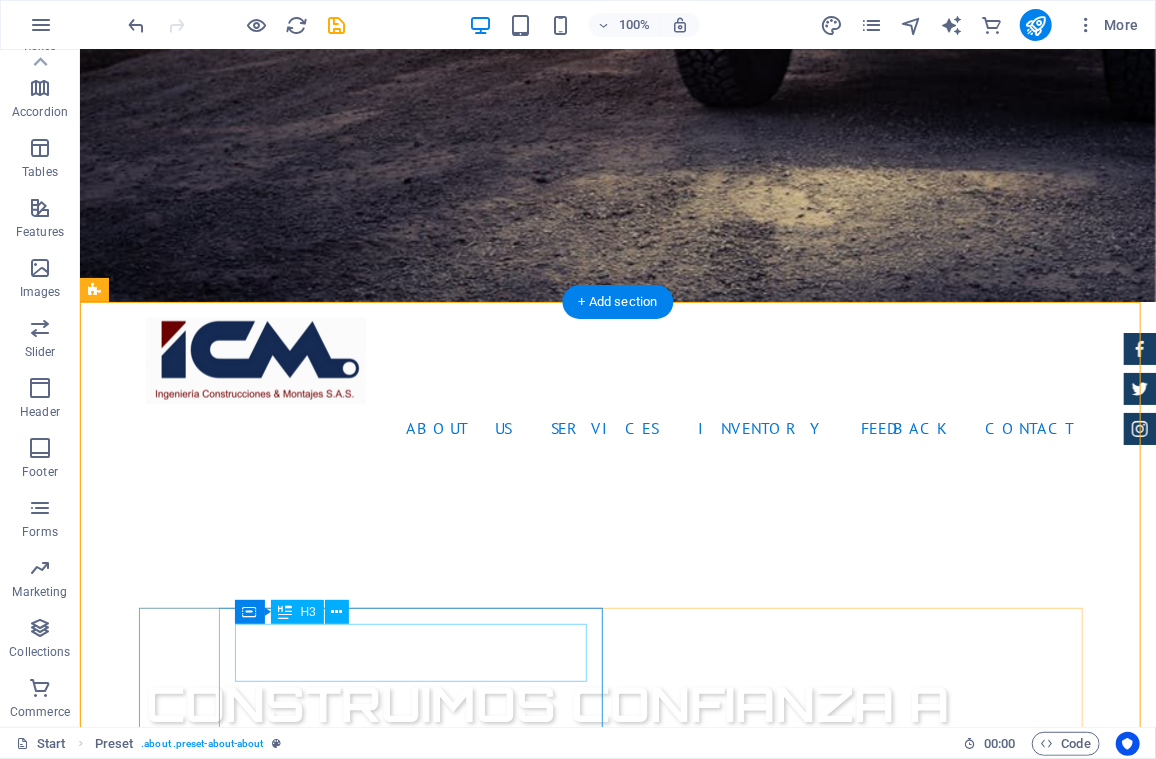 click on "Certified Dealership" at bounding box center (617, 1979) 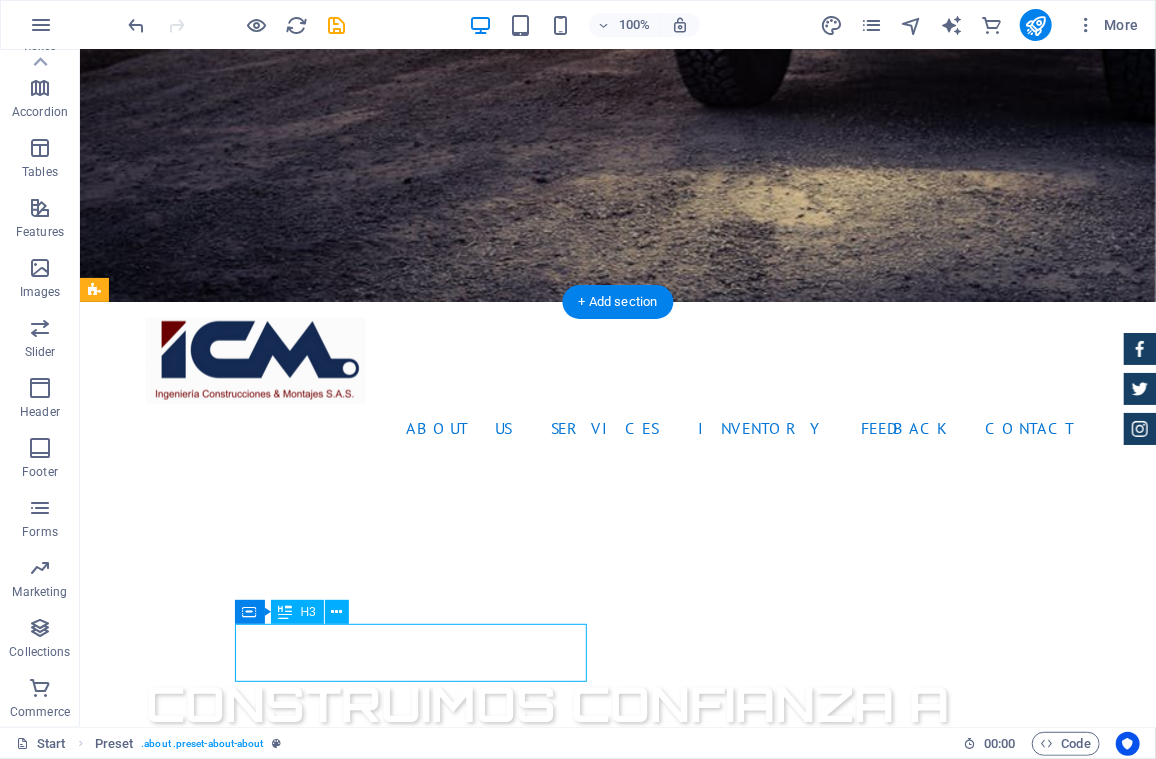 click on "Certified Dealership" at bounding box center (617, 1979) 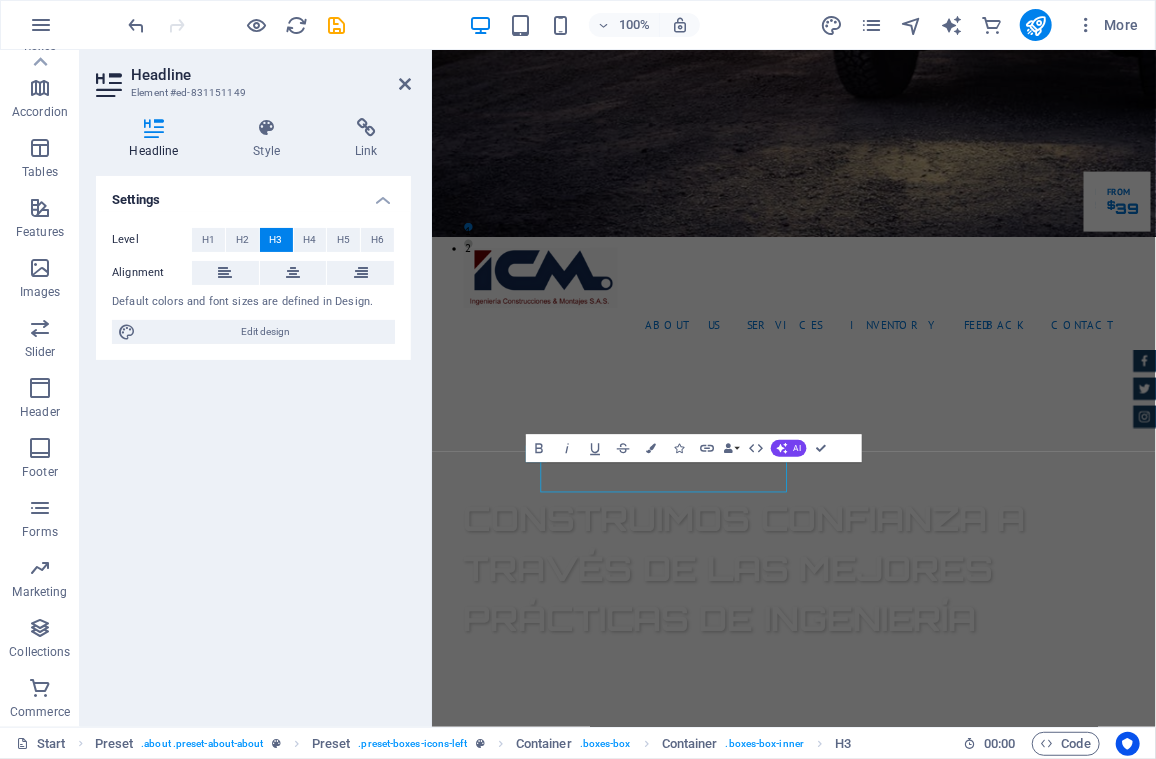 type 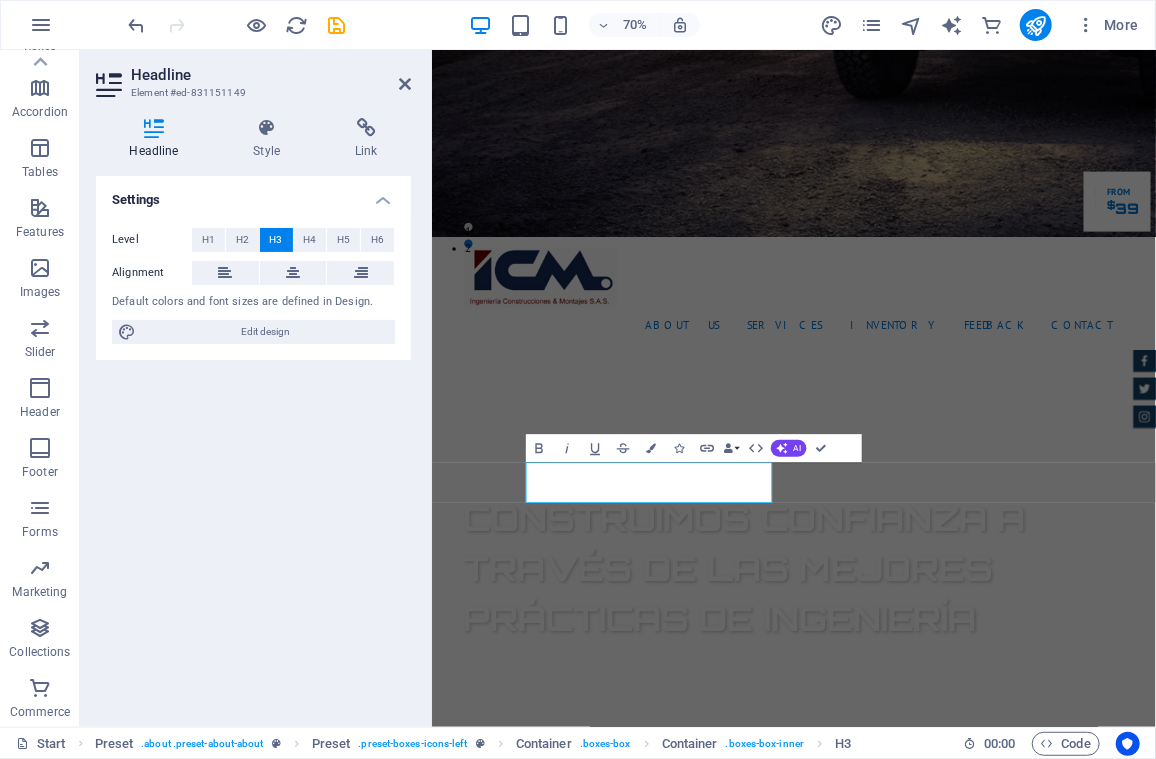 click on "Settings Level H1 H2 H3 H4 H5 H6 Alignment Default colors and font sizes are defined in Design. Edit design" at bounding box center [253, 443] 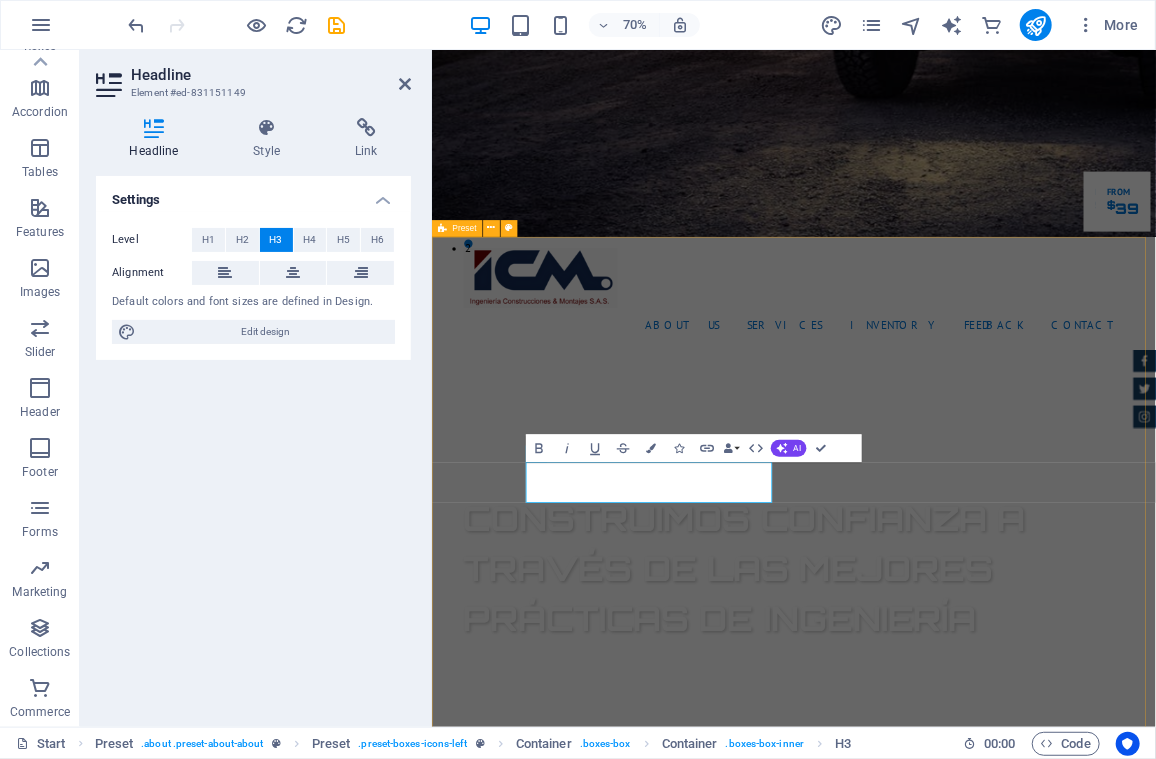 drag, startPoint x: 652, startPoint y: 368, endPoint x: 939, endPoint y: 273, distance: 302.3144 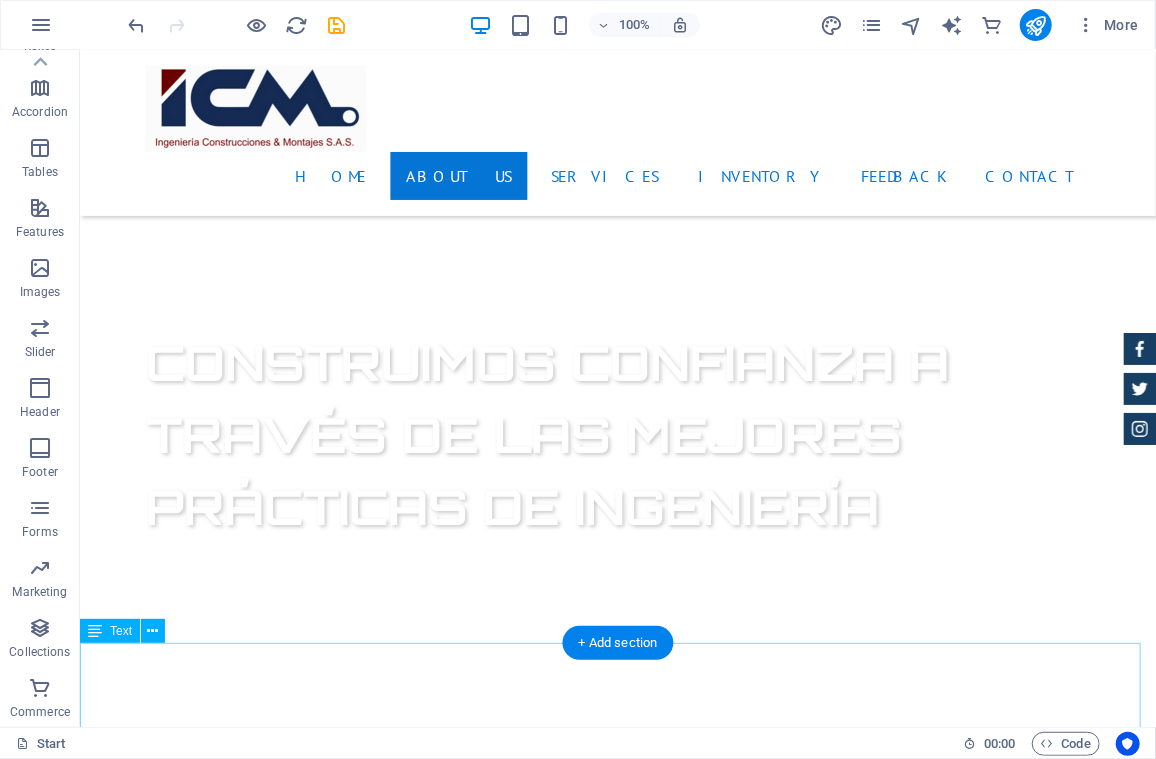 scroll, scrollTop: 1100, scrollLeft: 0, axis: vertical 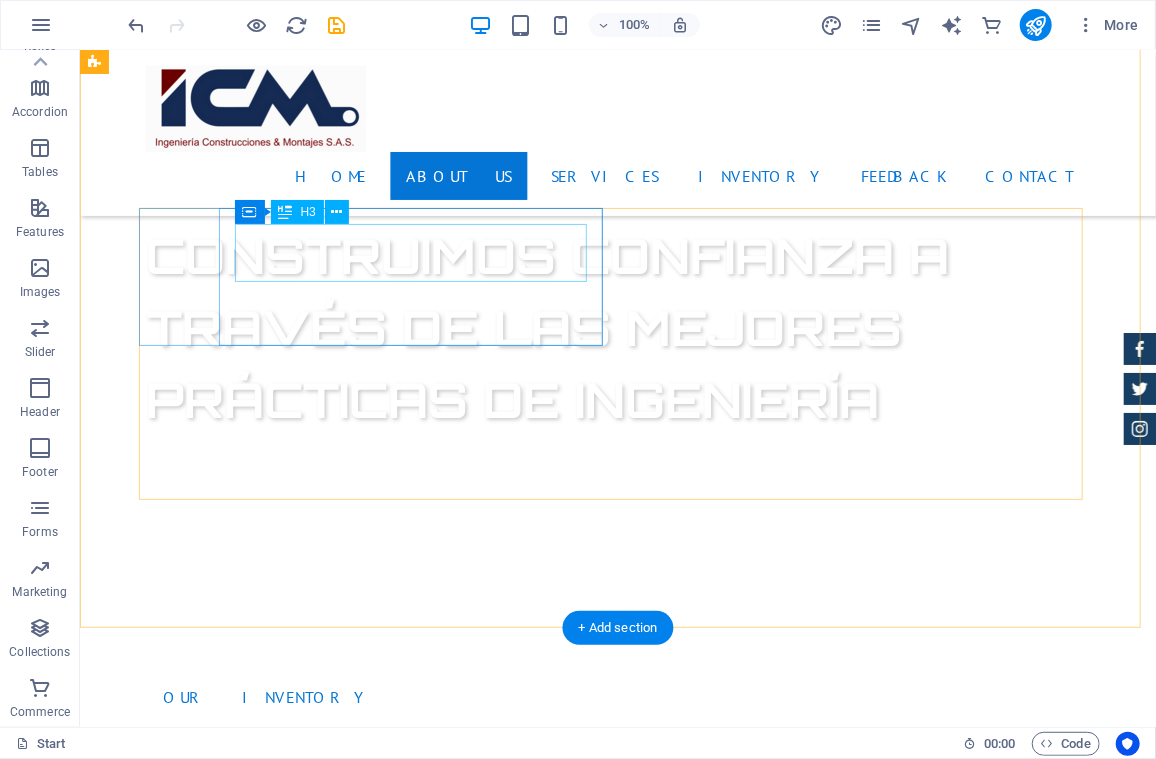 click on "+27" at bounding box center [617, 1531] 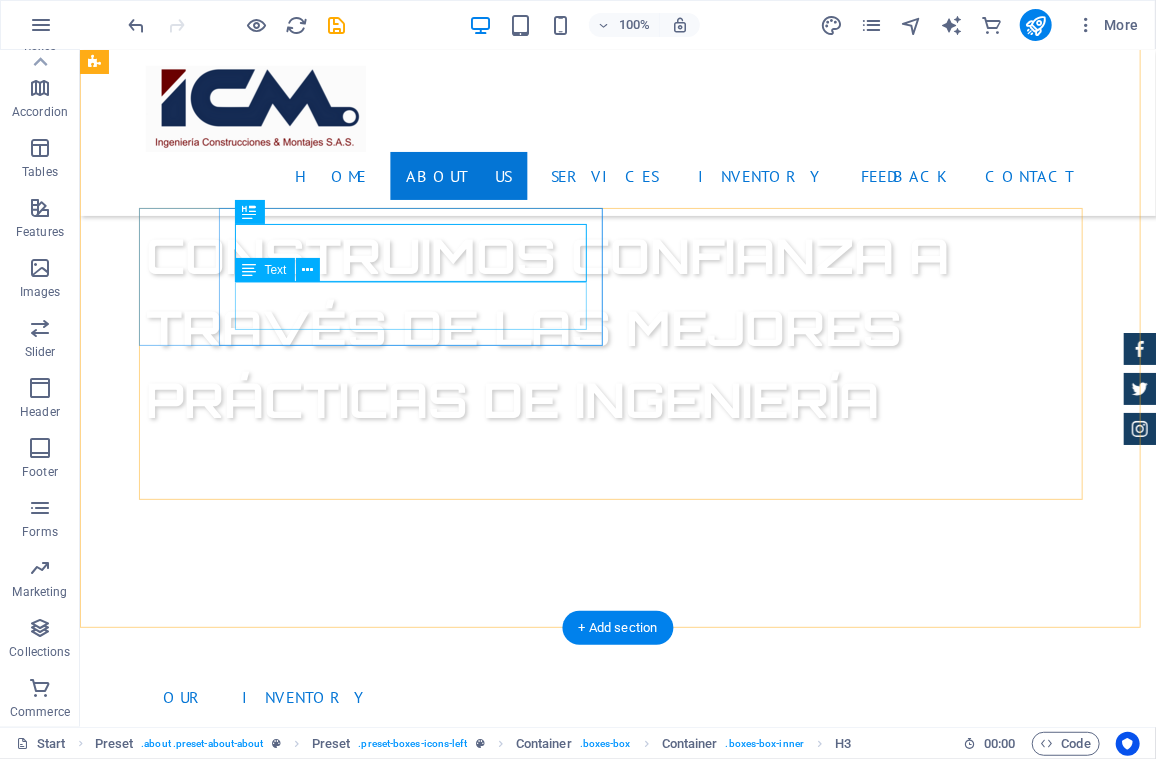 click on "Lorem ipsum dolor sit amet, consectetur adipisicing elit. Veritatis, dolorem!" at bounding box center [617, 1584] 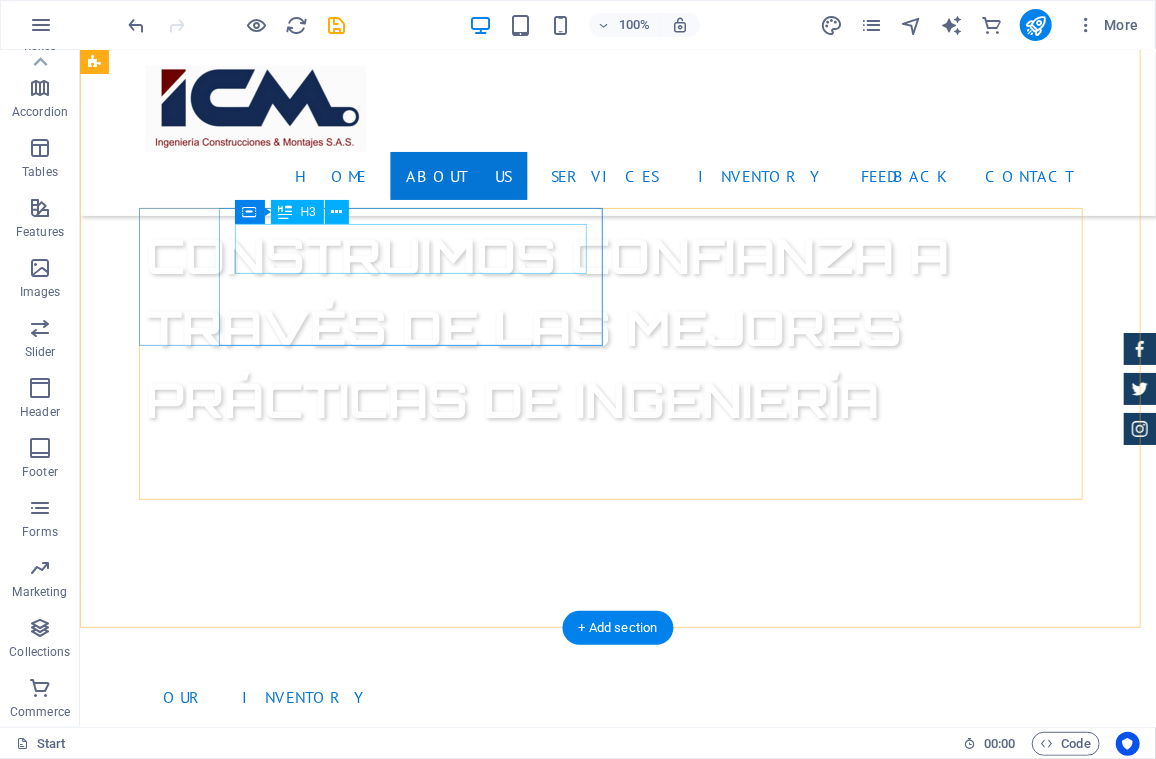 click on "+27" at bounding box center (617, 1531) 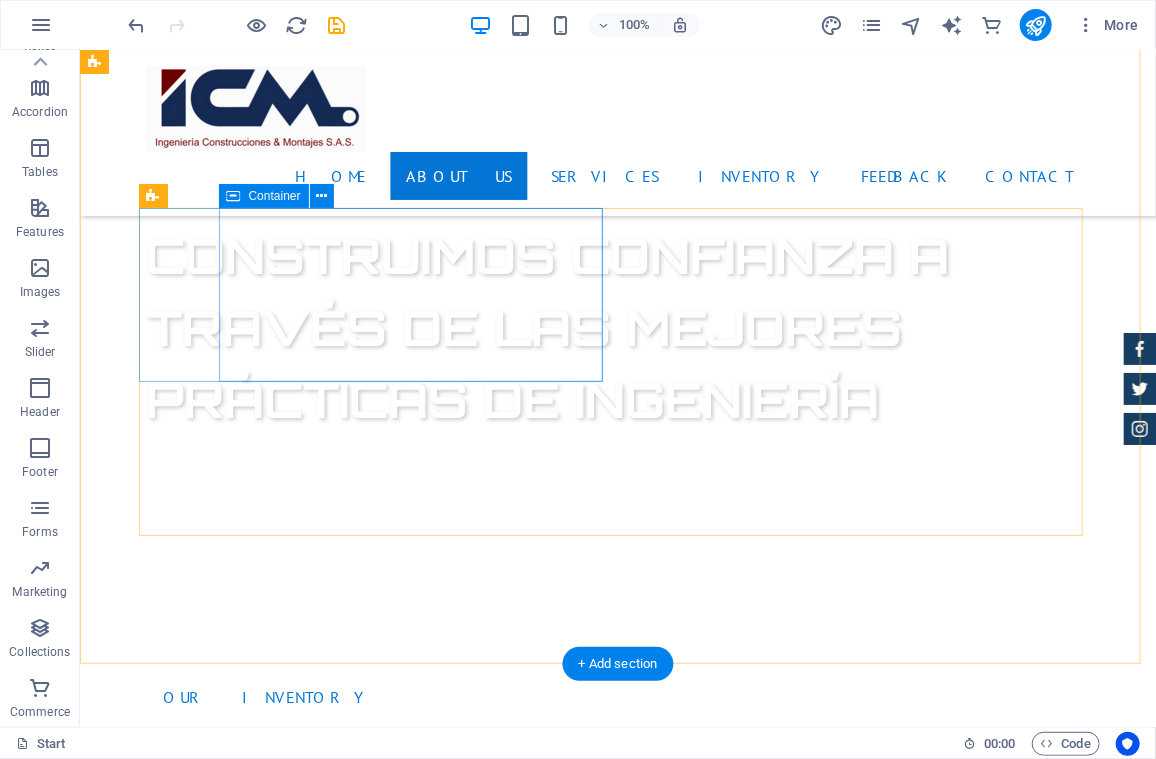 click on "Paste clipboard" at bounding box center [671, 1603] 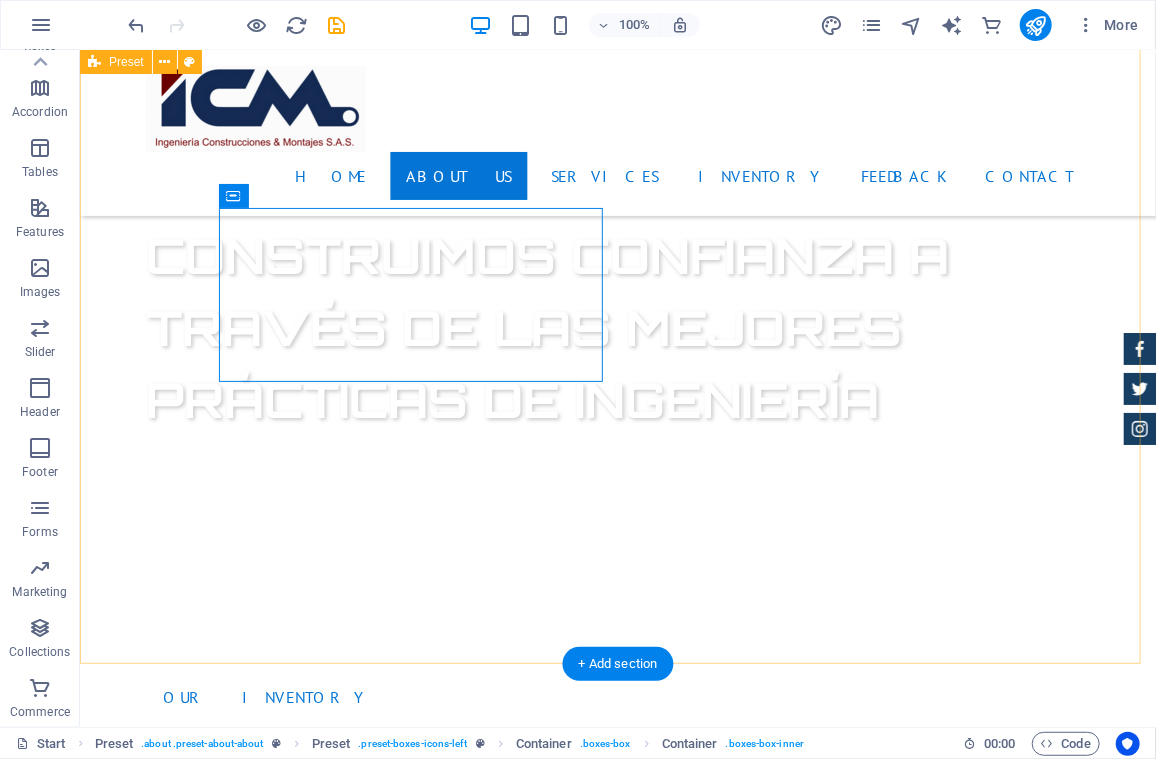 click on "INGENIERÍA CONSTRUCCIONES Y MONTAJES Lorem ipsum dolor sit amet, consectetur adipisicing elit. Libero, assumenda, dolore, cum vel modi asperiores consequatur suscipit quidem ducimus eveniet iure expedita consectetur odio voluptatum similique fugit voluptates rem accusamus quae quas dolorem tenetur facere tempora maiores adipisci reiciendis accusantium voluptatibus id voluptate tempore dolor harum nisi amet! Nobis, eaque. Drop content here or Add elements Paste clipboard Best Price Guarantee Lorem ipsum dolor sit amet, consectetur adipisicing elit. Veritatis, dolorem! 24 Month Warranty Lorem ipsum dolor sit amet, consectetur adipisicing elit. Veritatis, dolorem! Financing Program Lorem ipsum dolor sit amet, consectetur adipisicing elit. Veritatis, dolorem!" at bounding box center [617, 1723] 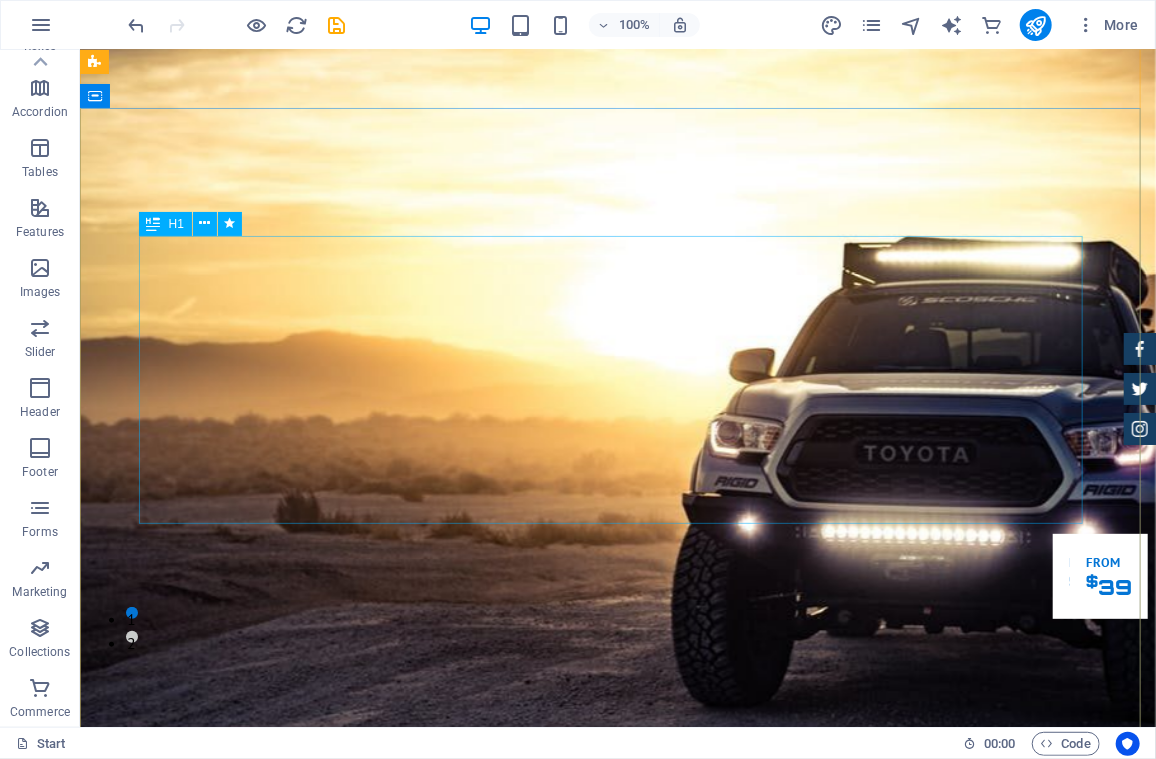 scroll, scrollTop: 0, scrollLeft: 0, axis: both 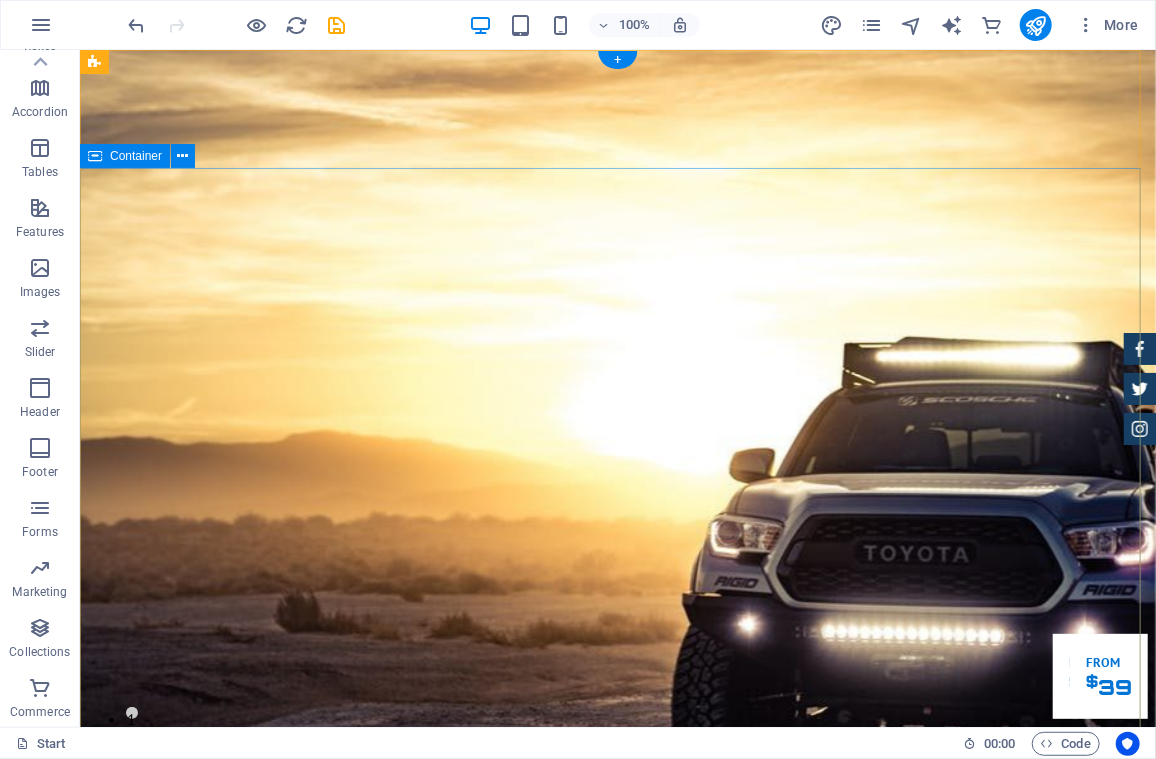 click on "CONSTRUIMOS CONFIANZA A TRAVÉS DE LAS MEJORES PRÁCTICAS DE INGENIERÍA Desde su fundación, en [YEAR], ICM ha consolidado su experiencia en la ejecución de proyectos integrales que comprende el diseño, fabricación y montaje de estructuras metálicas, sistemas de calderería industrial, soluciones para el transporte y beneficio de materiales y el desarrollo e implementación de sistemas de captación de emisiones particuladas (despolvamiento). Our Inventory Make an appointment" at bounding box center (617, 1607) 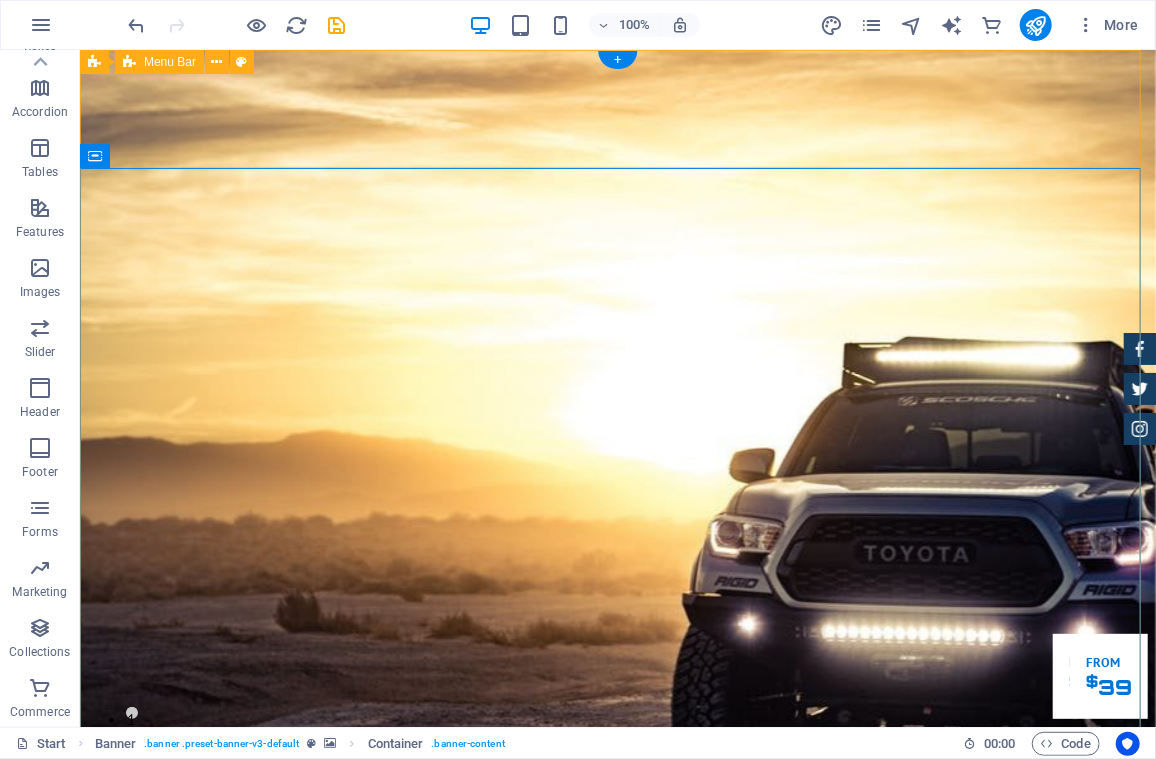 click on "Home About us Services Inventory Feedback Contact" at bounding box center (617, 1084) 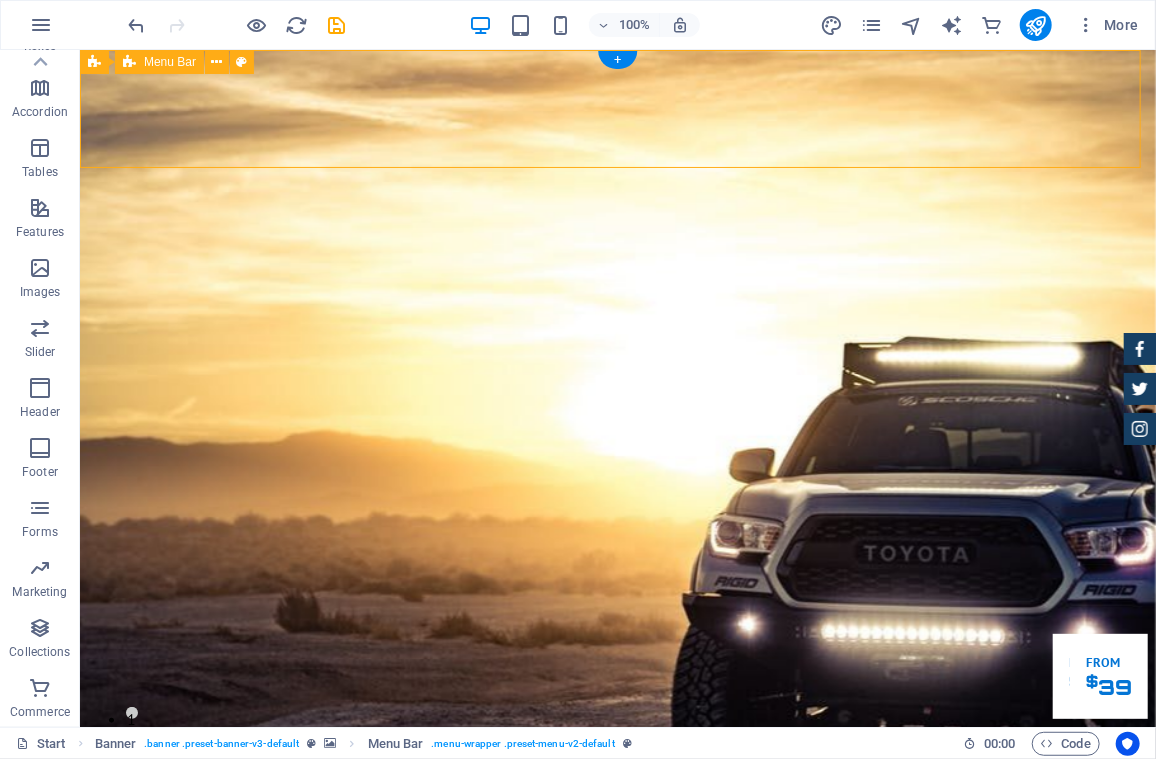 click on "Home About us Services Inventory Feedback Contact" at bounding box center (617, 1084) 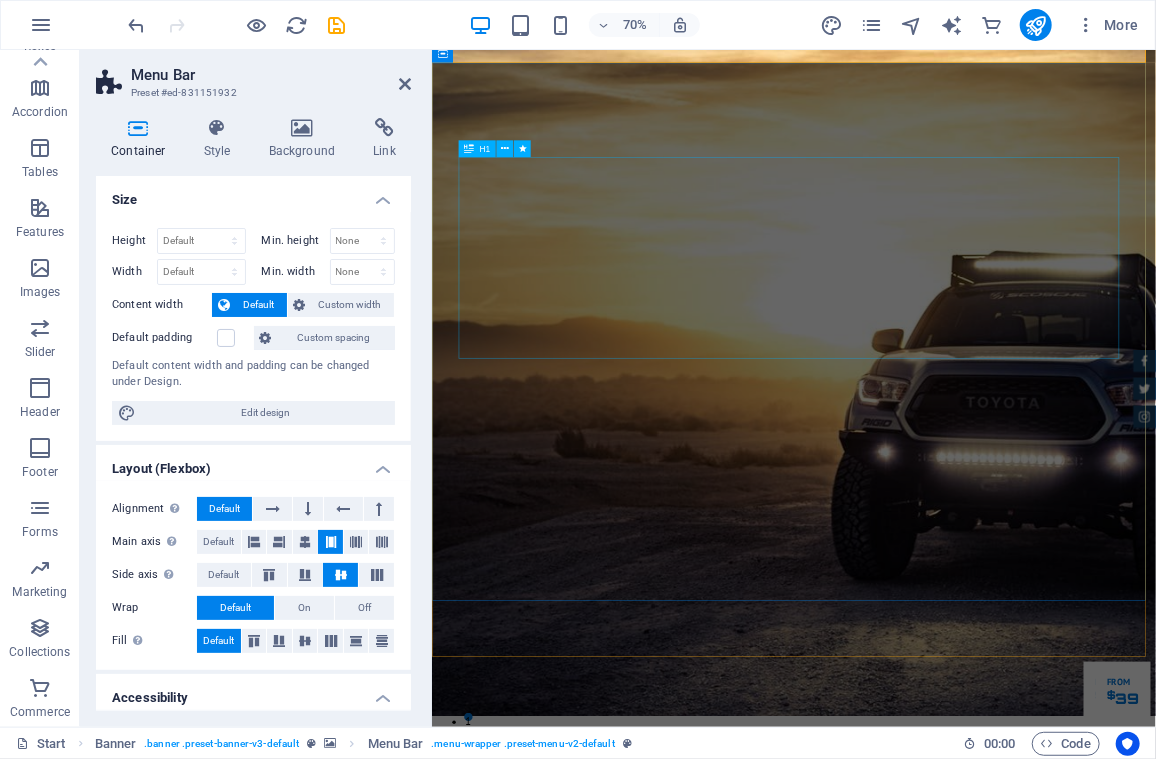 scroll, scrollTop: 100, scrollLeft: 0, axis: vertical 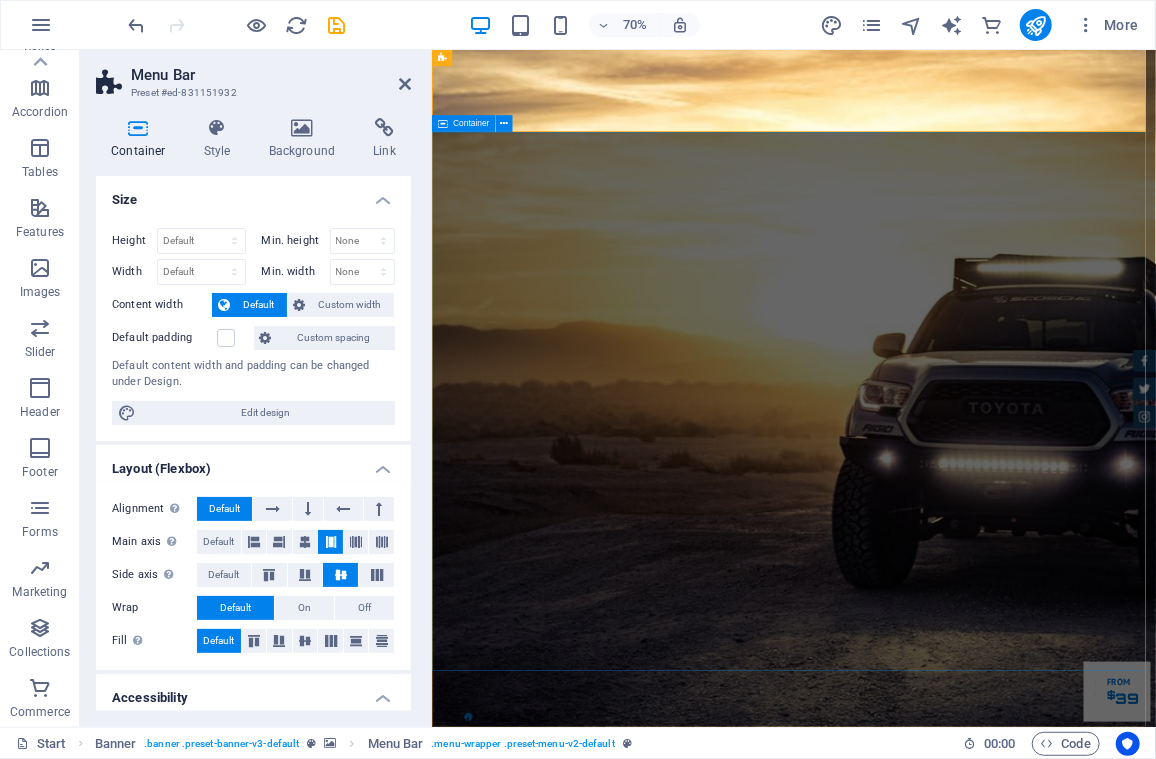 click on "CONSTRUIMOS CONFIANZA A TRAVÉS DE LAS MEJORES PRÁCTICAS DE INGENIERÍA Desde su fundación, en [YEAR], ICM ha consolidado su experiencia en la ejecución de proyectos integrales que comprende el diseño, fabricación y montaje de estructuras metálicas, sistemas de calderería industrial, soluciones para el transporte y beneficio de materiales y el desarrollo e implementación de sistemas de captación de emisiones particuladas (despolvamiento). Our Inventory Make an appointment" at bounding box center [948, 1623] 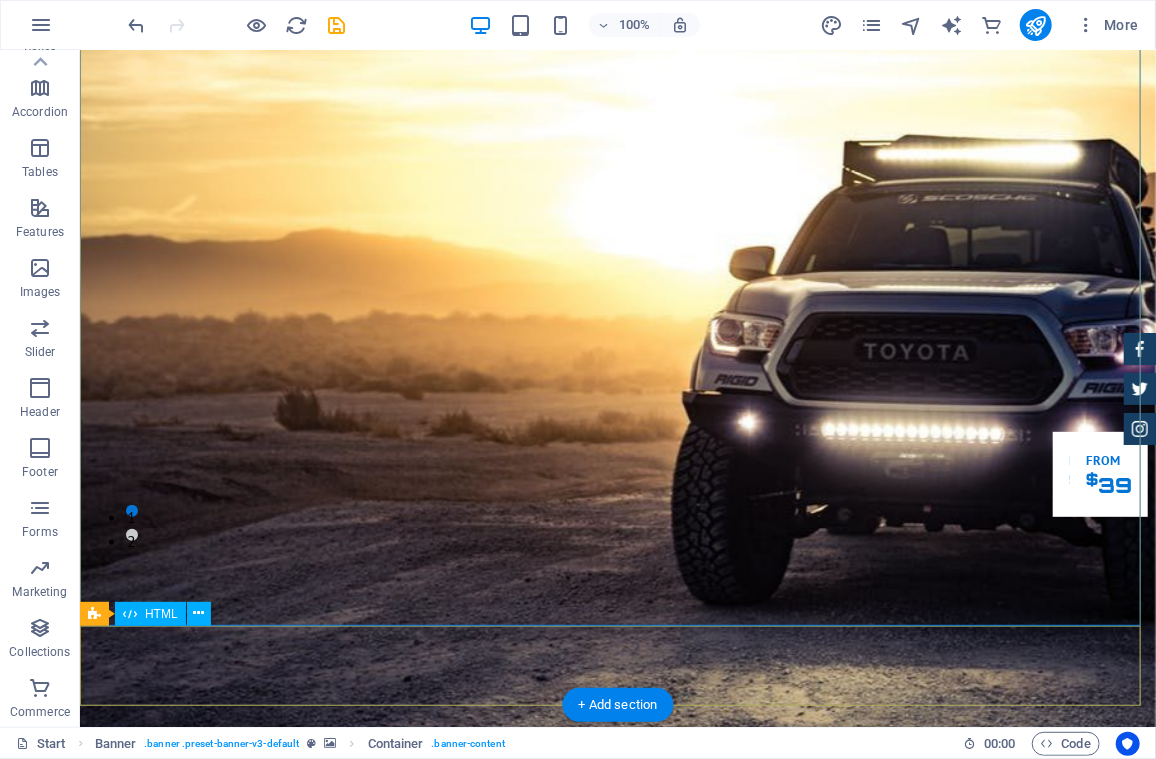 scroll, scrollTop: 300, scrollLeft: 0, axis: vertical 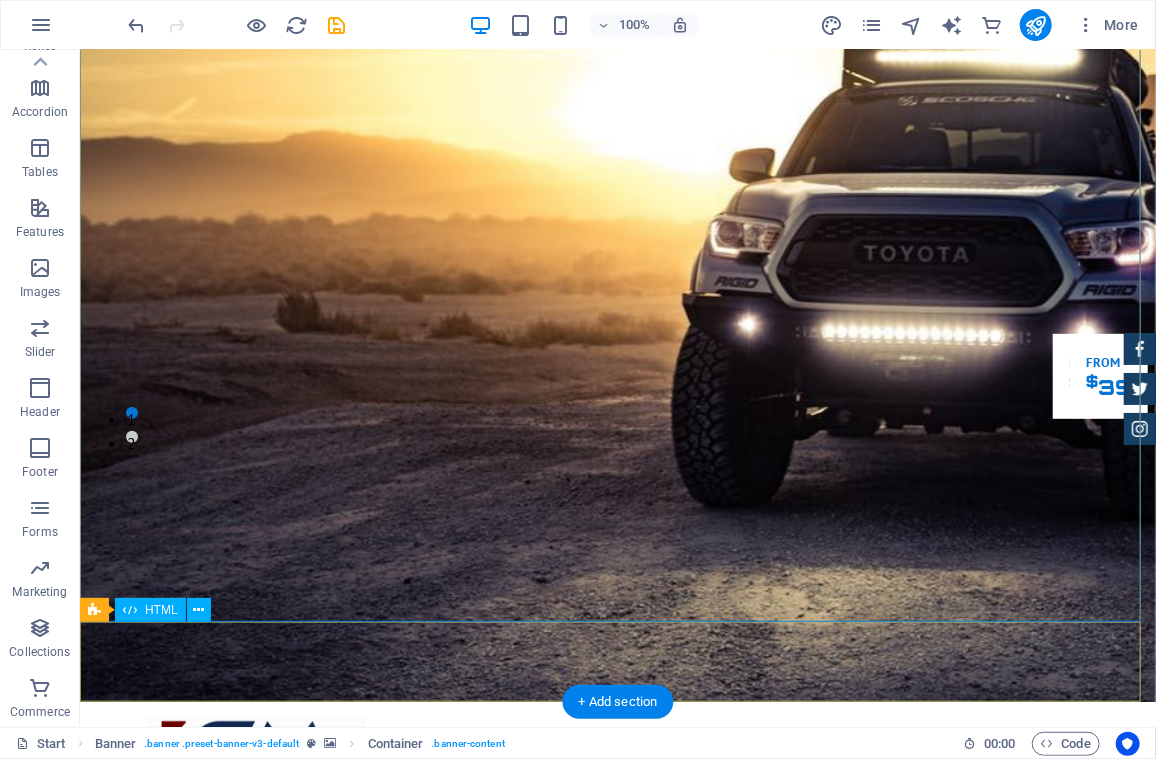 click at bounding box center [617, 1788] 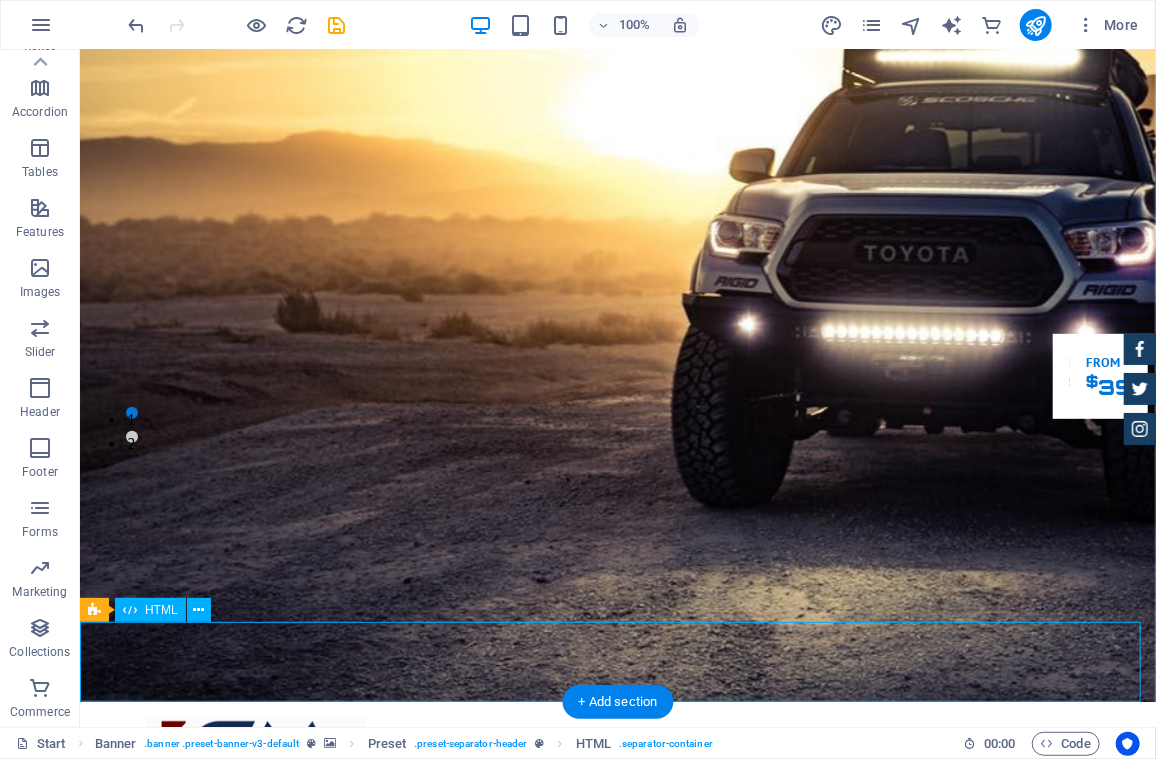 click at bounding box center [617, 1788] 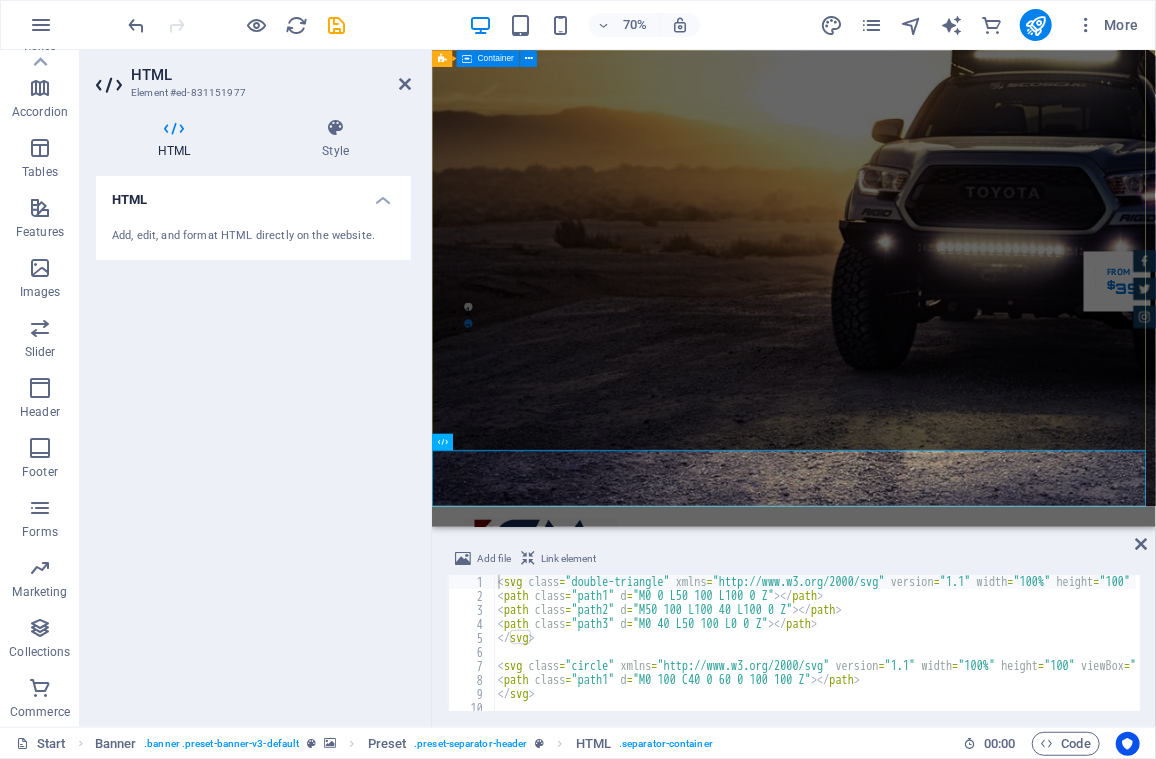 click on "CONSTRUIMOS CONFIANZA A TRAVÉS DE LAS MEJORES PRÁCTICAS DE INGENIERÍA Desde su fundación, en [YEAR], ICM ha consolidado su experiencia en la ejecución de proyectos integrales que comprende el diseño, fabricación y montaje de estructuras metálicas, sistemas de calderería industrial, soluciones para el transporte y beneficio de materiales y el desarrollo e implementación de sistemas de captación de emisiones particuladas (despolvamiento). Our Inventory Make an appointment" at bounding box center [948, 1308] 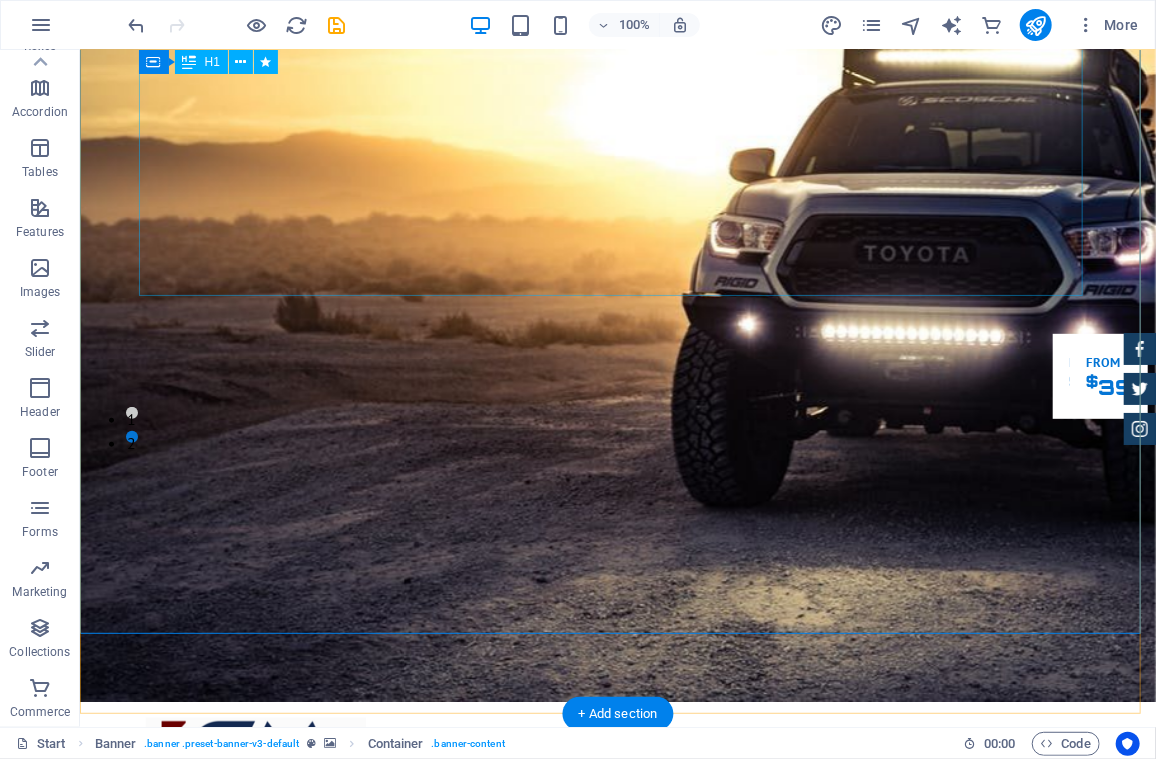 scroll, scrollTop: 200, scrollLeft: 0, axis: vertical 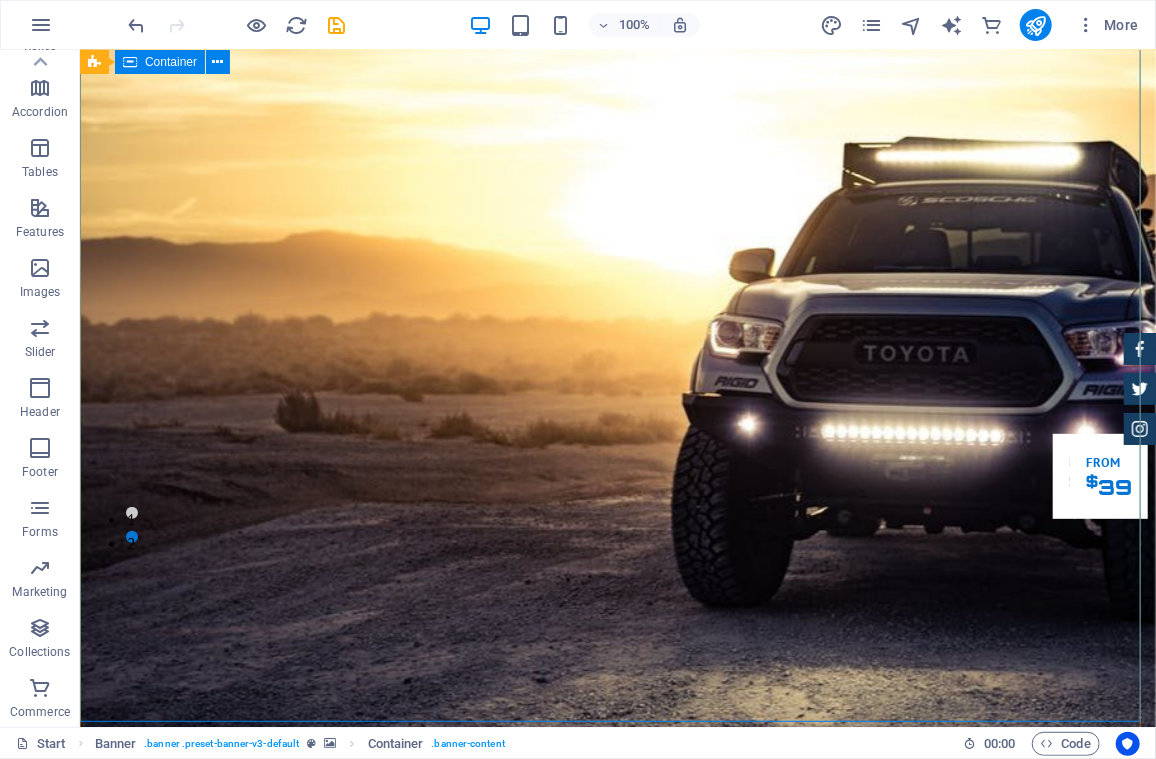 click on "CONSTRUIMOS CONFIANZA A TRAVÉS DE LAS MEJORES PRÁCTICAS DE INGENIERÍA Desde su fundación, en [YEAR], ICM ha consolidado su experiencia en la ejecución de proyectos integrales que comprende el diseño, fabricación y montaje de estructuras metálicas, sistemas de calderería industrial, soluciones para el transporte y beneficio de materiales y el desarrollo e implementación de sistemas de captación de emisiones particuladas (despolvamiento). Our Inventory Make an appointment" at bounding box center [617, 1407] 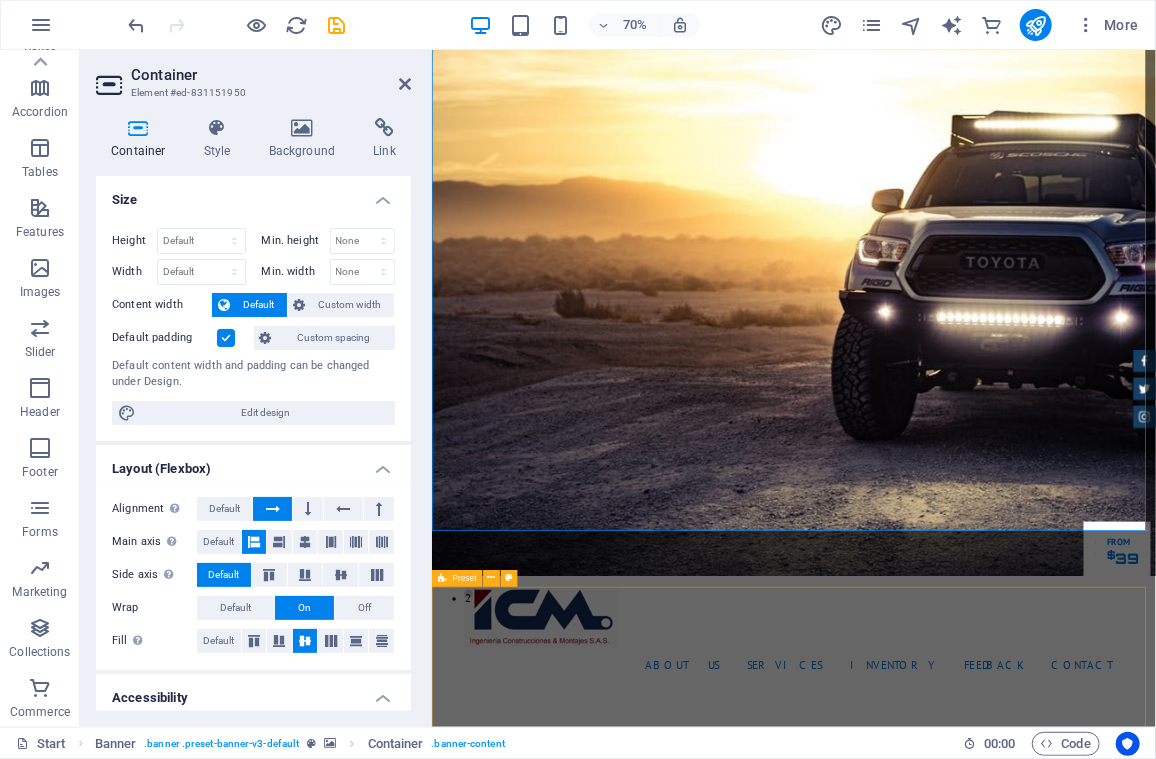 click on "INGENIERÍA CONSTRUCCIONES Y MONTAJES Lorem ipsum dolor sit amet, consectetur adipisicing elit. Libero, assumenda, dolore, cum vel modi asperiores consequatur suscipit quidem ducimus eveniet iure expedita consectetur odio voluptatum similique fugit voluptates rem accusamus quae quas dolorem tenetur facere tempora maiores adipisci reiciendis accusantium voluptatibus id voluptate tempore dolor harum nisi amet! Nobis, eaque. Drop content here or Add elements Paste clipboard Best Price Guarantee Lorem ipsum dolor sit amet, consectetur adipisicing elit. Veritatis, dolorem! 24 Month Warranty Lorem ipsum dolor sit amet, consectetur adipisicing elit. Veritatis, dolorem! Financing Program Lorem ipsum dolor sit amet, consectetur adipisicing elit. Veritatis, dolorem!" at bounding box center (948, 2672) 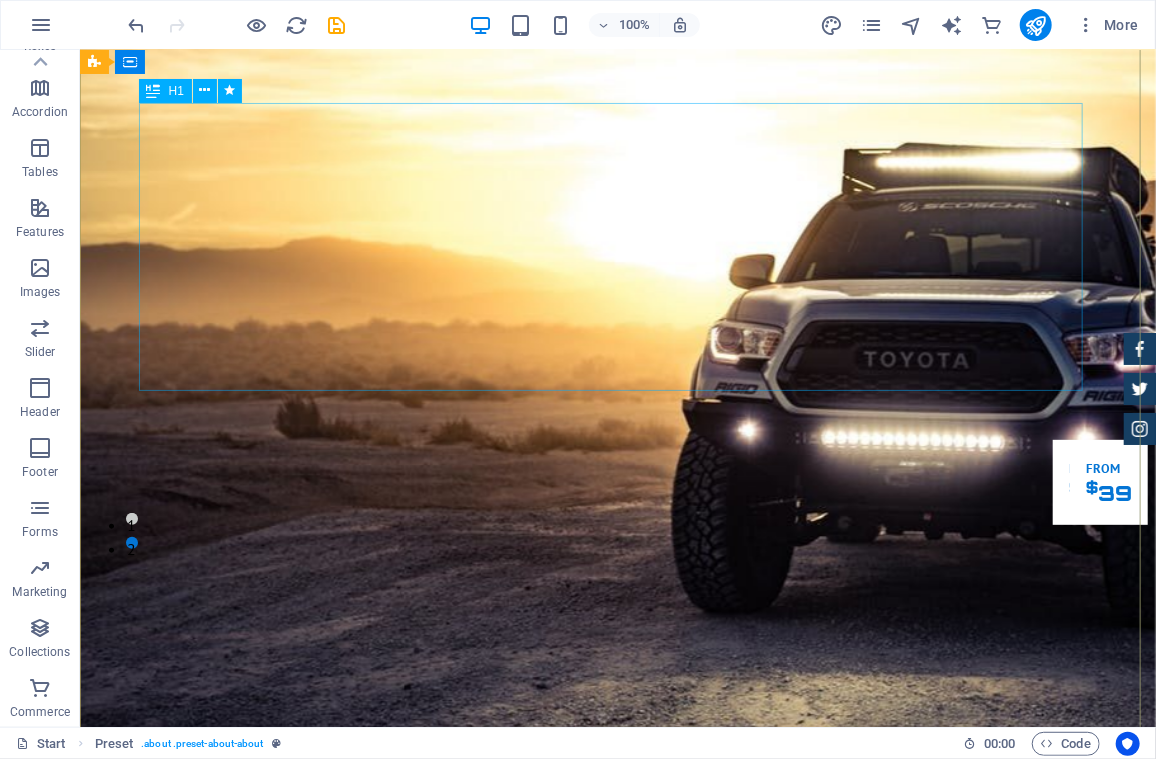 scroll, scrollTop: 0, scrollLeft: 0, axis: both 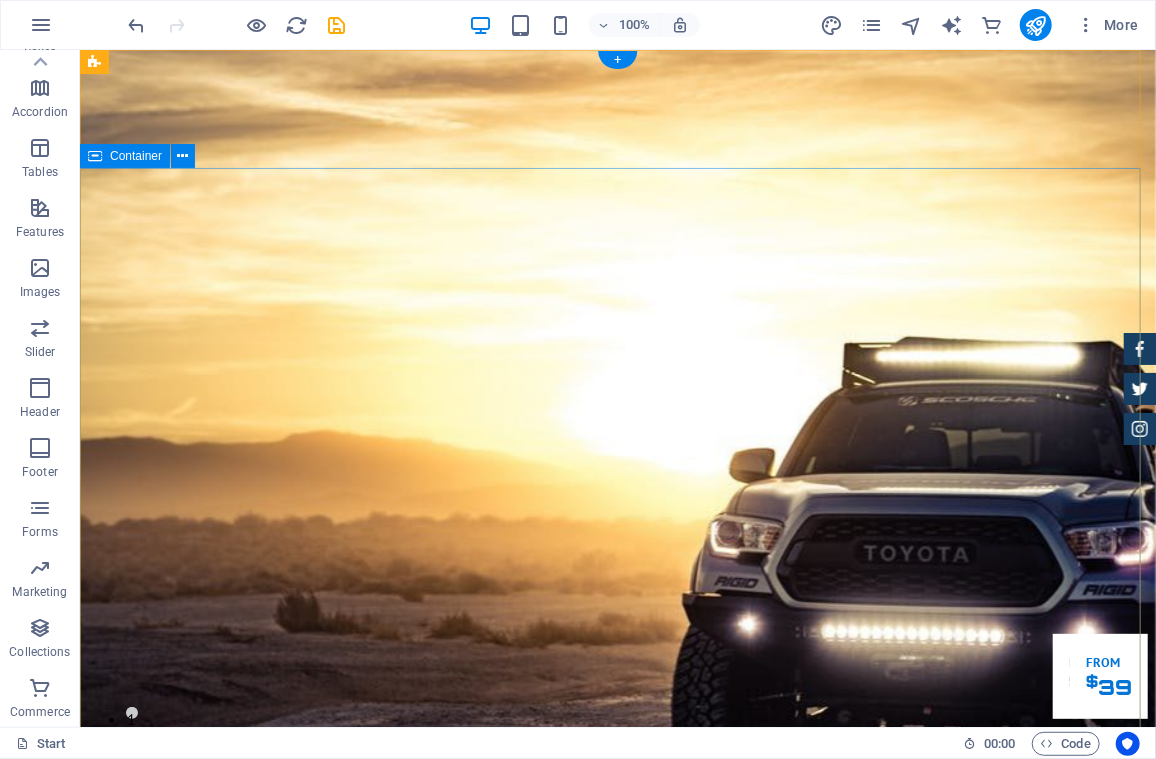 click on "CONSTRUIMOS CONFIANZA A TRAVÉS DE LAS MEJORES PRÁCTICAS DE INGENIERÍA Desde su fundación, en [YEAR], ICM ha consolidado su experiencia en la ejecución de proyectos integrales que comprende el diseño, fabricación y montaje de estructuras metálicas, sistemas de calderería industrial, soluciones para el transporte y beneficio de materiales y el desarrollo e implementación de sistemas de captación de emisiones particuladas (despolvamiento). Our Inventory Make an appointment" at bounding box center (617, 1607) 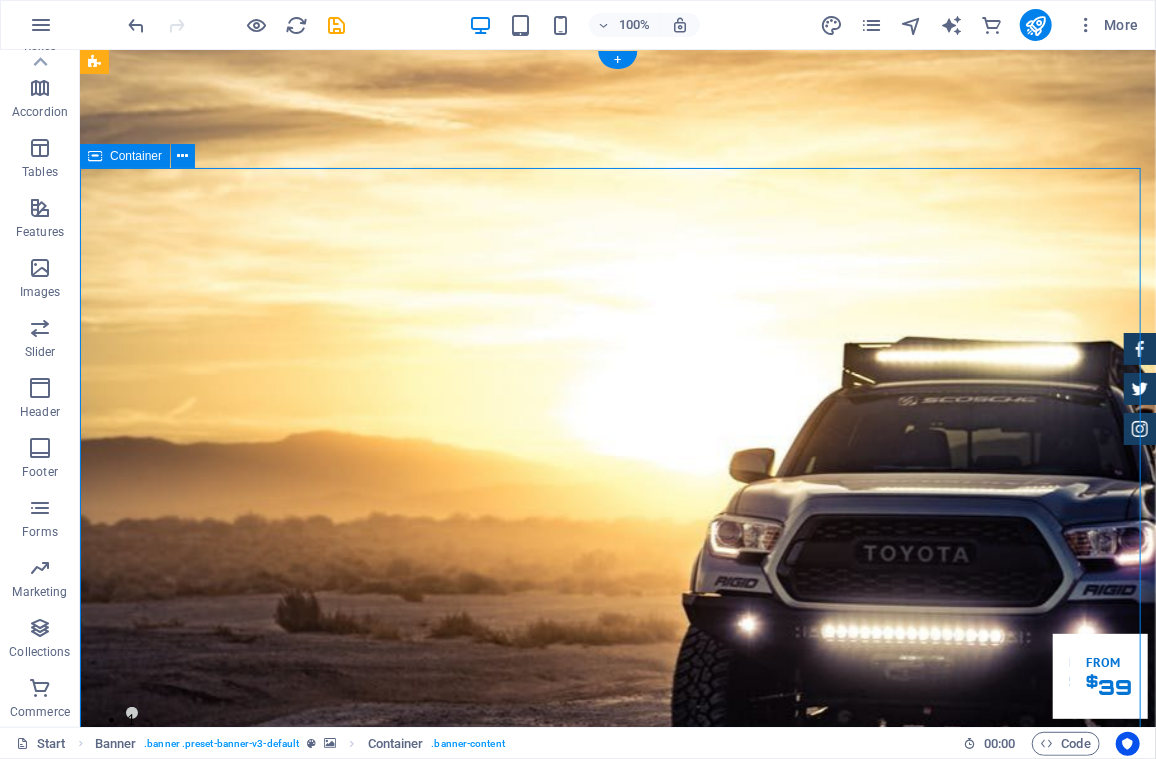 click on "CONSTRUIMOS CONFIANZA A TRAVÉS DE LAS MEJORES PRÁCTICAS DE INGENIERÍA Desde su fundación, en [YEAR], ICM ha consolidado su experiencia en la ejecución de proyectos integrales que comprende el diseño, fabricación y montaje de estructuras metálicas, sistemas de calderería industrial, soluciones para el transporte y beneficio de materiales y el desarrollo e implementación de sistemas de captación de emisiones particuladas (despolvamiento). Our Inventory Make an appointment" at bounding box center [617, 1607] 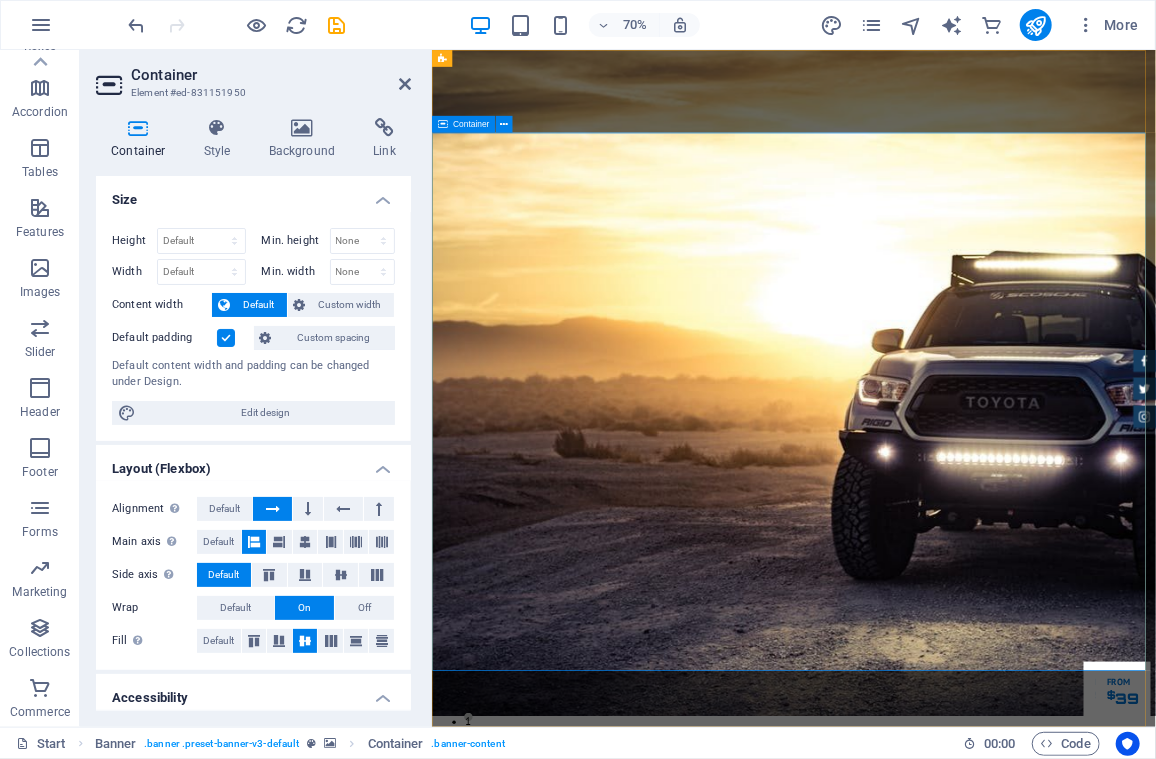 click on "CONSTRUIMOS CONFIANZA A TRAVÉS DE LAS MEJORES PRÁCTICAS DE INGENIERÍA Desde su fundación, en [YEAR], ICM ha consolidado su experiencia en la ejecución de proyectos integrales que comprende el diseño, fabricación y montaje de estructuras metálicas, sistemas de calderería industrial, soluciones para el transporte y beneficio de materiales y el desarrollo e implementación de sistemas de captación de emisiones particuladas (despolvamiento). Our Inventory Make an appointment" at bounding box center (948, 1608) 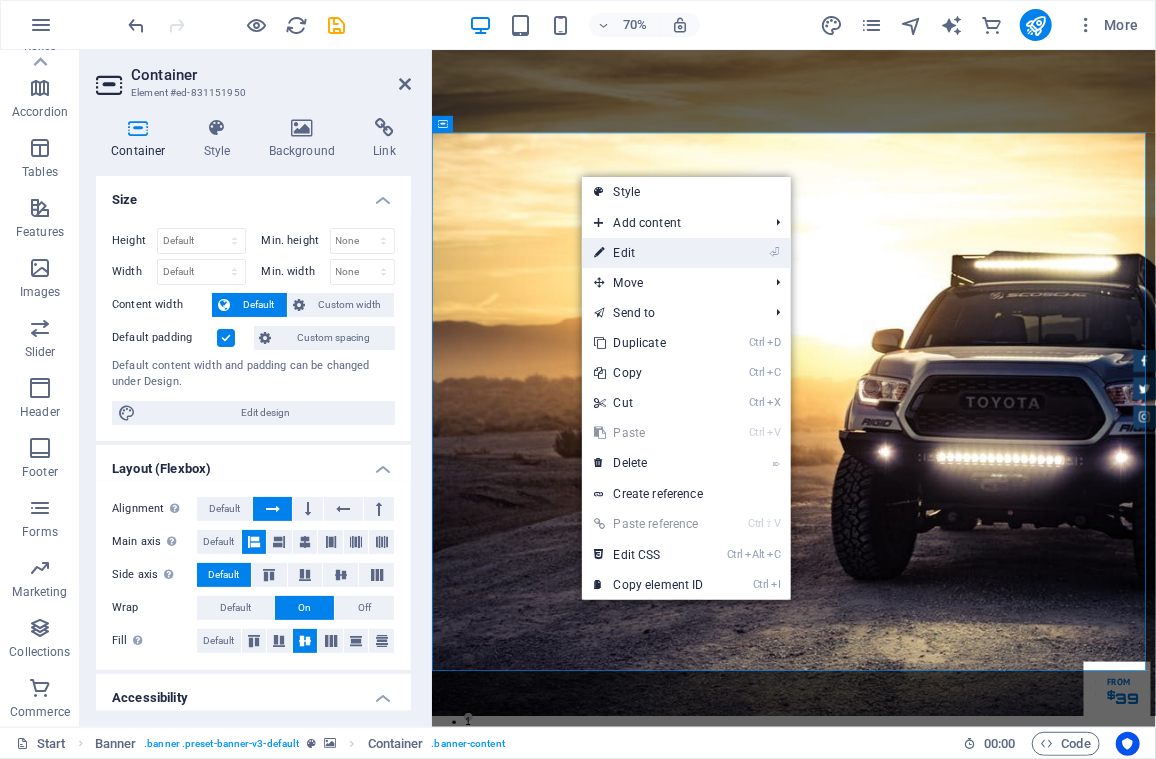 click on "⏎  Edit" at bounding box center [649, 253] 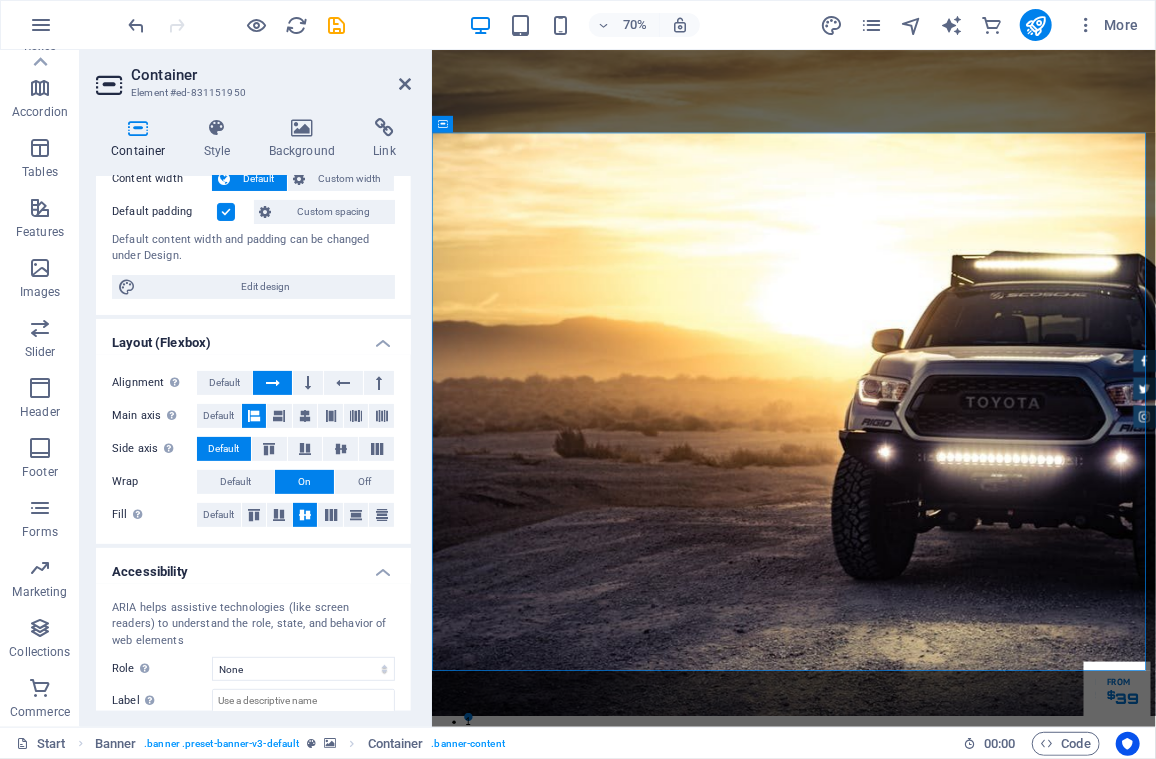 scroll, scrollTop: 238, scrollLeft: 0, axis: vertical 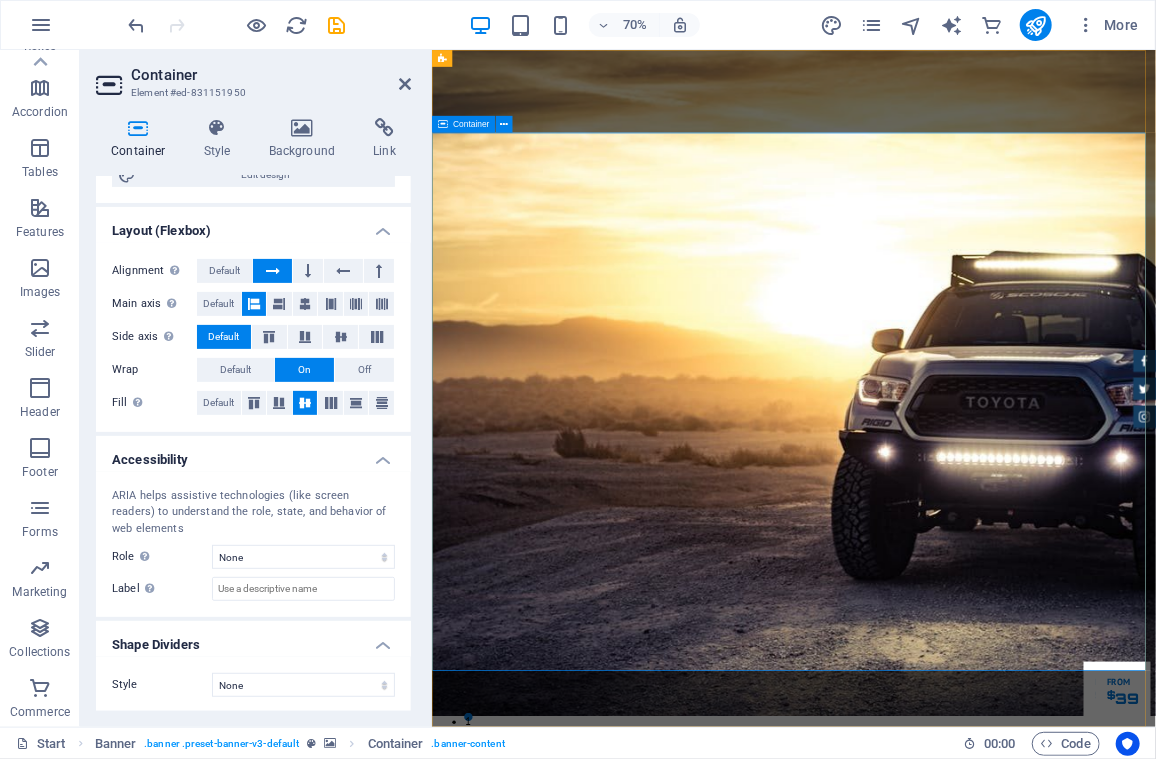 click on "CONSTRUIMOS CONFIANZA A TRAVÉS DE LAS MEJORES PRÁCTICAS DE INGENIERÍA Desde su fundación, en [YEAR], ICM ha consolidado su experiencia en la ejecución de proyectos integrales que comprende el diseño, fabricación y montaje de estructuras metálicas, sistemas de calderería industrial, soluciones para el transporte y beneficio de materiales y el desarrollo e implementación de sistemas de captación de emisiones particuladas (despolvamiento). Our Inventory Make an appointment" at bounding box center [948, 1608] 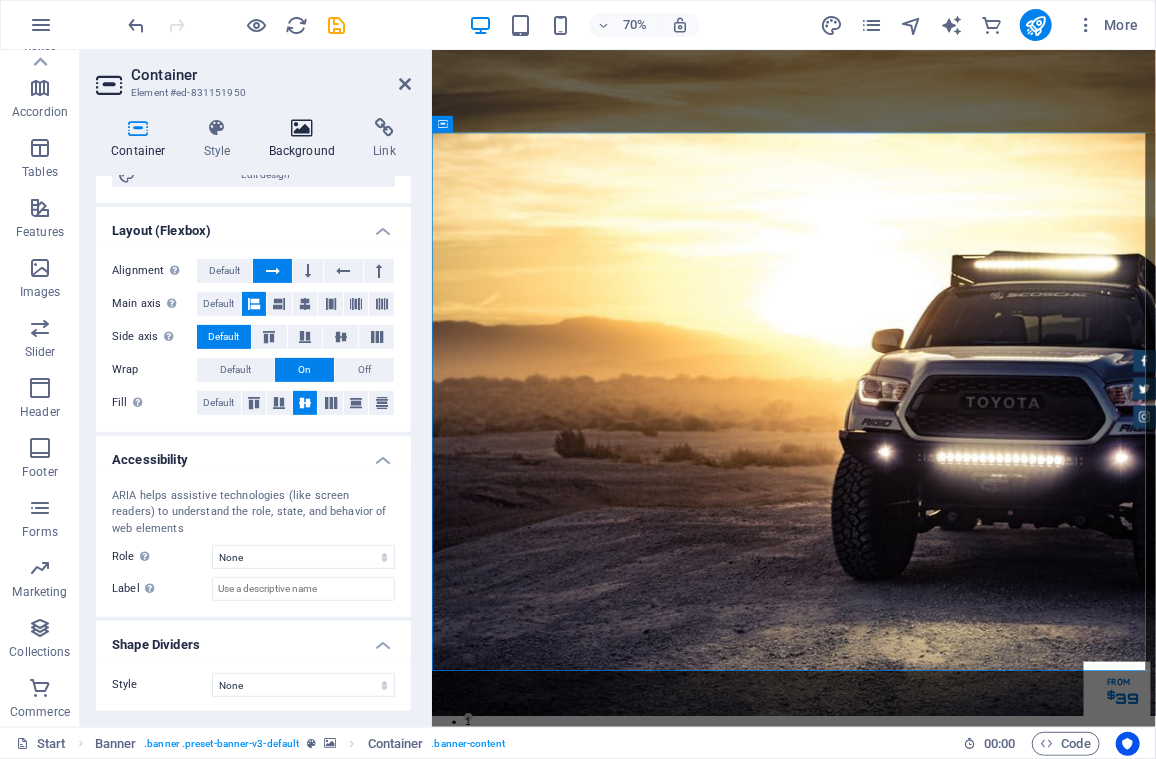 click at bounding box center (302, 128) 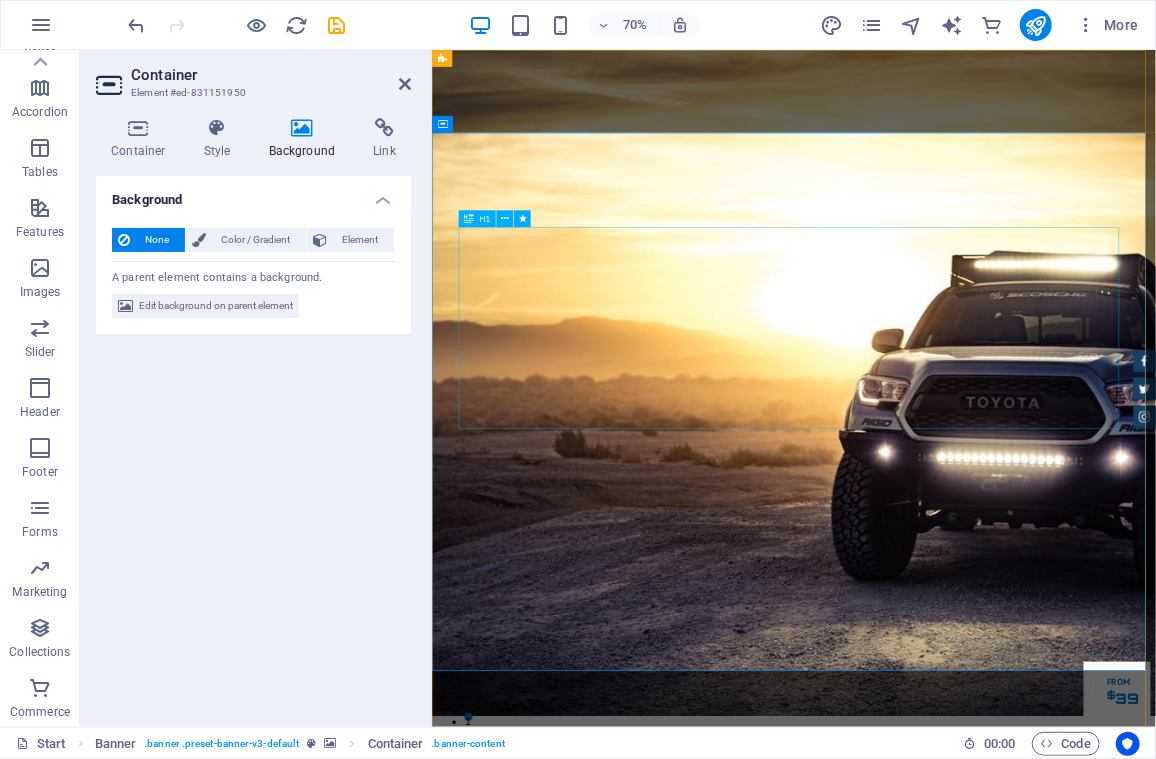click on "H1" at bounding box center [476, 219] 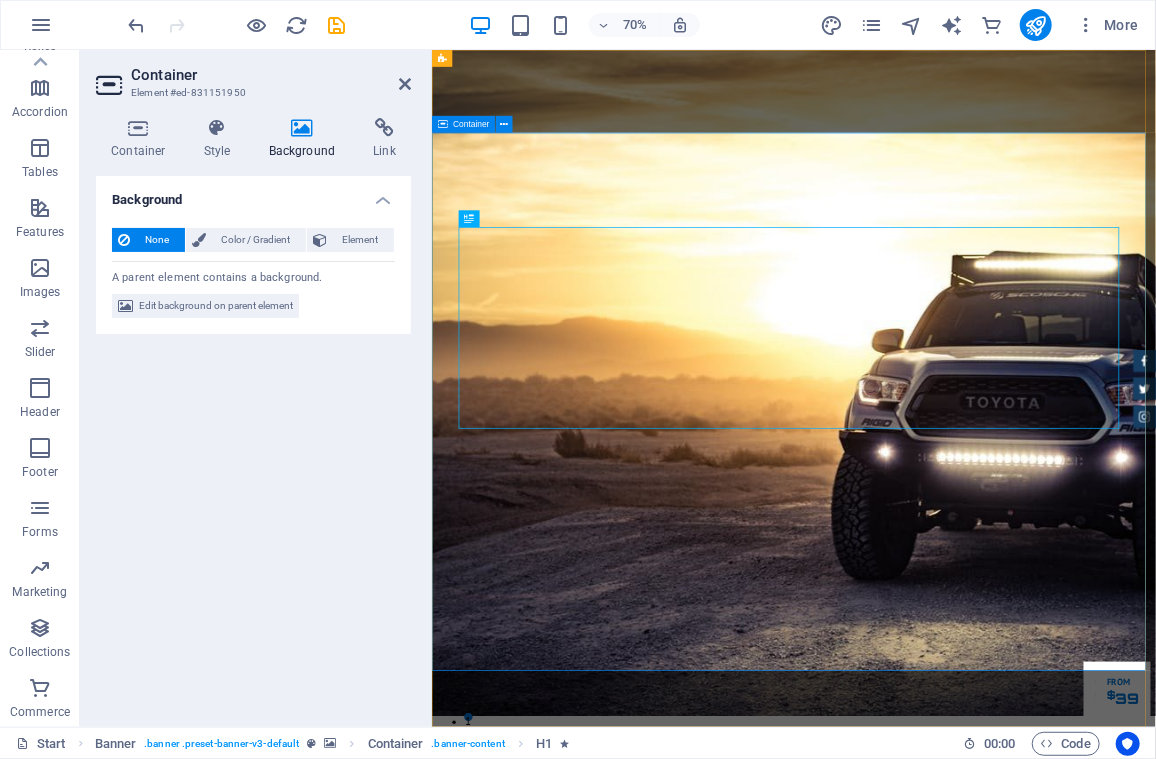 click on "CONSTRUIMOS CONFIANZA A TRAVÉS DE LAS MEJORES PRÁCTICAS DE INGENIERÍA Desde su fundación, en [YEAR], ICM ha consolidado su experiencia en la ejecución de proyectos integrales que comprende el diseño, fabricación y montaje de estructuras metálicas, sistemas de calderería industrial, soluciones para el transporte y beneficio de materiales y el desarrollo e implementación de sistemas de captación de emisiones particuladas (despolvamiento). Our Inventory Make an appointment" at bounding box center [948, 1608] 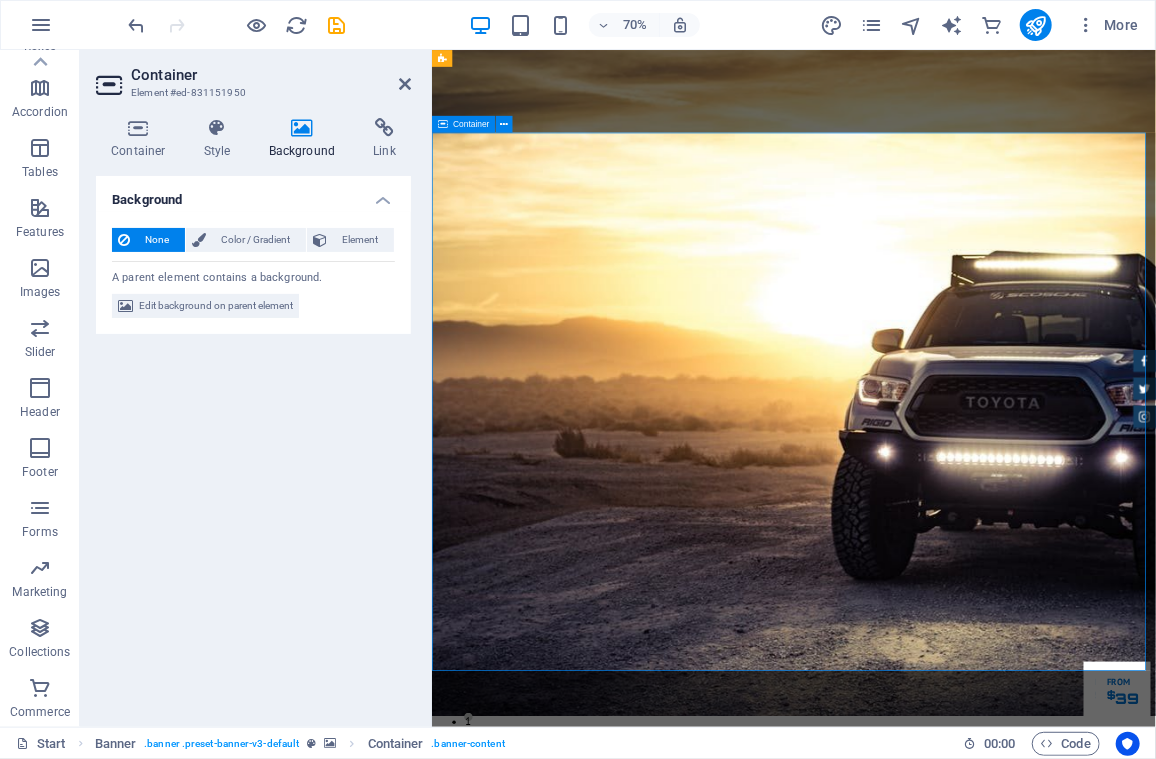 click on "CONSTRUIMOS CONFIANZA A TRAVÉS DE LAS MEJORES PRÁCTICAS DE INGENIERÍA Desde su fundación, en [YEAR], ICM ha consolidado su experiencia en la ejecución de proyectos integrales que comprende el diseño, fabricación y montaje de estructuras metálicas, sistemas de calderería industrial, soluciones para el transporte y beneficio de materiales y el desarrollo e implementación de sistemas de captación de emisiones particuladas (despolvamiento). Our Inventory Make an appointment" at bounding box center [948, 1608] 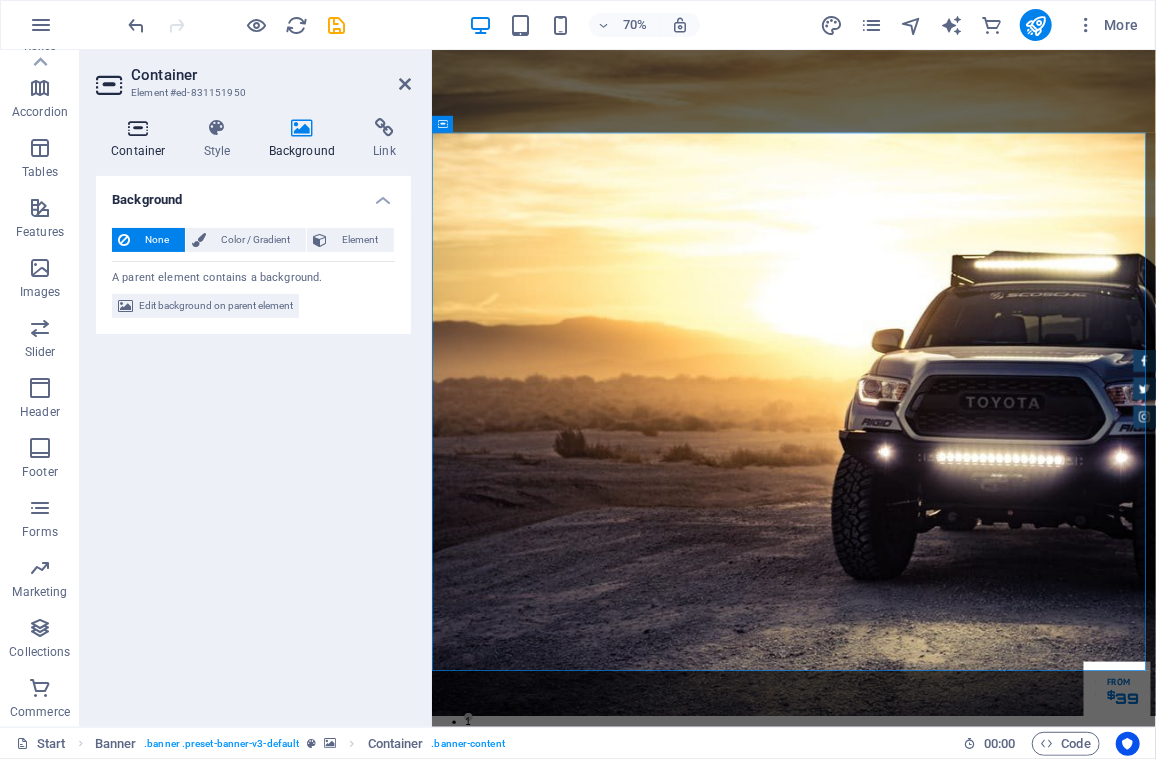 click at bounding box center [138, 128] 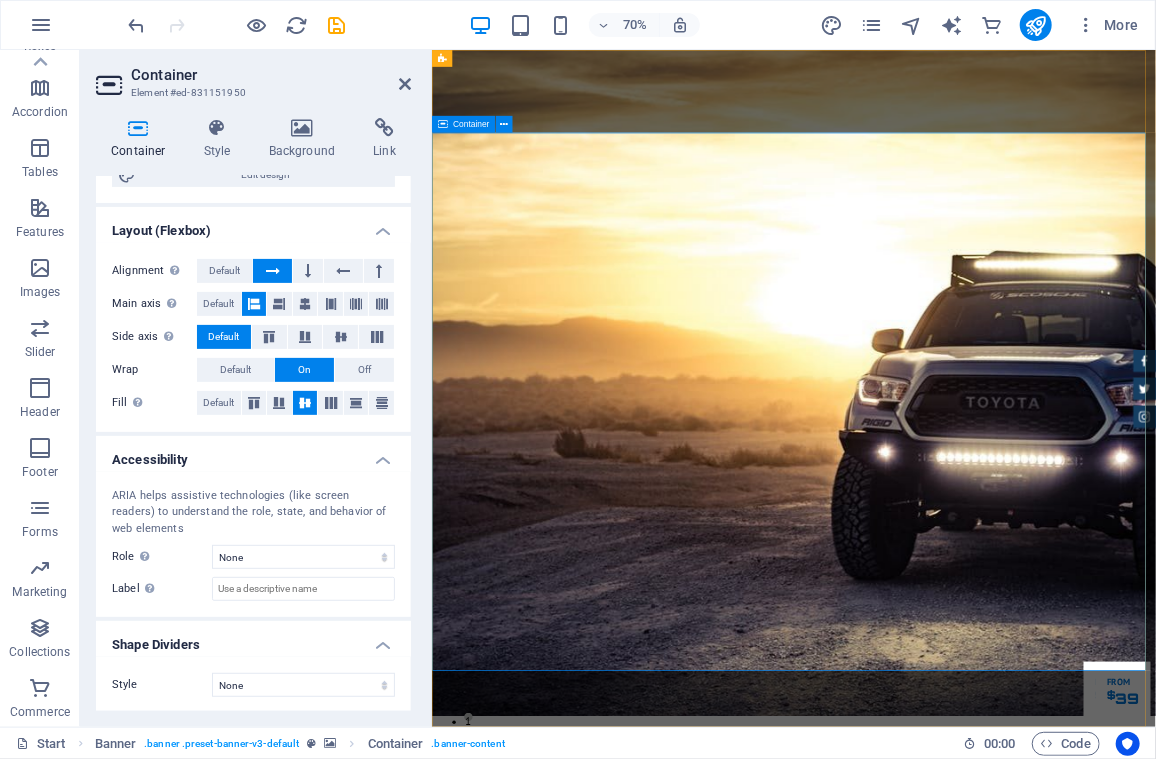 click on "CONSTRUIMOS CONFIANZA A TRAVÉS DE LAS MEJORES PRÁCTICAS DE INGENIERÍA Desde su fundación, en [YEAR], ICM ha consolidado su experiencia en la ejecución de proyectos integrales que comprende el diseño, fabricación y montaje de estructuras metálicas, sistemas de calderería industrial, soluciones para el transporte y beneficio de materiales y el desarrollo e implementación de sistemas de captación de emisiones particuladas (despolvamiento). Our Inventory Make an appointment" at bounding box center [948, 1608] 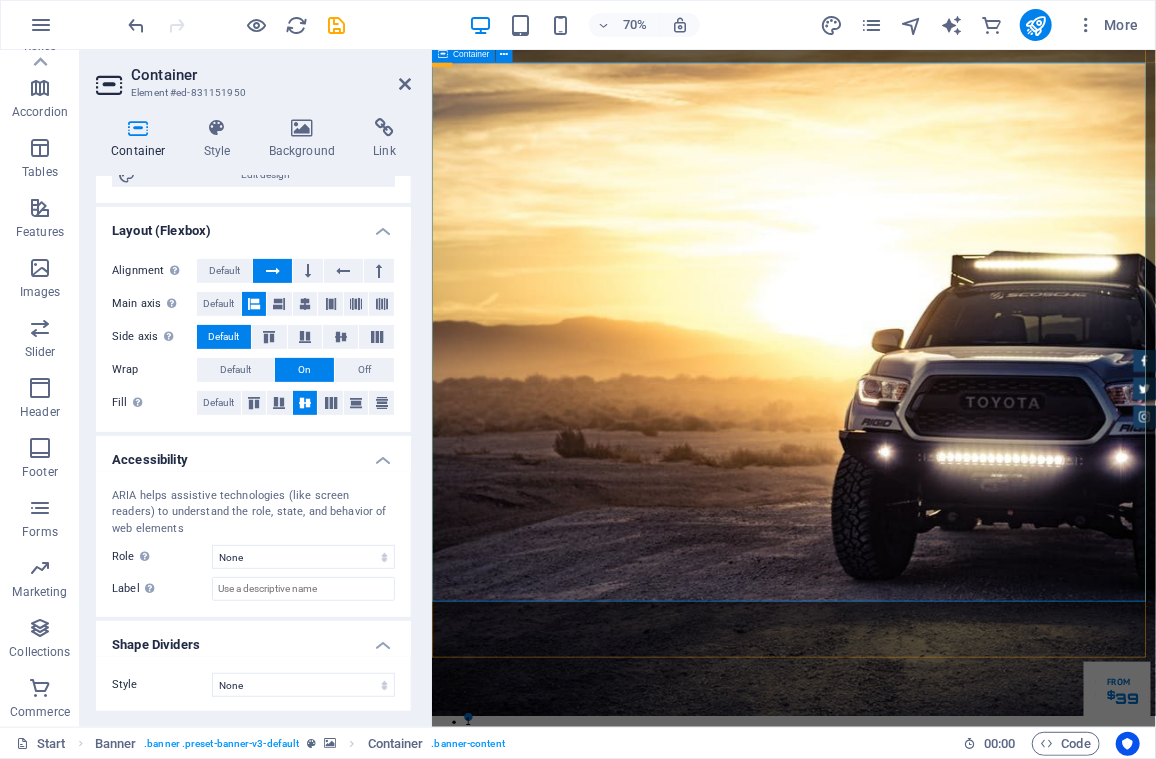 scroll, scrollTop: 100, scrollLeft: 0, axis: vertical 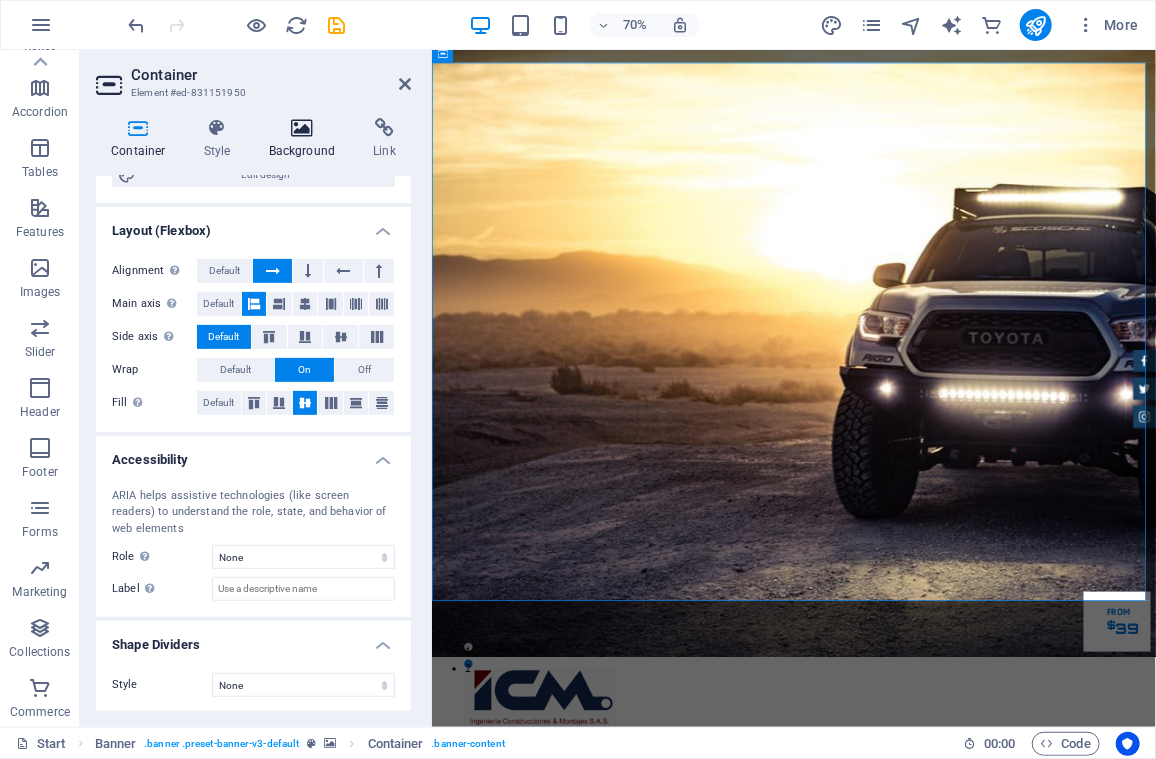 click on "Background" at bounding box center [306, 139] 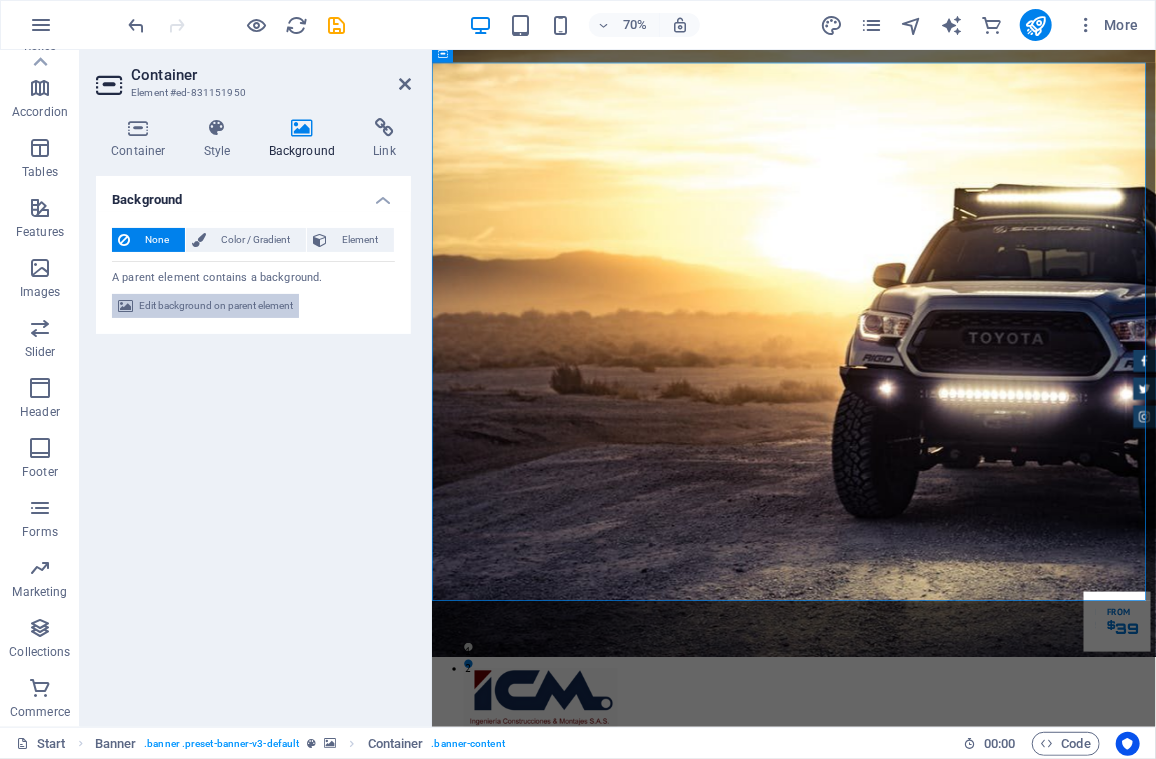 click on "Edit background on parent element" at bounding box center [216, 306] 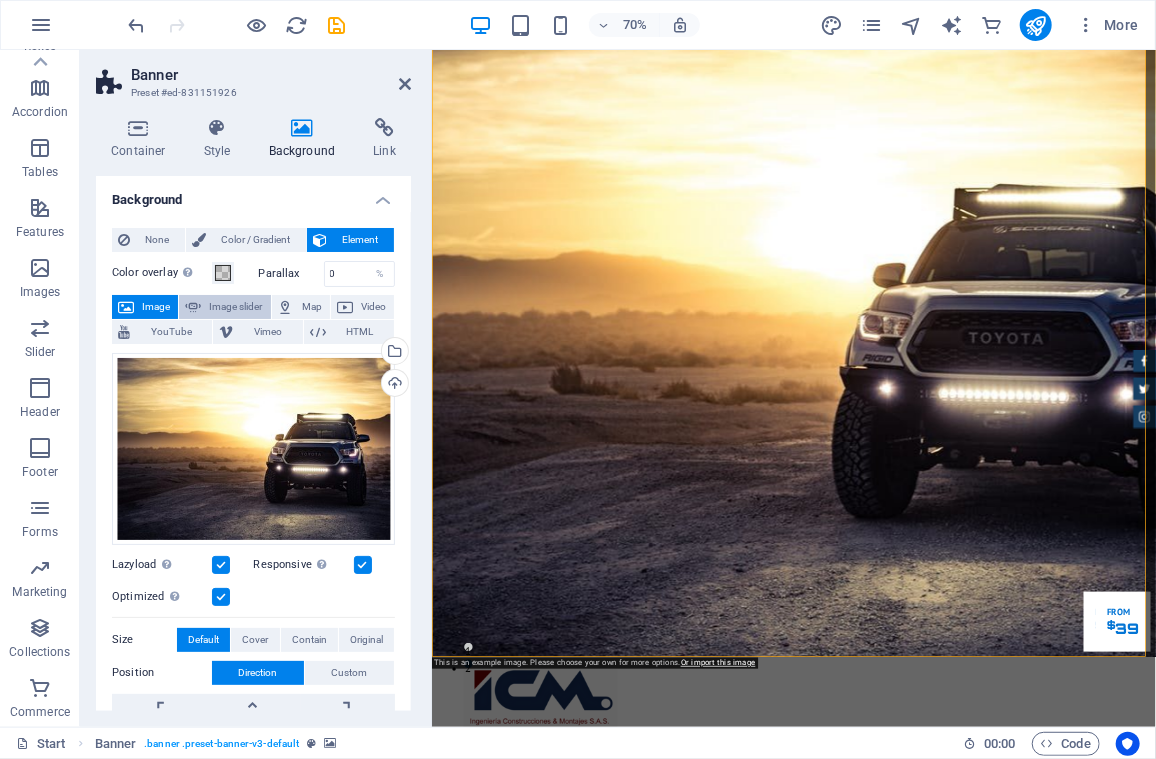 click on "Image slider" at bounding box center [235, 307] 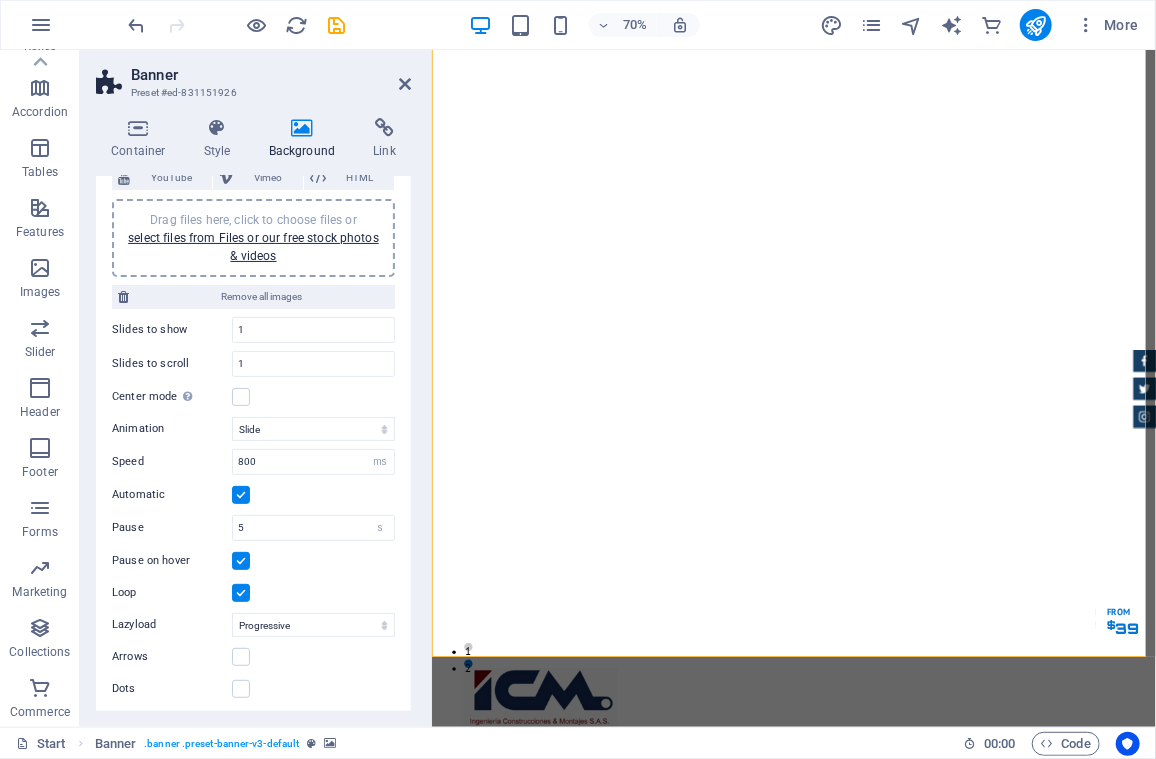 scroll, scrollTop: 0, scrollLeft: 0, axis: both 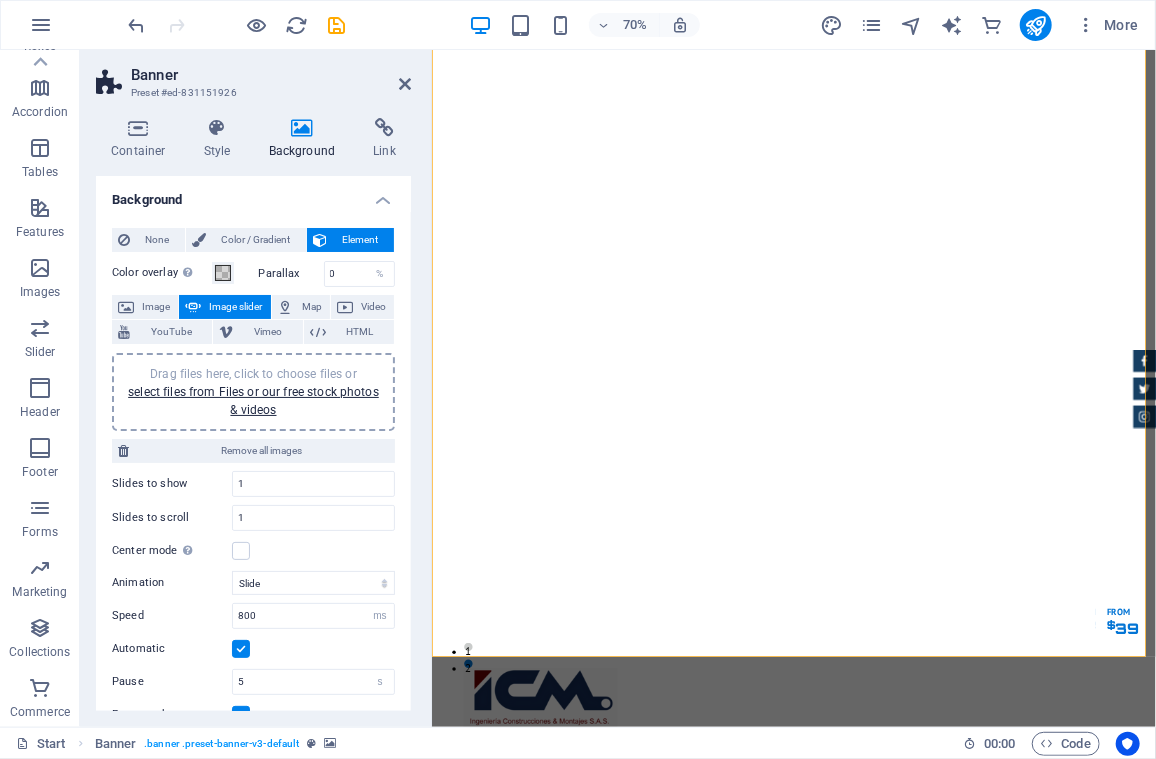 drag, startPoint x: 409, startPoint y: 426, endPoint x: 39, endPoint y: 358, distance: 376.19675 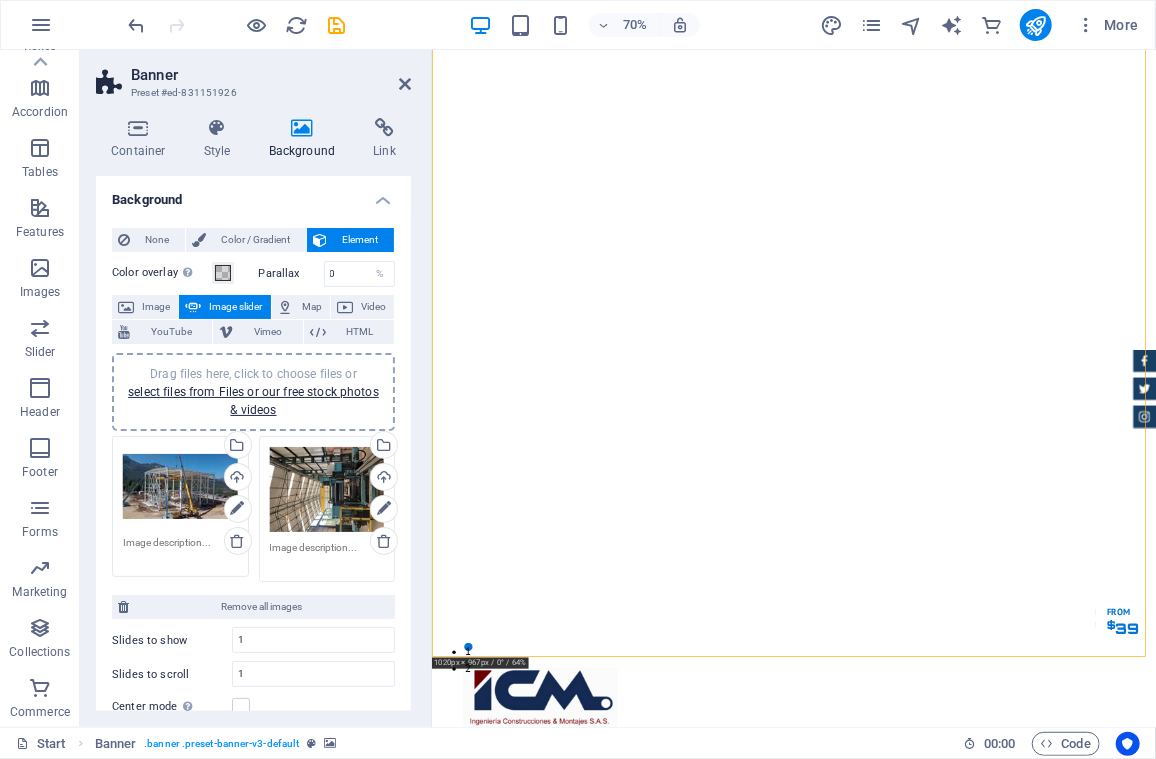 click on "Drag files here, click to choose files or select files from Files or our free stock photos & videos" at bounding box center [327, 490] 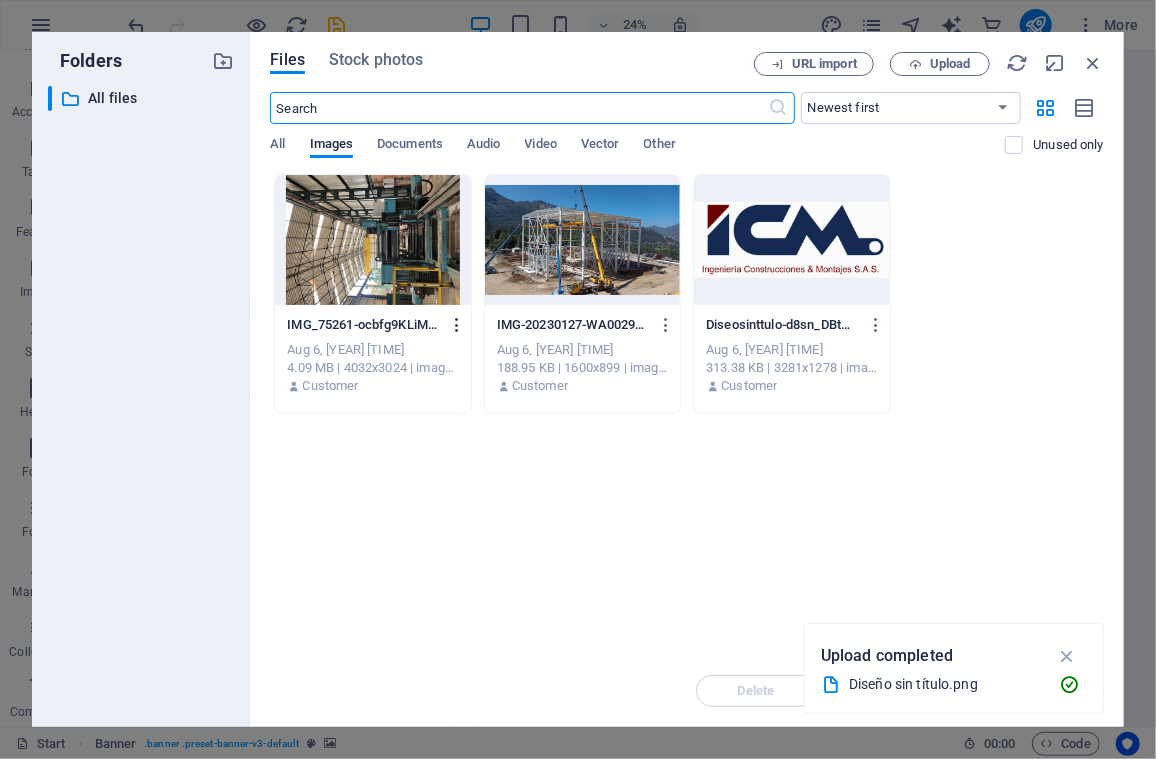 click at bounding box center [457, 325] 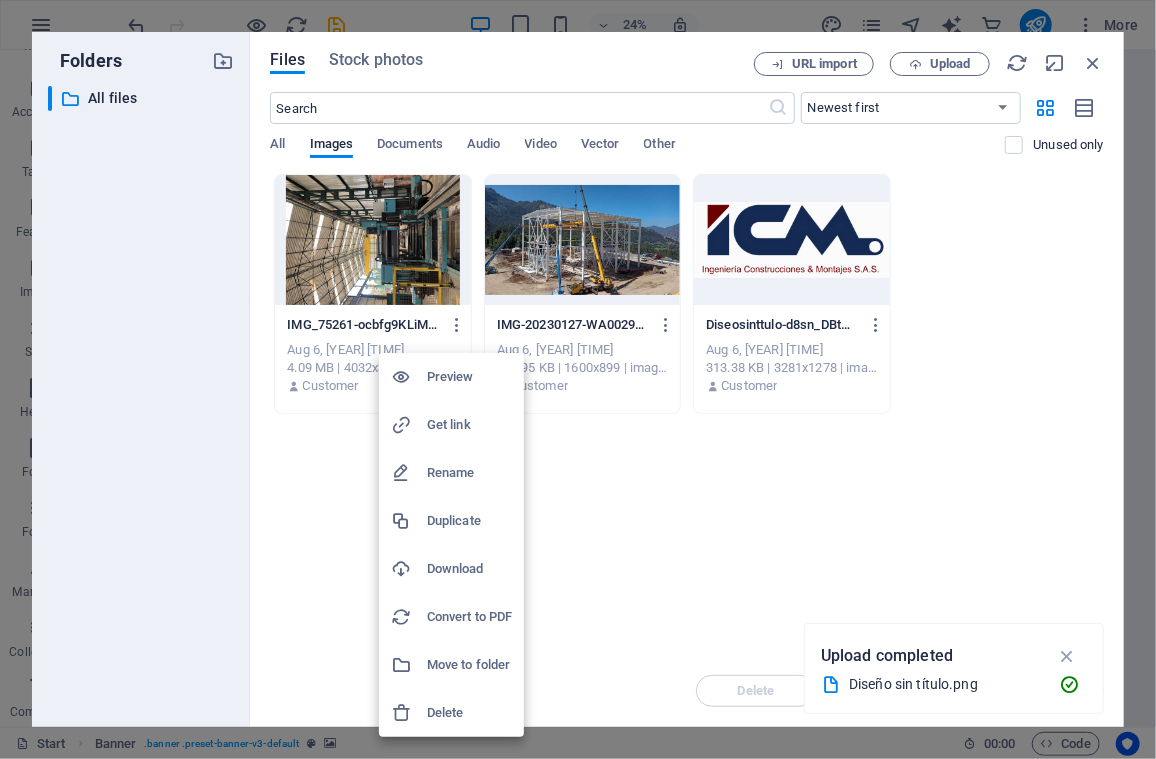 click on "Preview" at bounding box center [469, 377] 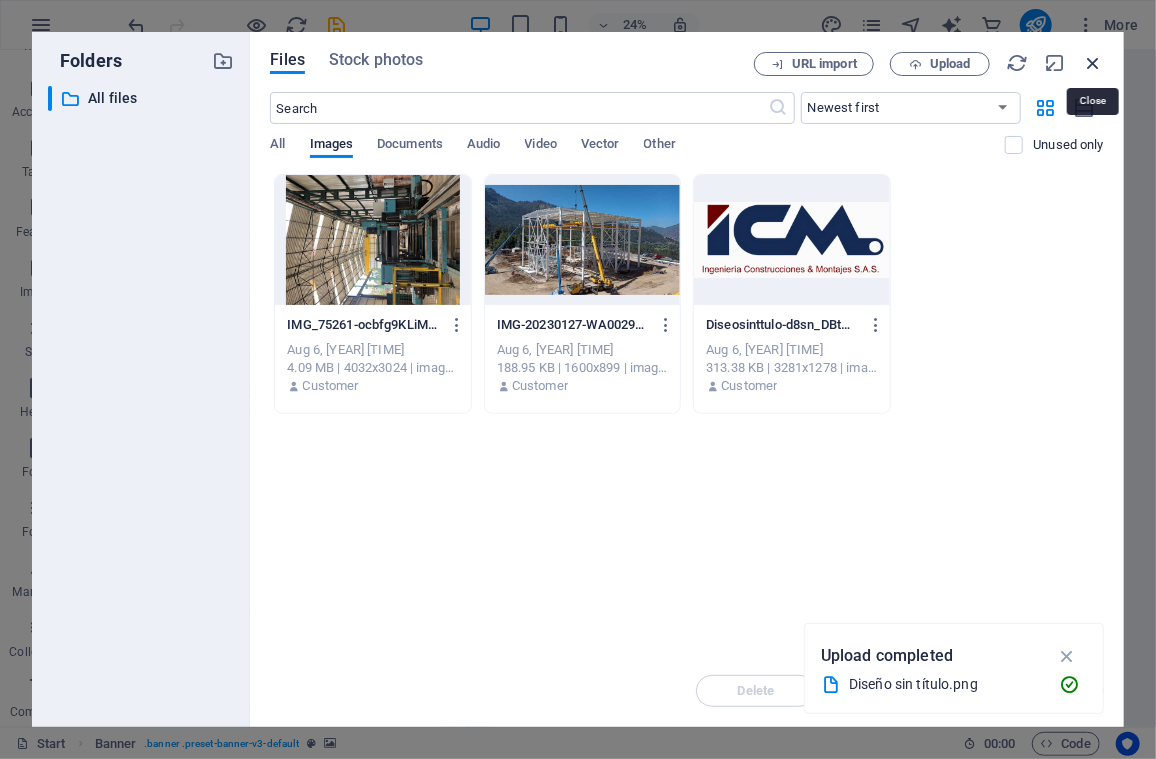 click at bounding box center (1093, 63) 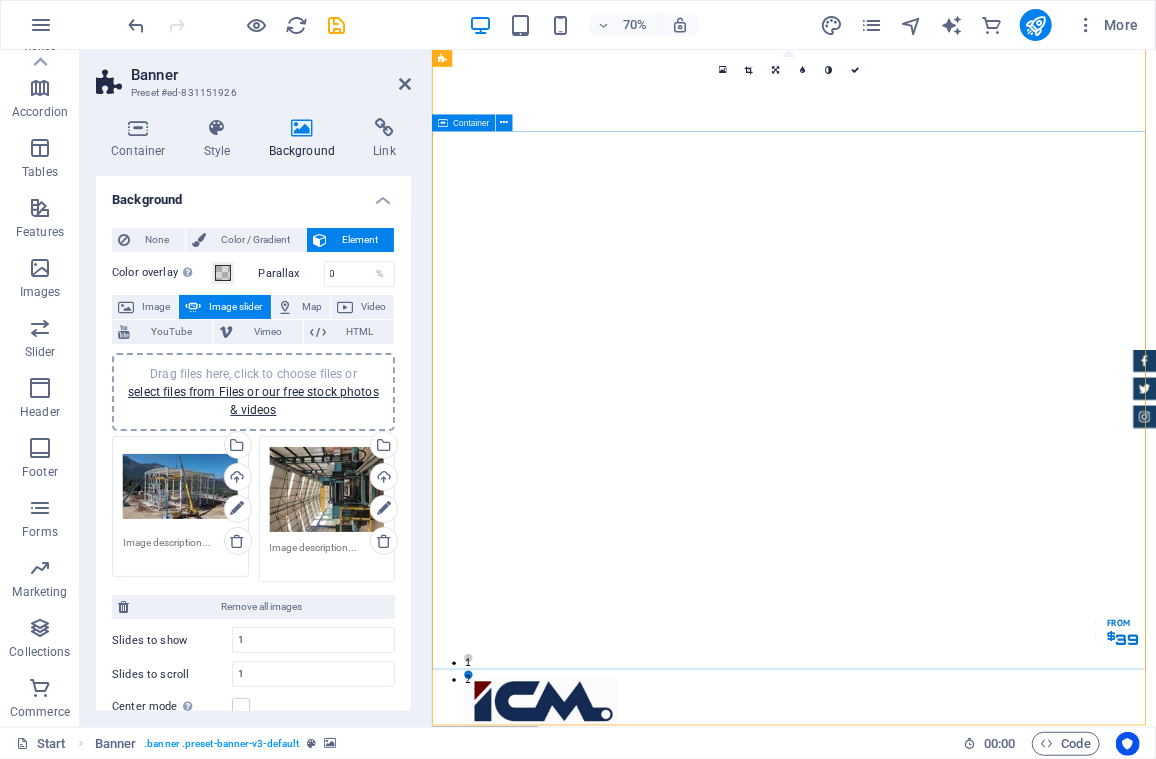 scroll, scrollTop: 0, scrollLeft: 0, axis: both 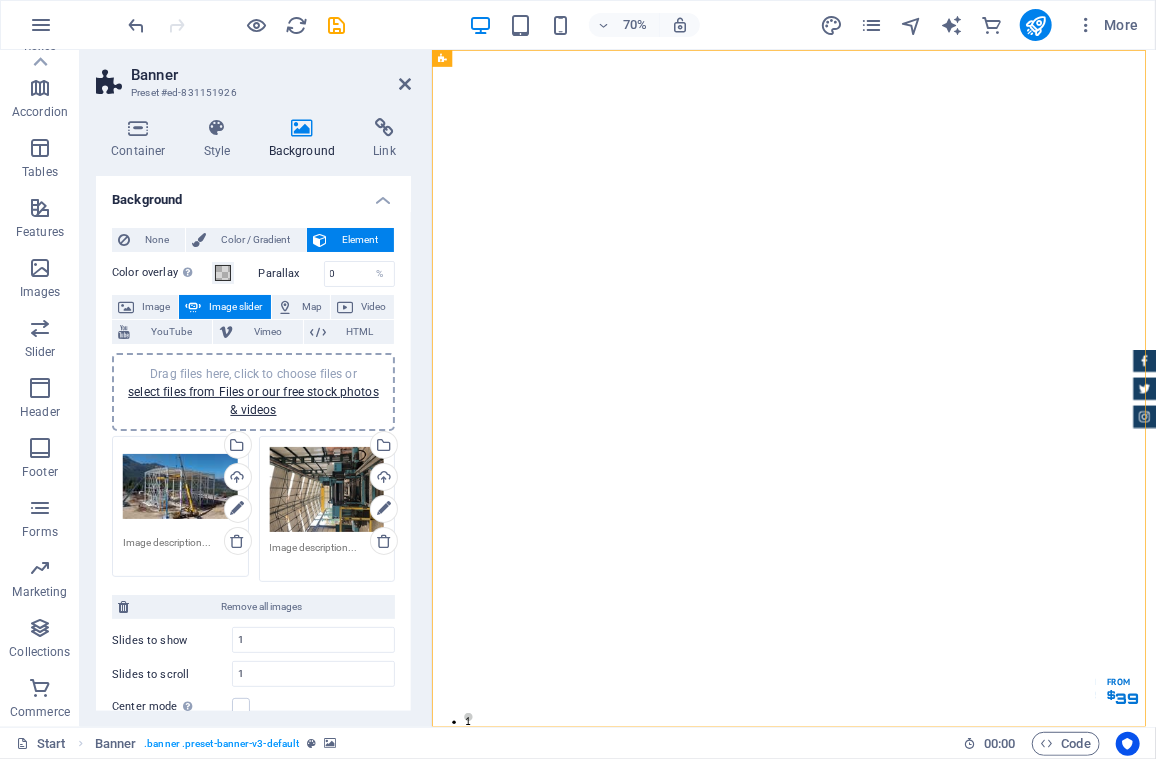 click on "Drag files here, click to choose files or select files from Files or our free stock photos & videos" at bounding box center (327, 490) 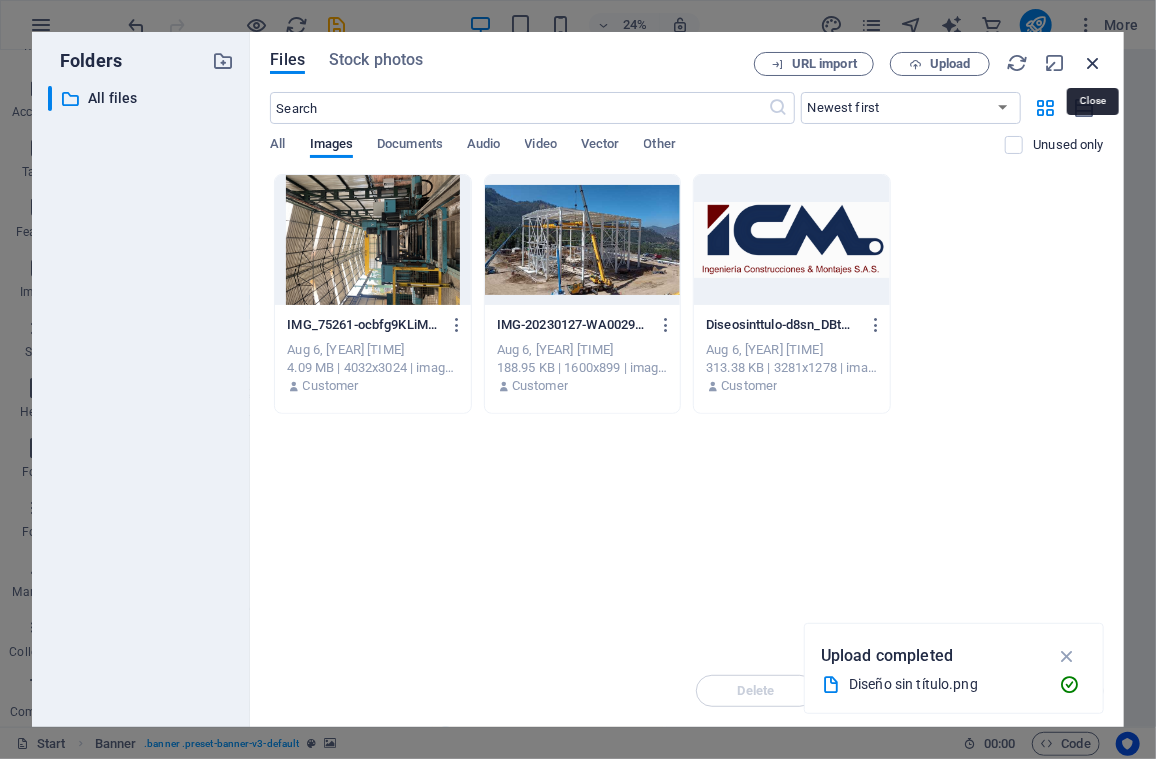 click at bounding box center [1093, 63] 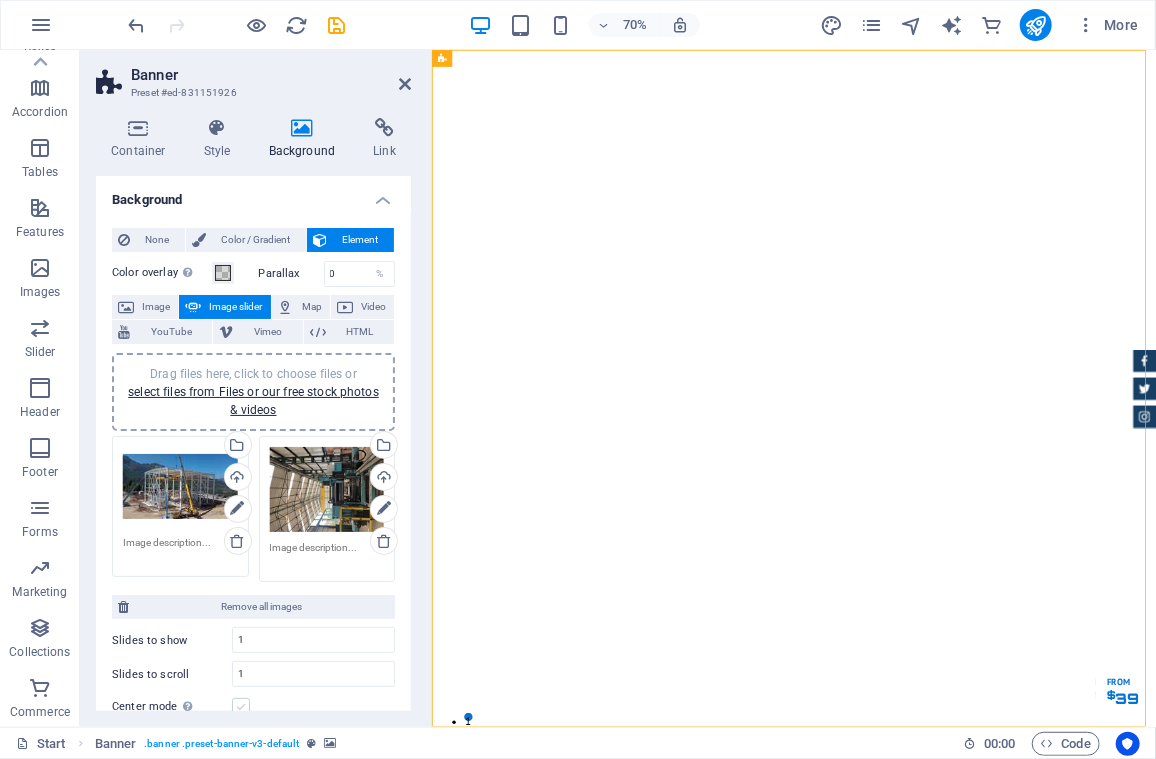 click at bounding box center (241, 707) 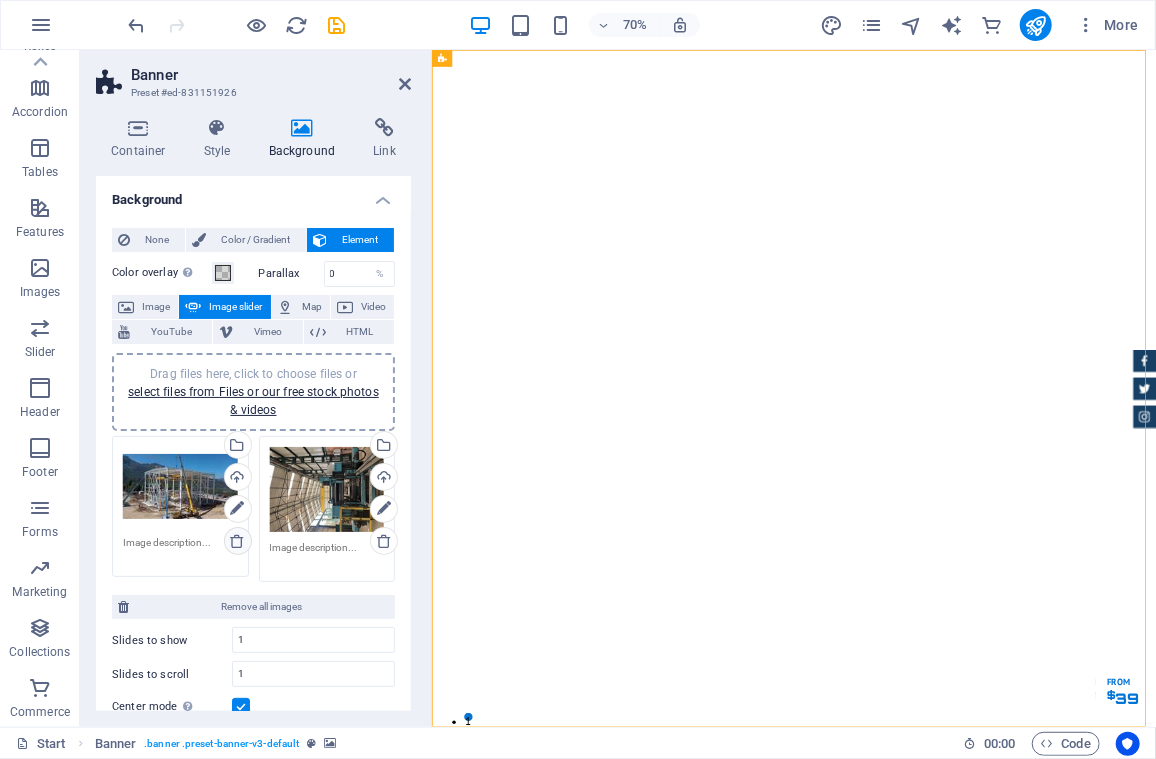 click at bounding box center (237, 541) 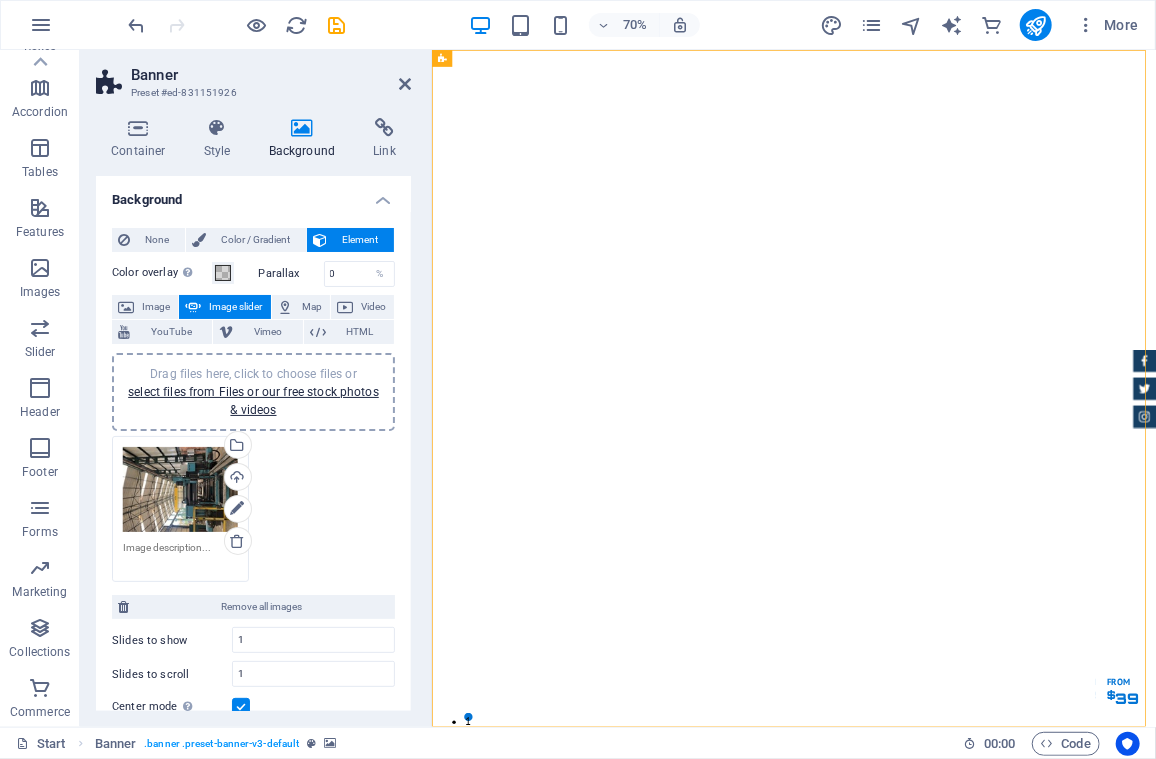click on "Drag files here, click to choose files or select files from Files or our free stock photos & videos" at bounding box center (180, 490) 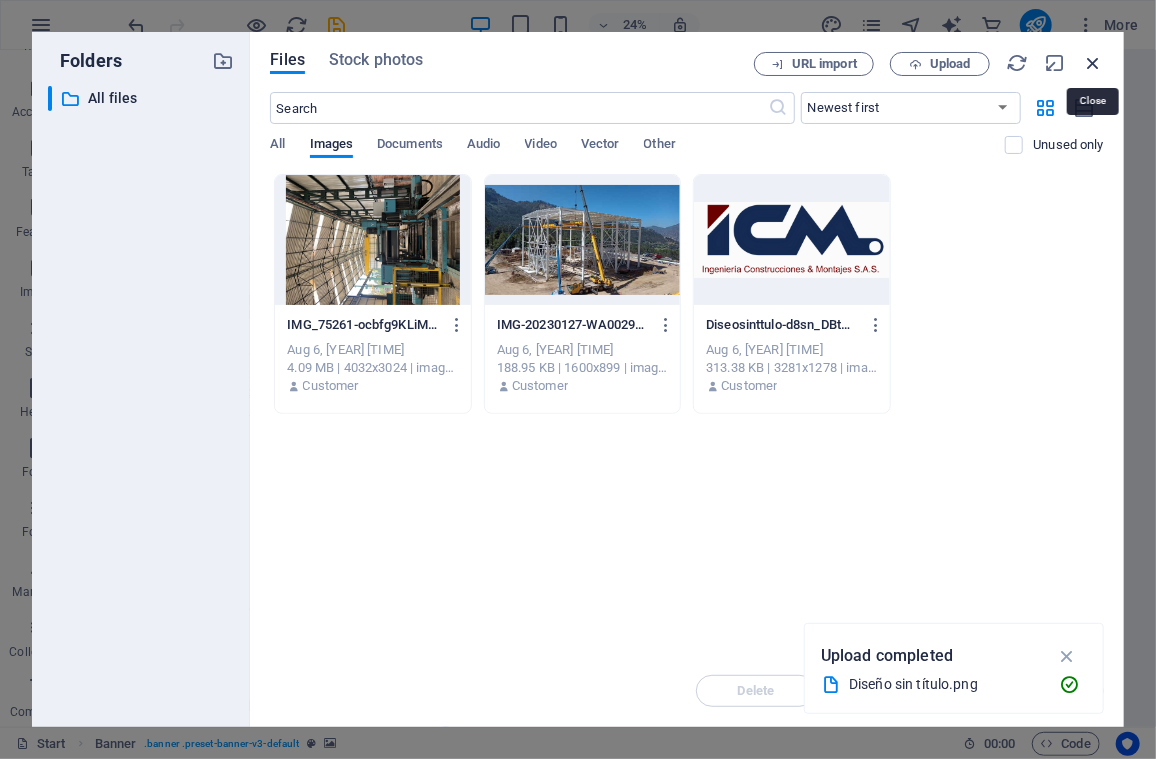 click at bounding box center [1093, 63] 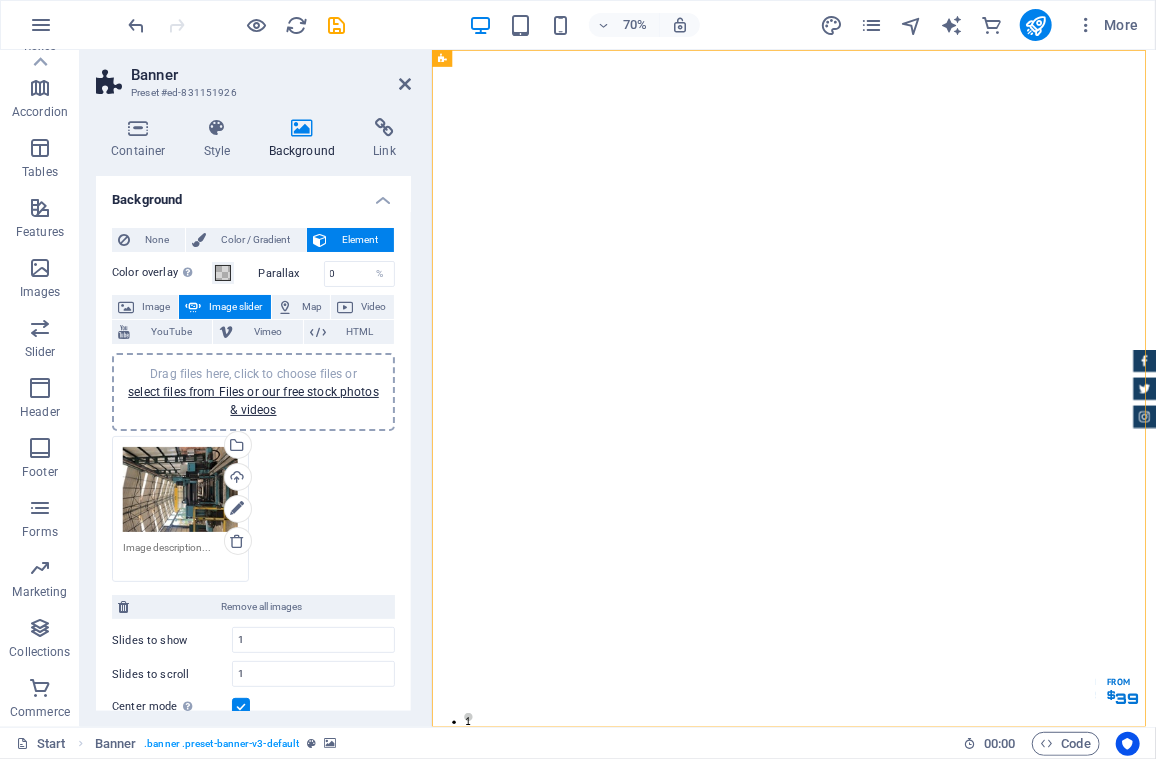 click on "Drag files here, click to choose files or select files from Files or our free stock photos & videos Select files from the file manager, stock photos, or upload file(s) Upload" at bounding box center [253, 509] 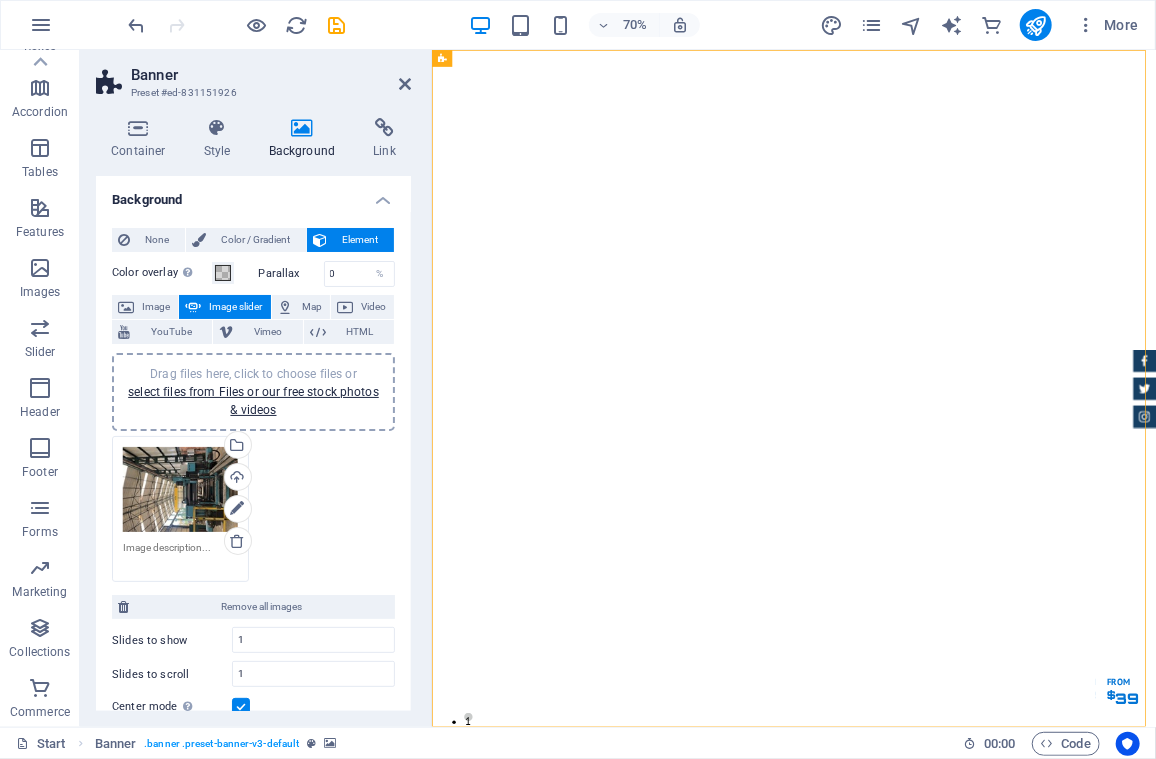click at bounding box center [241, 707] 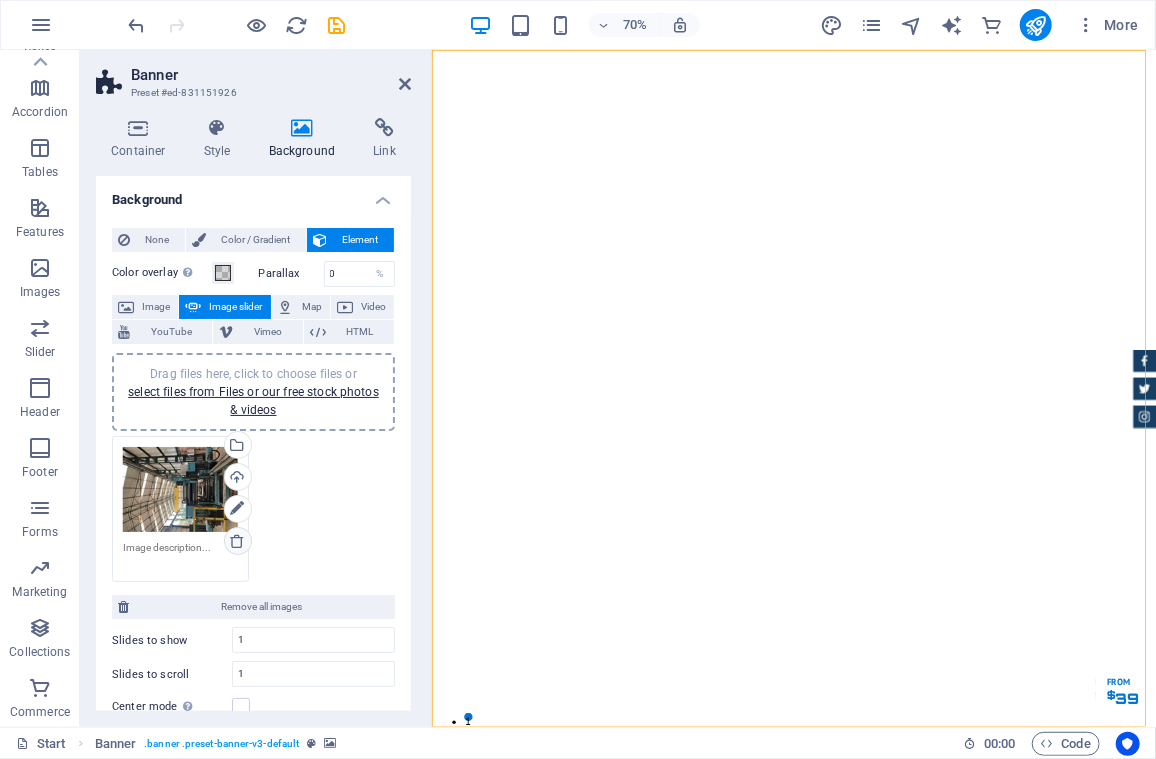 click at bounding box center (237, 541) 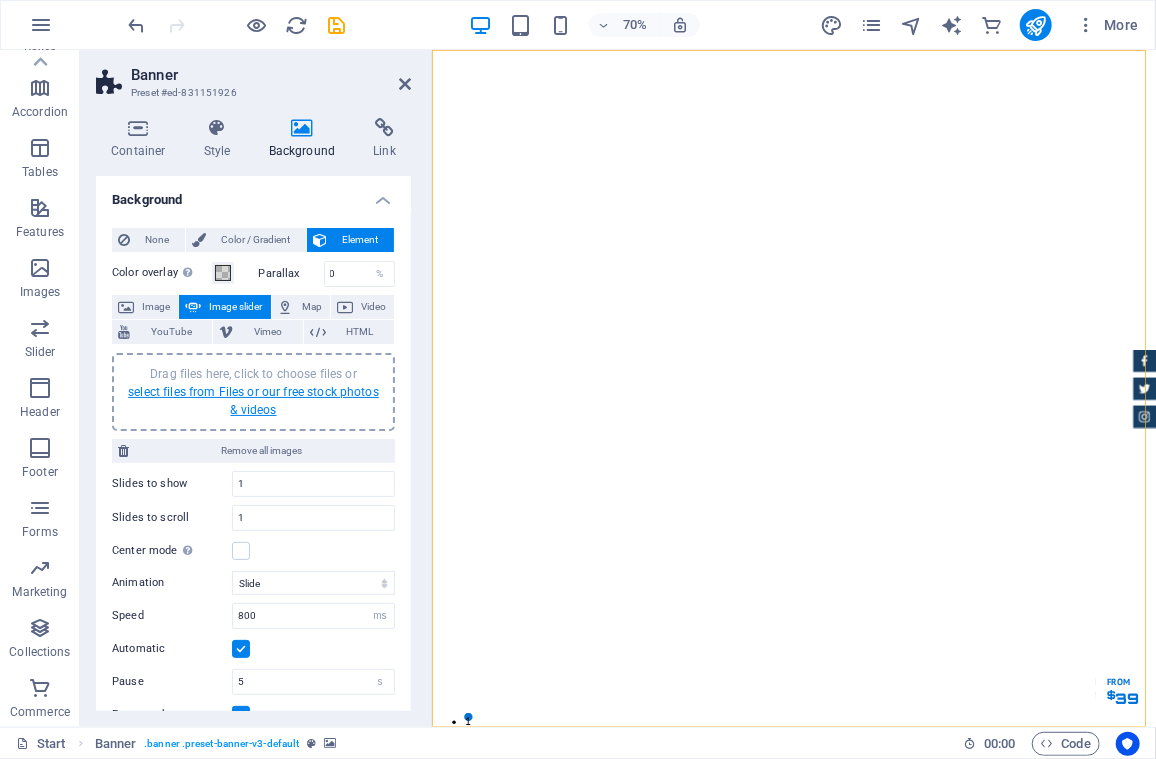 click on "select files from Files or our free stock photos & videos" at bounding box center [253, 401] 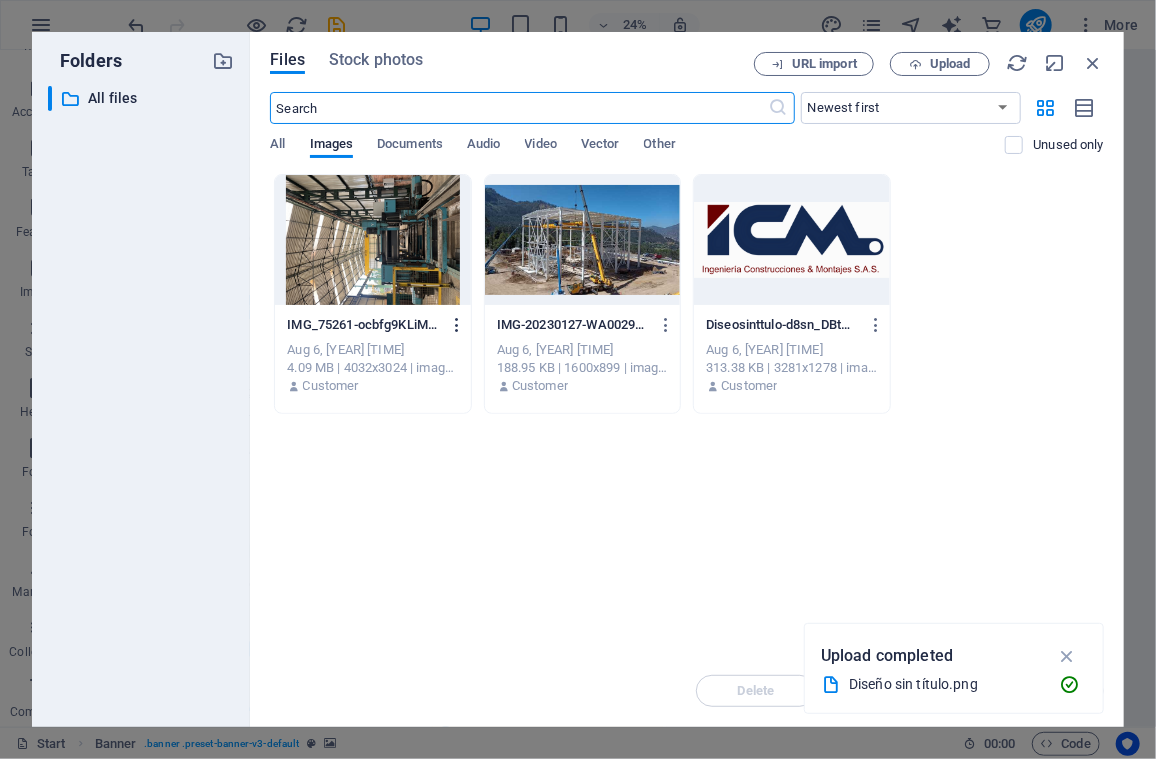 click at bounding box center (457, 325) 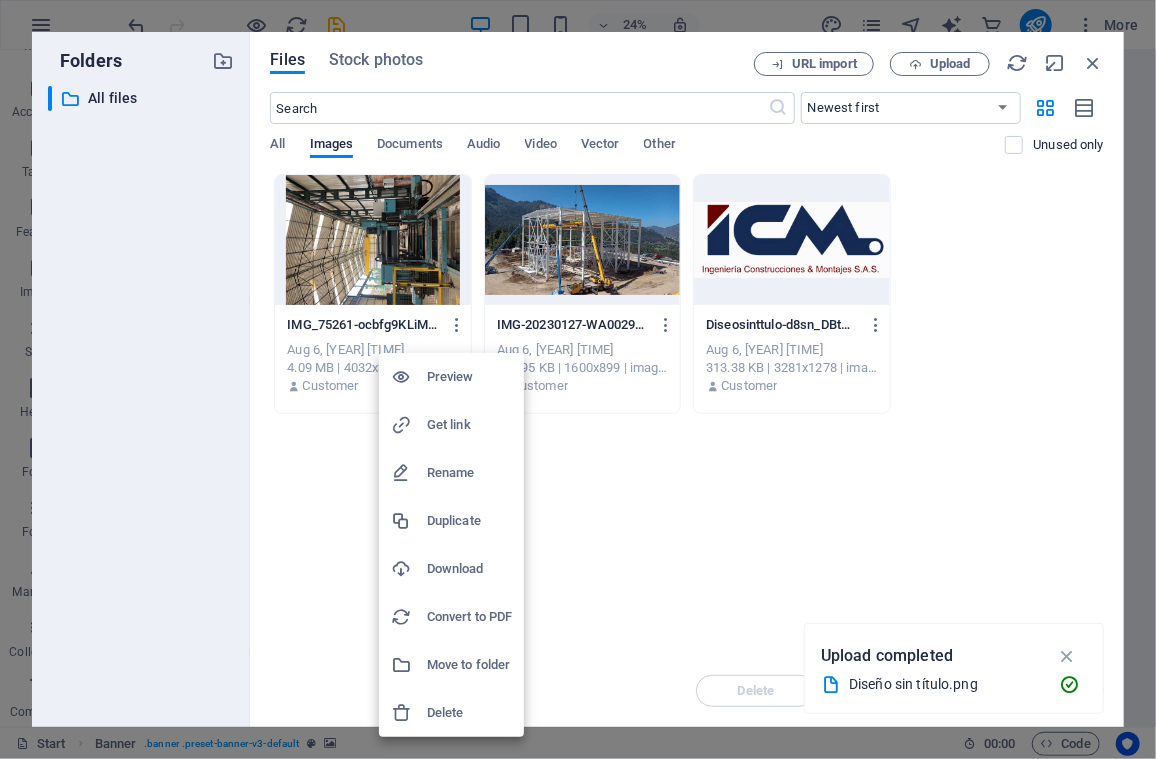 click on "Delete" at bounding box center (469, 713) 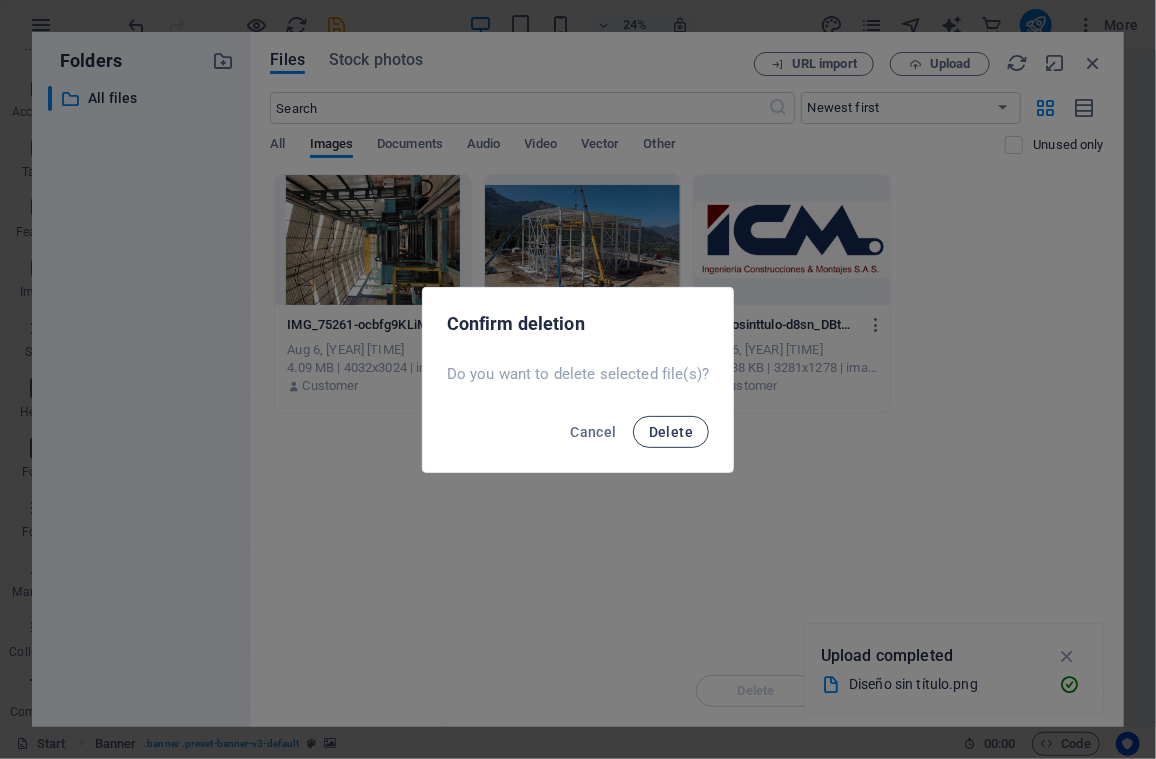 click on "Delete" at bounding box center [671, 432] 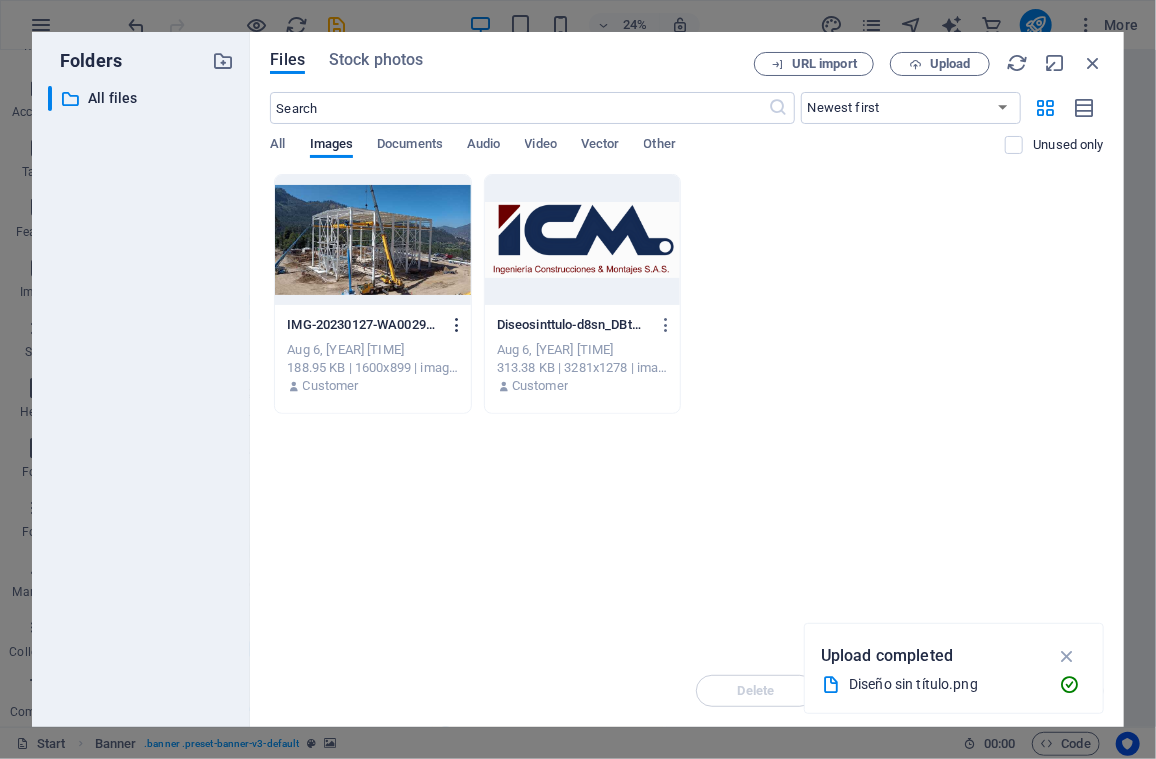 click at bounding box center (457, 325) 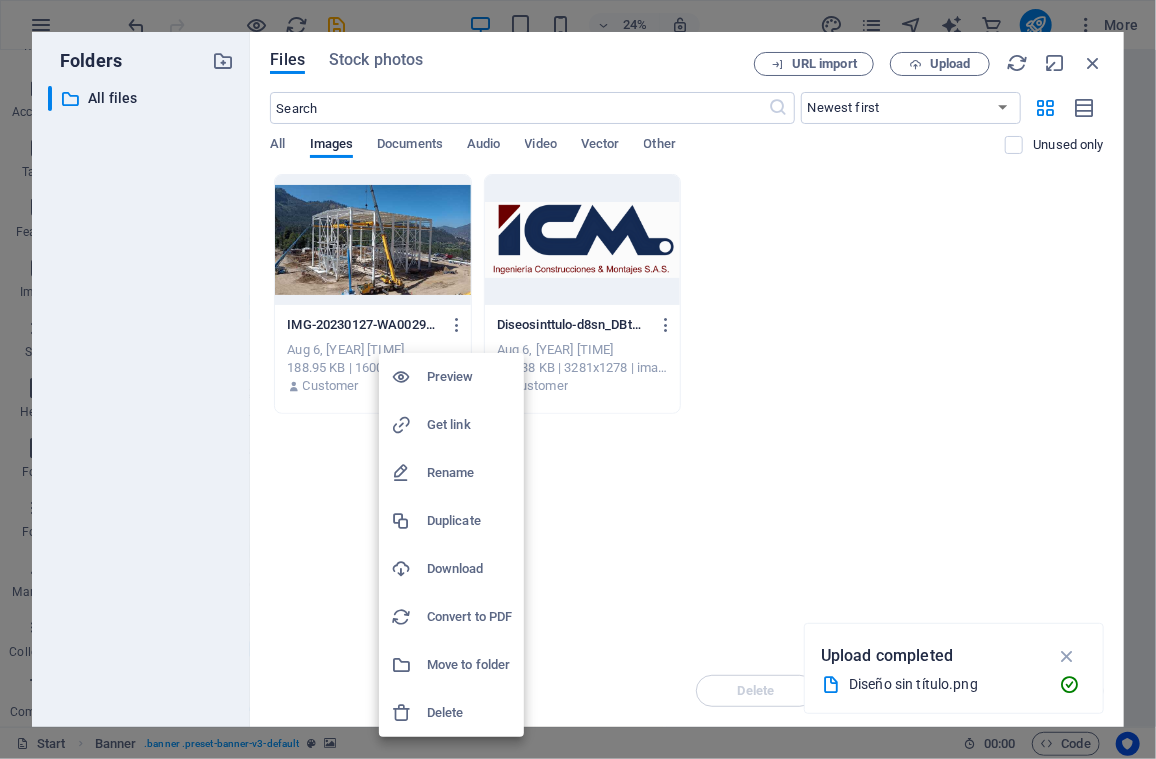 click on "Delete" at bounding box center (469, 713) 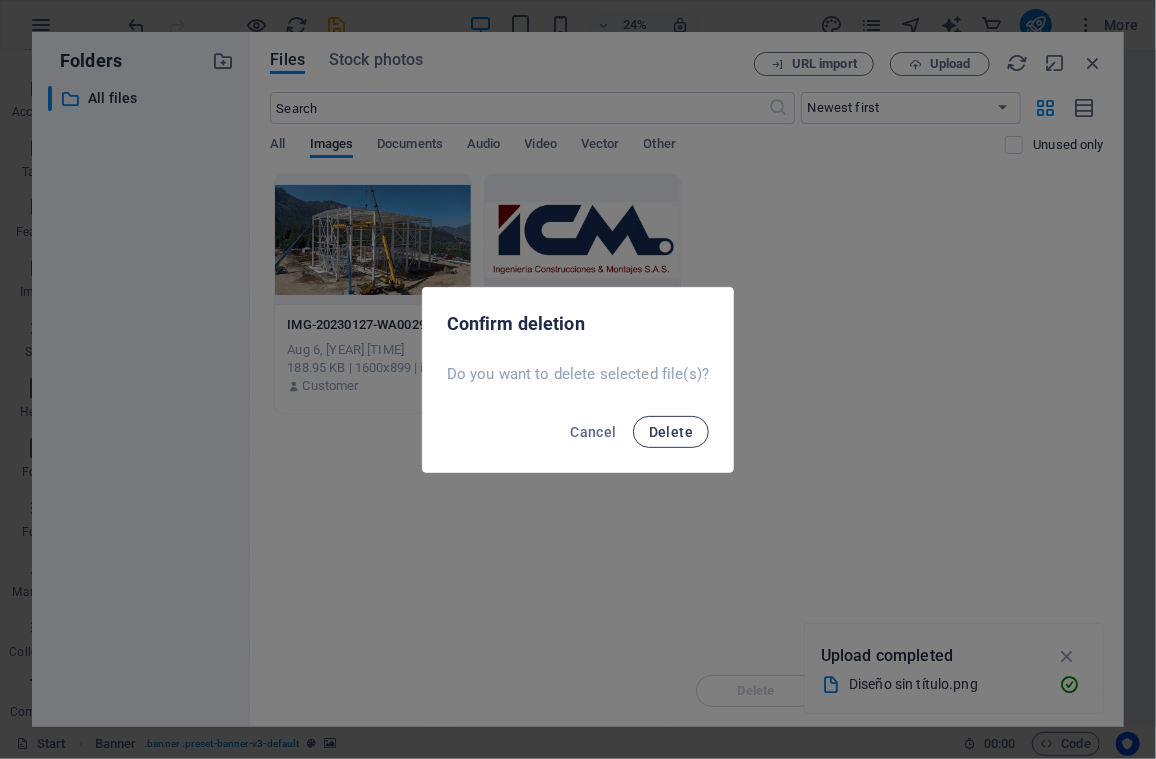 click on "Delete" at bounding box center [671, 432] 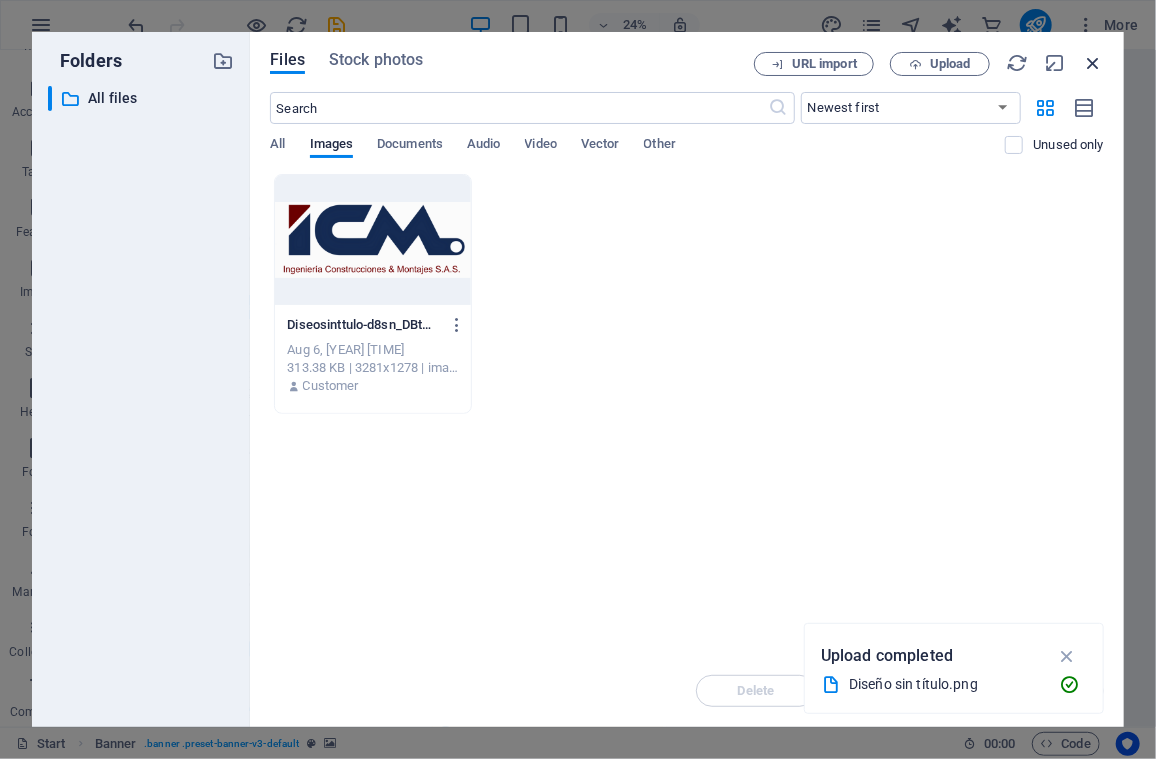 click at bounding box center [1093, 63] 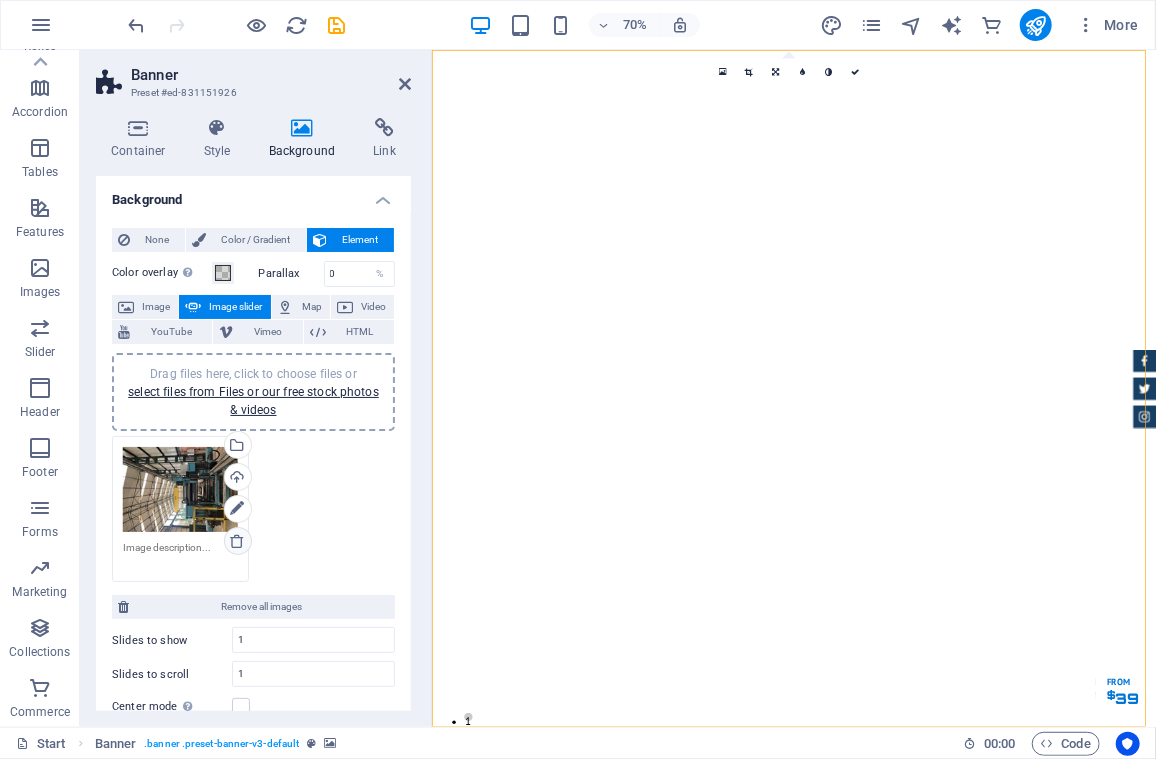 click at bounding box center [238, 541] 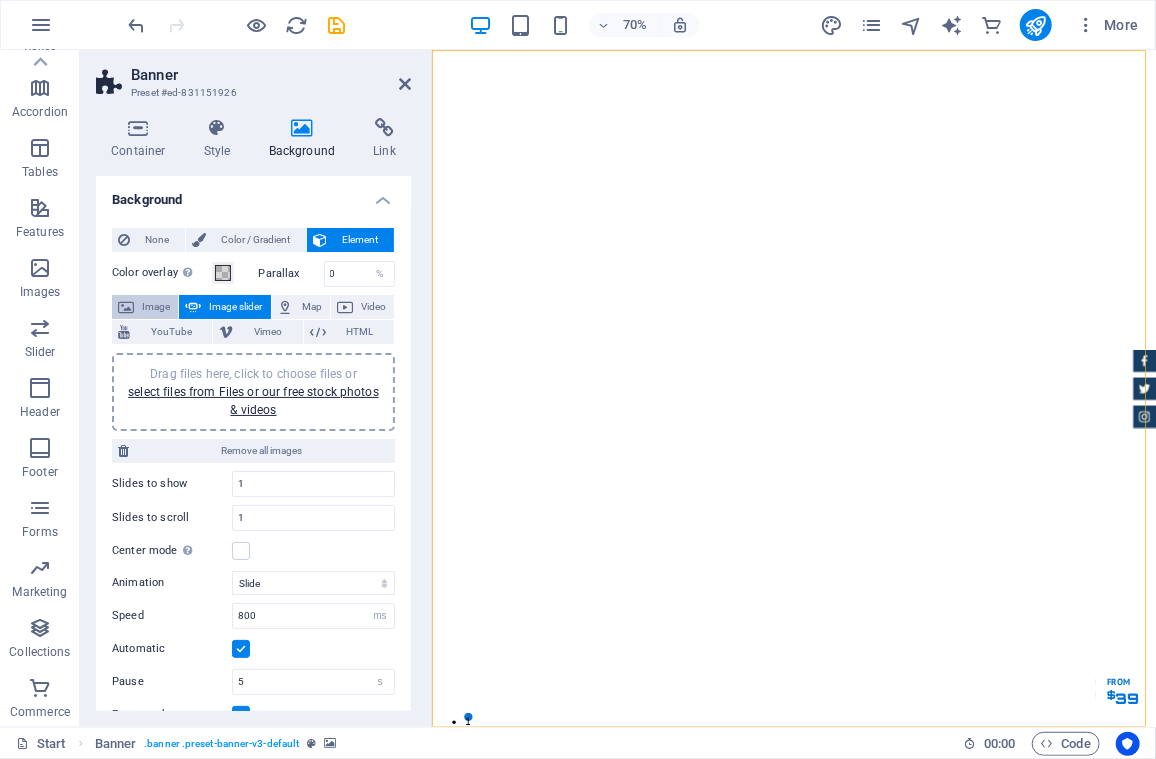 click on "Image" at bounding box center (156, 307) 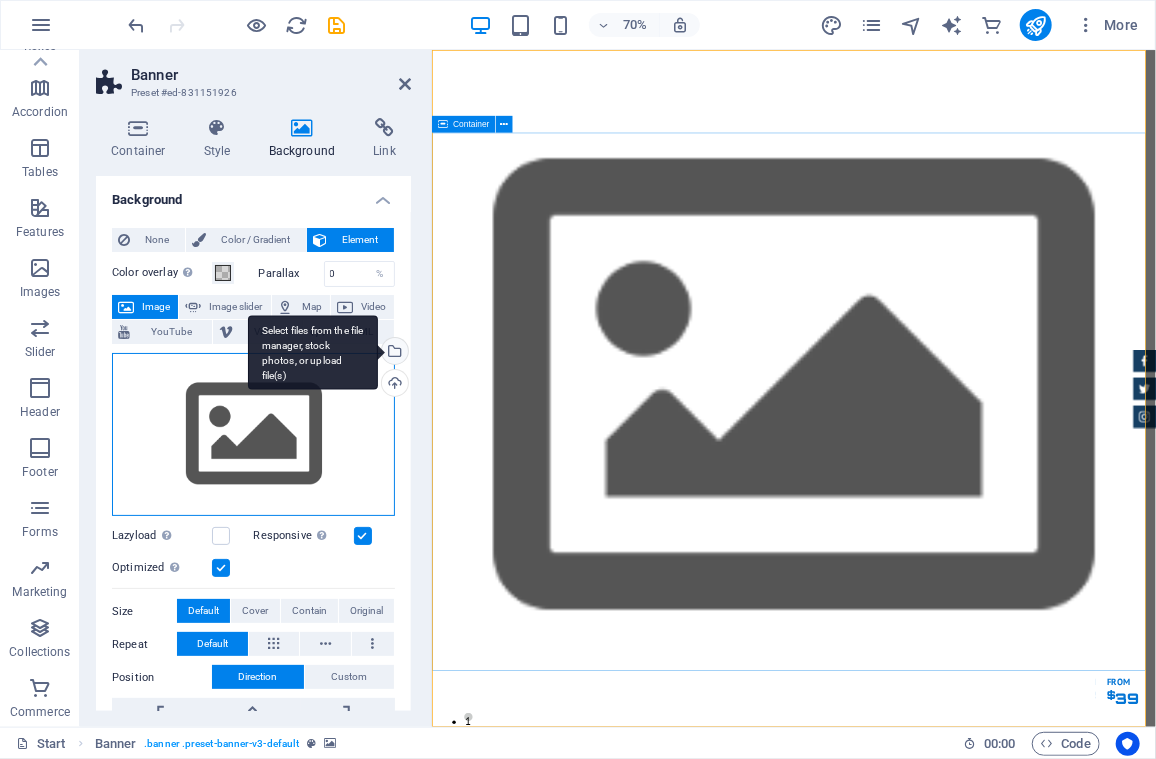 drag, startPoint x: 261, startPoint y: 430, endPoint x: 361, endPoint y: 362, distance: 120.92973 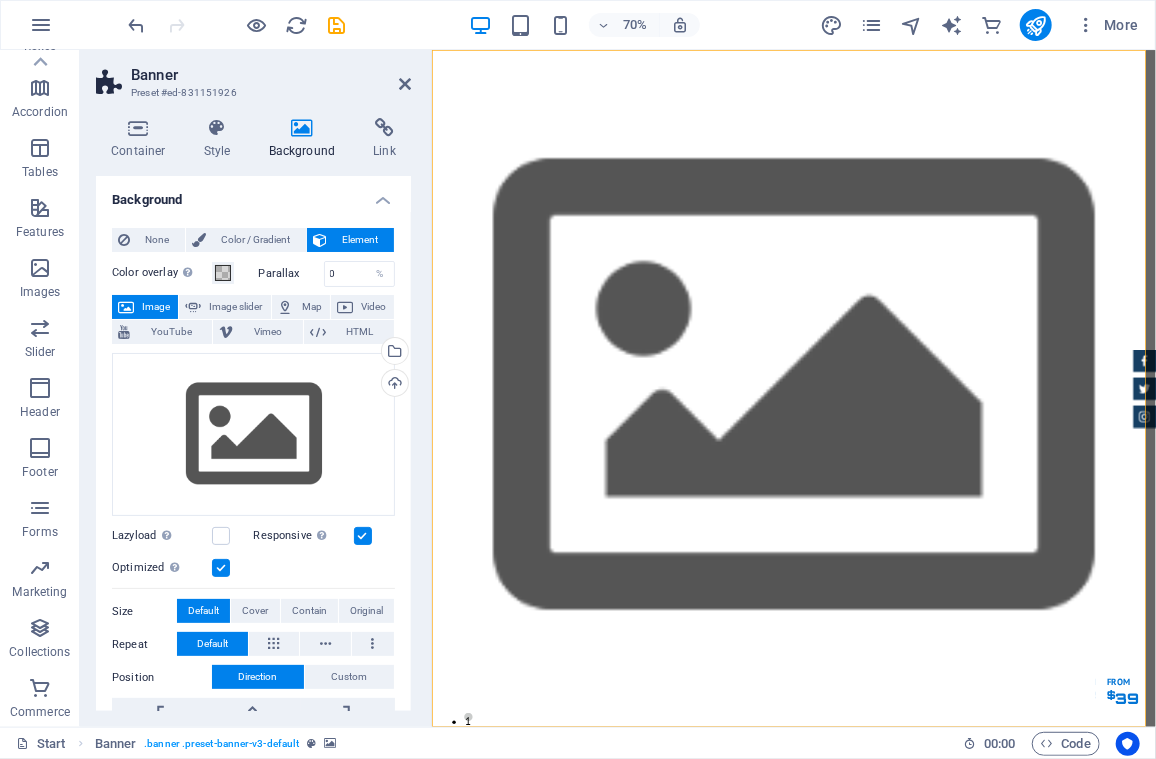 drag, startPoint x: 412, startPoint y: 477, endPoint x: 411, endPoint y: 547, distance: 70.00714 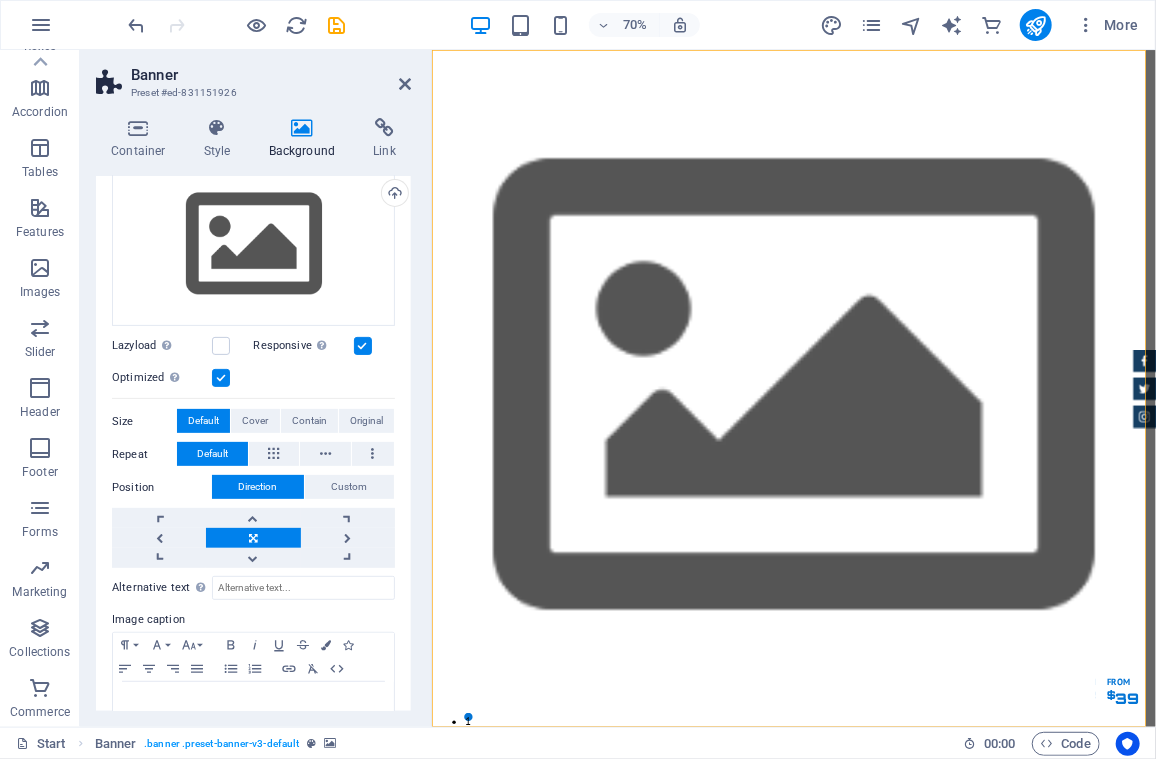 scroll, scrollTop: 209, scrollLeft: 0, axis: vertical 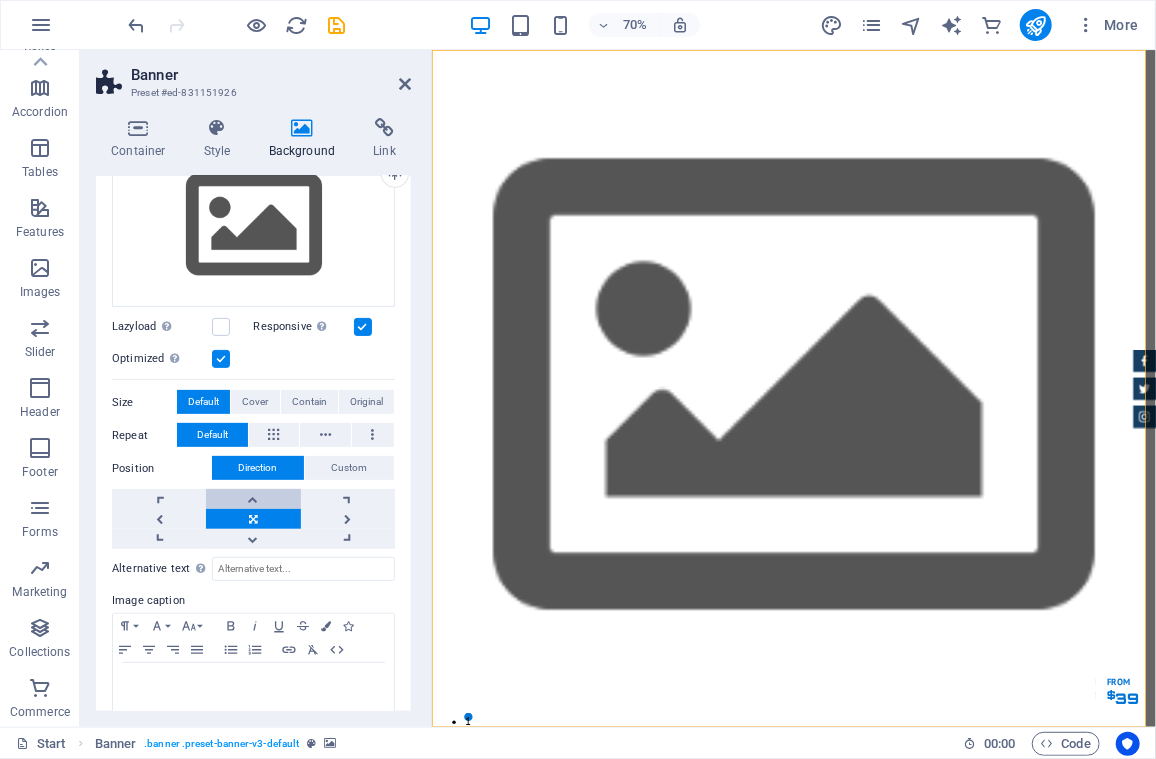 click at bounding box center (253, 499) 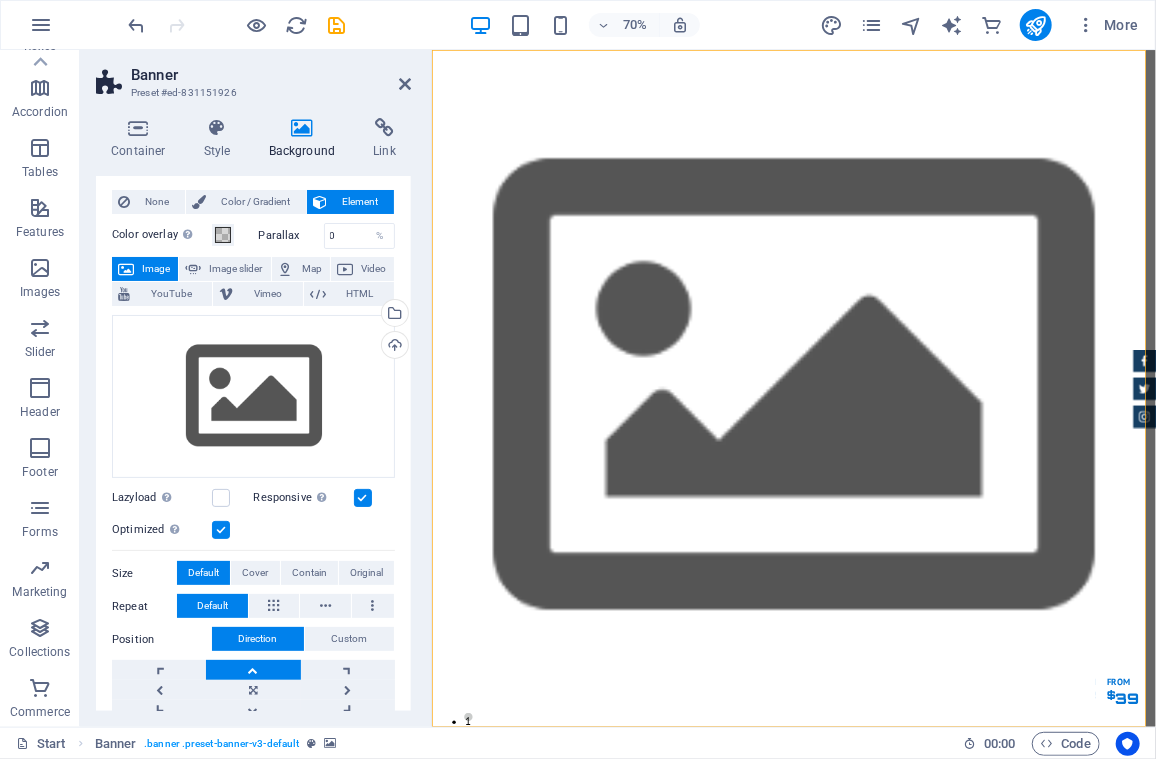 scroll, scrollTop: 0, scrollLeft: 0, axis: both 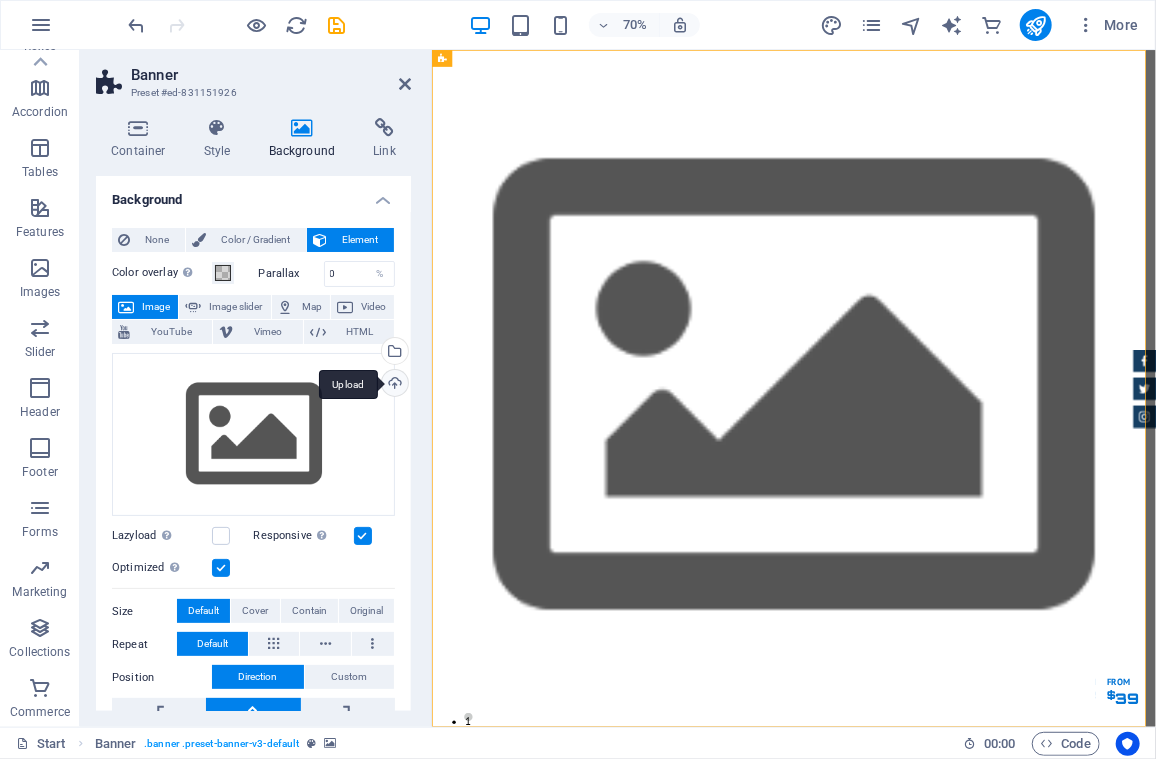 click on "Upload" at bounding box center (393, 385) 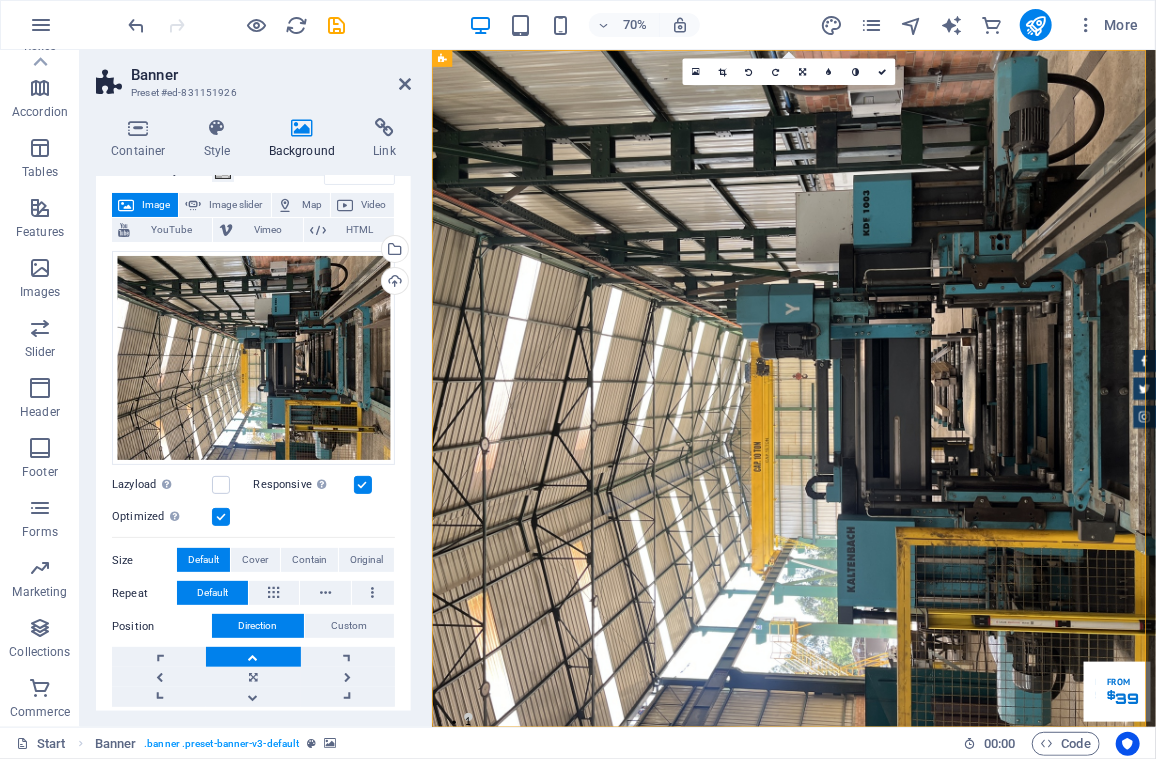 scroll, scrollTop: 285, scrollLeft: 0, axis: vertical 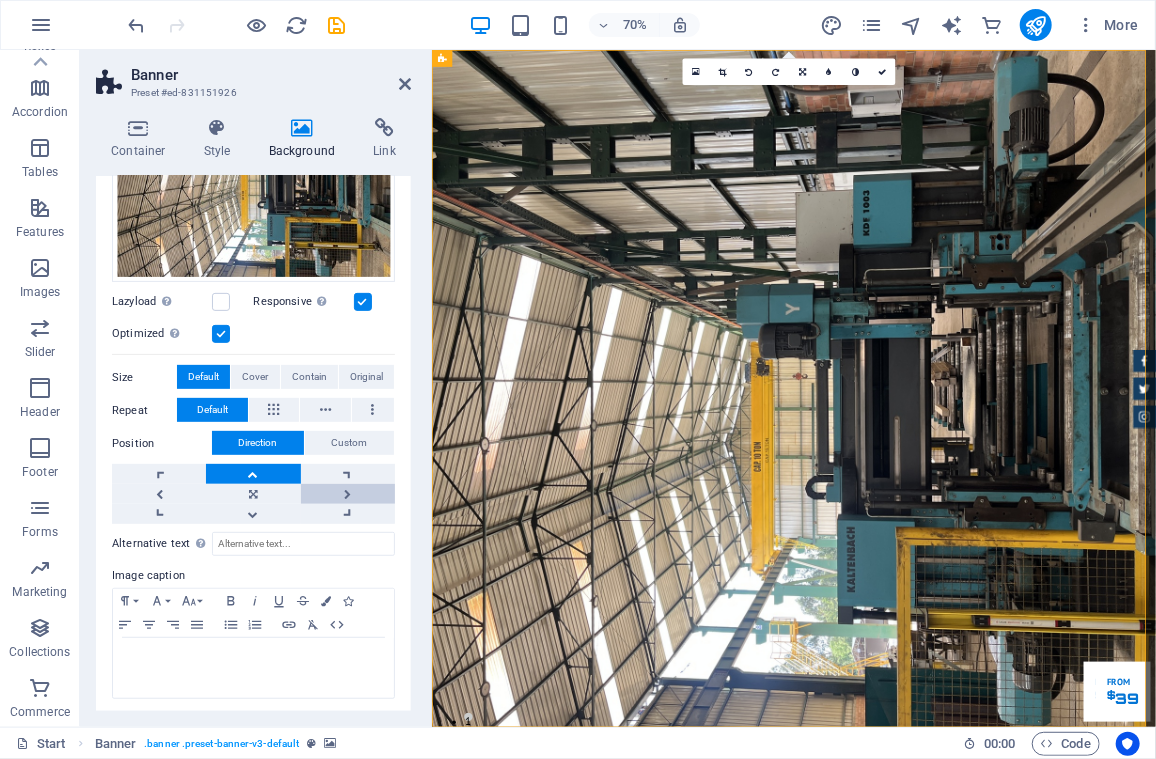 click at bounding box center [348, 494] 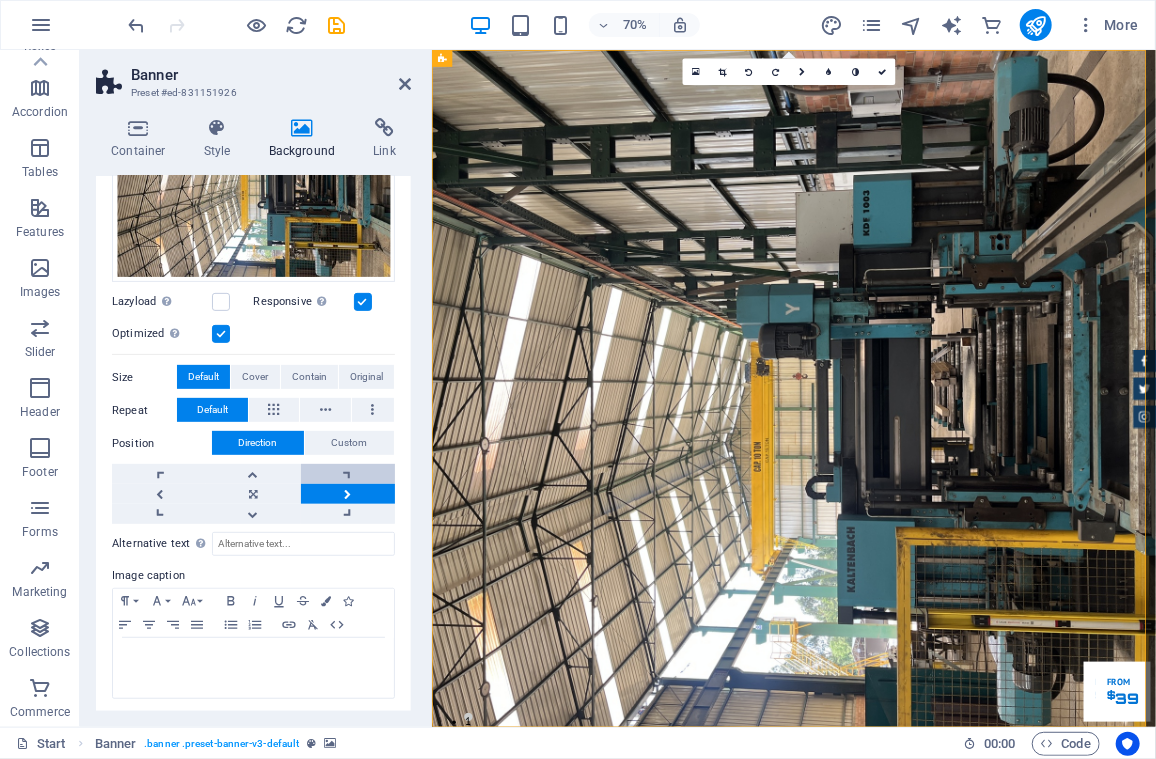 click at bounding box center (348, 474) 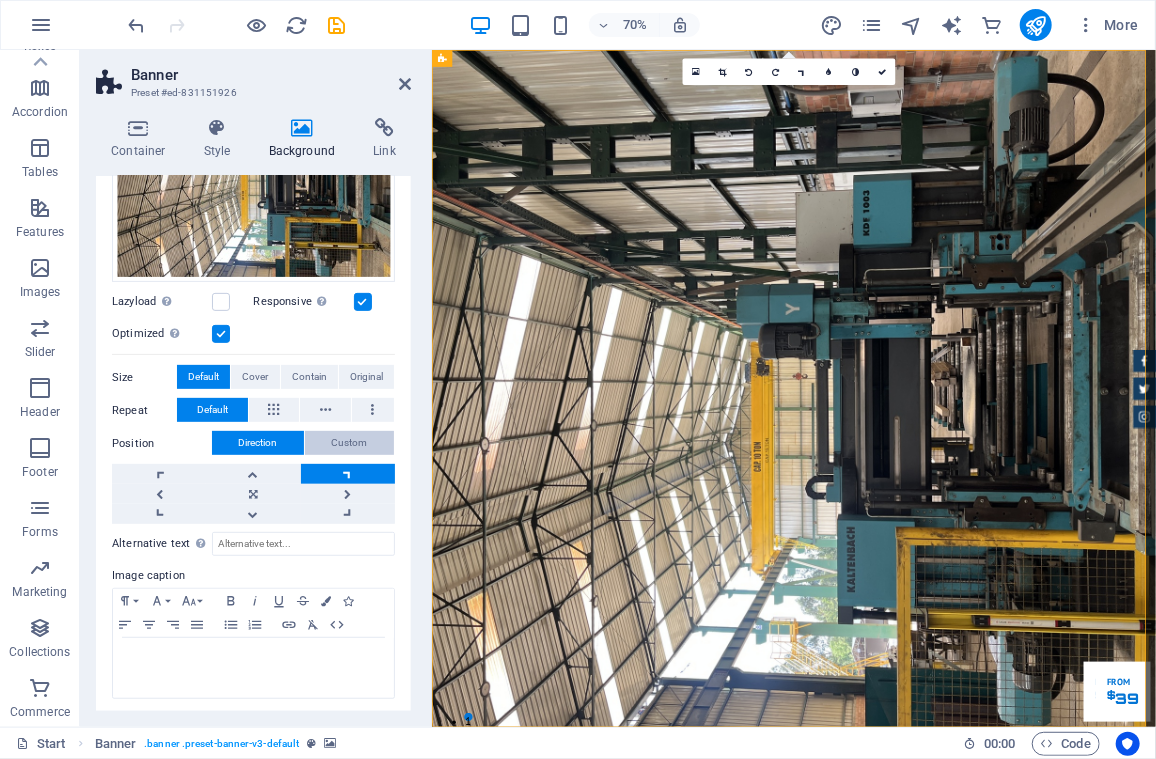 click on "Custom" at bounding box center [350, 443] 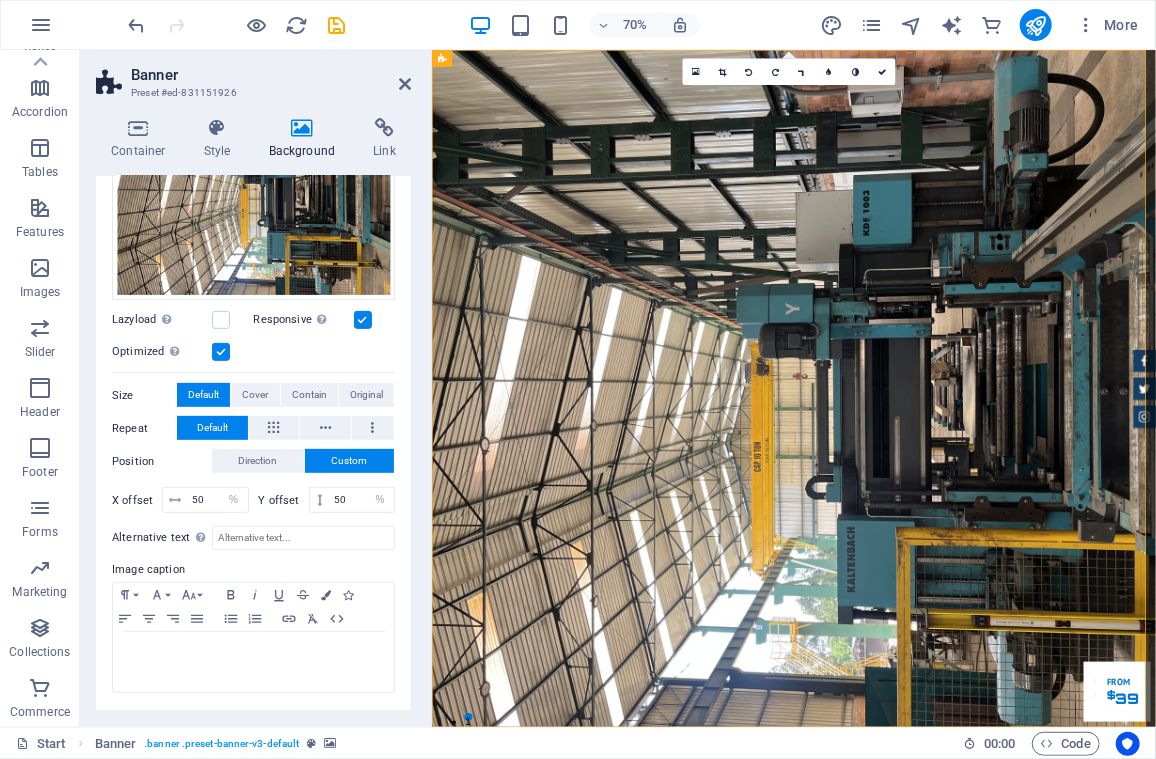 scroll, scrollTop: 261, scrollLeft: 0, axis: vertical 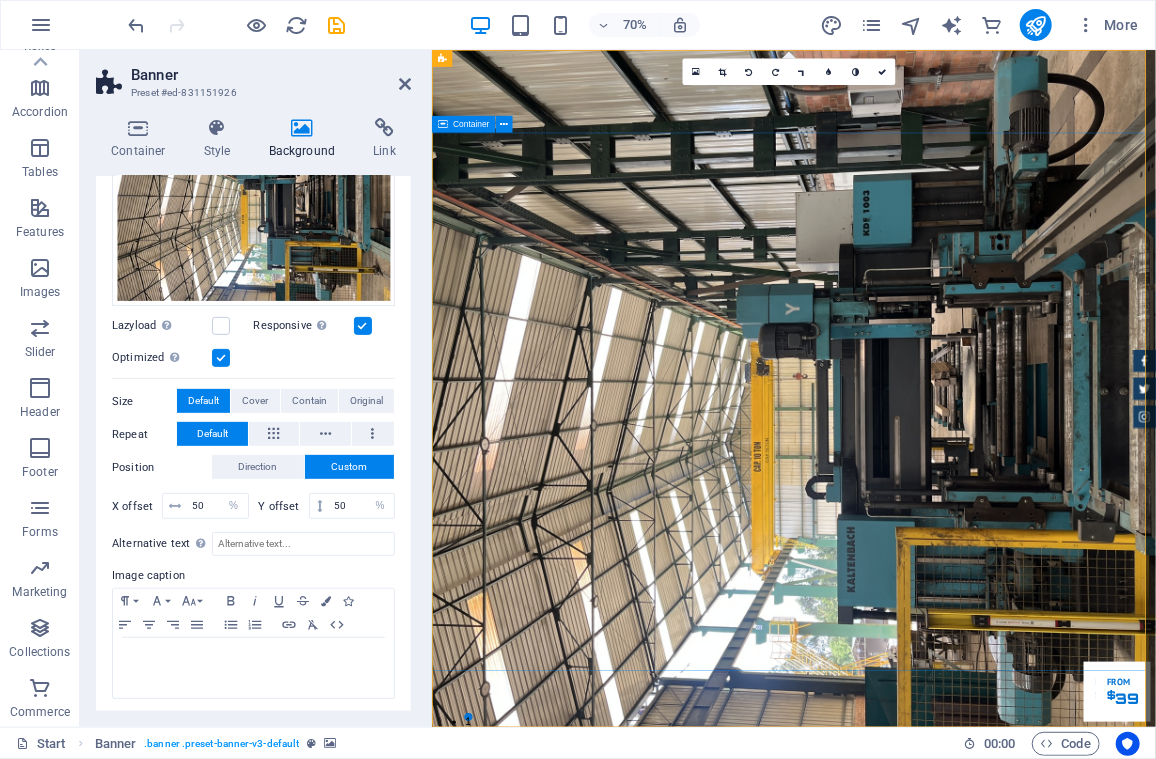drag, startPoint x: 1113, startPoint y: 227, endPoint x: 1123, endPoint y: 246, distance: 21.470911 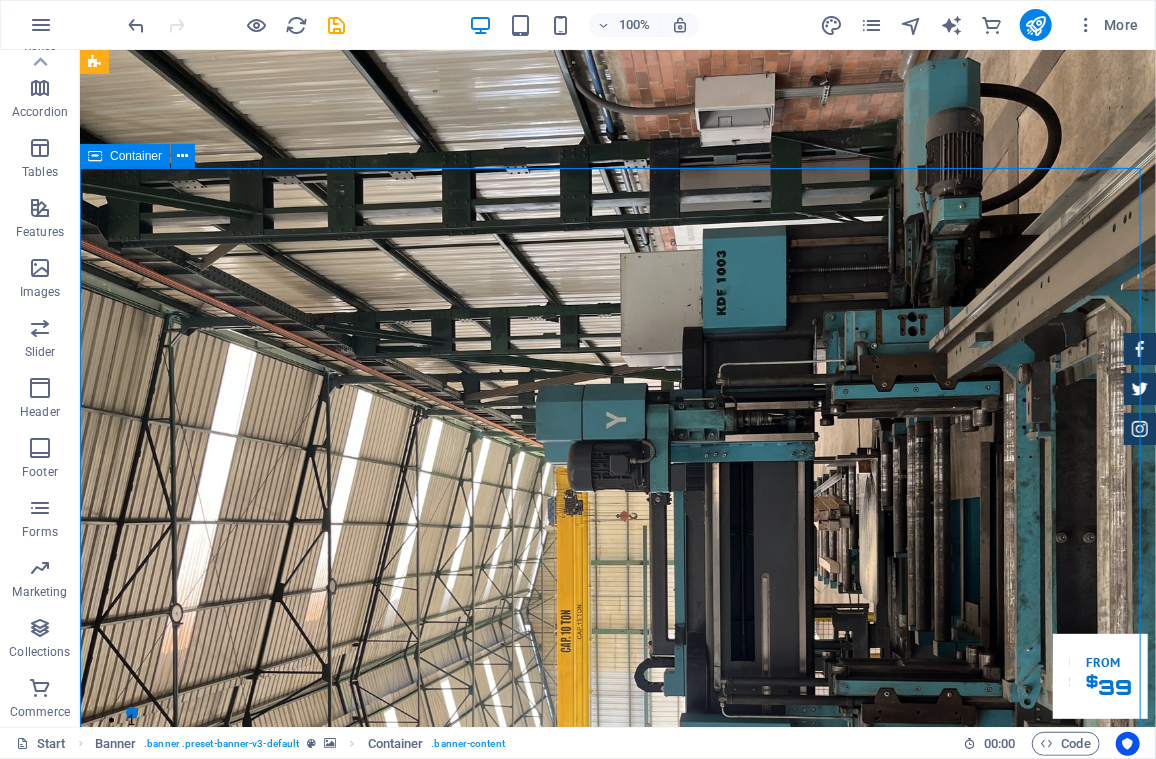 drag, startPoint x: 787, startPoint y: 234, endPoint x: 821, endPoint y: 286, distance: 62.1289 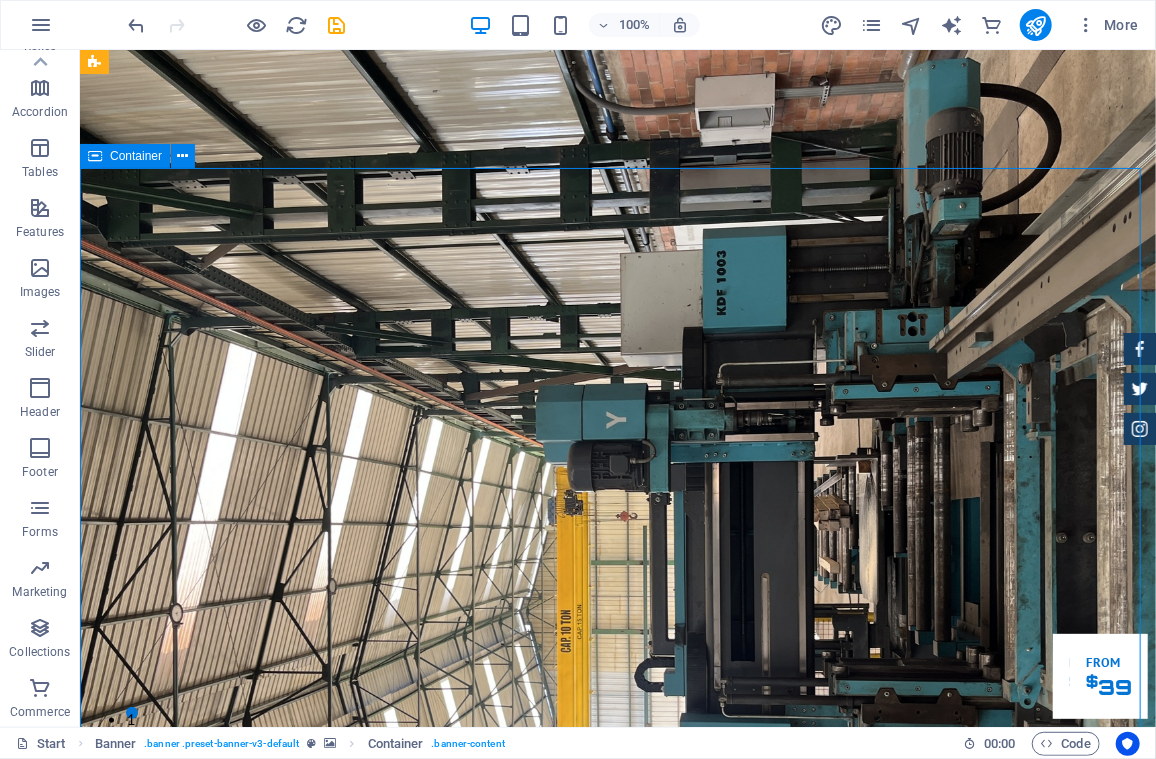 drag, startPoint x: 738, startPoint y: 284, endPoint x: 760, endPoint y: 213, distance: 74.330345 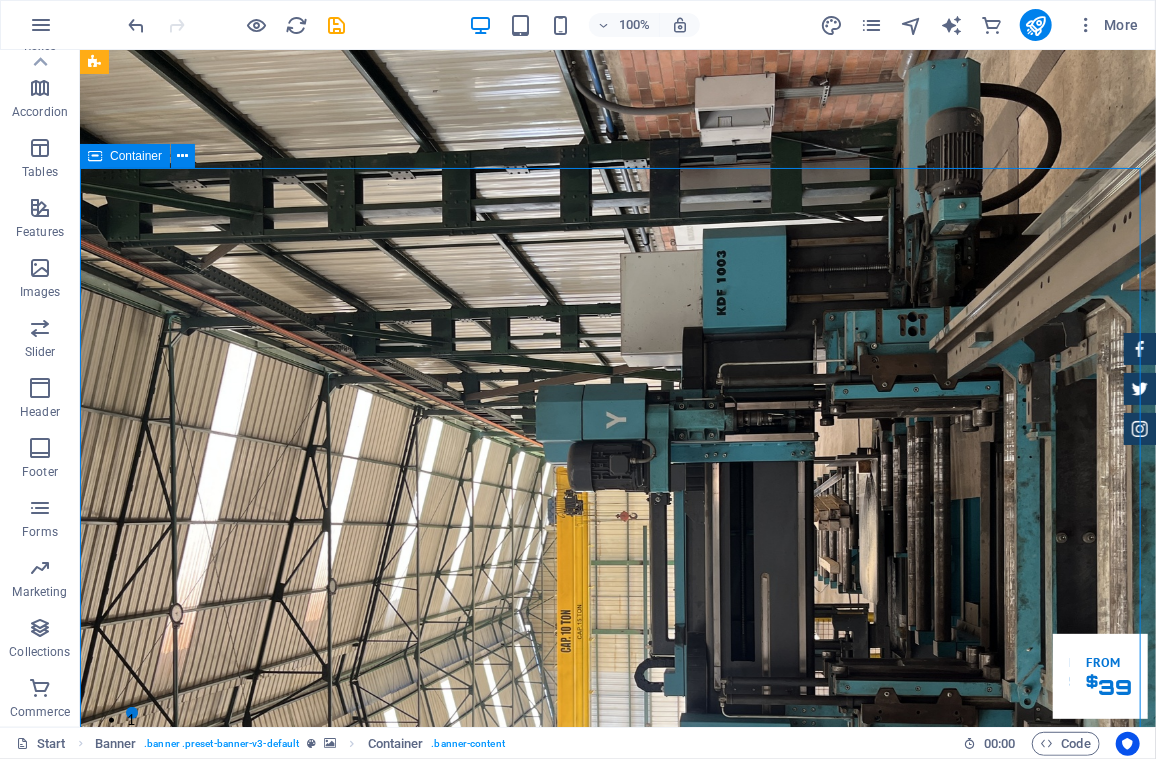 click on "CONSTRUIMOS CONFIANZA A TRAVÉS DE LAS MEJORES PRÁCTICAS DE INGENIERÍA Desde su fundación, en [YEAR], ICM ha consolidado su experiencia en la ejecución de proyectos integrales que comprende el diseño, fabricación y montaje de estructuras metálicas, sistemas de calderería industrial, soluciones para el transporte y beneficio de materiales y el desarrollo e implementación de sistemas de captación de emisiones particuladas (despolvamiento). Our Inventory Make an appointment" at bounding box center [617, 1622] 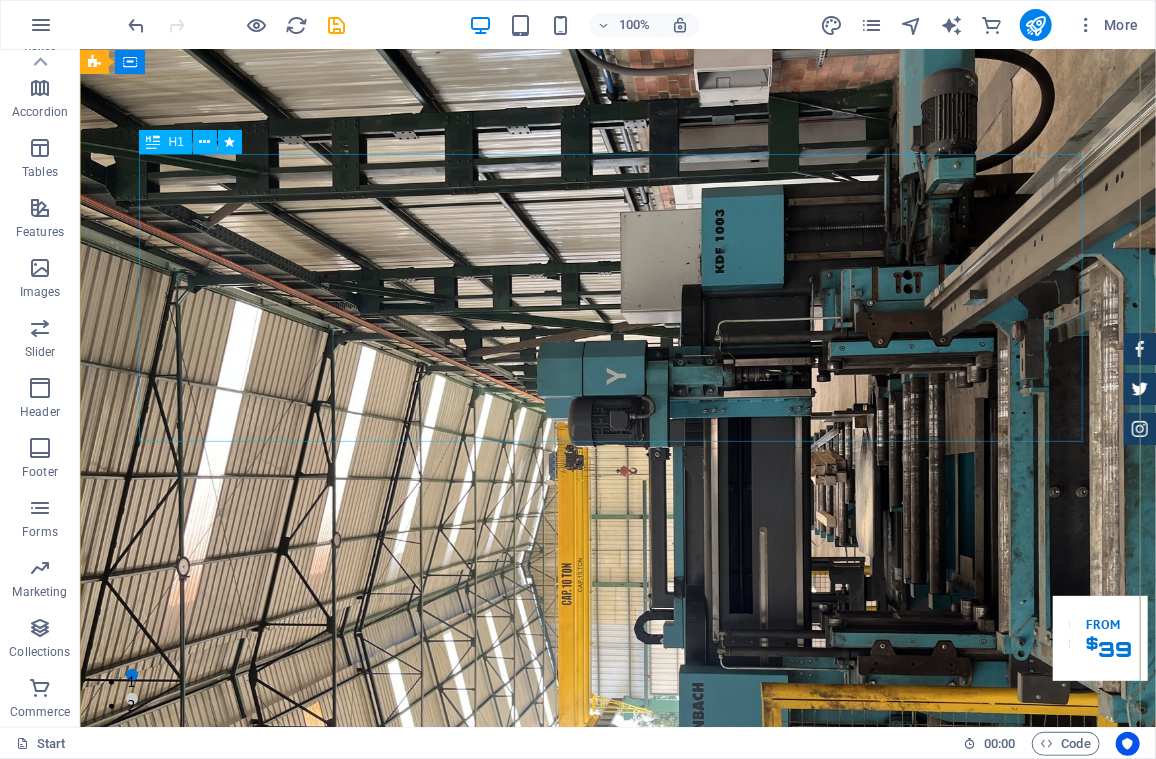 scroll, scrollTop: 0, scrollLeft: 0, axis: both 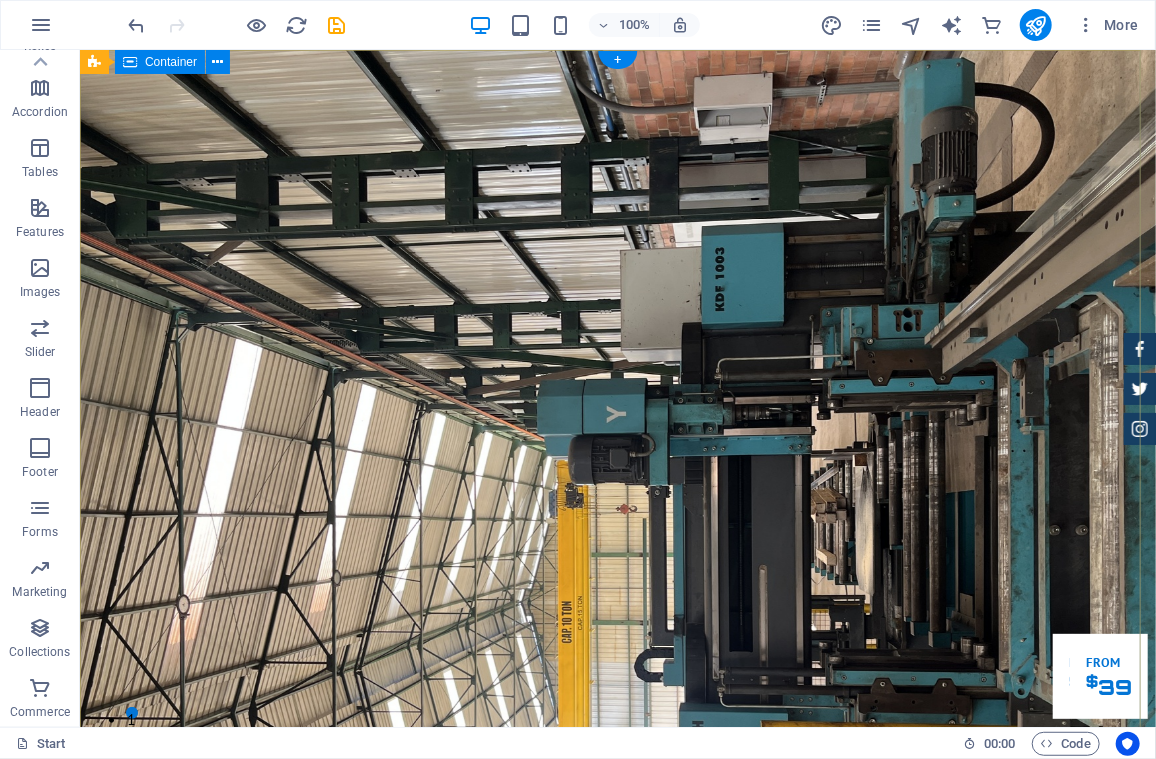 click on "CONSTRUIMOS CONFIANZA A TRAVÉS DE LAS MEJORES PRÁCTICAS DE INGENIERÍA Desde su fundación, en [YEAR], ICM ha consolidado su experiencia en la ejecución de proyectos integrales que comprende el diseño, fabricación y montaje de estructuras metálicas, sistemas de calderería industrial, soluciones para el transporte y beneficio de materiales y el desarrollo e implementación de sistemas de captación de emisiones particuladas (despolvamiento). Our Inventory Make an appointment" at bounding box center [617, 1441] 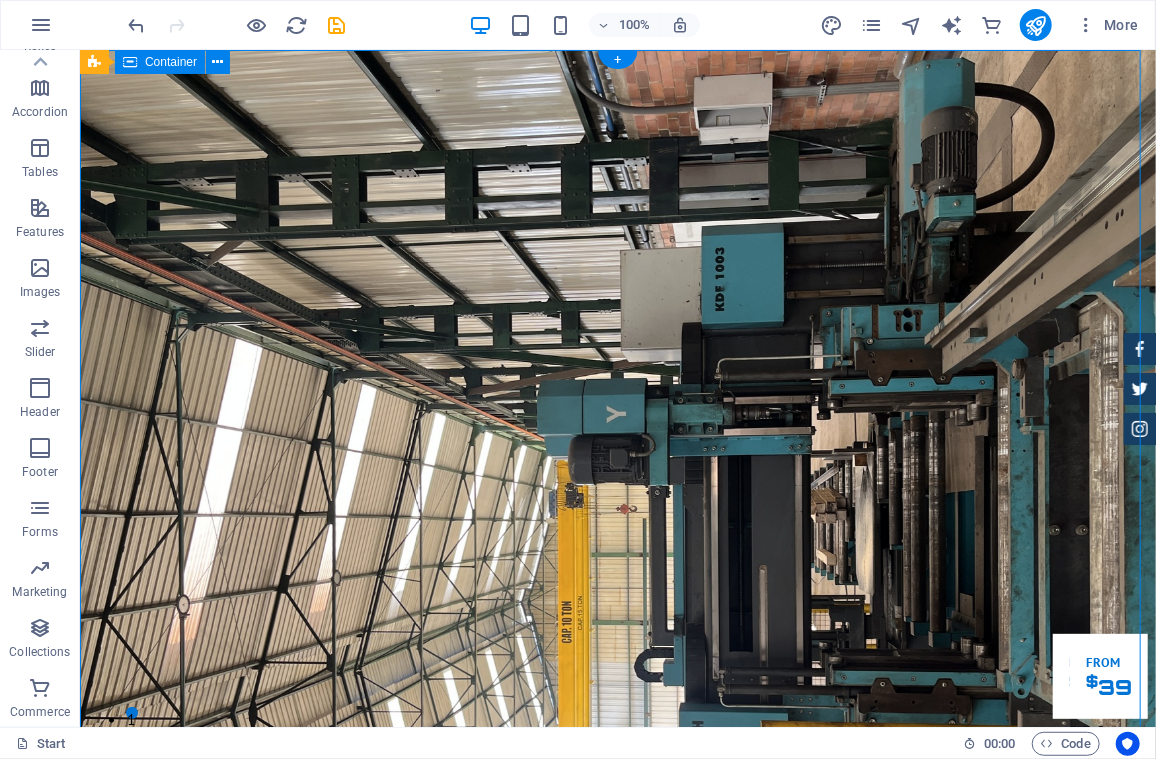 click on "CONSTRUIMOS CONFIANZA A TRAVÉS DE LAS MEJORES PRÁCTICAS DE INGENIERÍA Desde su fundación, en [YEAR], ICM ha consolidado su experiencia en la ejecución de proyectos integrales que comprende el diseño, fabricación y montaje de estructuras metálicas, sistemas de calderería industrial, soluciones para el transporte y beneficio de materiales y el desarrollo e implementación de sistemas de captación de emisiones particuladas (despolvamiento). Our Inventory Make an appointment" at bounding box center (617, 1441) 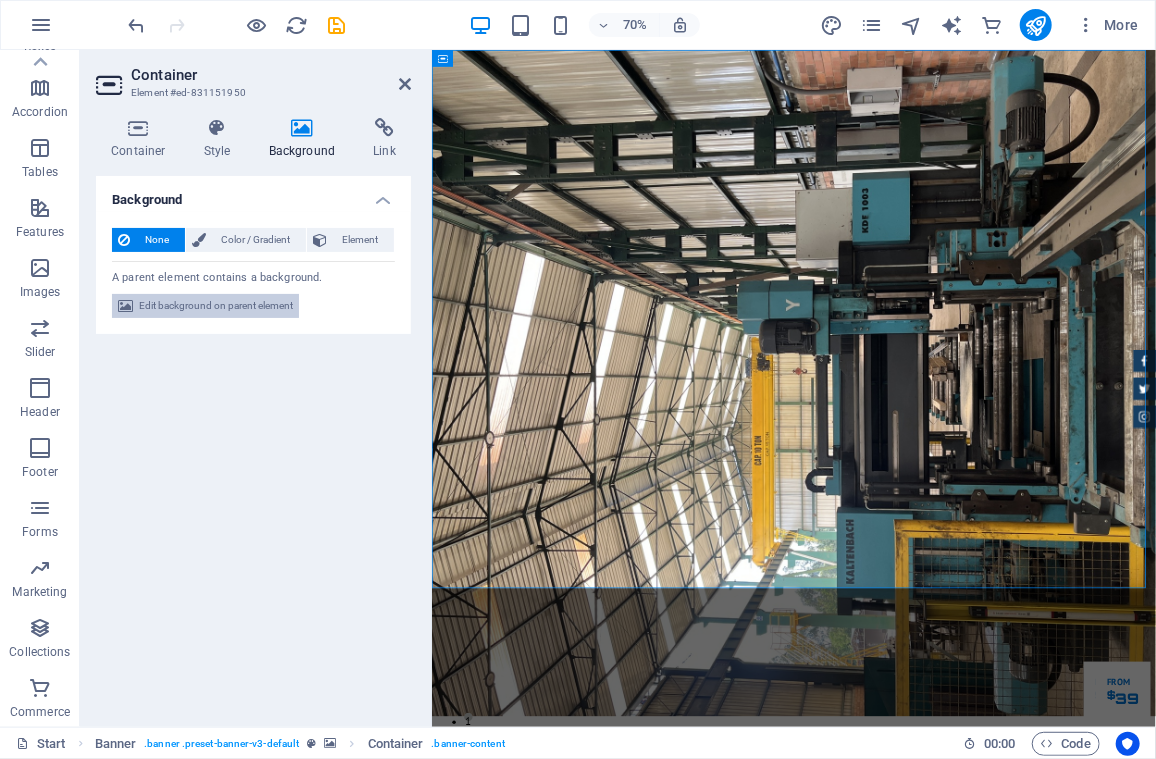 click on "Edit background on parent element" at bounding box center (216, 306) 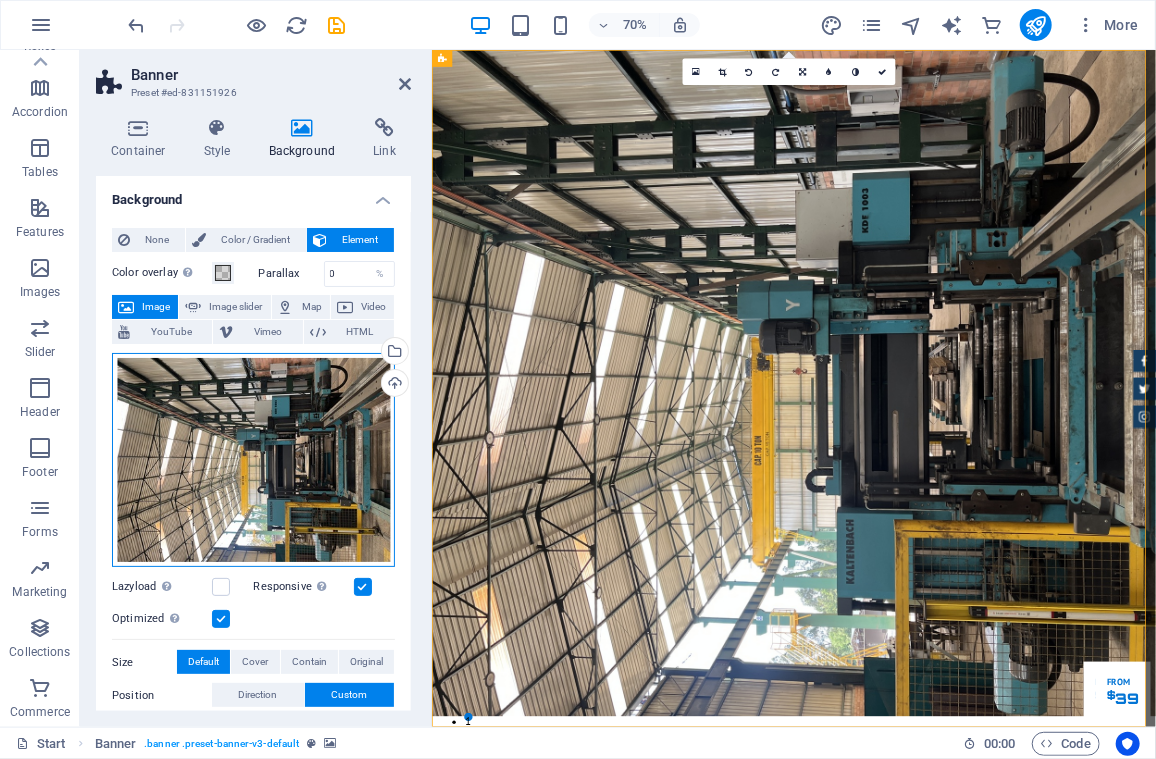 click on "Drag files here, click to choose files or select files from Files or our free stock photos & videos" at bounding box center [253, 460] 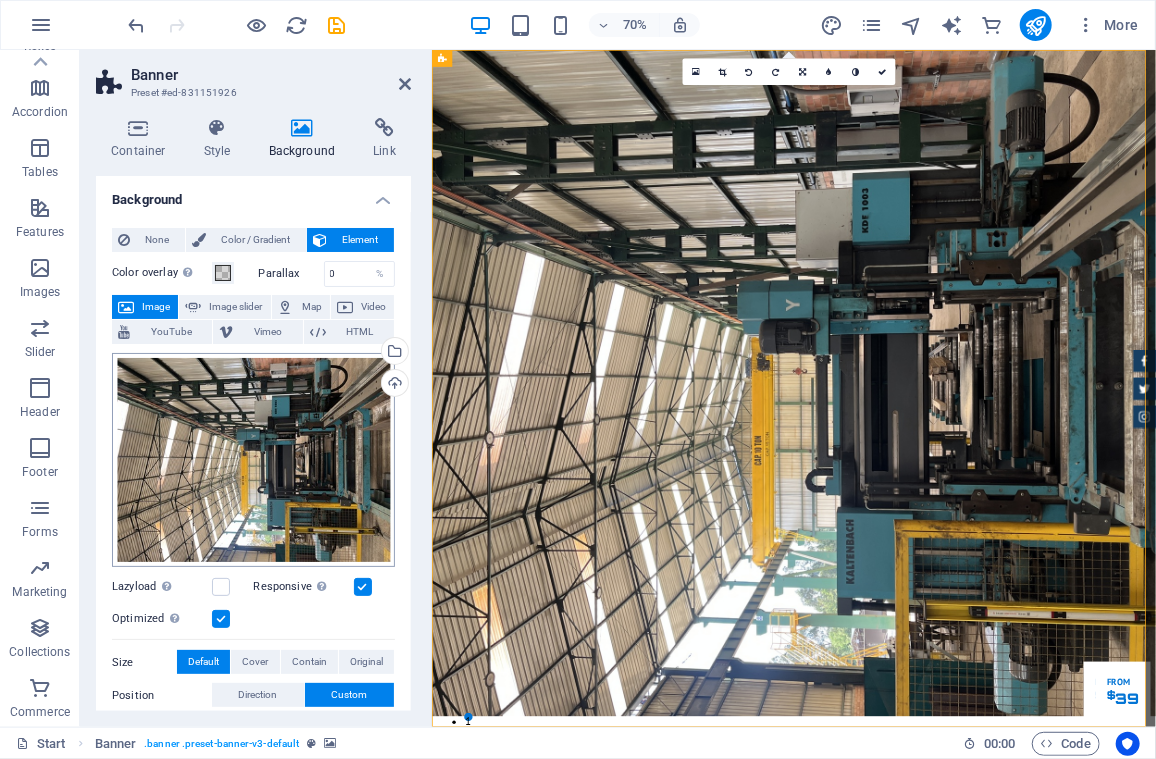 click on "icmsas.com.co Start Favorites Elements Columns Content Boxes Accordion Tables Features Images Slider Header Footer Forms Marketing Collections Commerce Banner Preset #ed-831151926
Container Style Background Link Size Height Default px rem % vh vw Min. height 100 None px rem % vh vw Width Default px rem % em vh vw Min. width None px rem % vh vw Content width Default Custom width Width Default px rem % em vh vw Min. width None px rem % vh vw Default padding Custom spacing Default content width and padding can be changed under Design. Edit design Layout (Flexbox) Alignment Determines the flex direction. Default Main axis Determine how elements should behave along the main axis inside this container (justify content). Default Side axis Control the vertical direction of the element inside of the container (align items). Default Wrap Default On Off Fill Default Accessibility Role None Alert Article Banner Comment Dialog" at bounding box center (578, 379) 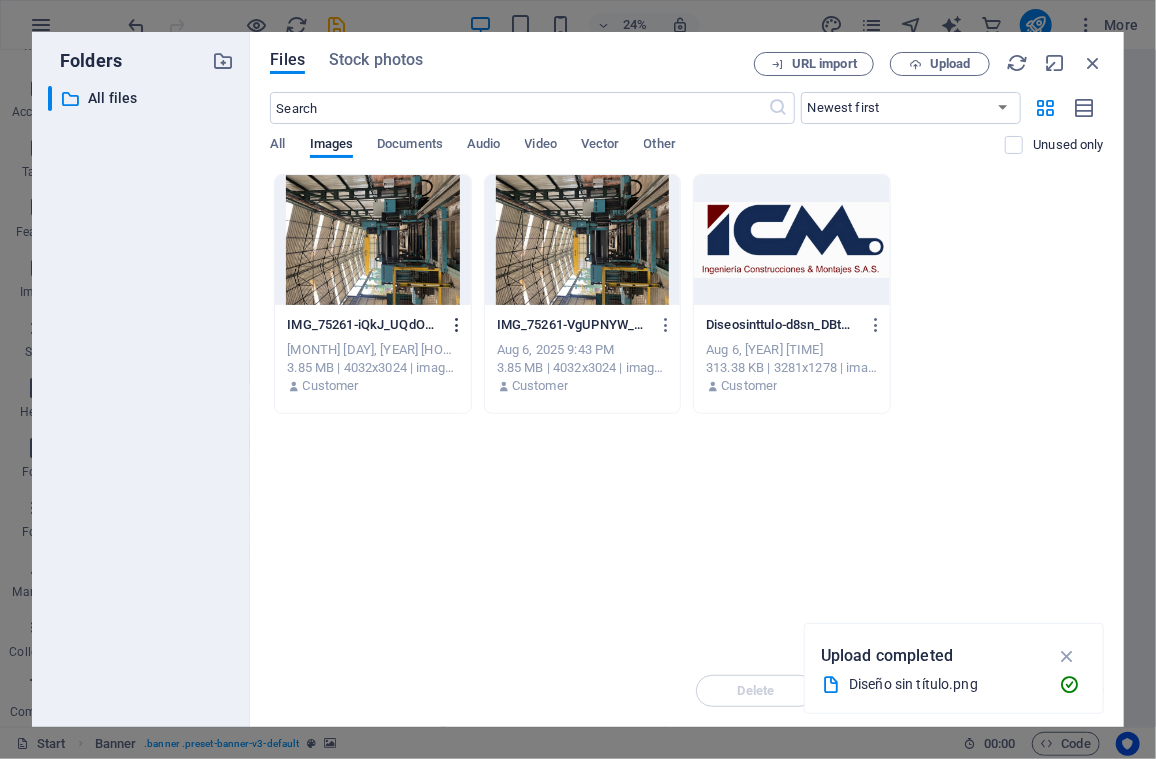 click at bounding box center [457, 325] 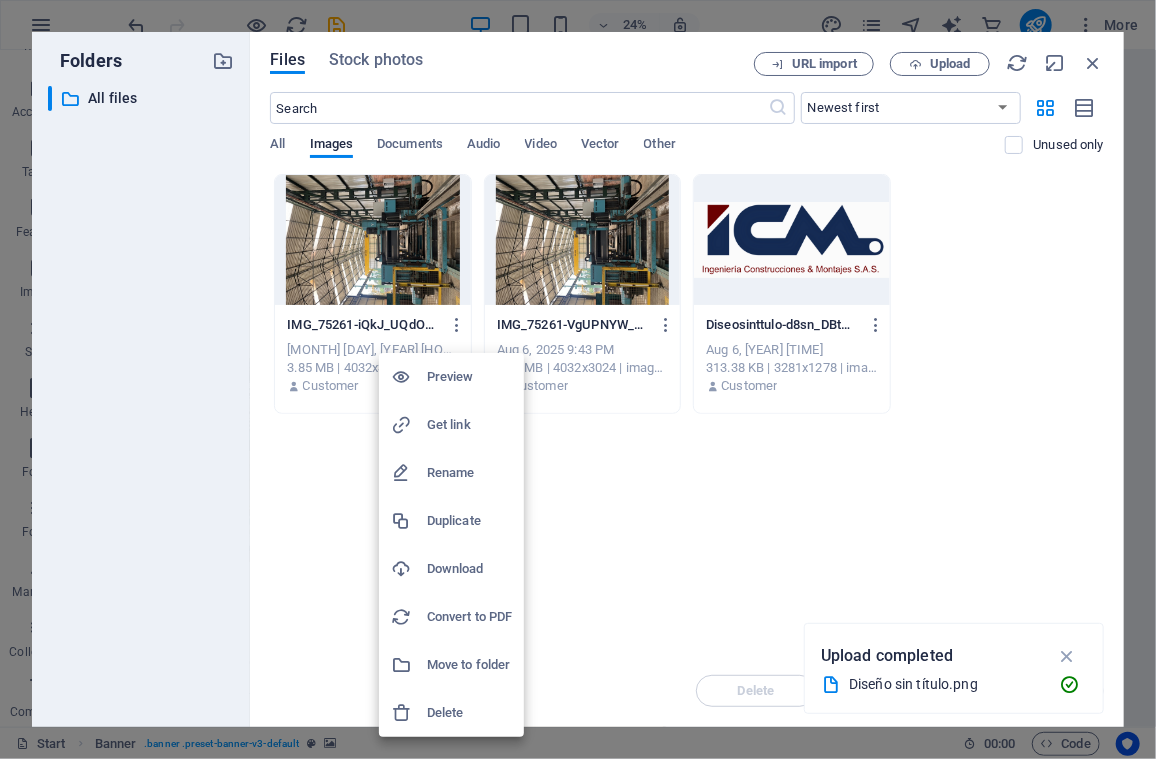 click on "Delete" at bounding box center (469, 713) 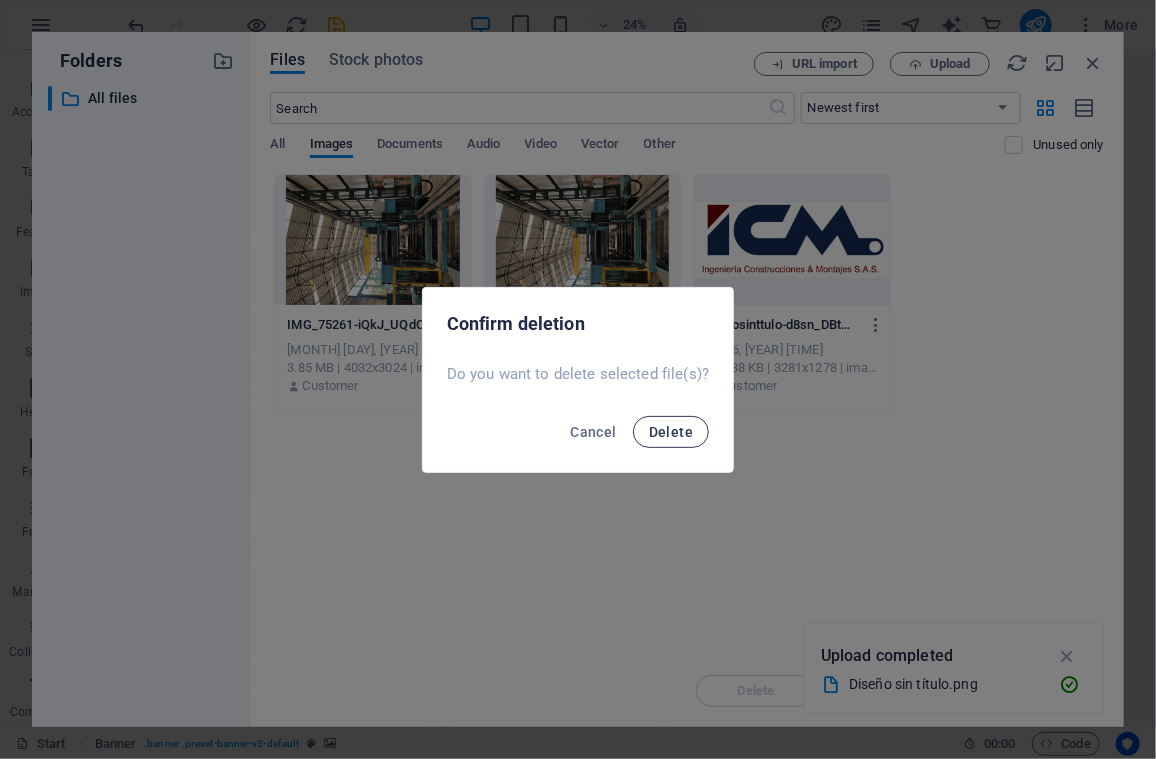 click on "Delete" at bounding box center [671, 432] 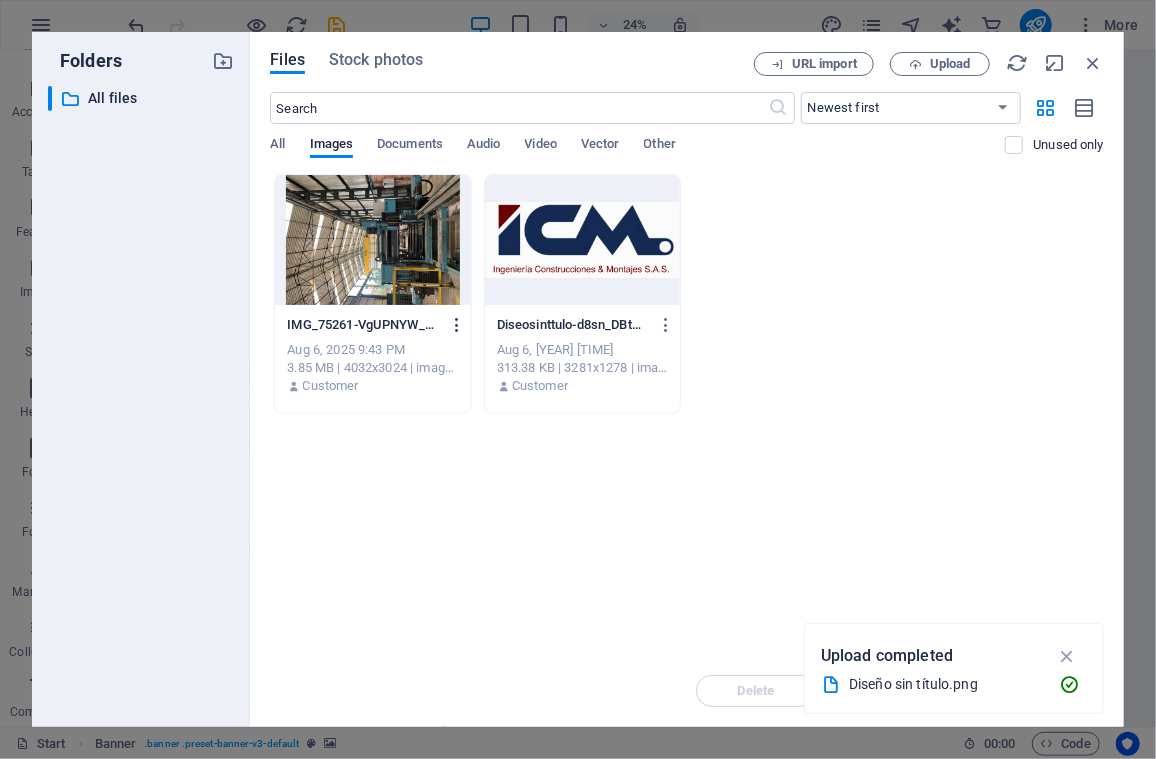 click at bounding box center (457, 325) 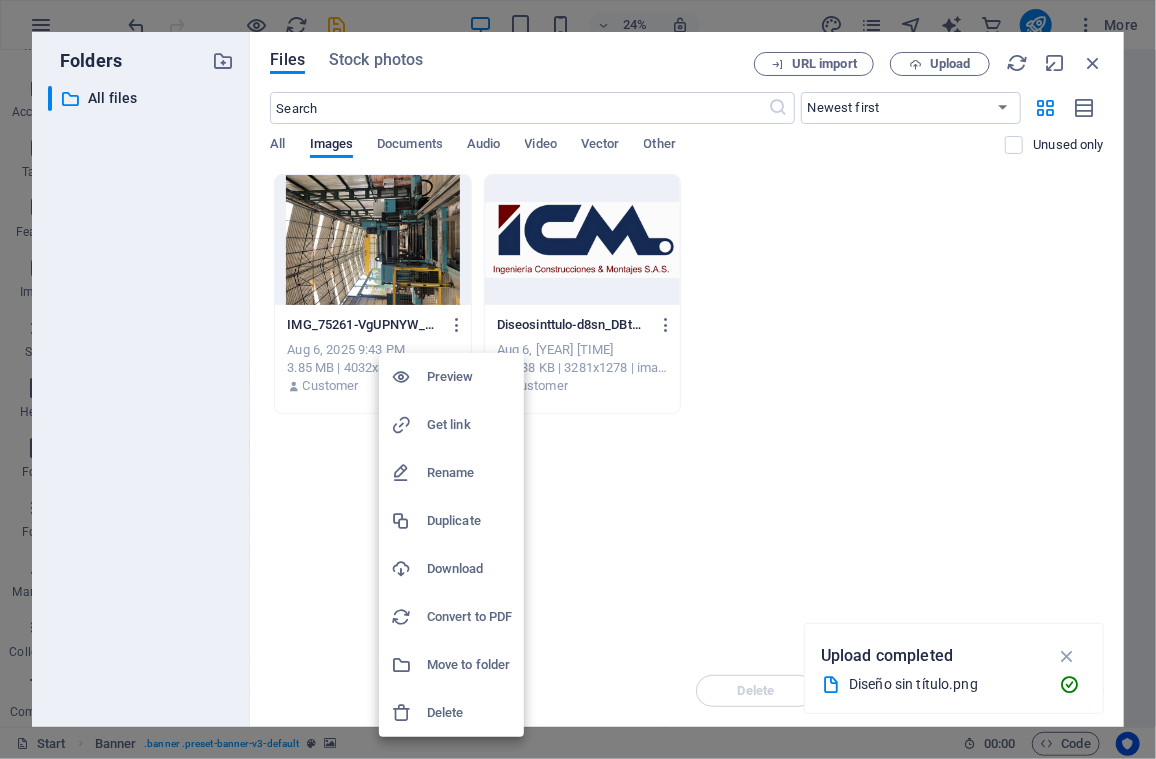 click on "Delete" at bounding box center [469, 713] 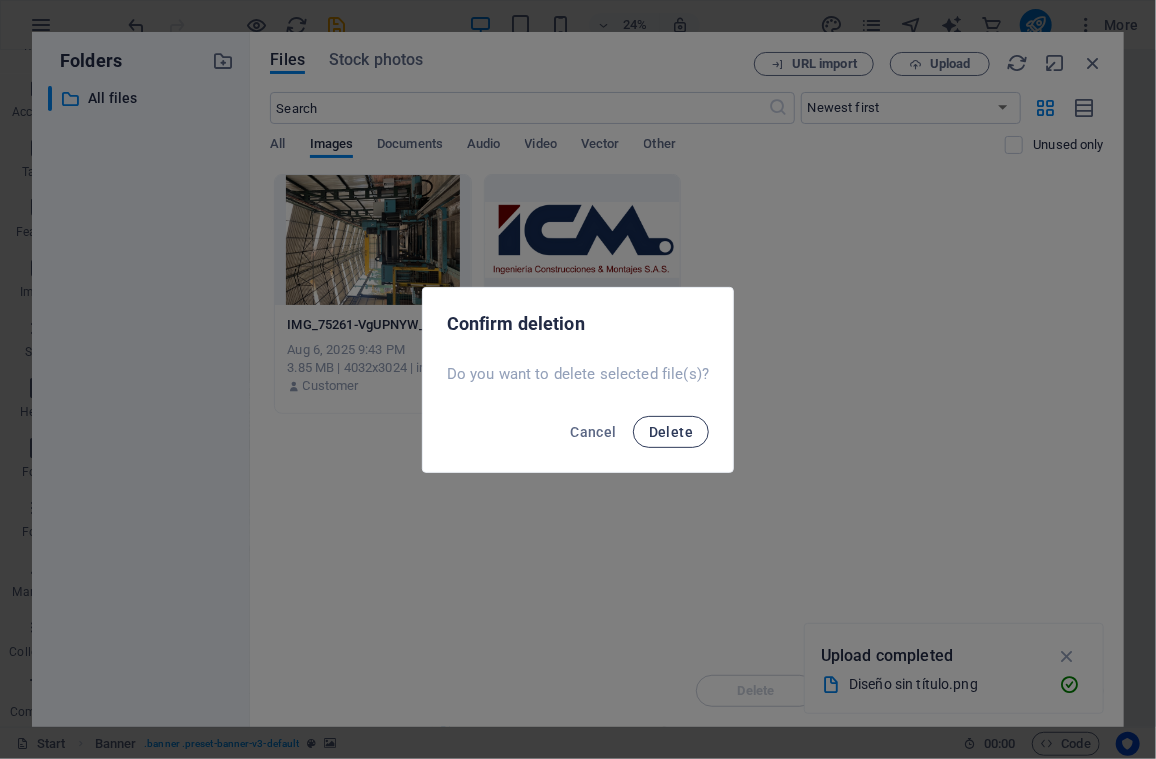 click on "Delete" at bounding box center (671, 432) 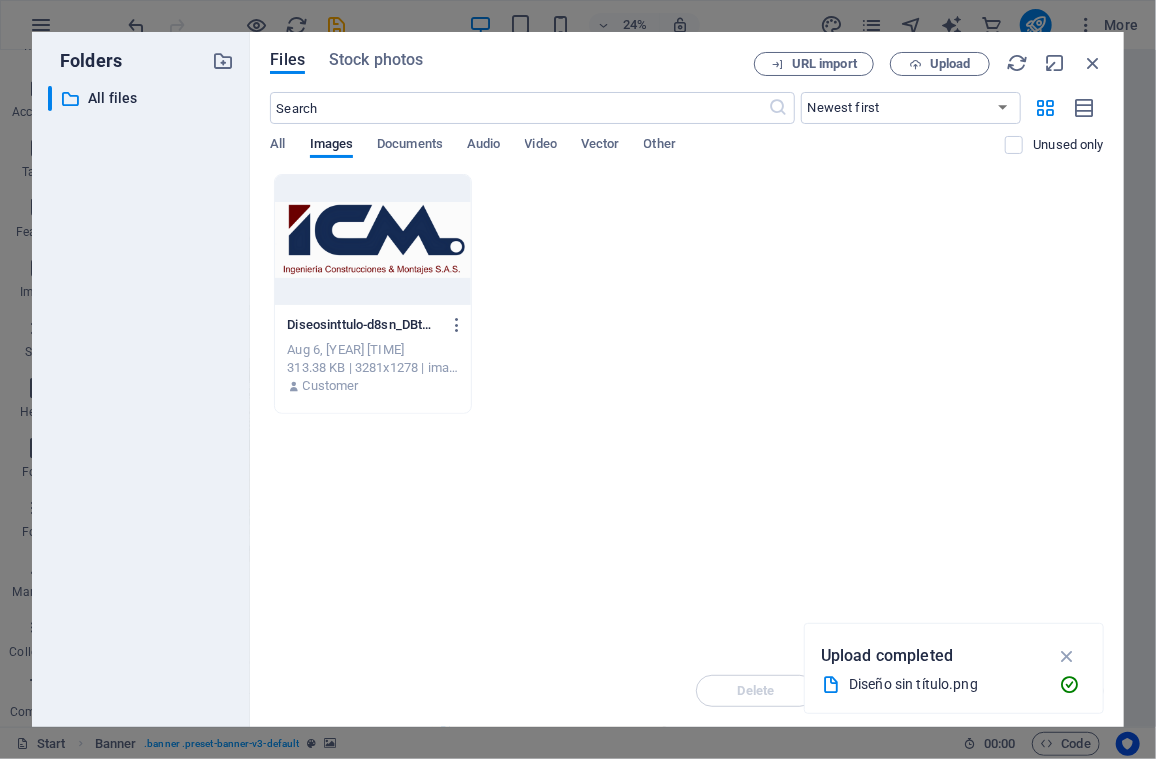 click on "Folders ​ All files All files Files Stock photos URL import Upload ​ Newest first Oldest first Name (A-Z) Name (Z-A) Size (0-9) Size (9-0) Resolution (0-9) Resolution (9-0) All Images Documents Audio Video Vector Other Unused only Drop files here to upload them instantly Diseosinttulo-d8sn_DBtGfu_KfPJe0KJ1Q.png Diseosinttulo-d8sn_DBtGfu_KfPJe0KJ1Q.png Aug 6, [YEAR] [TIME] 313.38 KB | 3281x1278 | image/png Customer Delete Move Insert Upload completed Diseño sin título.png" at bounding box center [578, 379] 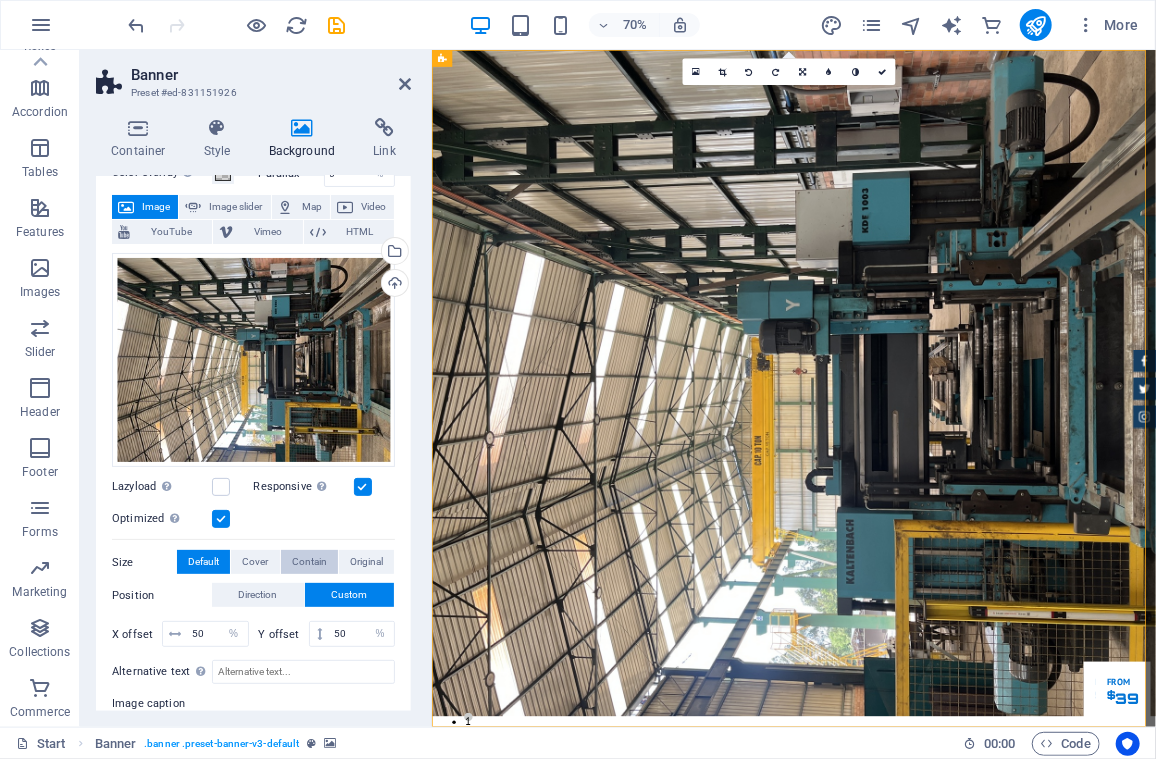 scroll, scrollTop: 200, scrollLeft: 0, axis: vertical 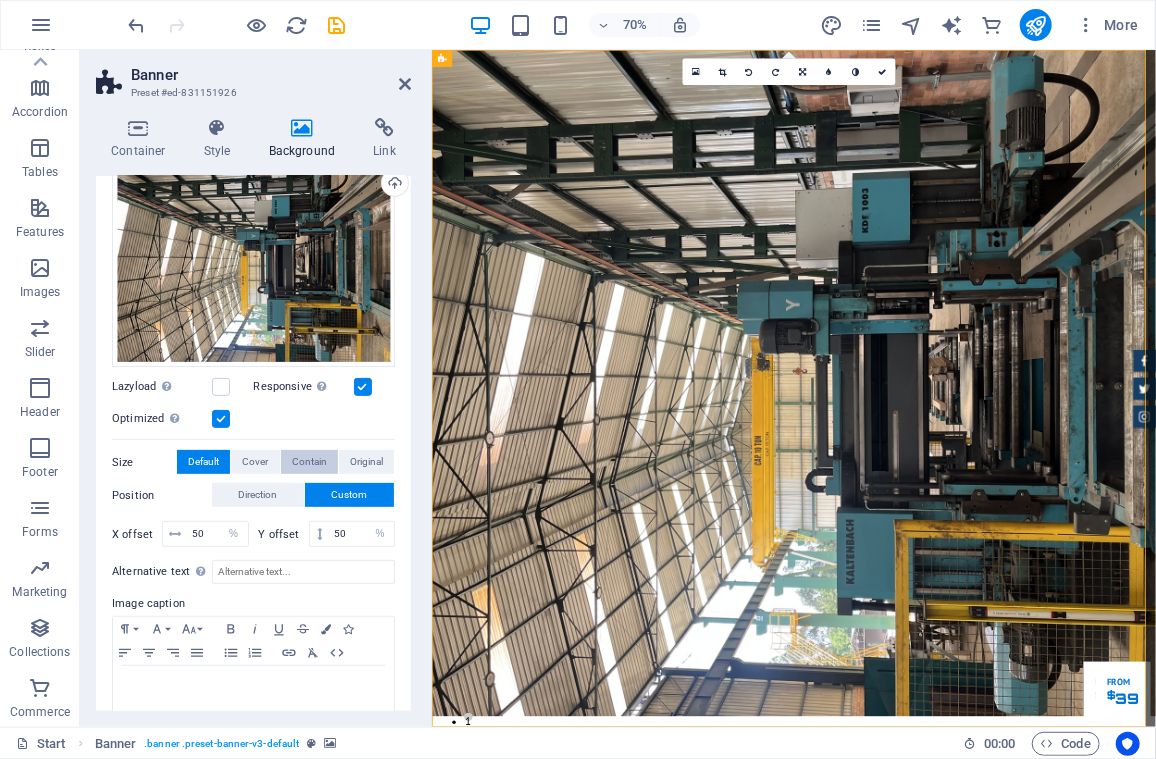 click on "Contain" at bounding box center (309, 462) 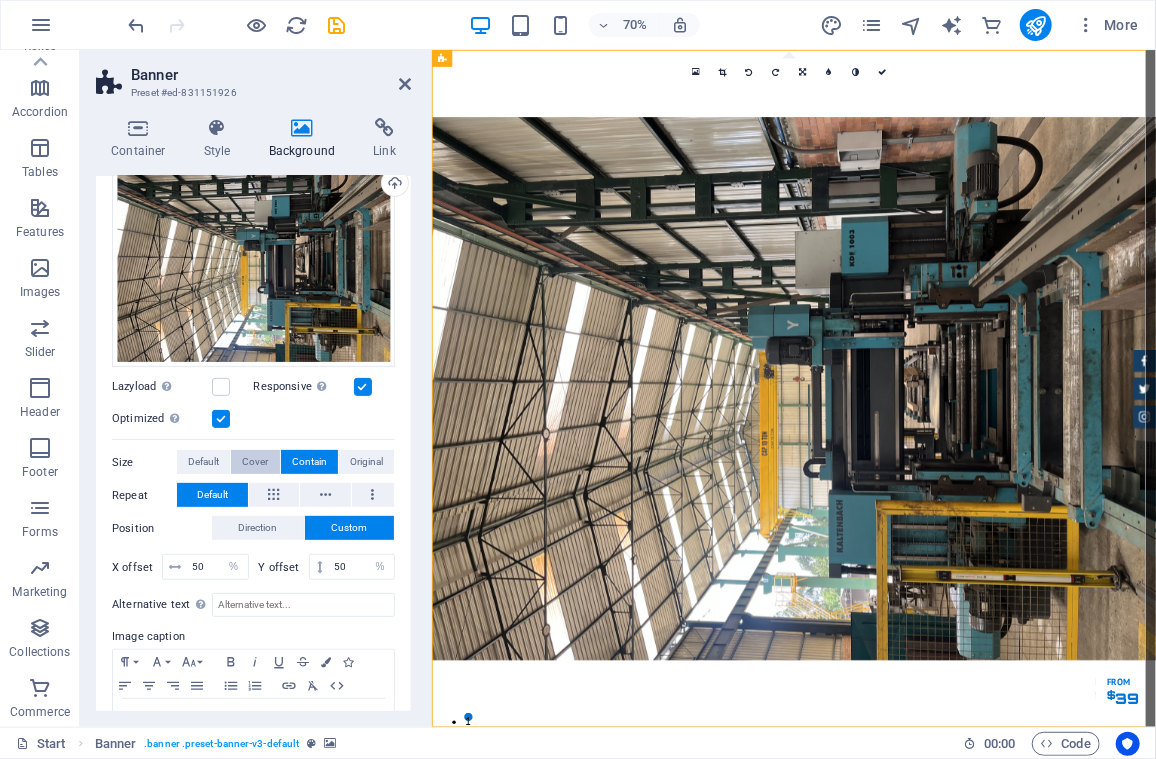 click on "Cover" at bounding box center (255, 462) 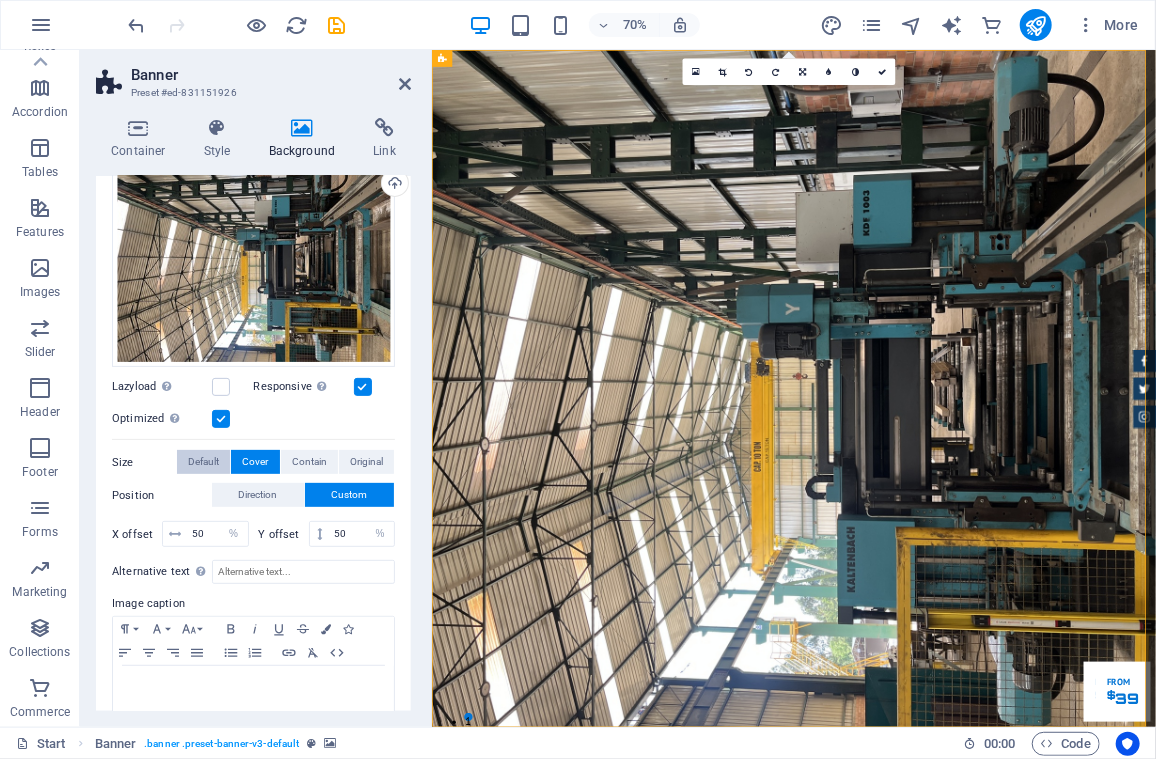 click on "Default" at bounding box center [203, 462] 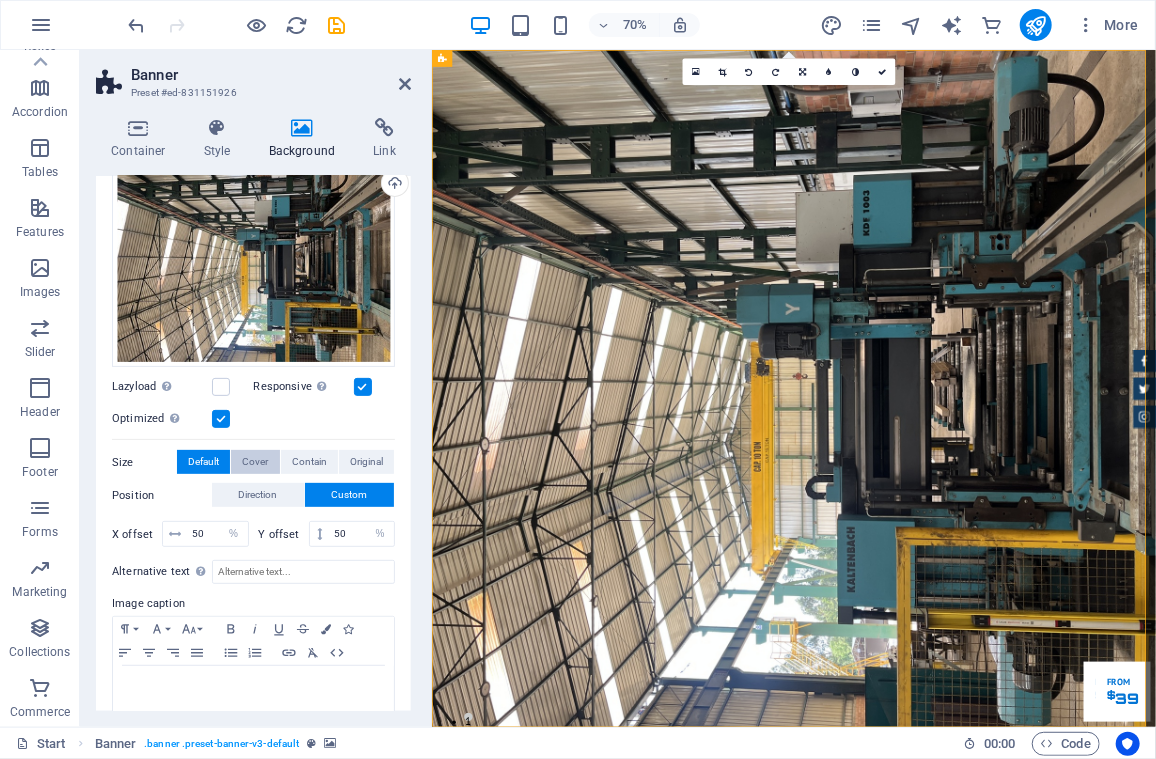 click on "Cover" at bounding box center [255, 462] 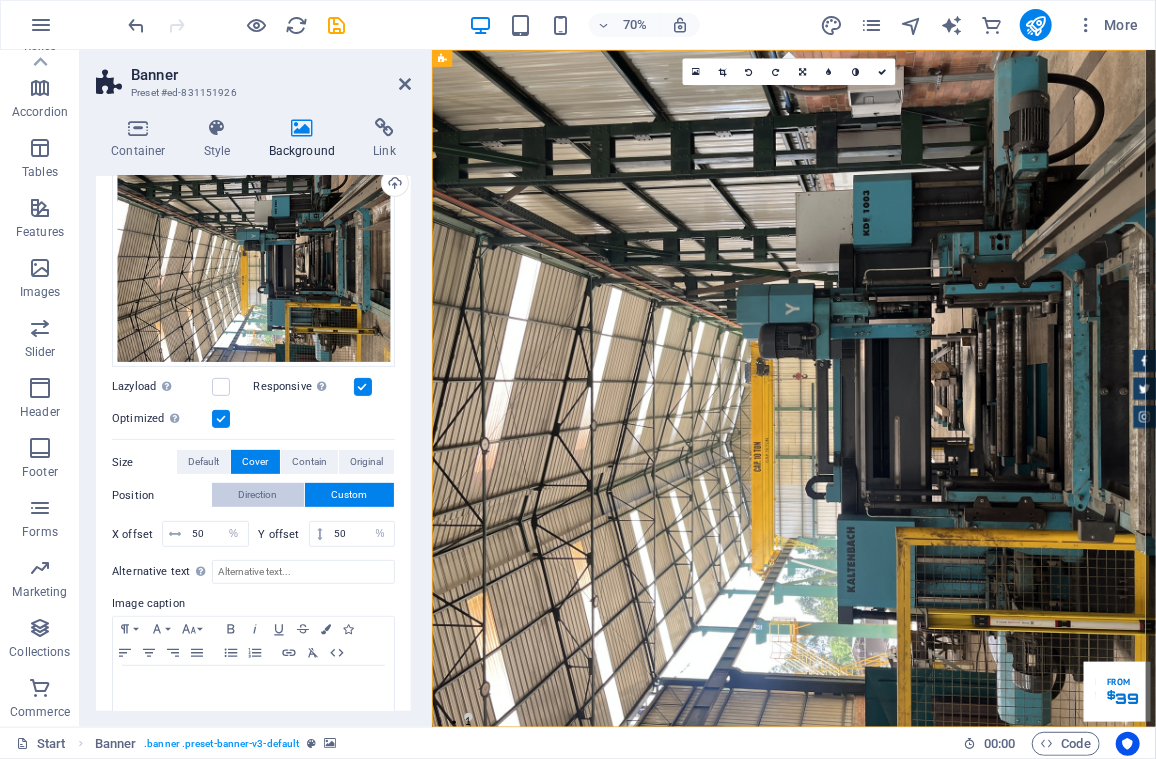 click on "Direction" at bounding box center [258, 495] 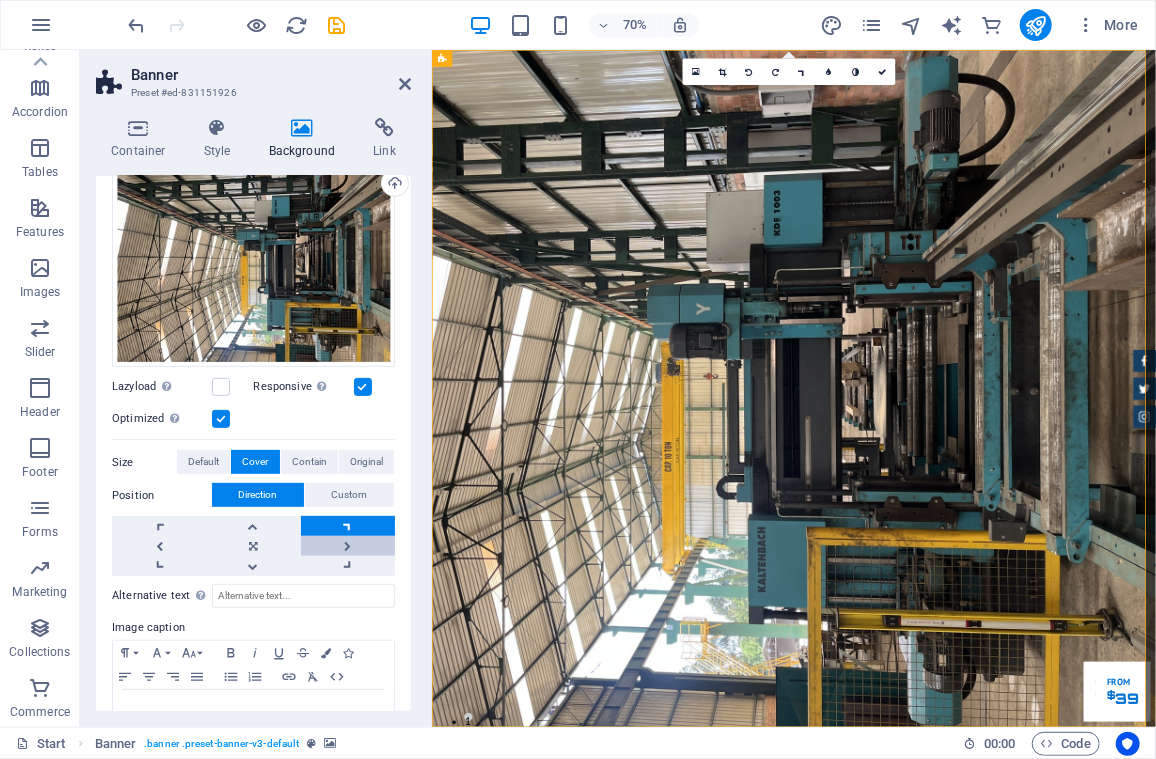 click at bounding box center [348, 546] 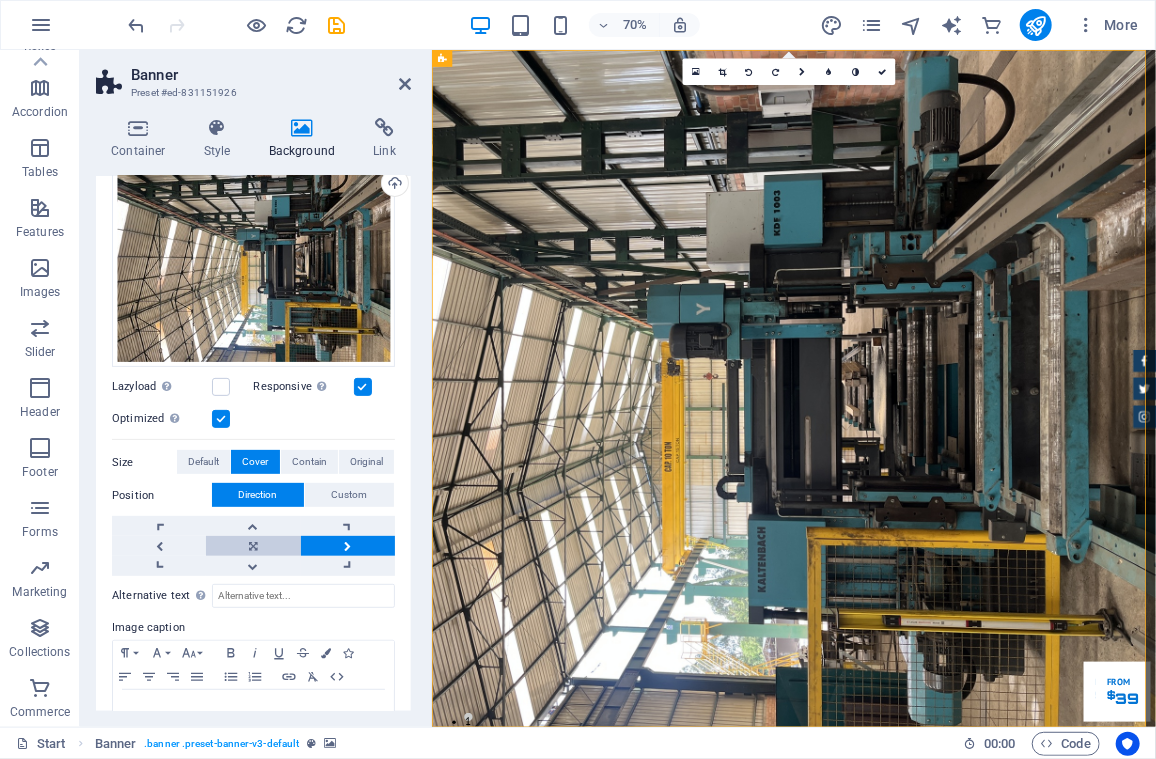 click at bounding box center [253, 546] 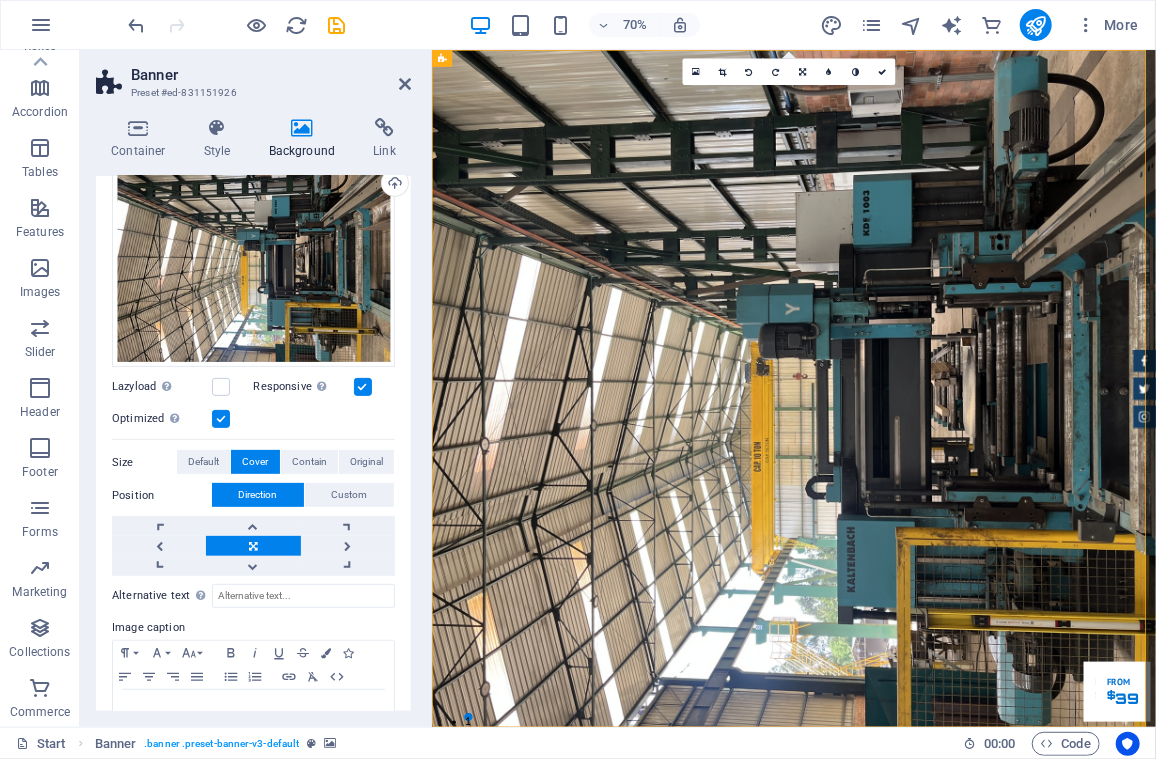 click at bounding box center (253, 546) 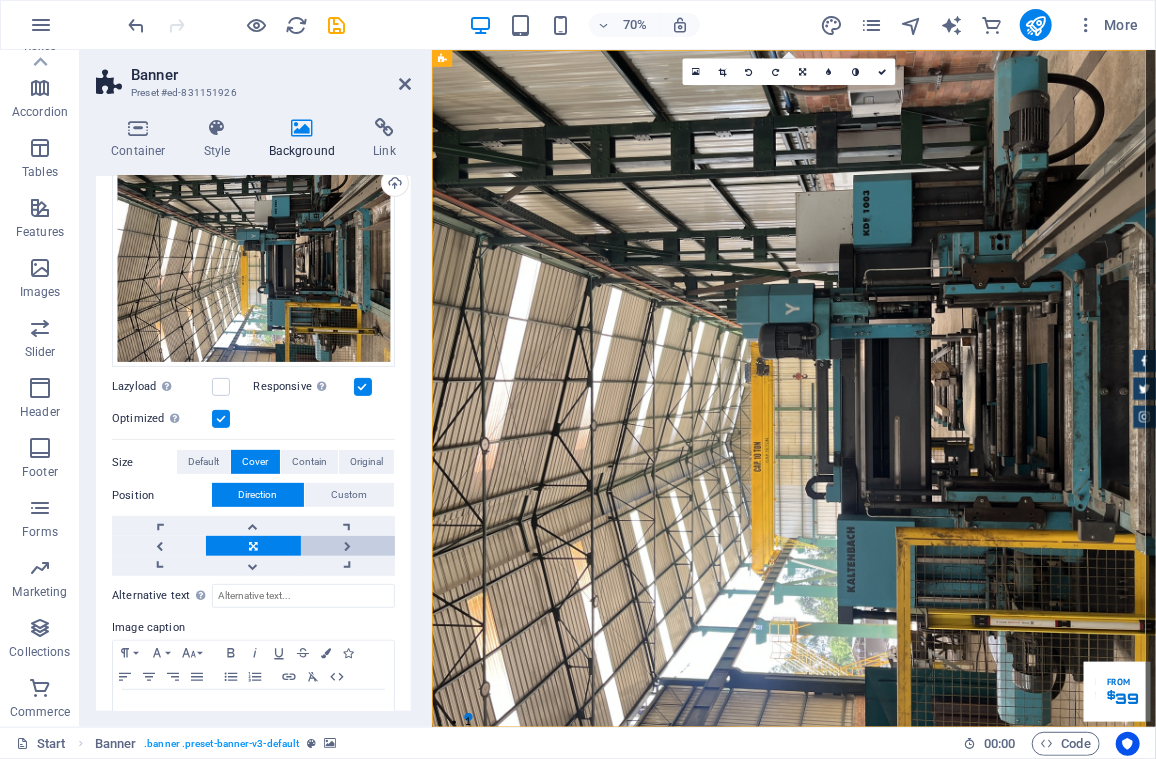 click at bounding box center (348, 546) 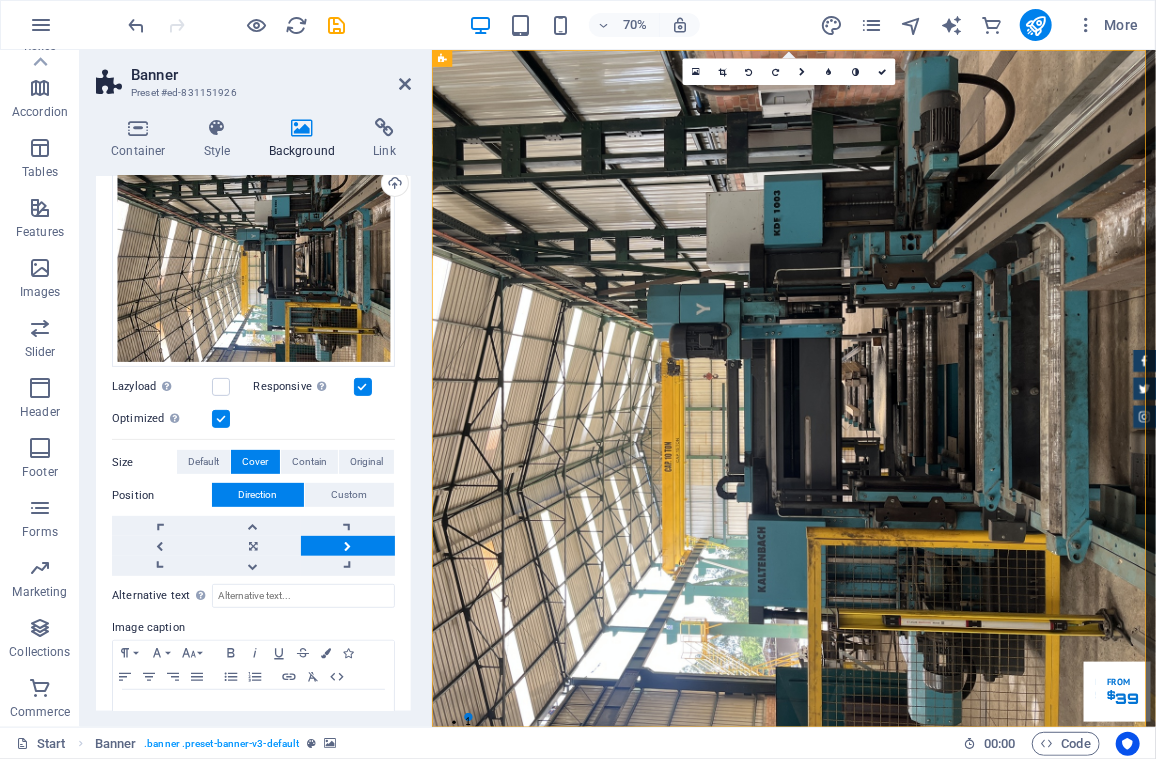 click at bounding box center (348, 546) 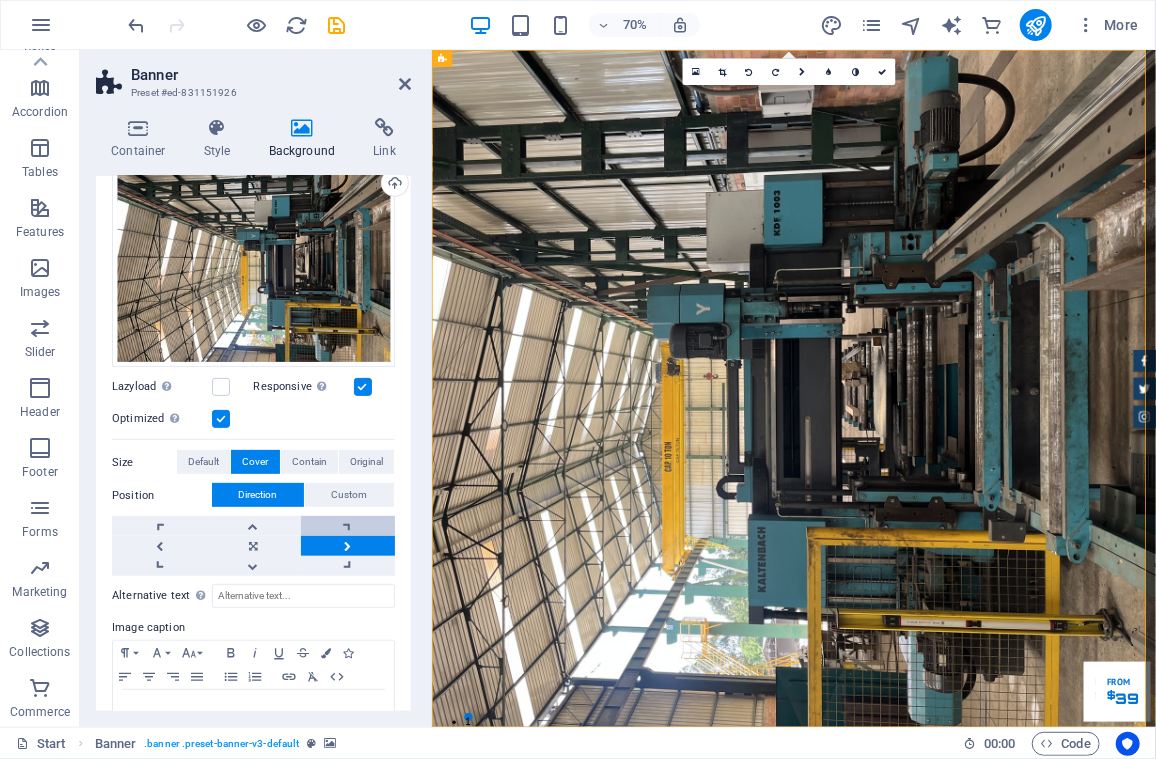 click at bounding box center [348, 526] 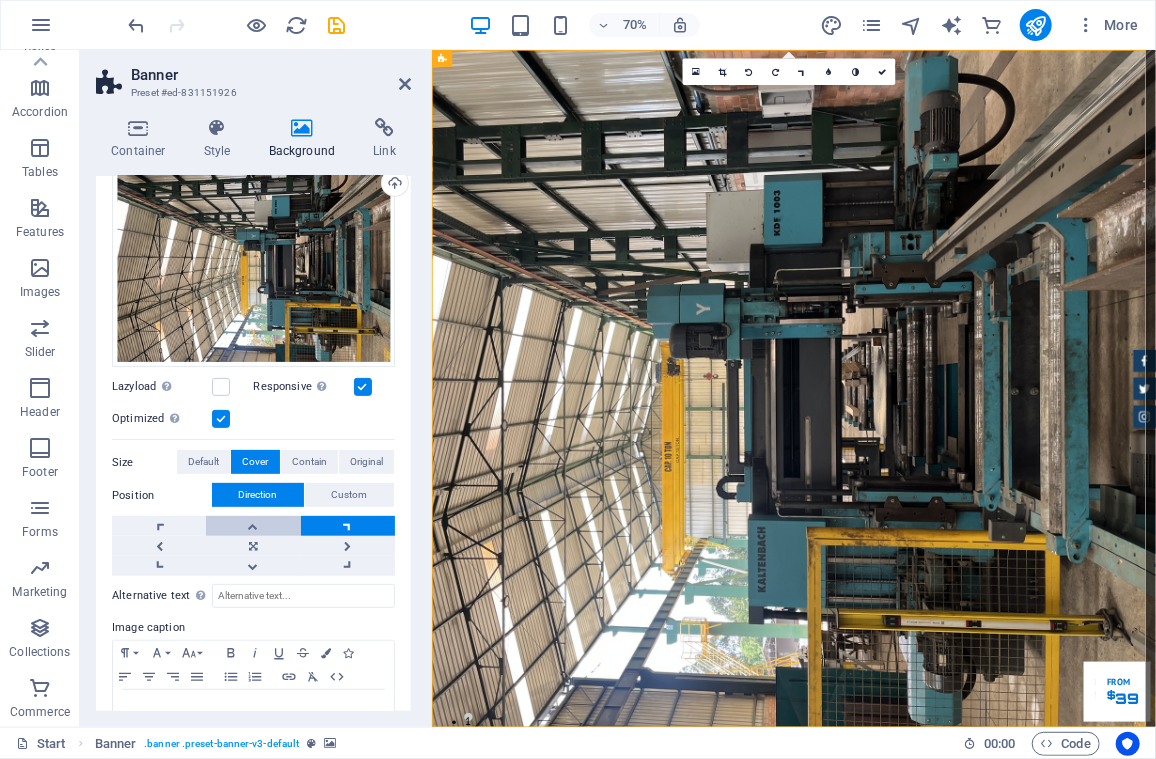 click at bounding box center [253, 526] 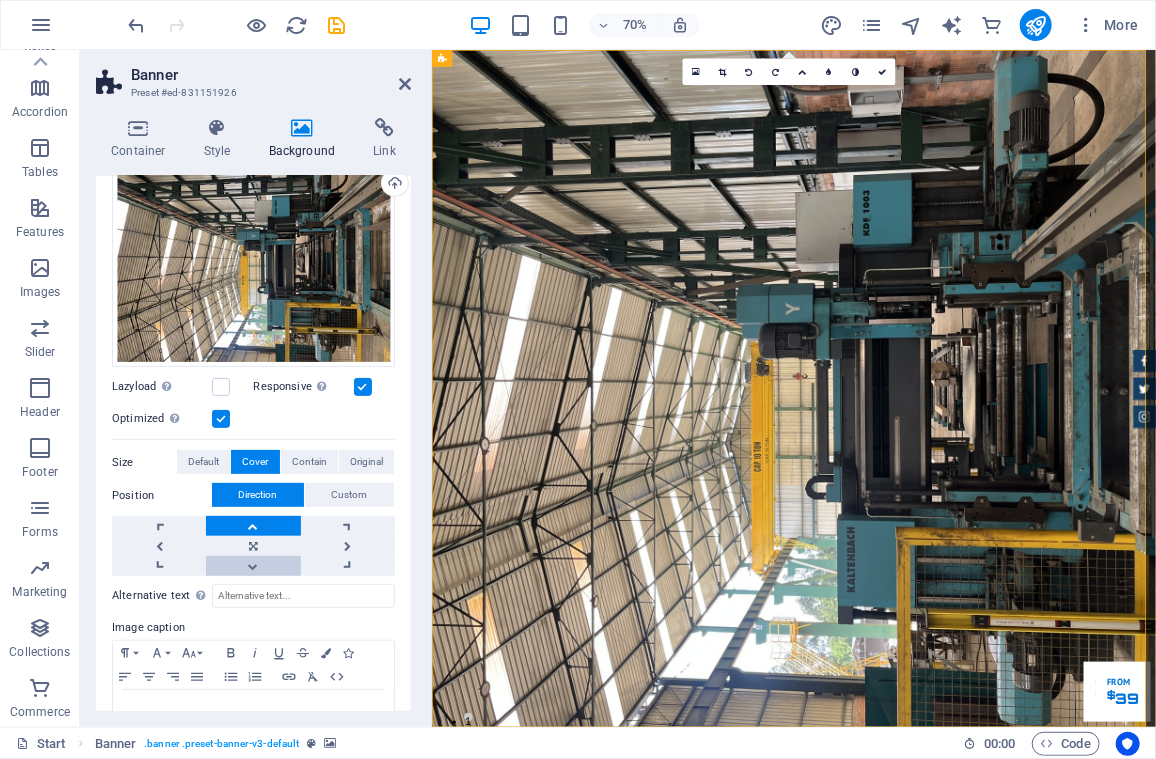 click at bounding box center [253, 566] 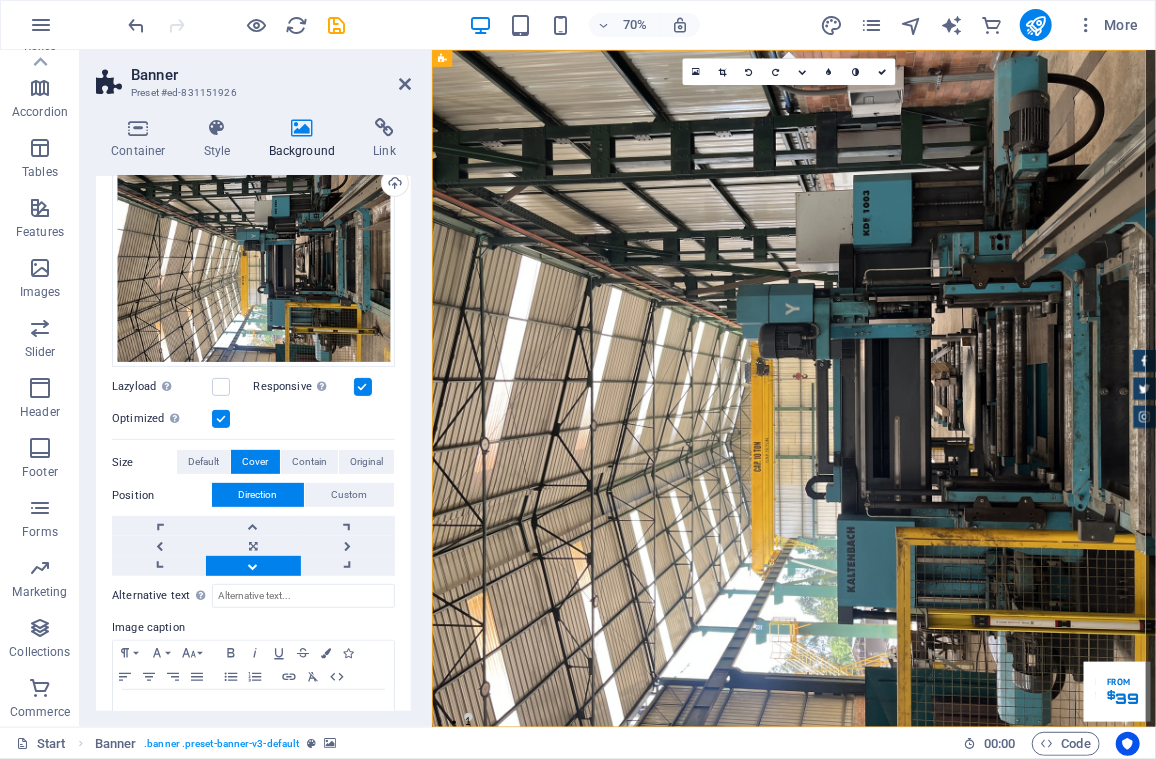 click at bounding box center (253, 566) 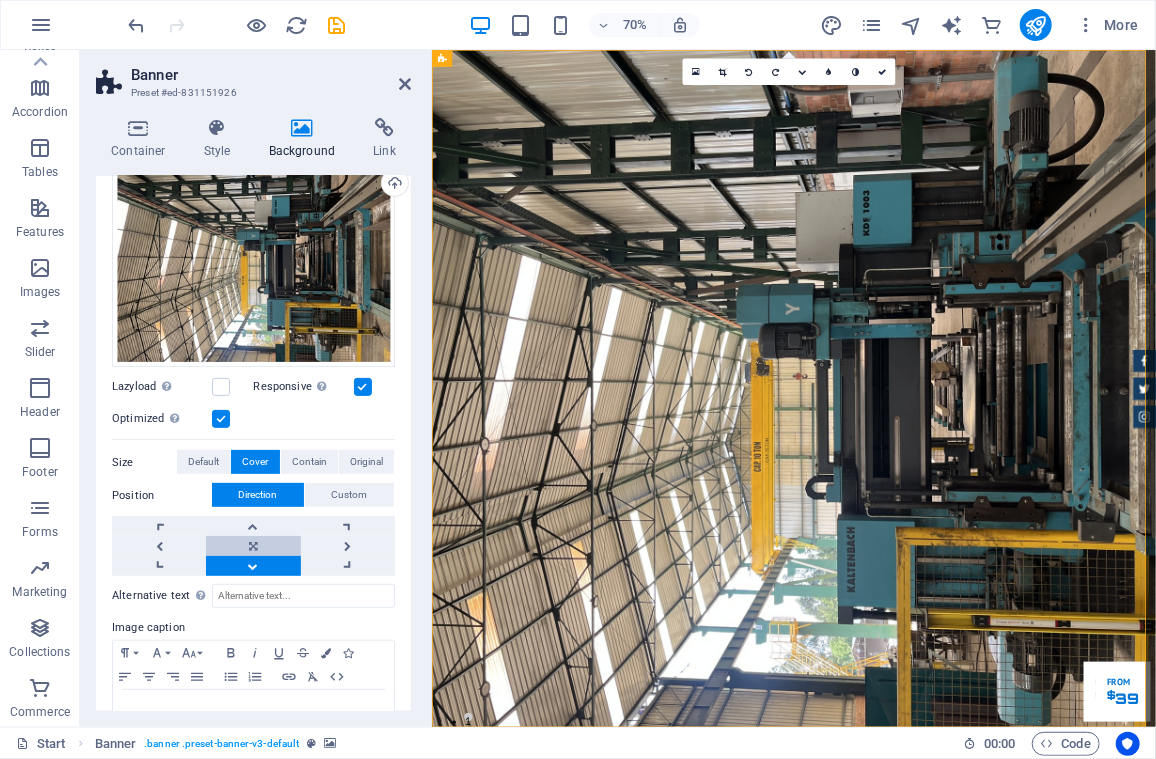 click at bounding box center [253, 546] 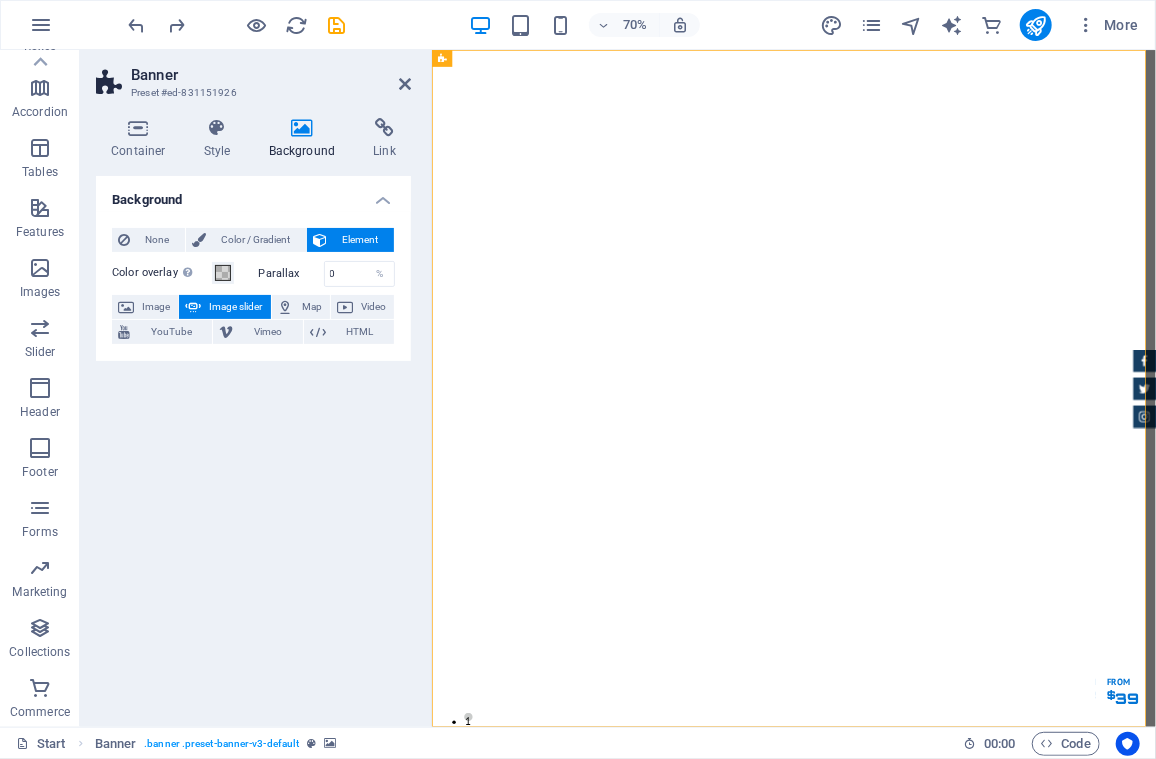 scroll, scrollTop: 0, scrollLeft: 0, axis: both 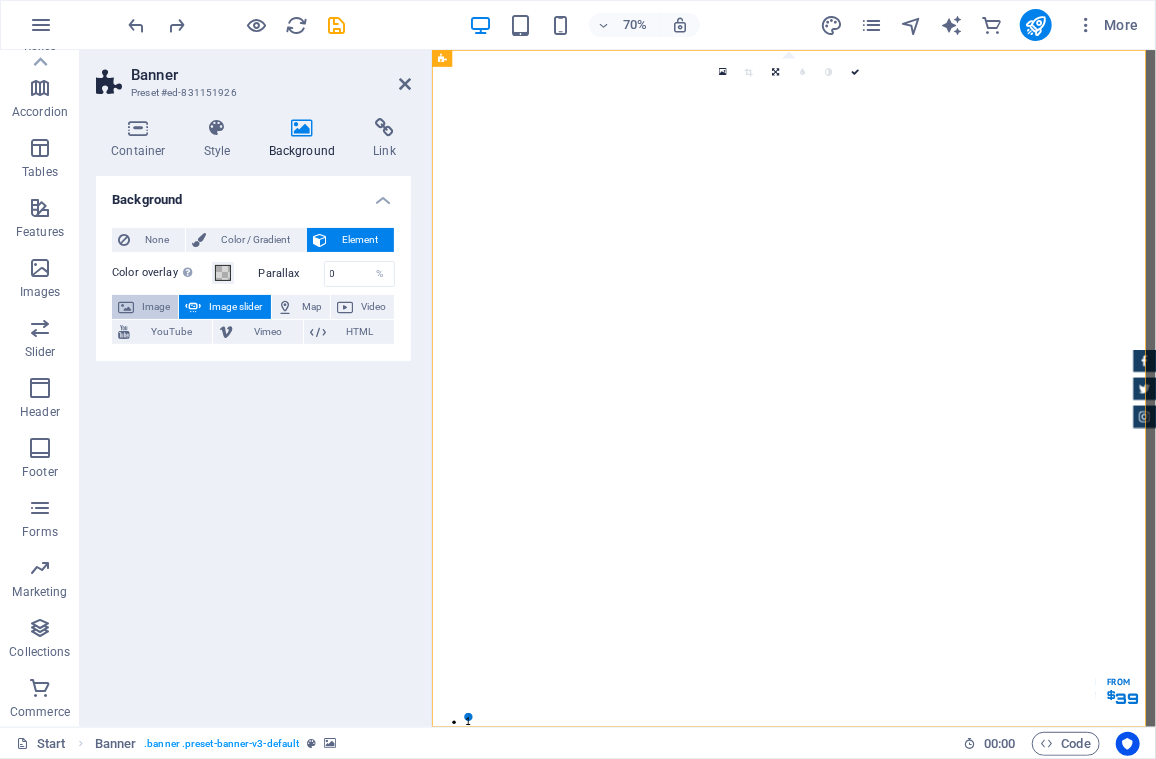 click on "Image" at bounding box center [156, 307] 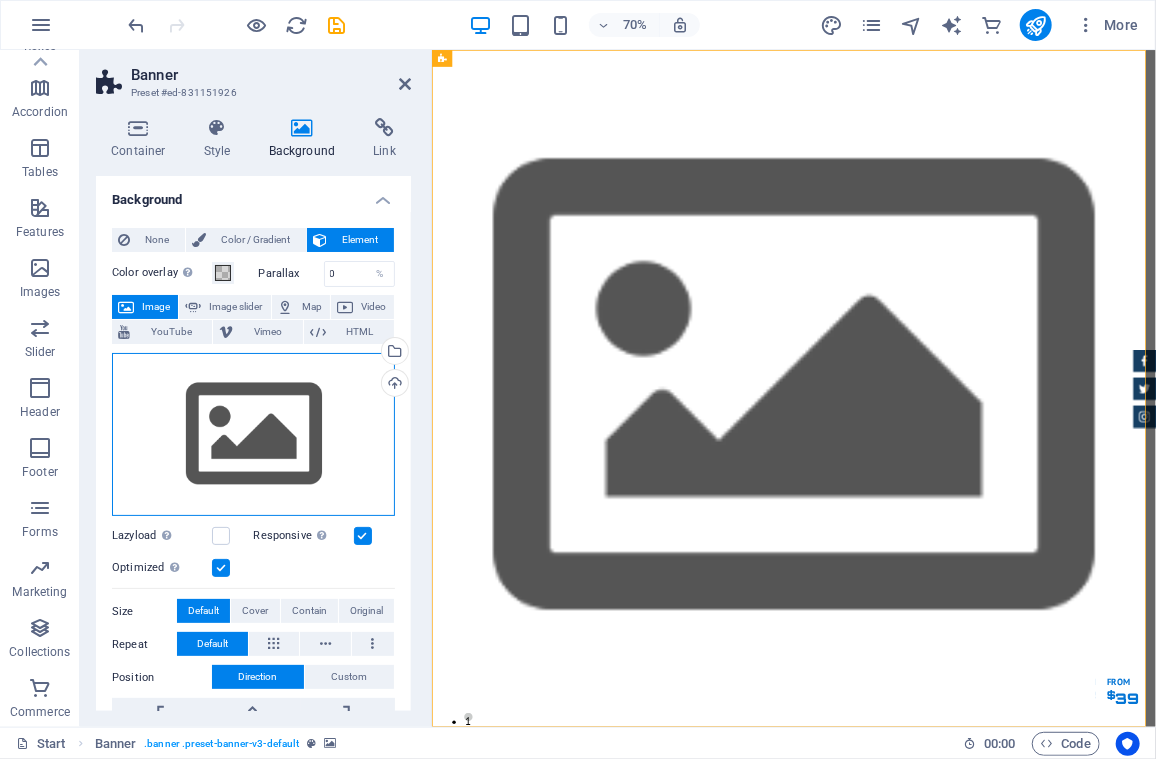 click on "Drag files here, click to choose files or select files from Files or our free stock photos & videos" at bounding box center [253, 435] 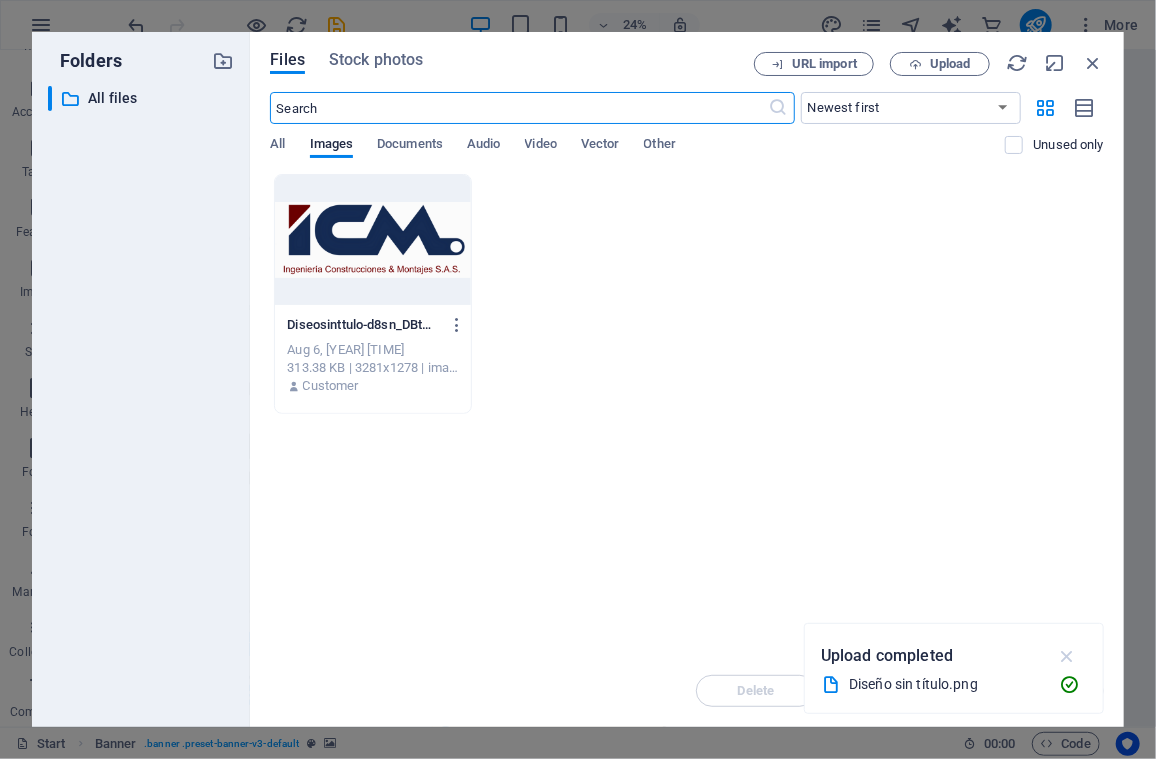 click at bounding box center [1067, 656] 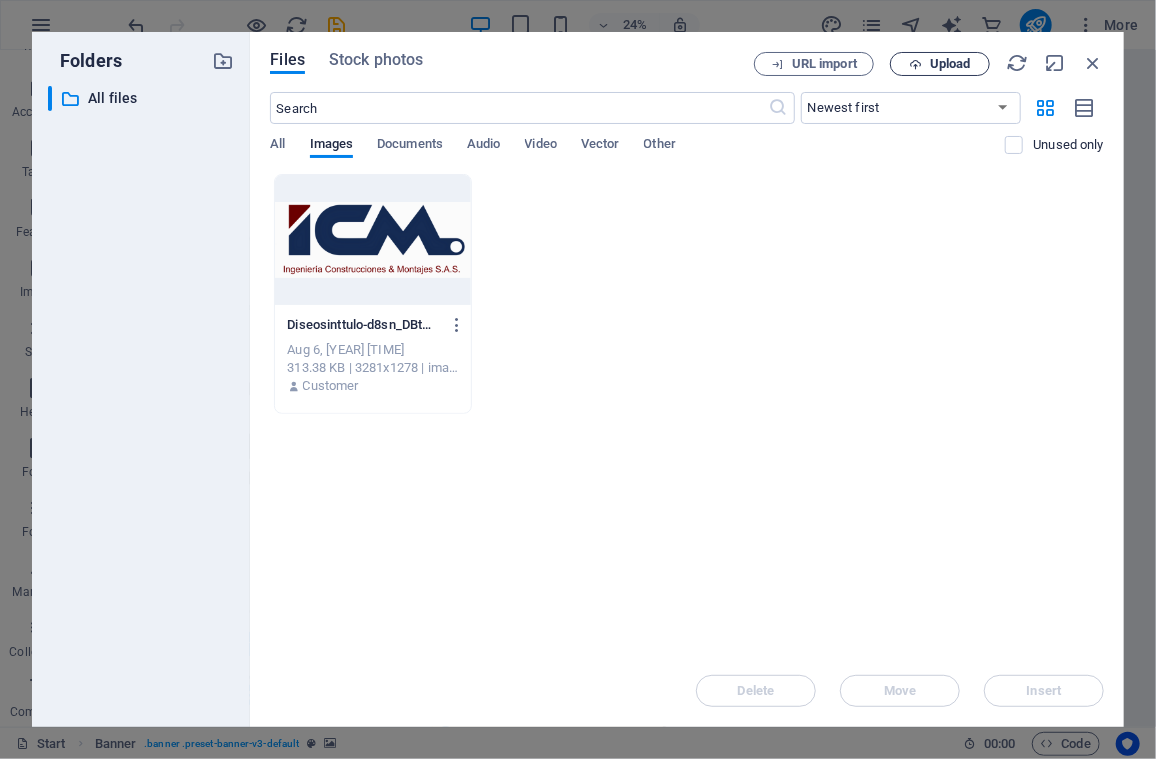 click on "Upload" at bounding box center [950, 64] 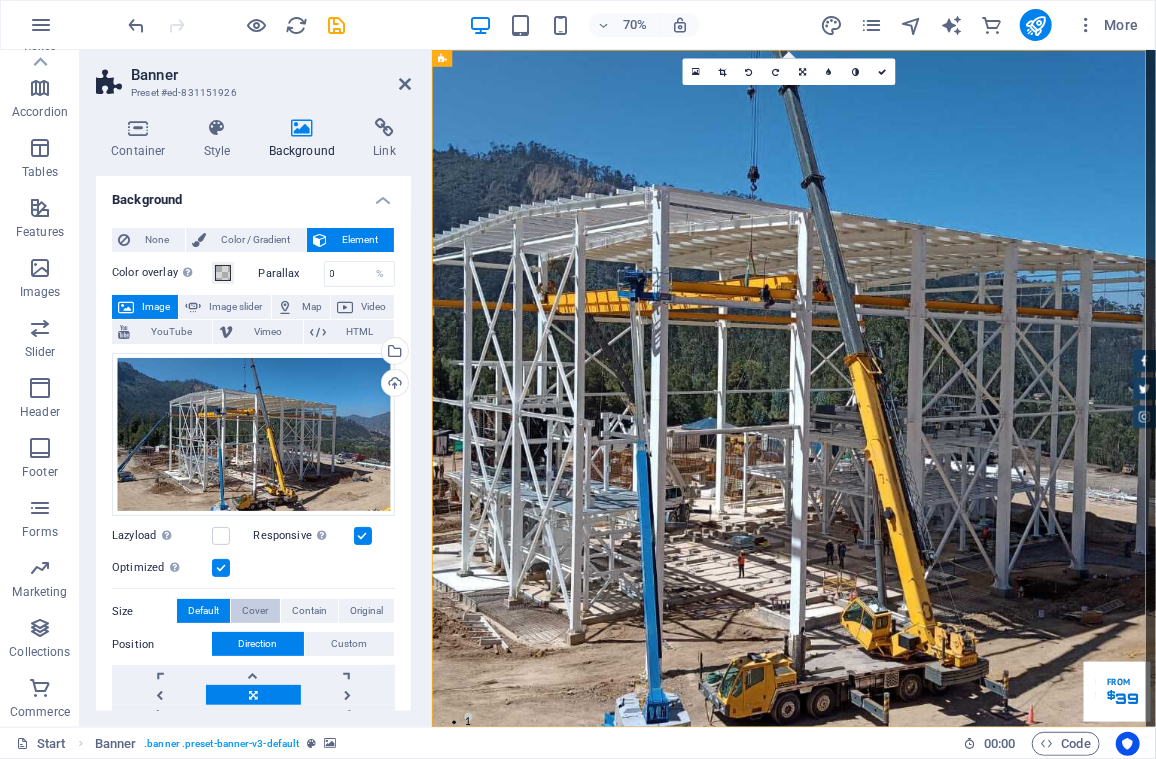click on "Cover" at bounding box center (255, 611) 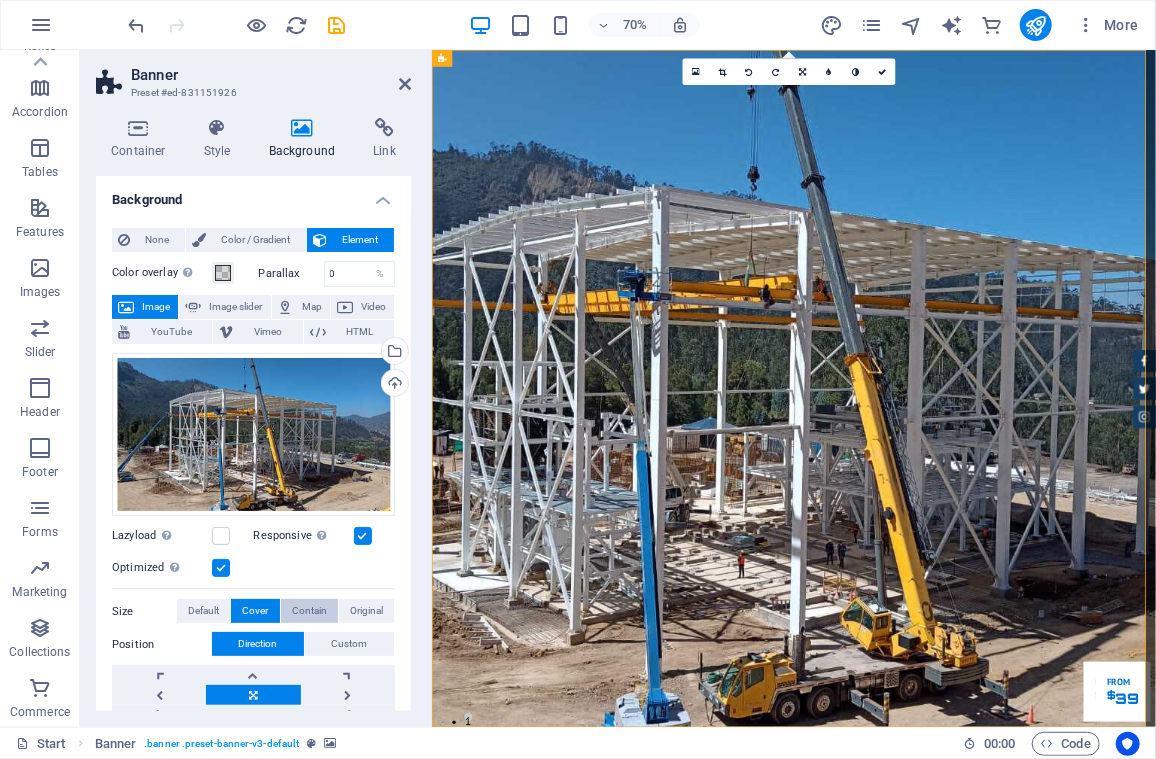 click on "Contain" at bounding box center (309, 611) 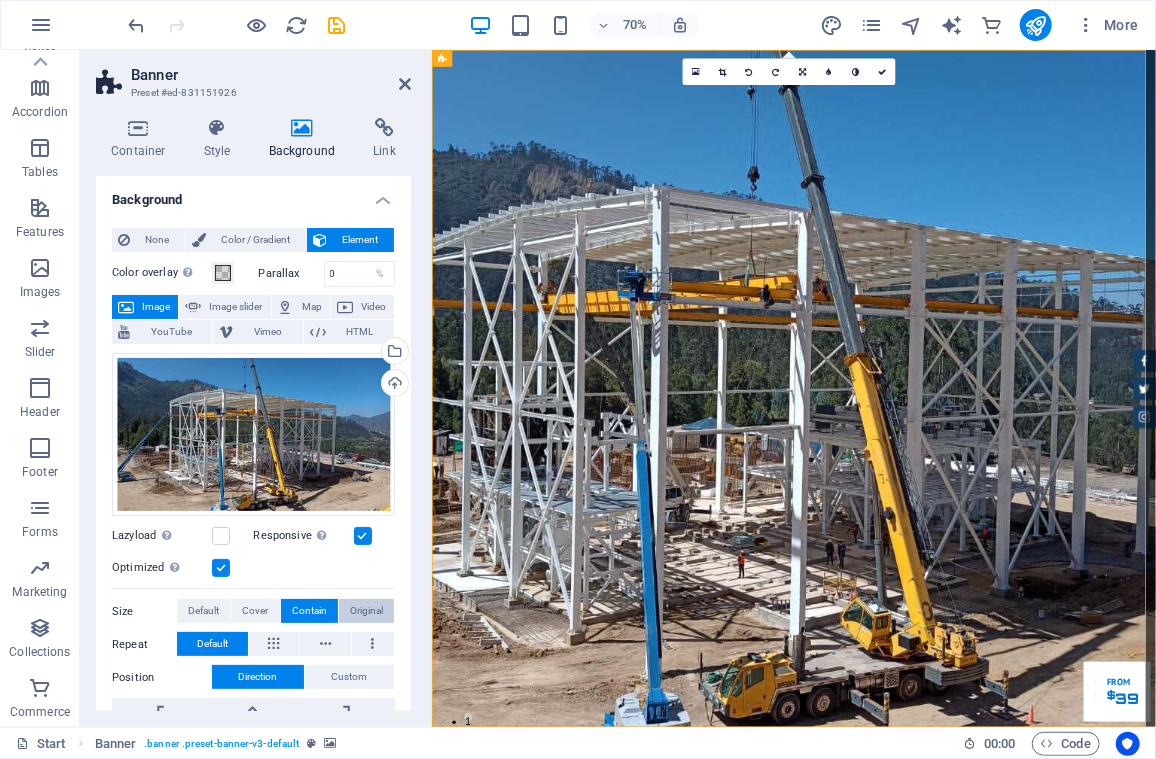 click on "Original" at bounding box center [366, 611] 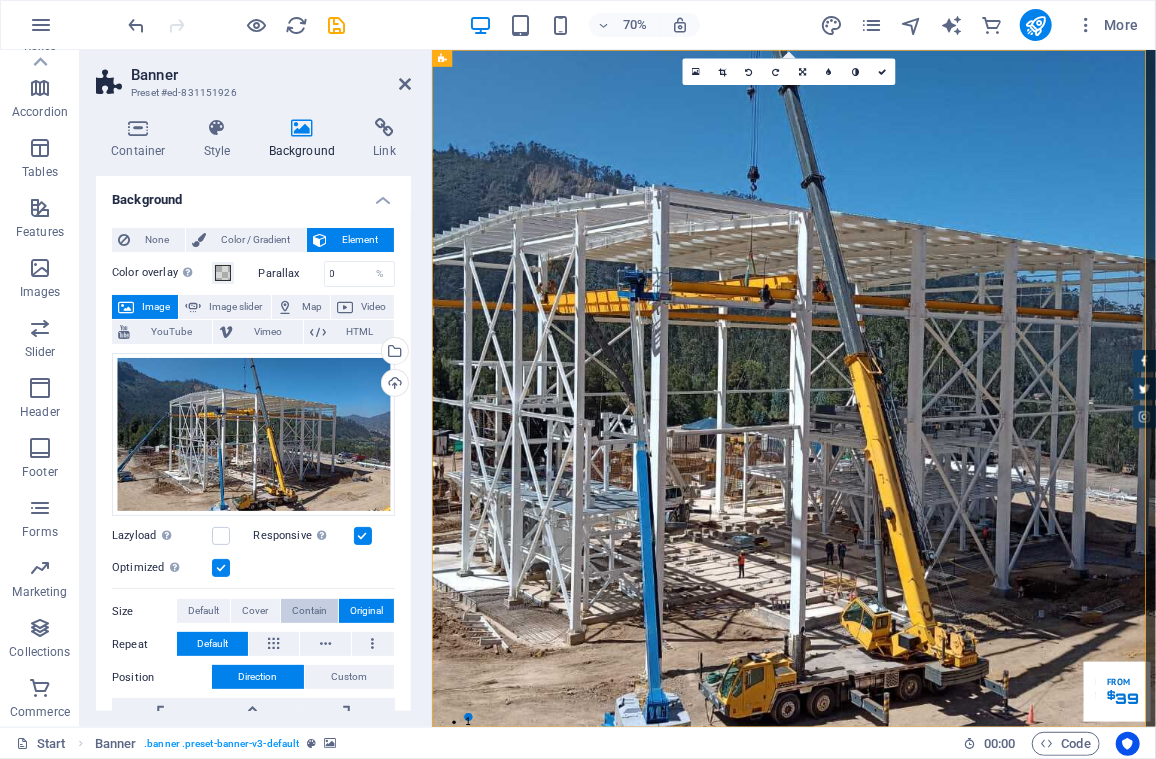 click on "Contain" at bounding box center [309, 611] 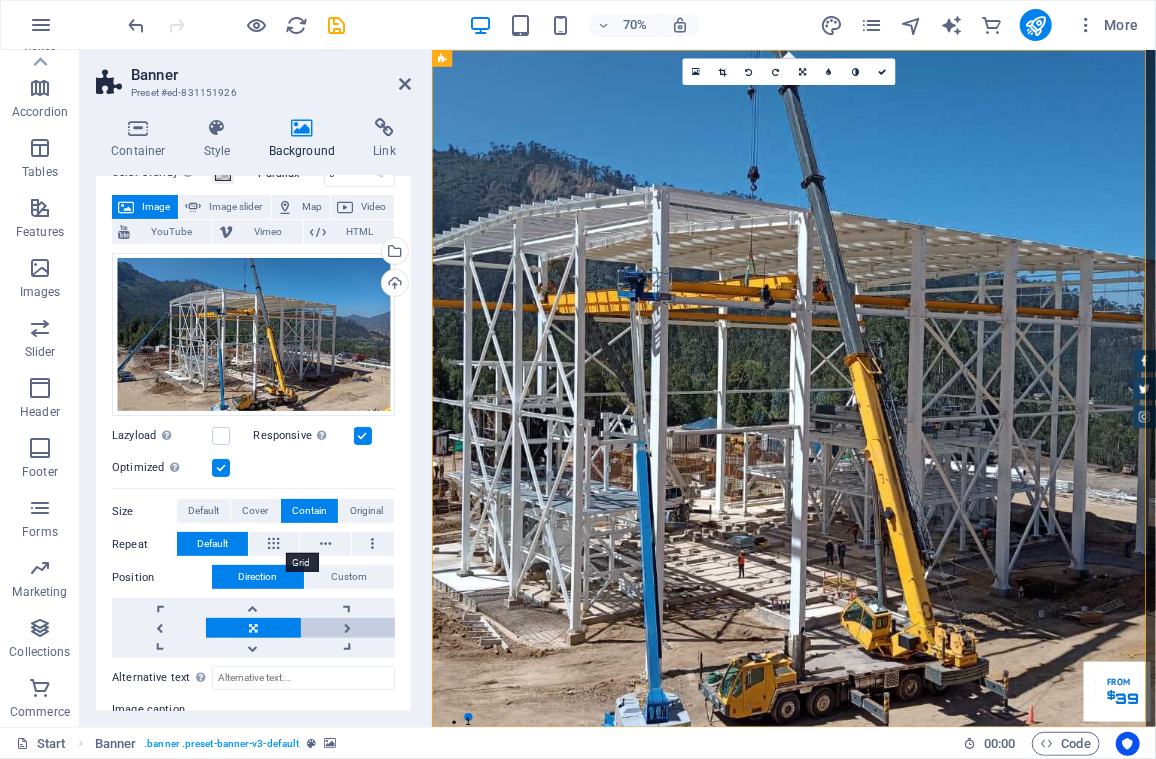 scroll, scrollTop: 200, scrollLeft: 0, axis: vertical 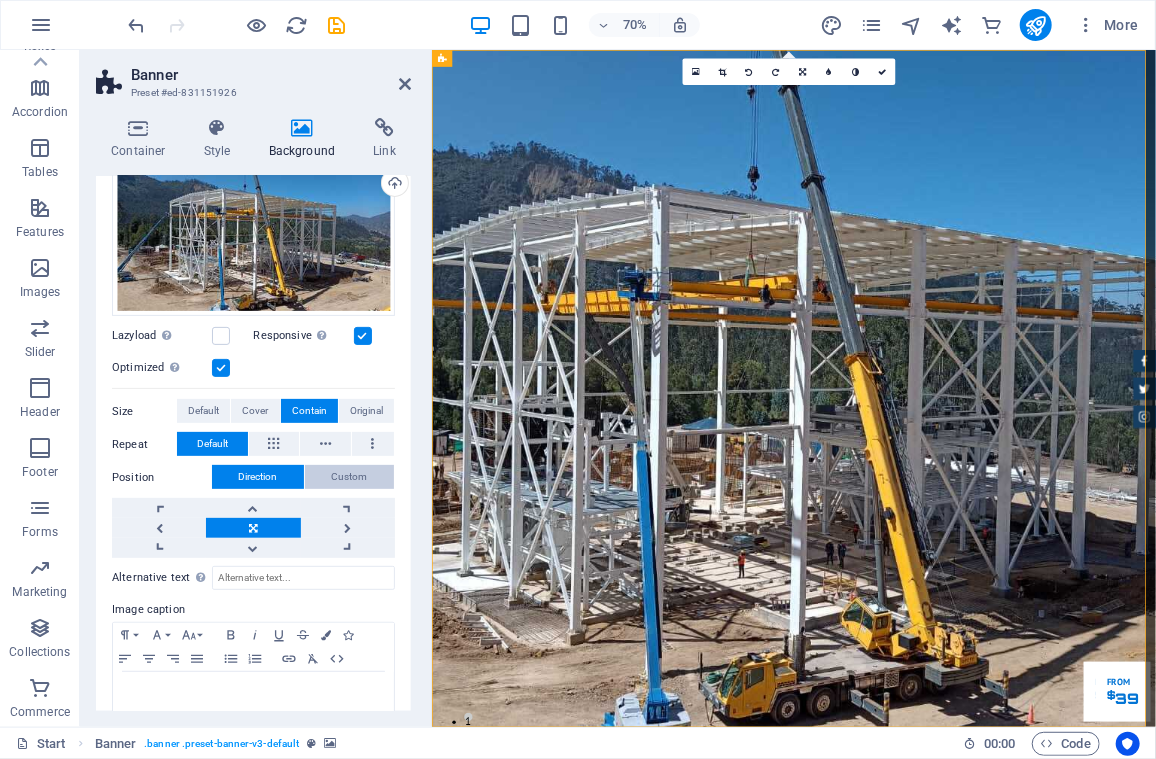 click on "Custom" at bounding box center [349, 477] 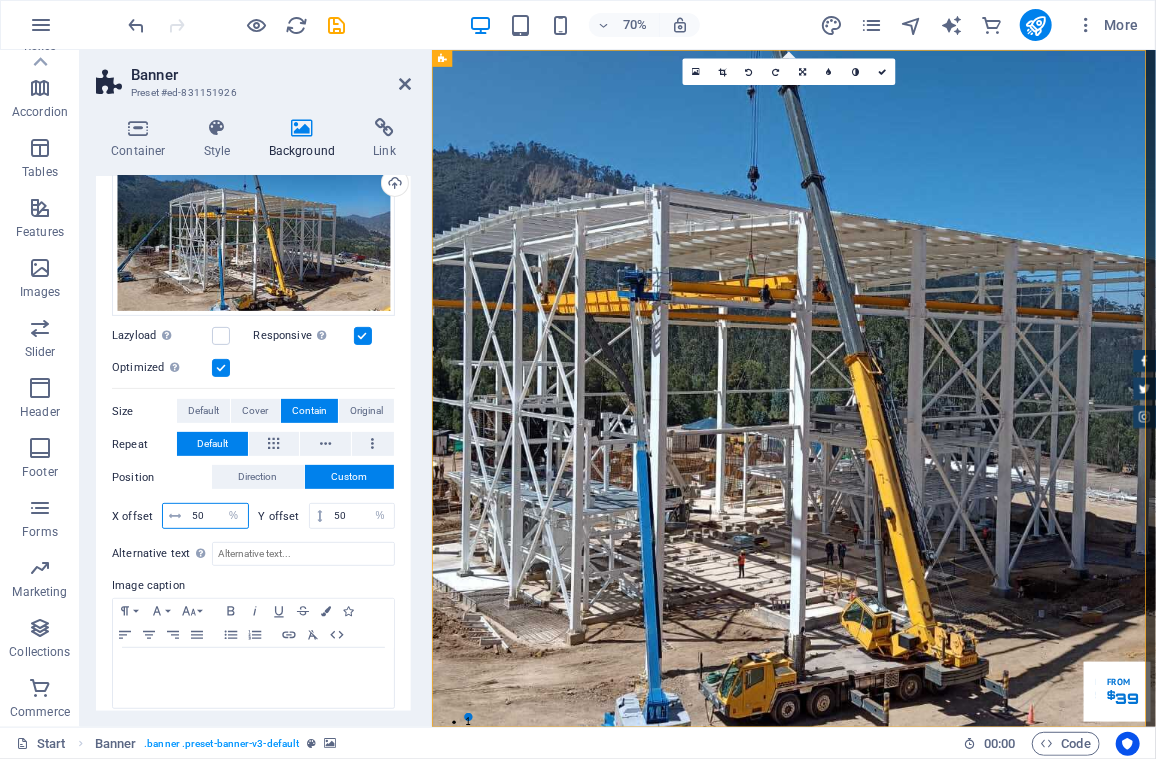 click on "50" at bounding box center [217, 516] 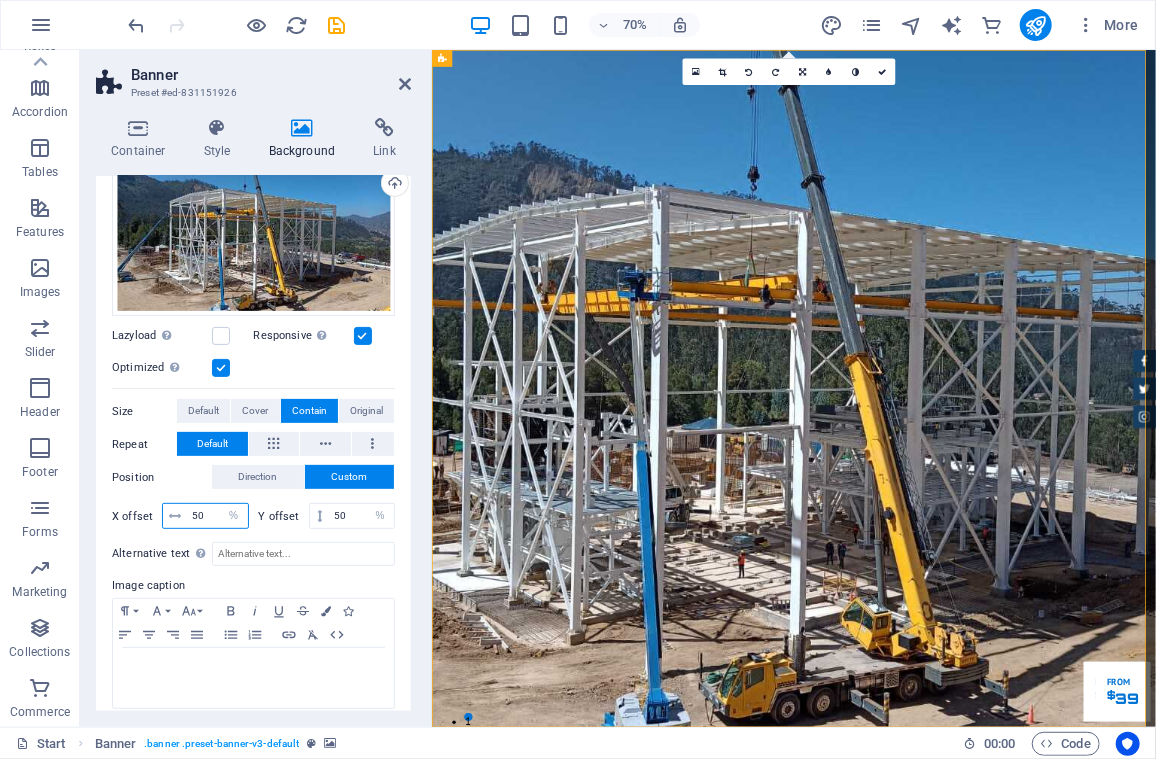 type on "5" 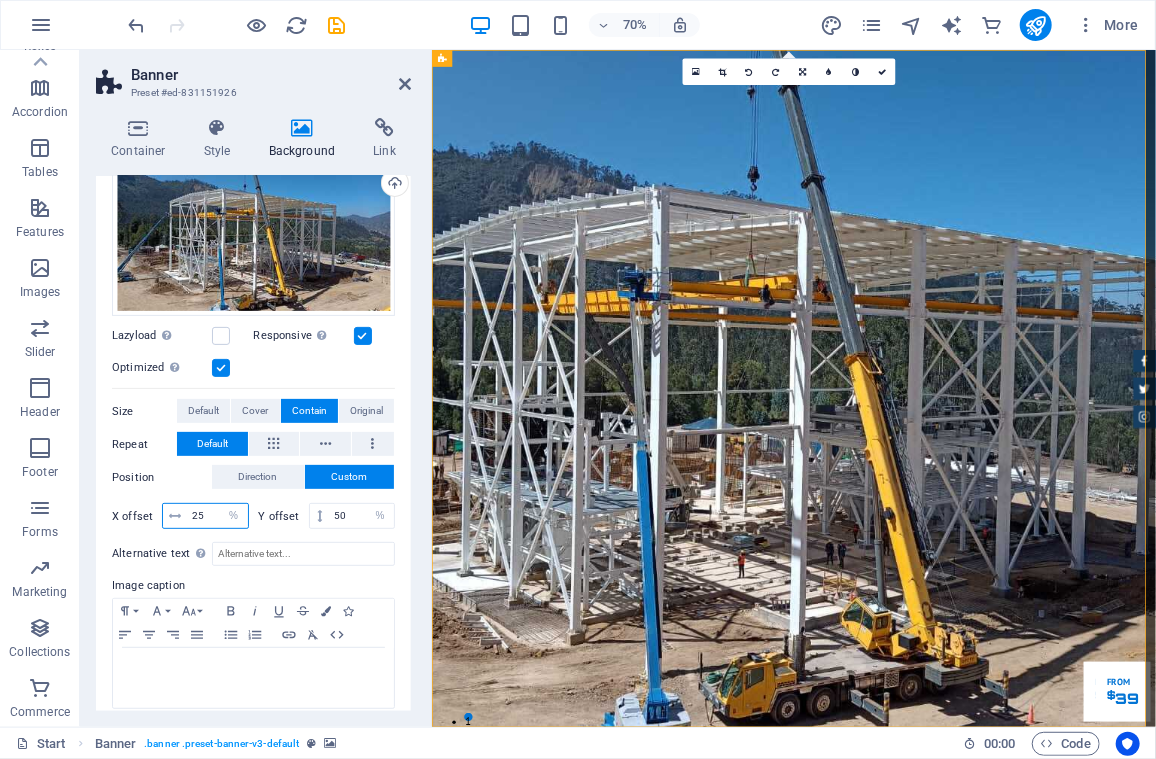 type on "25" 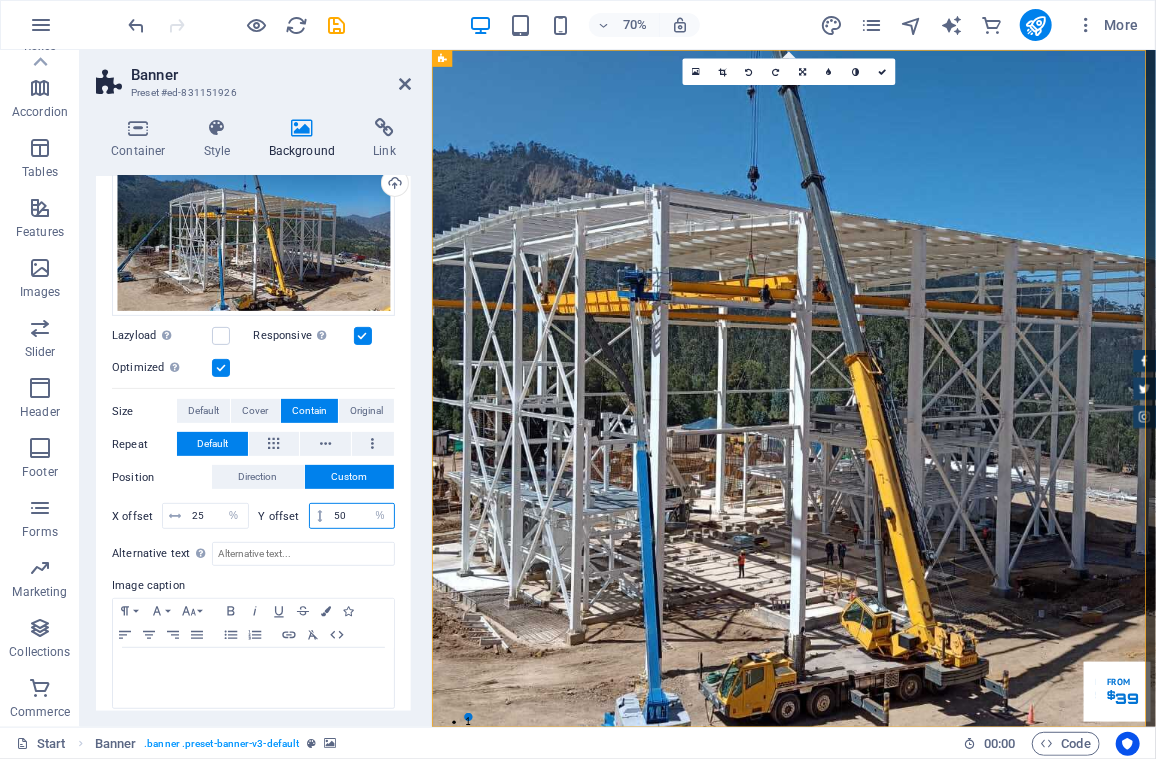 click on "50" at bounding box center (361, 516) 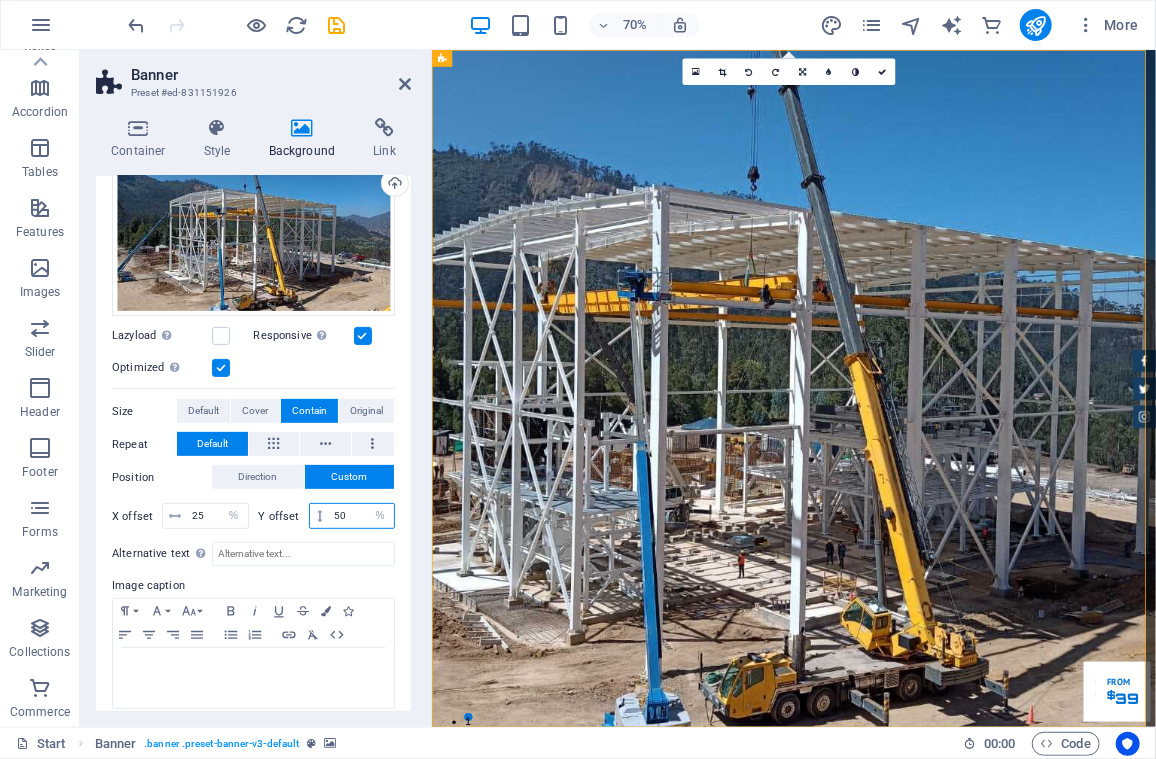 type on "5" 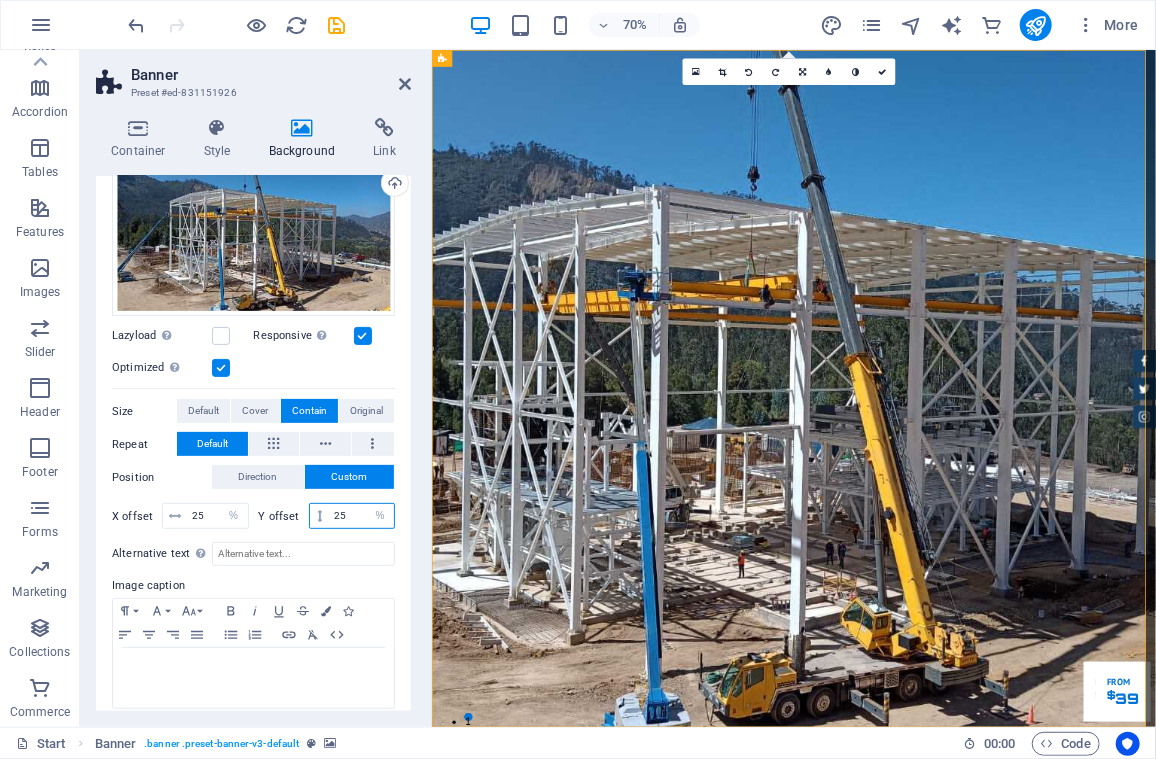 type on "25" 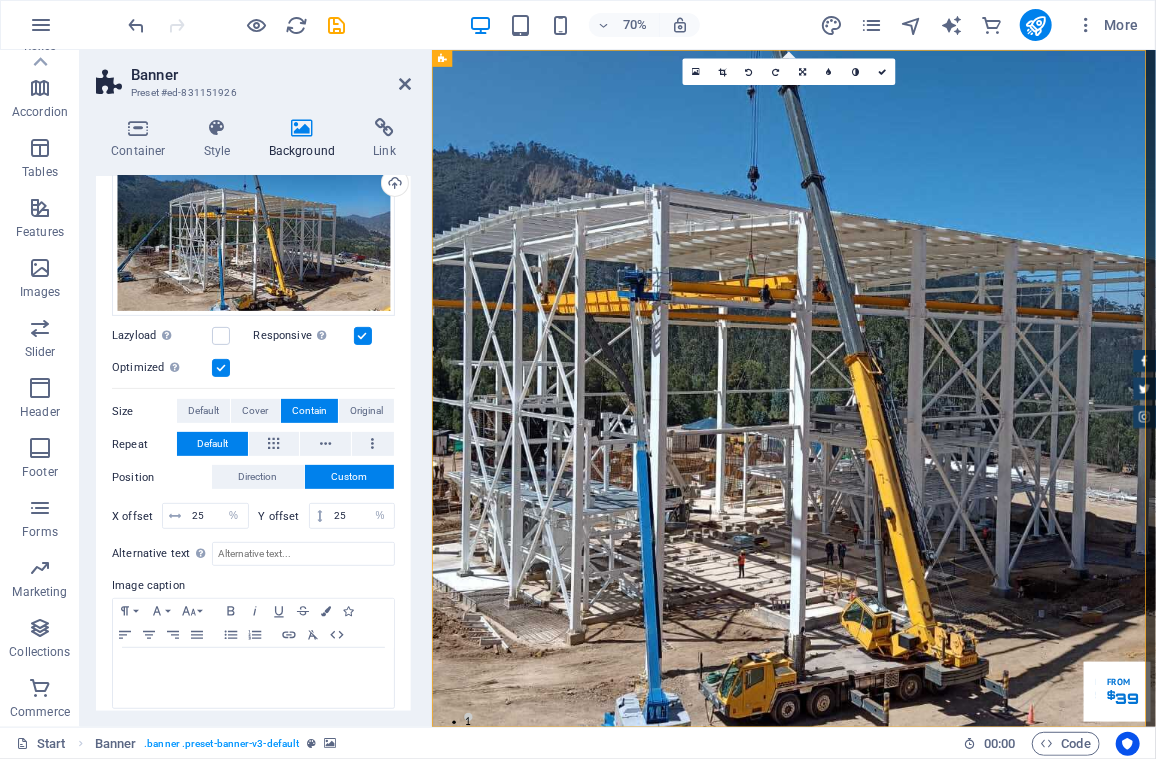 click on "Image caption" at bounding box center [253, 586] 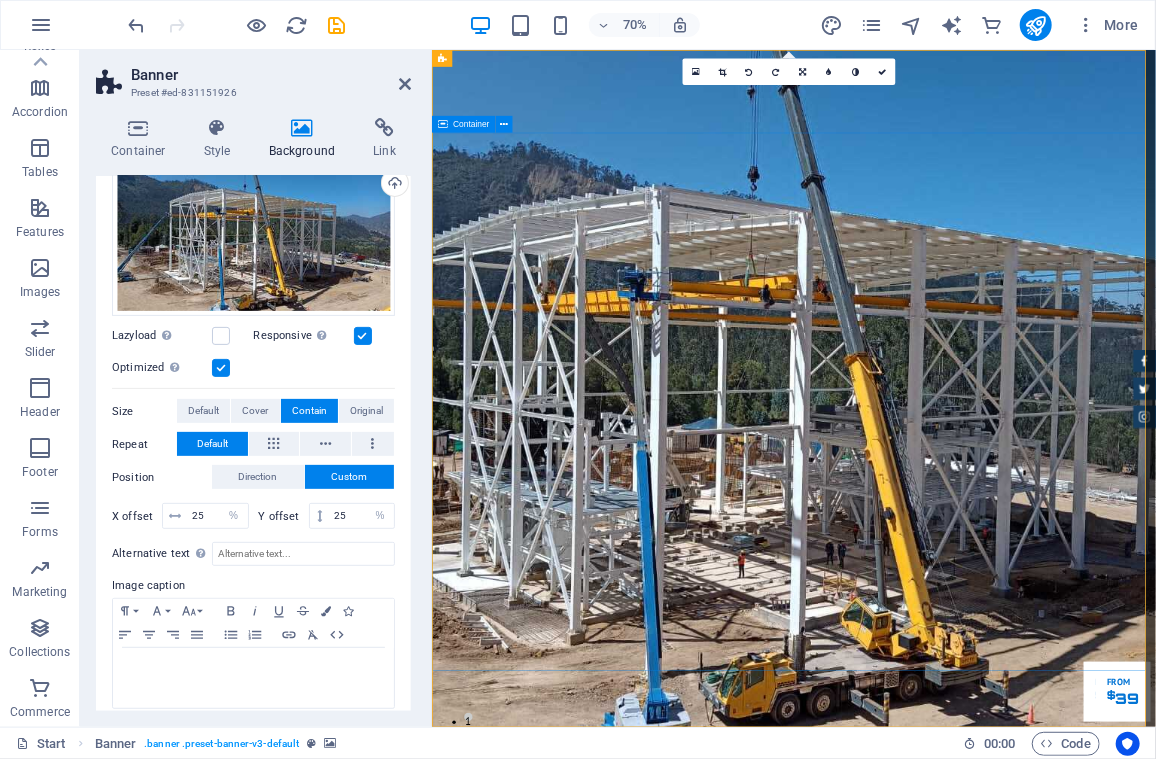 click on "CONSTRUIMOS CONFIANZA A TRAVÉS DE LAS MEJORES PRÁCTICAS DE INGENIERÍA Desde su fundación, en [YEAR], ICM ha consolidado su experiencia en la ejecución de proyectos integrales que comprende el diseño, fabricación y montaje de estructuras metálicas, sistemas de calderería industrial, soluciones para el transporte y beneficio de materiales y el desarrollo e implementación de sistemas de captación de emisiones particuladas (despolvamiento). Our Inventory Make an appointment" at bounding box center (948, 1623) 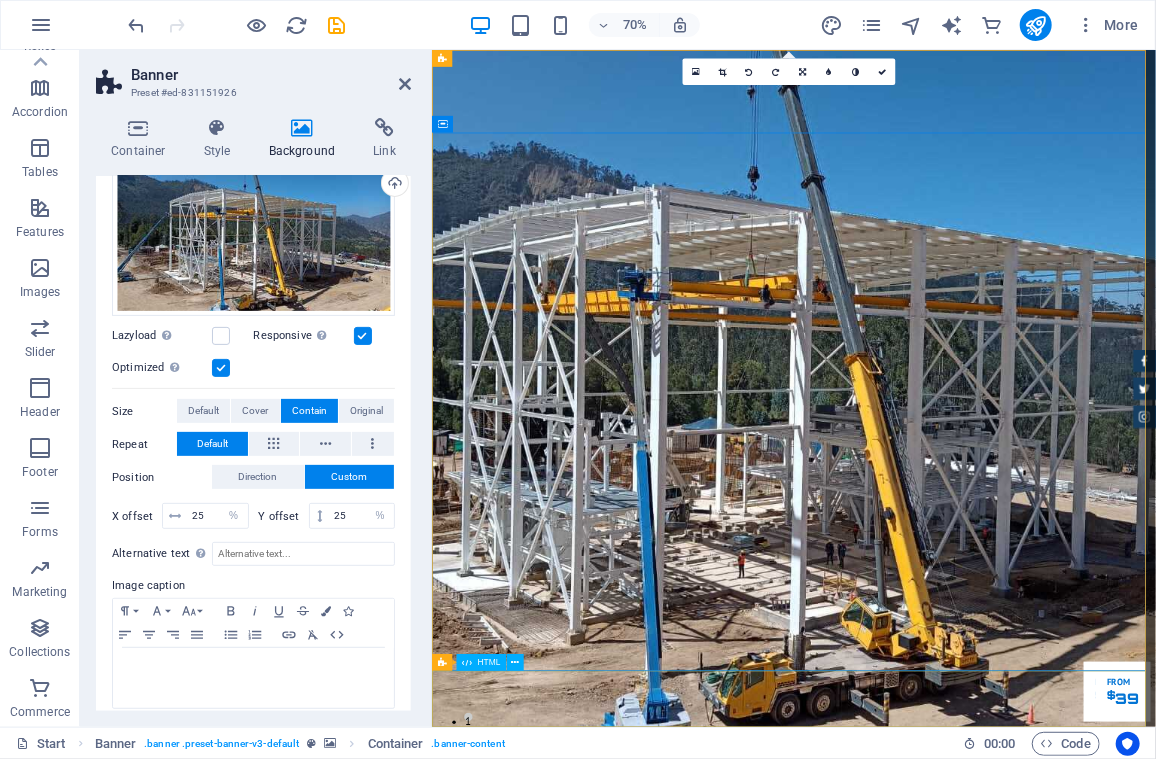 click at bounding box center (948, 2104) 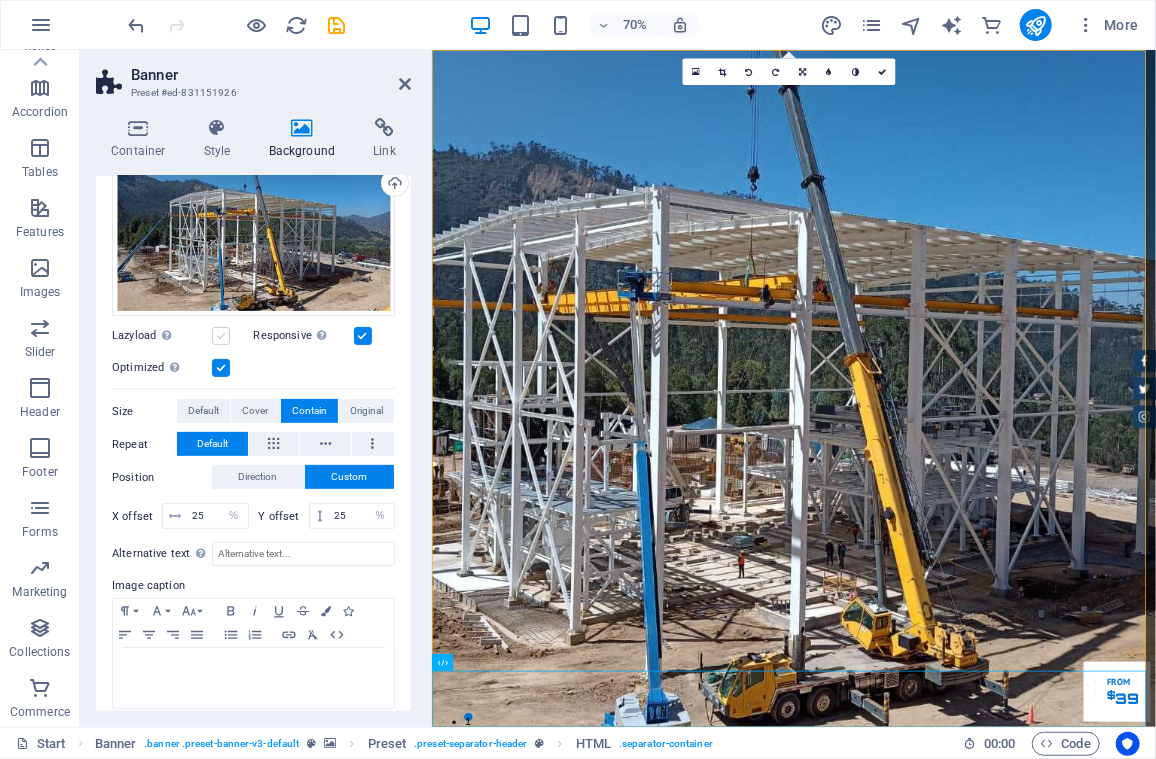 click at bounding box center (221, 336) 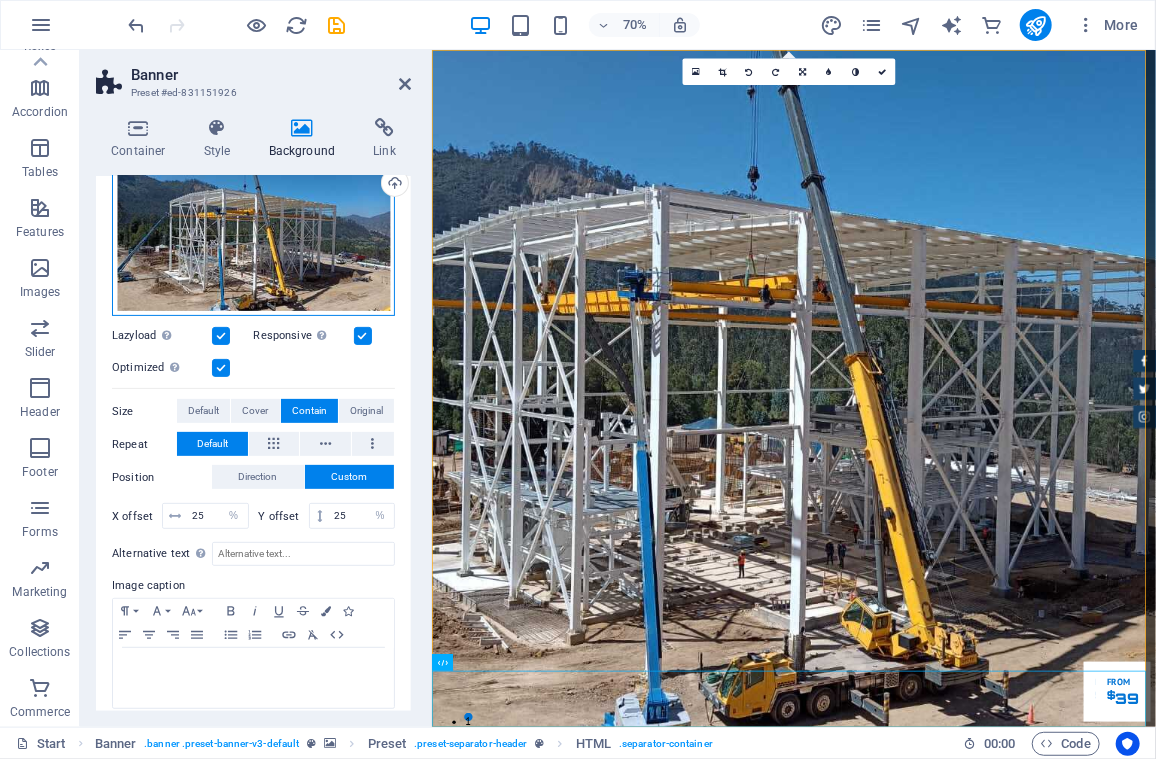 click on "Drag files here, click to choose files or select files from Files or our free stock photos & videos" at bounding box center (253, 235) 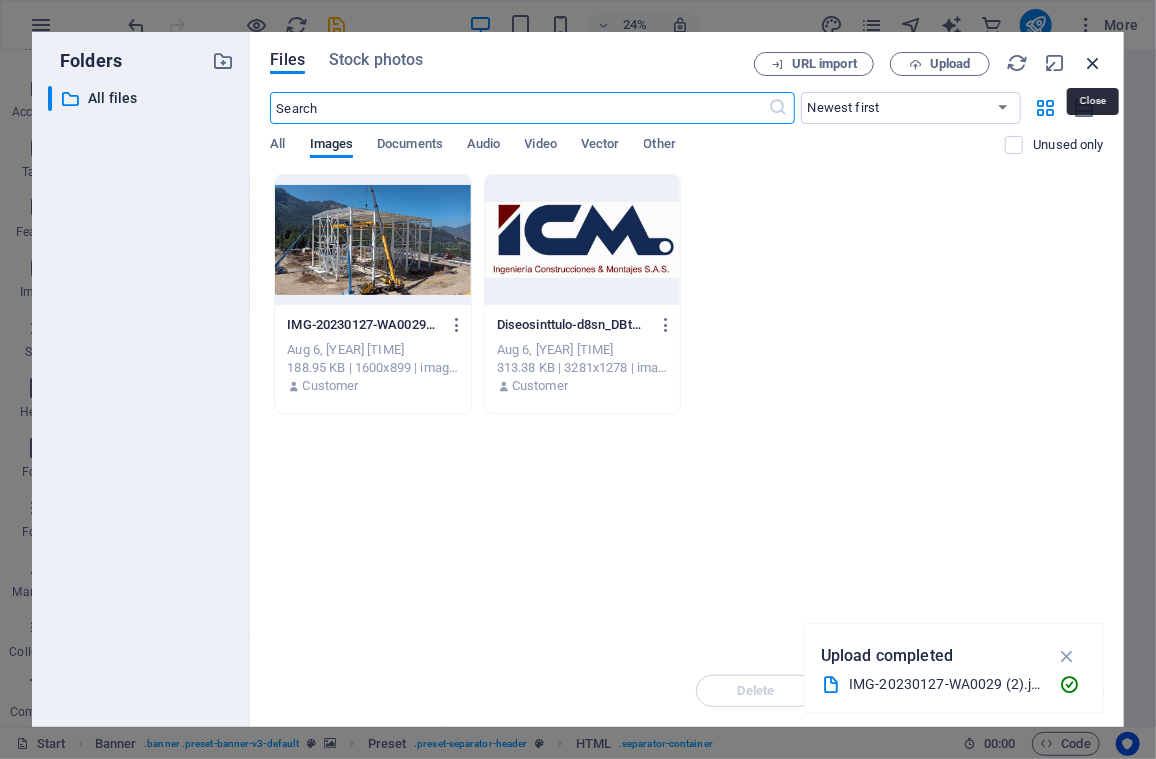 click at bounding box center [1093, 63] 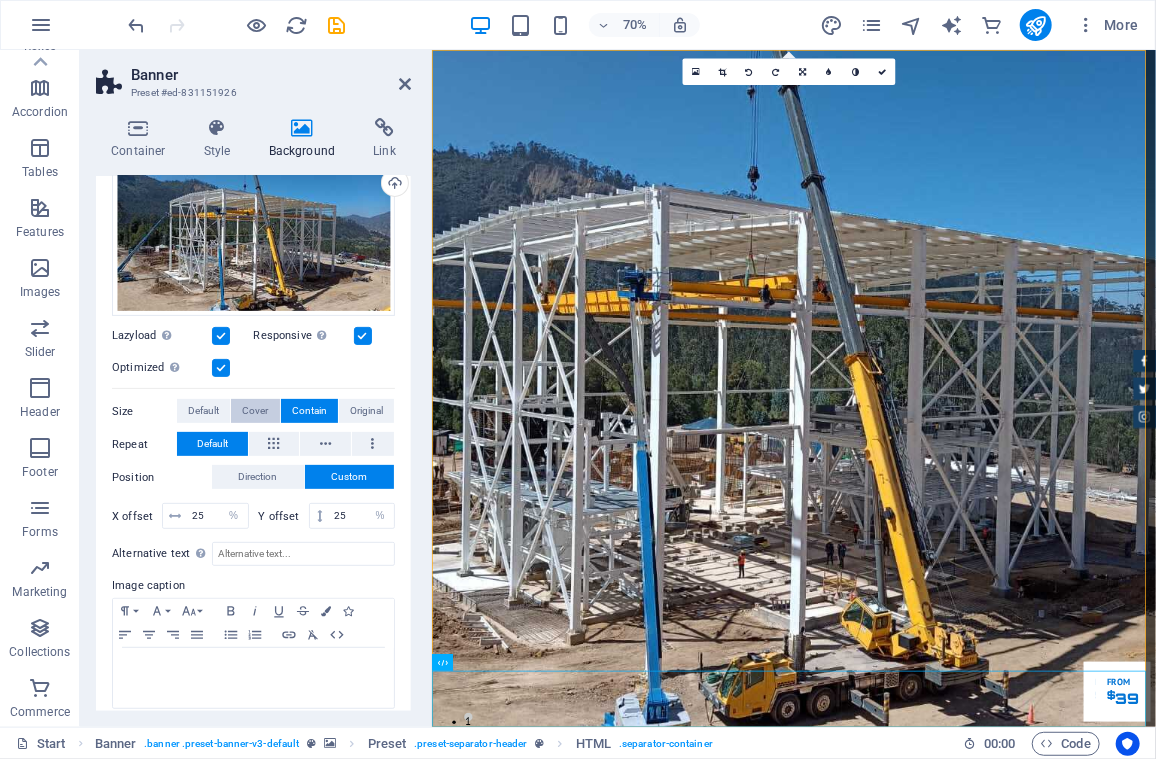 click on "Cover" at bounding box center [255, 411] 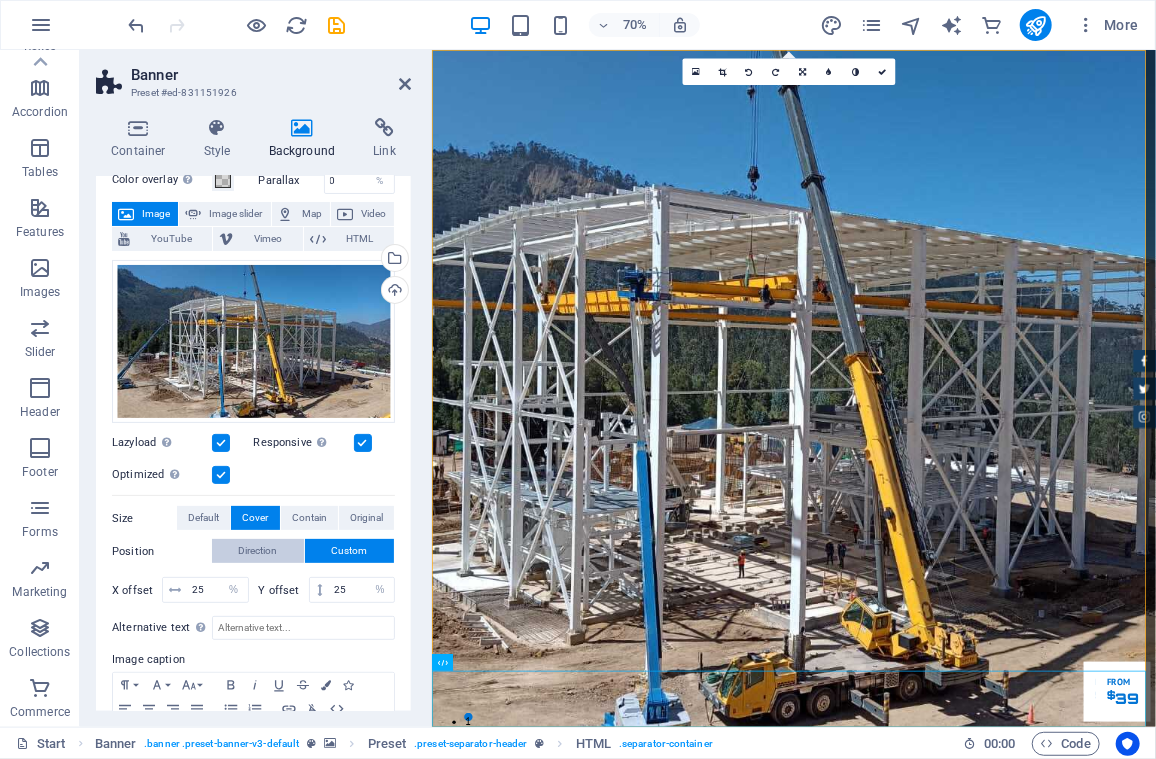 scroll, scrollTop: 100, scrollLeft: 0, axis: vertical 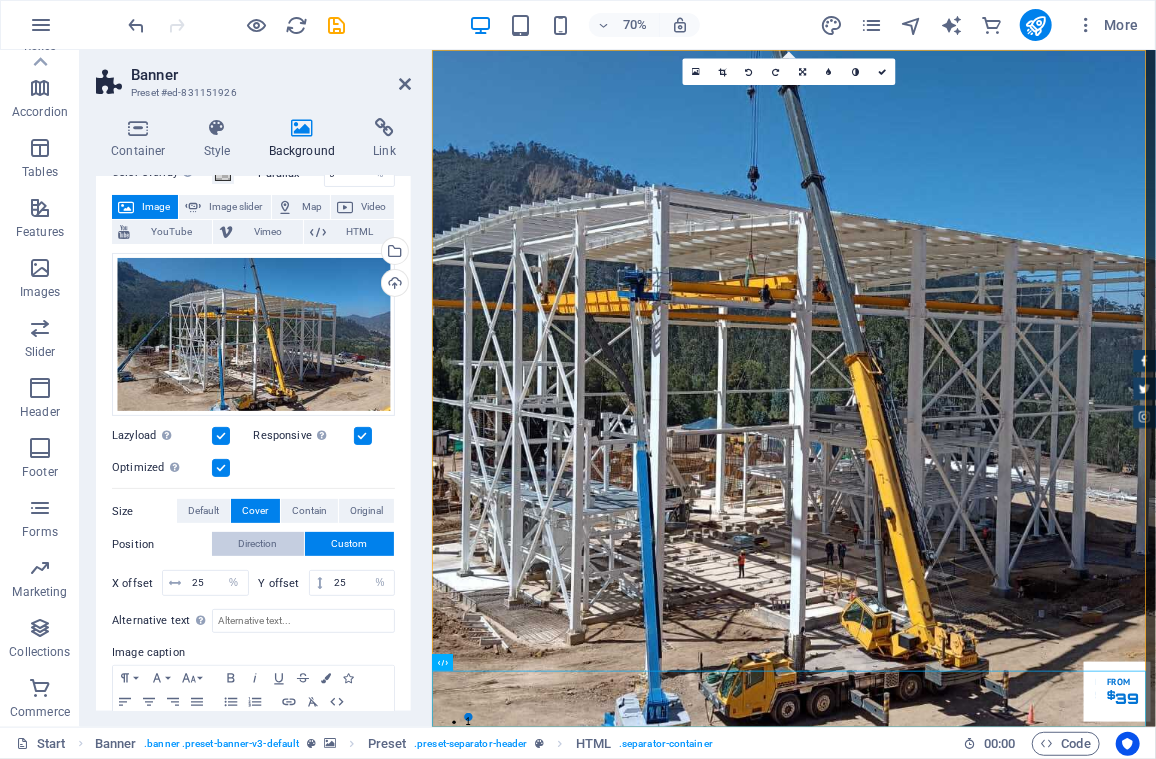 click on "Direction" at bounding box center [258, 544] 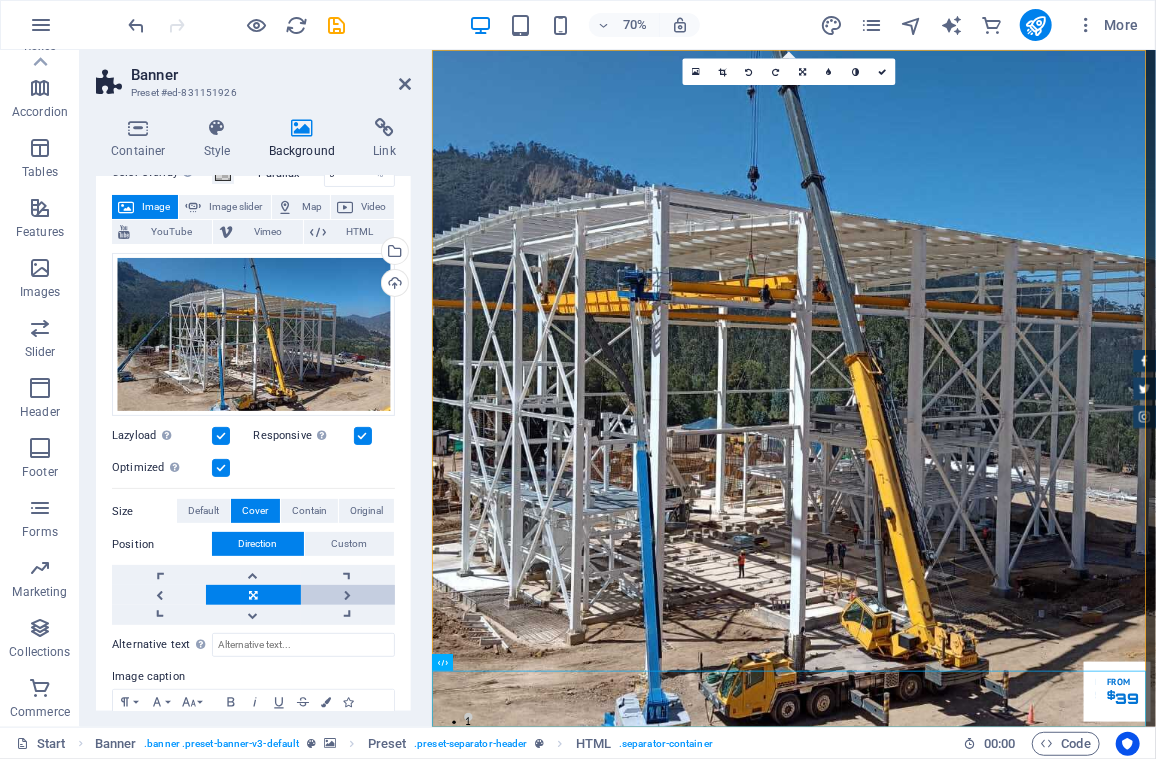 click at bounding box center (348, 595) 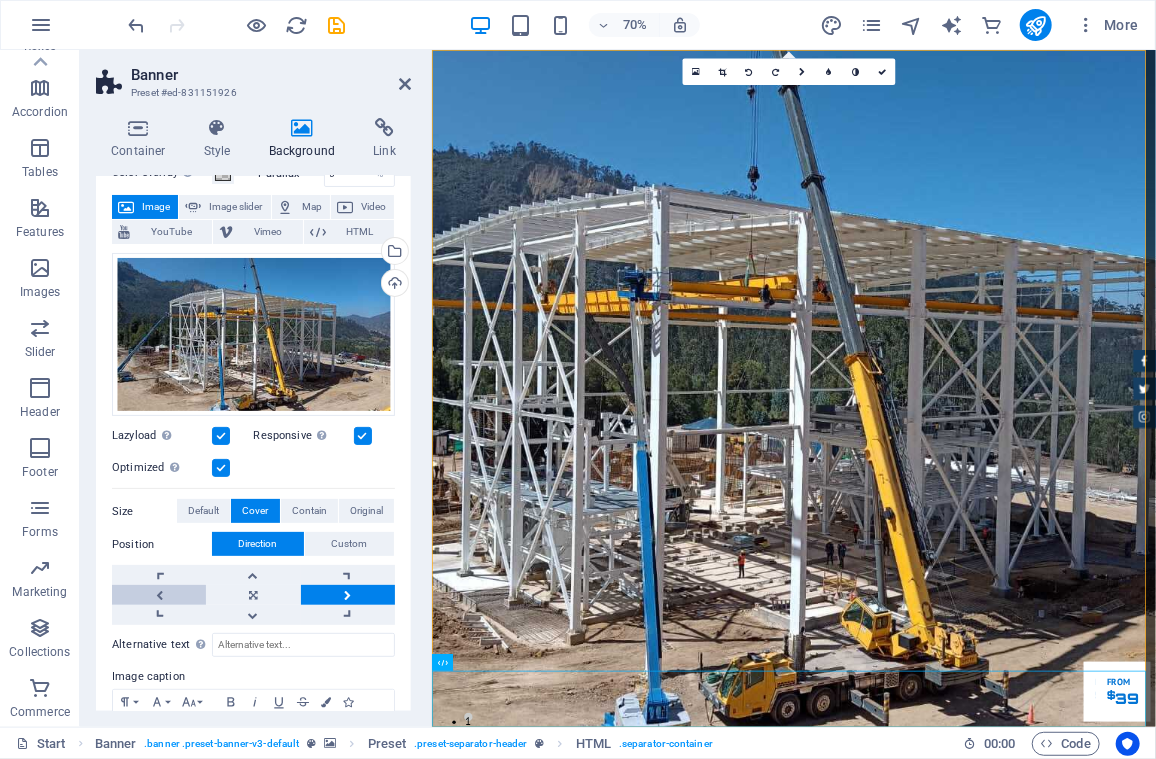 click at bounding box center [159, 595] 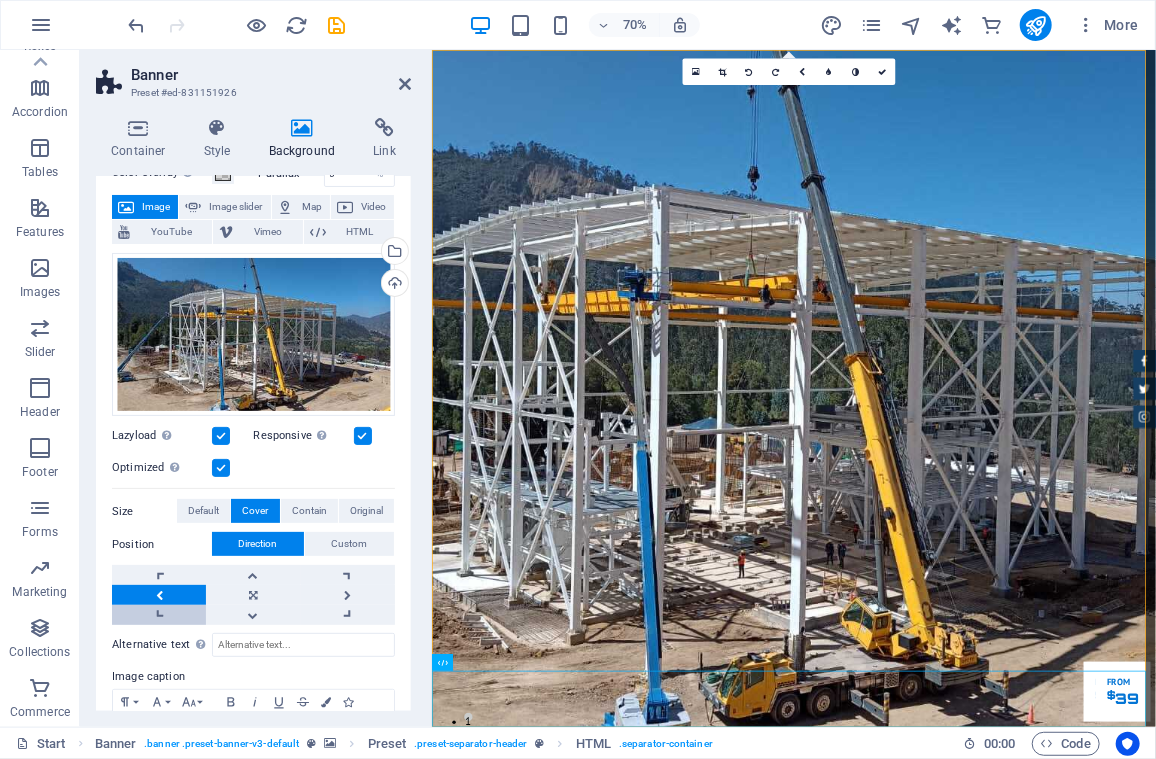 click at bounding box center [159, 615] 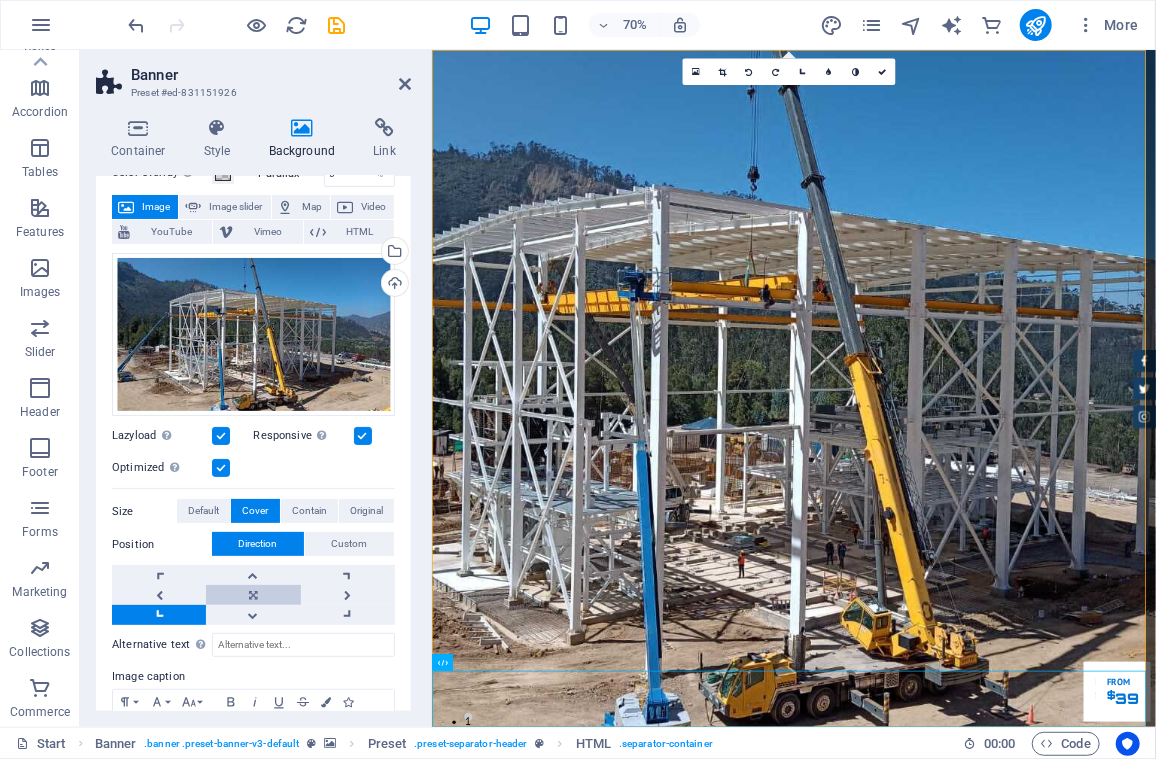 click at bounding box center (253, 595) 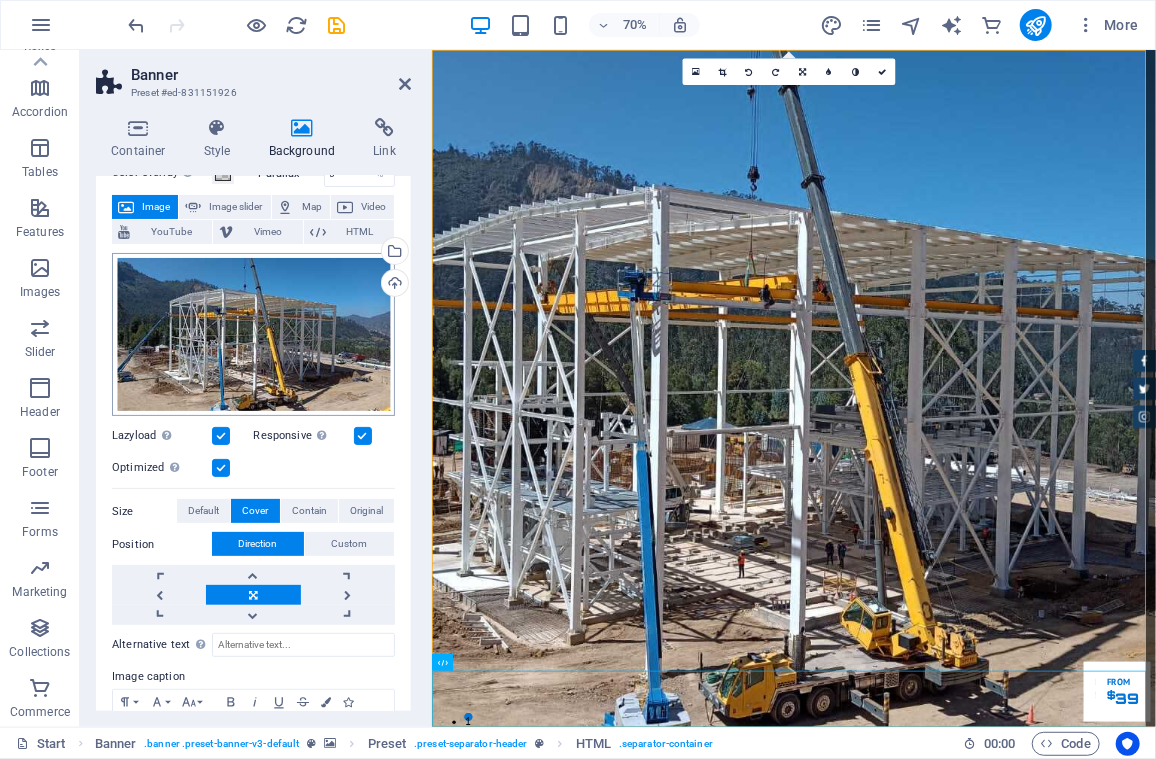 scroll, scrollTop: 0, scrollLeft: 0, axis: both 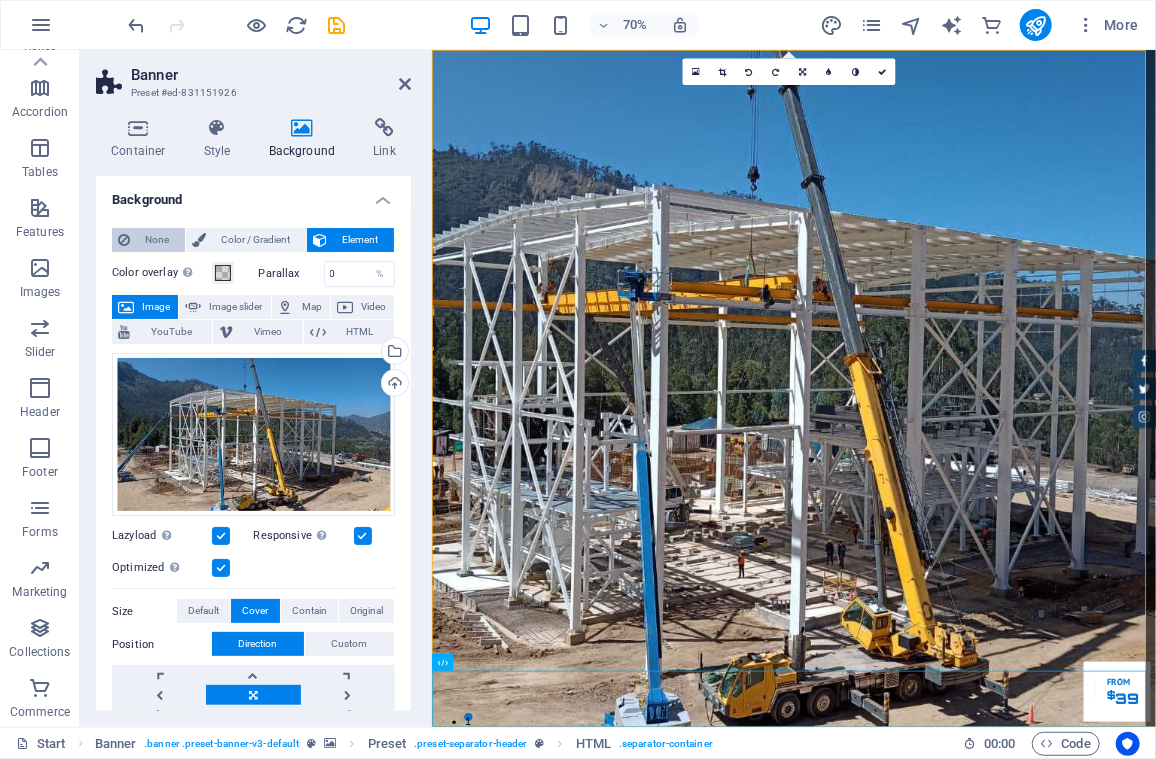 click on "None" at bounding box center (157, 240) 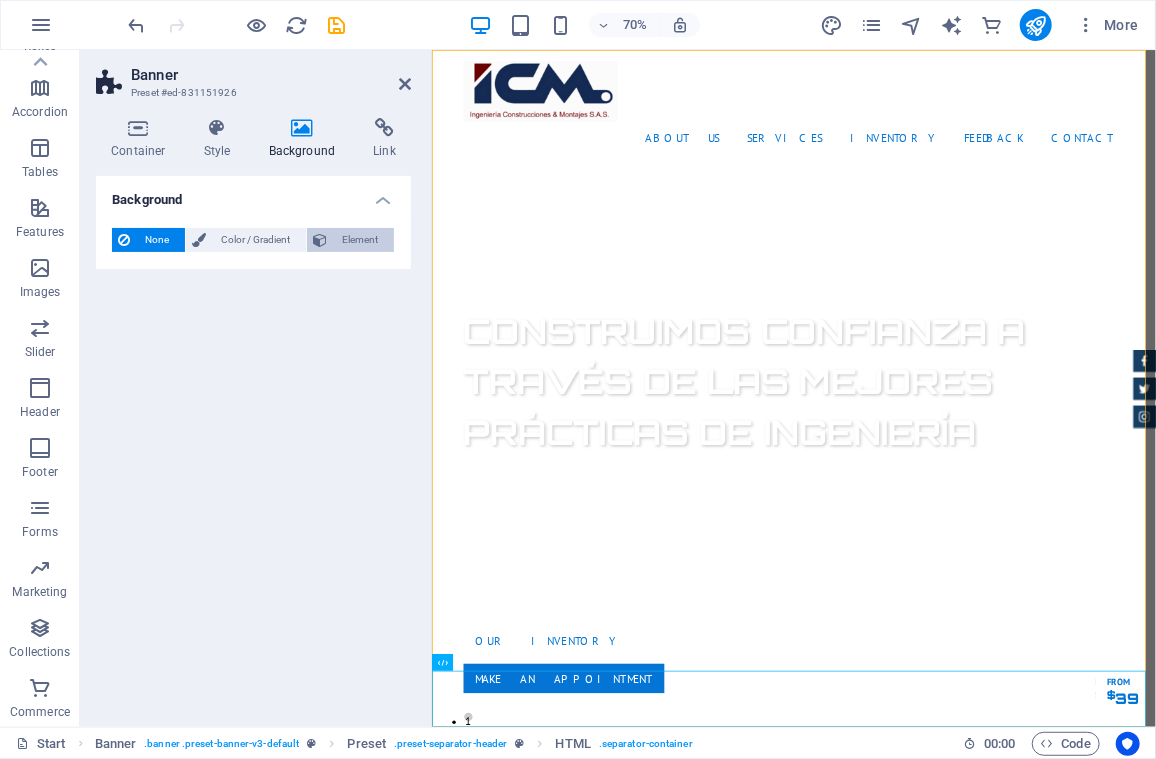 click at bounding box center [320, 240] 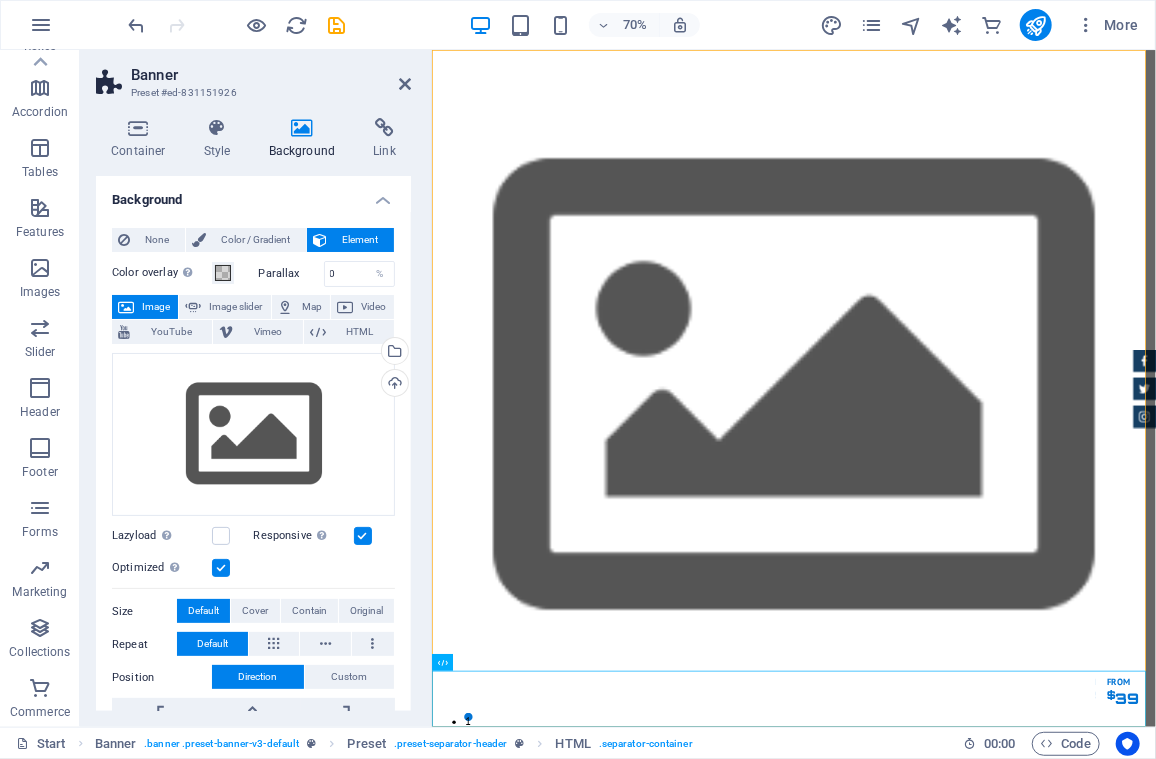 type 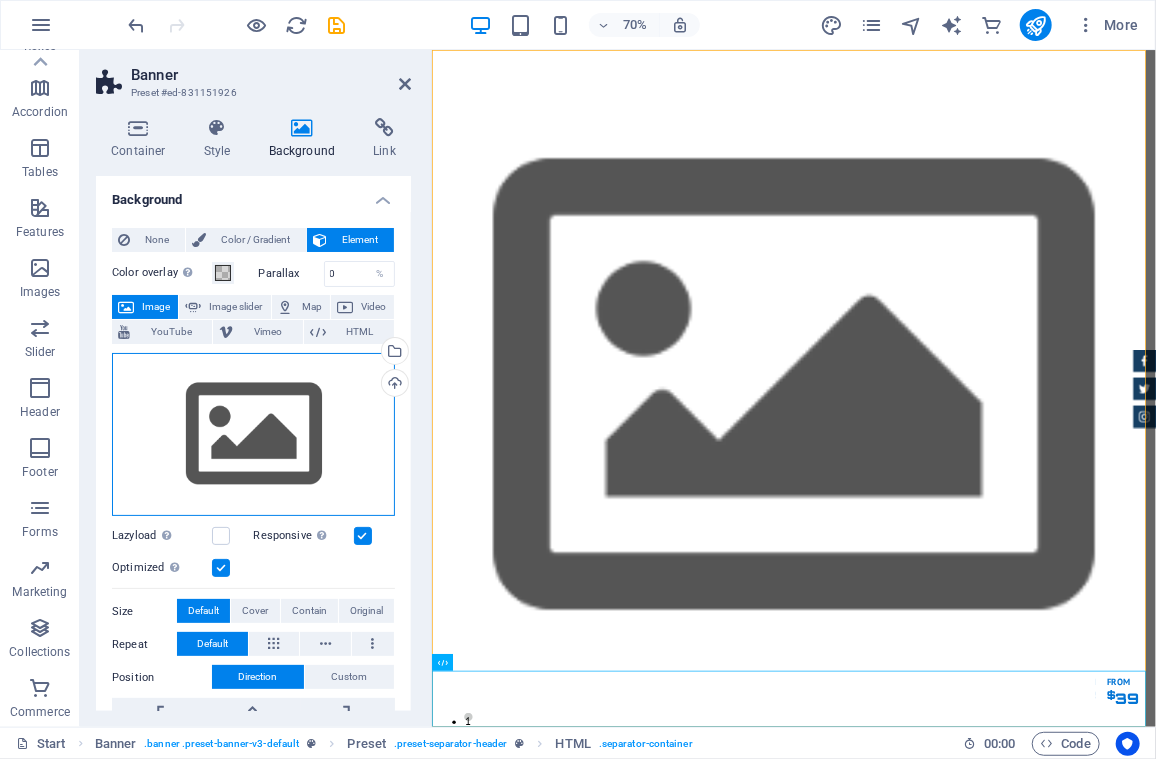 click on "Drag files here, click to choose files or select files from Files or our free stock photos & videos" at bounding box center (253, 435) 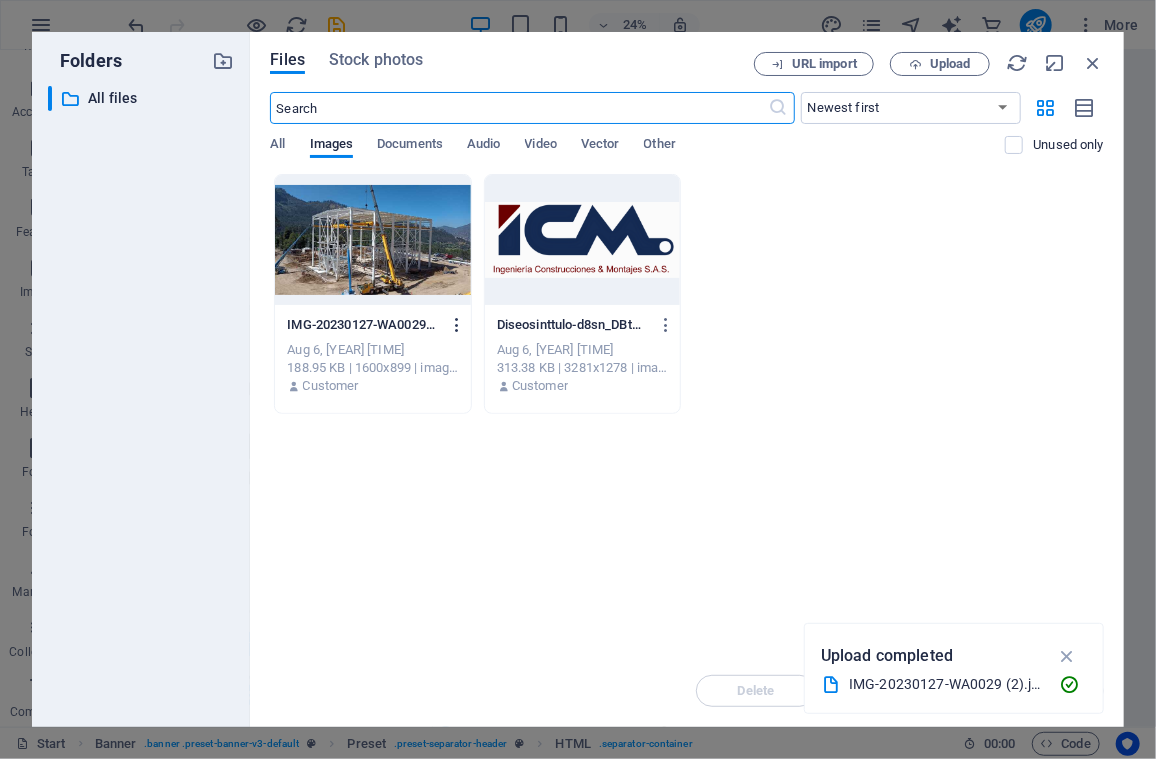 click at bounding box center [457, 325] 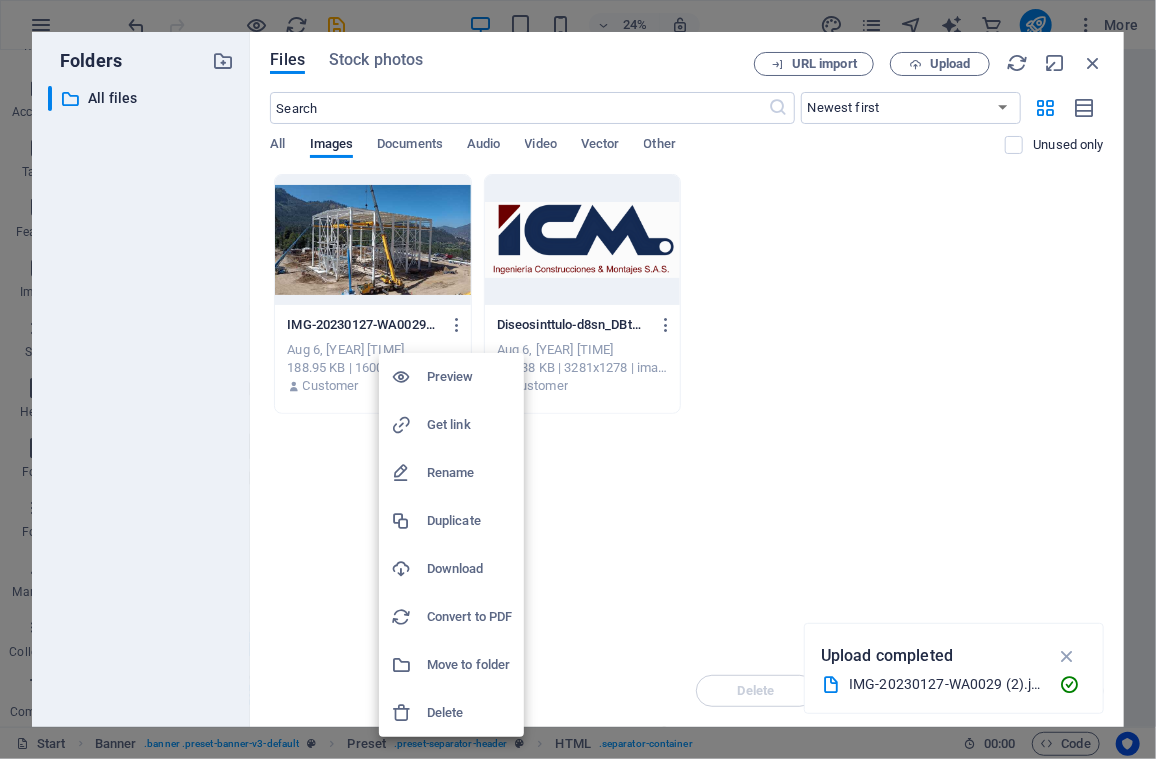 click on "Delete" at bounding box center [469, 713] 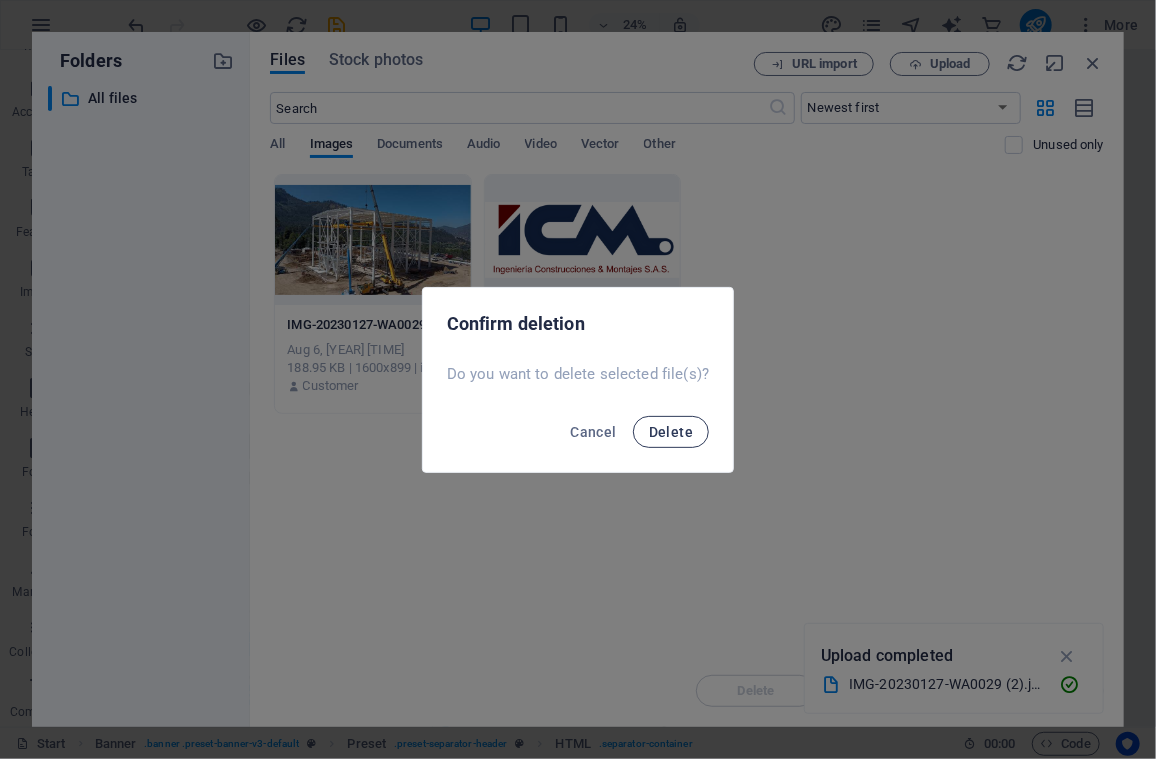 click on "Delete" at bounding box center (671, 432) 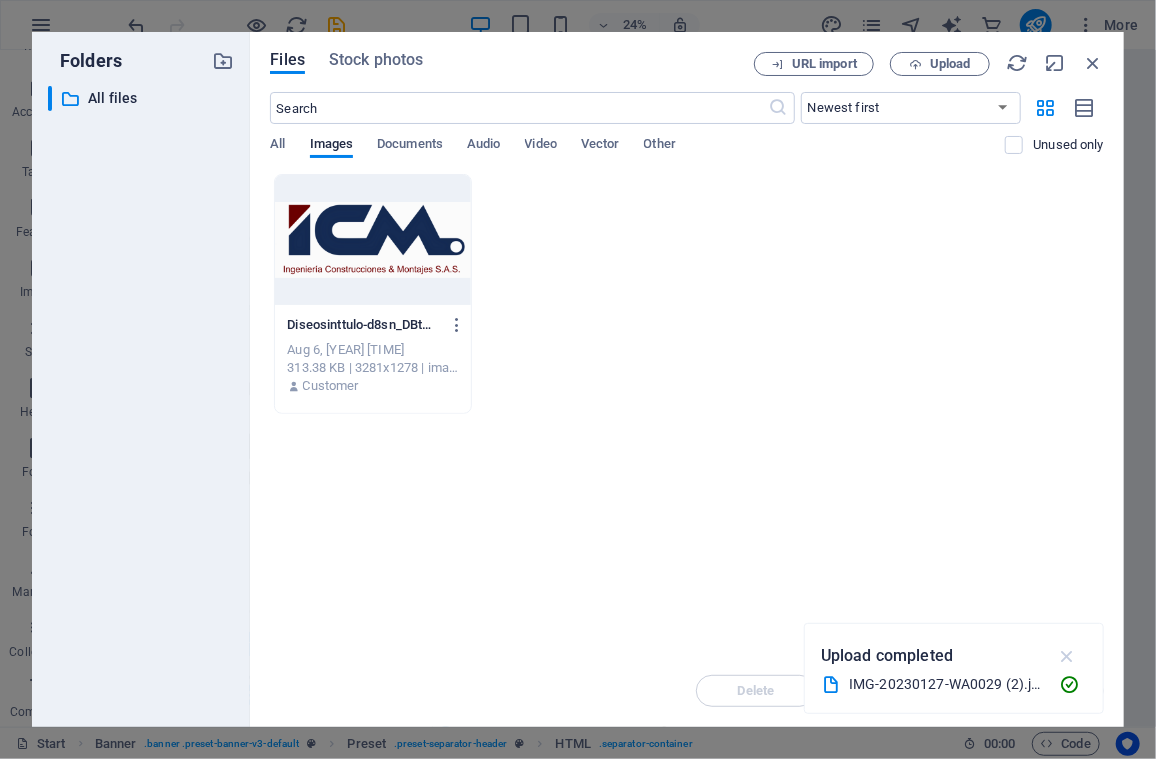 click at bounding box center (1067, 656) 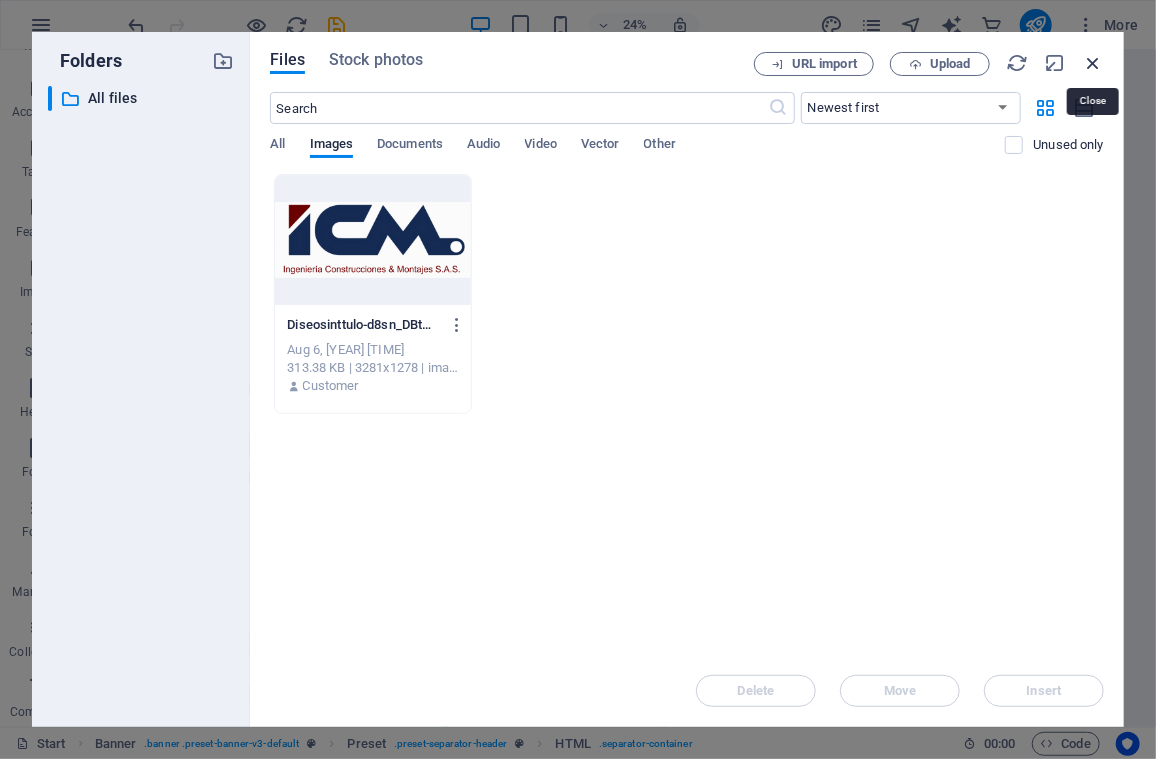 click at bounding box center [1093, 63] 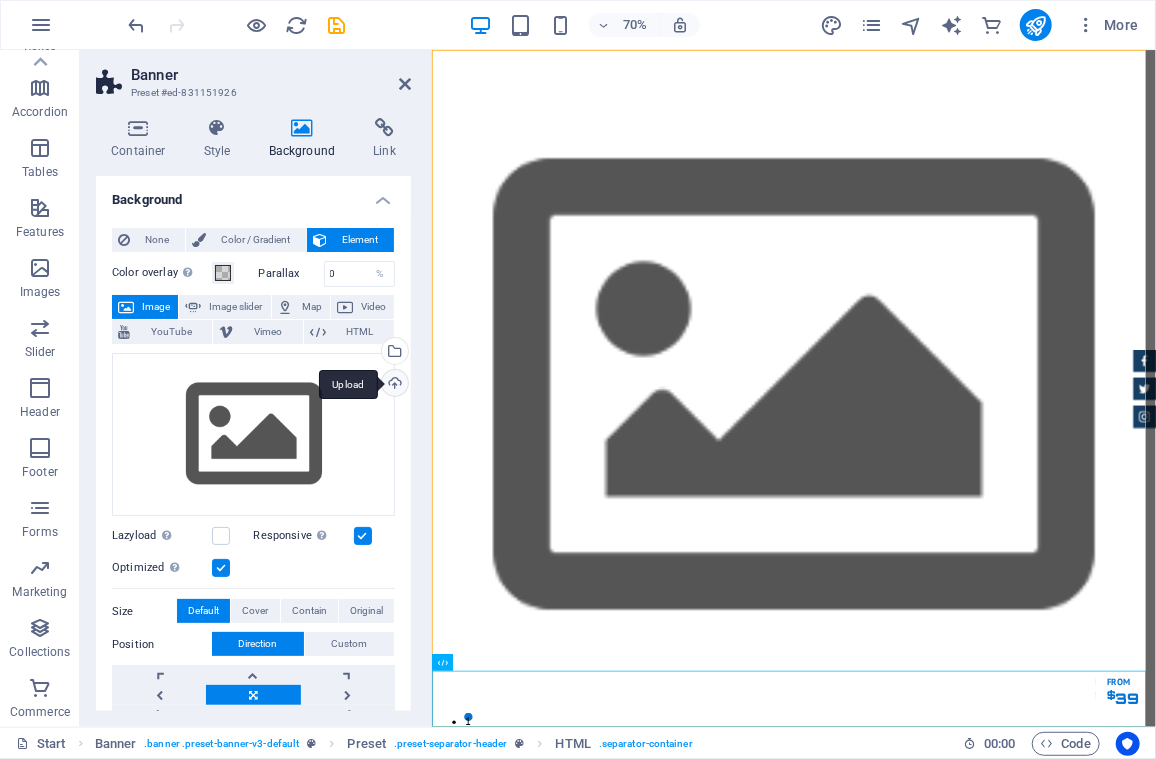 click on "Upload" at bounding box center (393, 385) 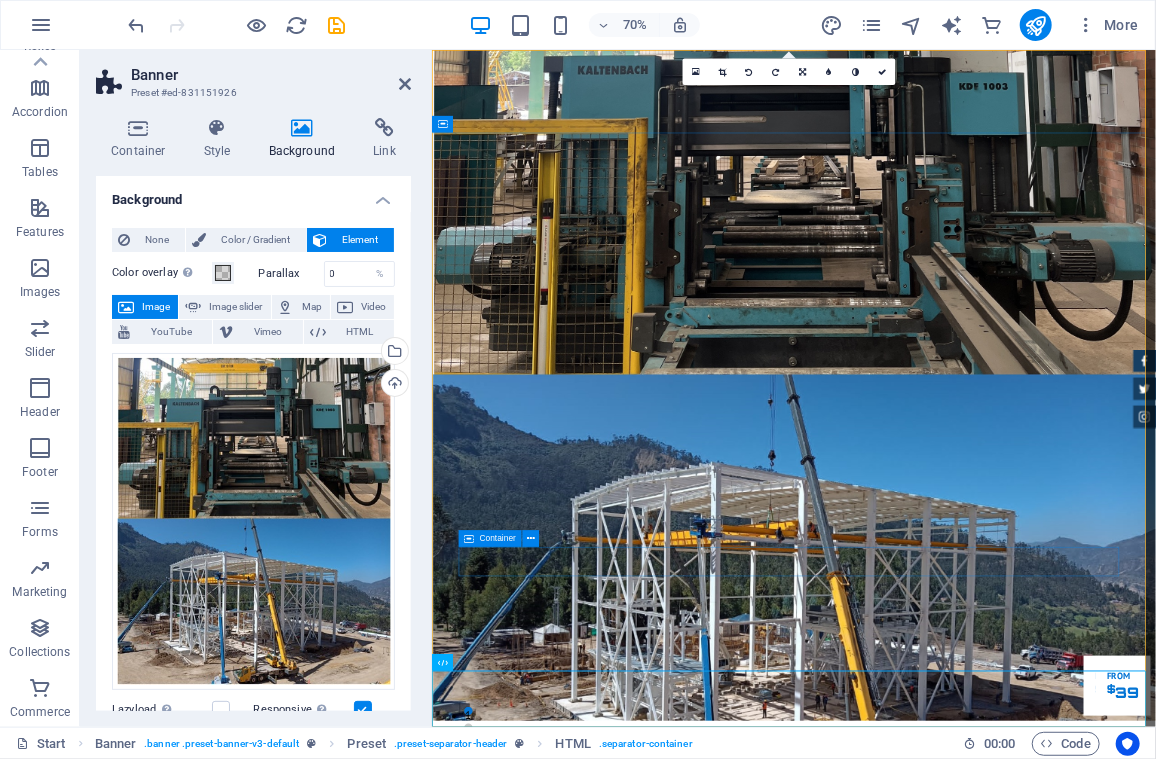 scroll, scrollTop: 0, scrollLeft: 0, axis: both 